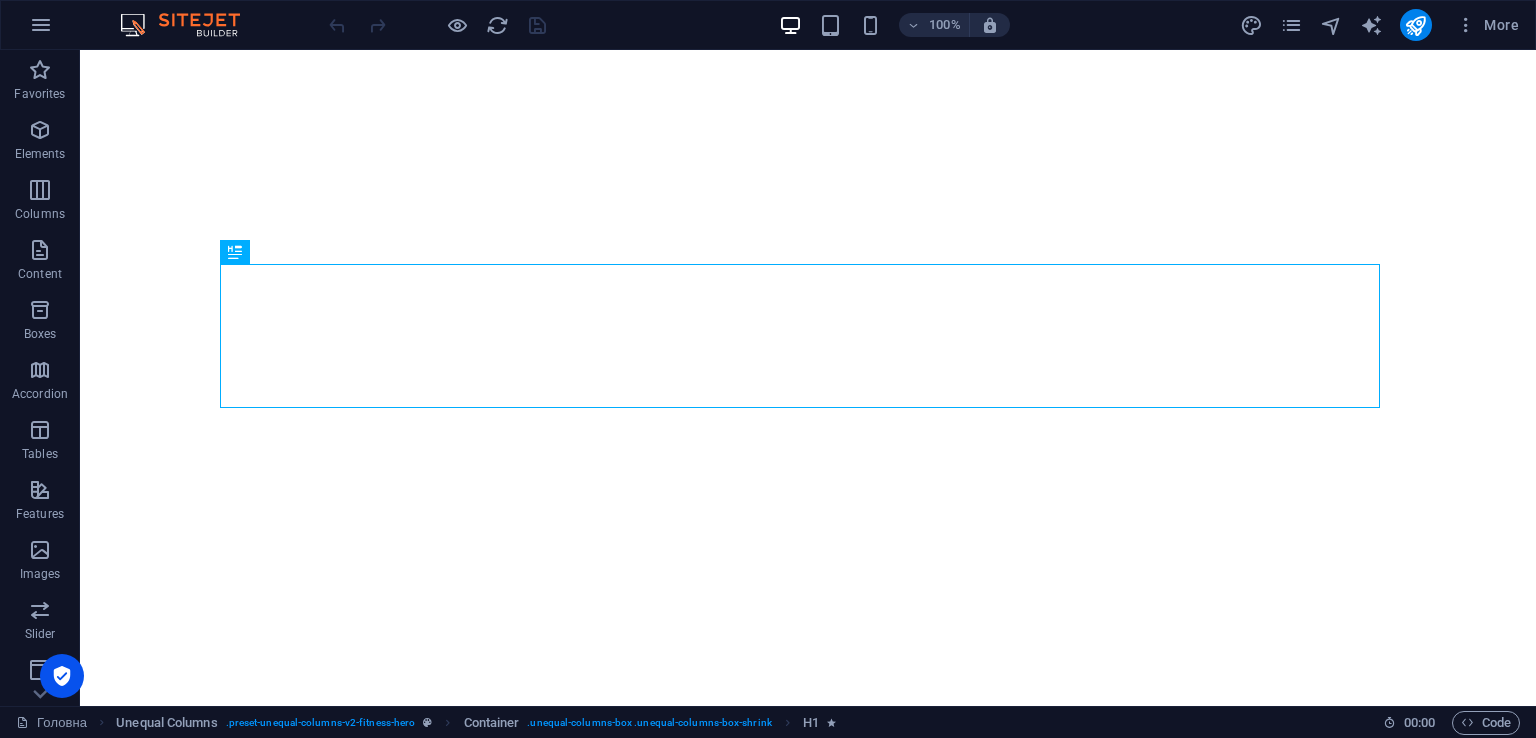 scroll, scrollTop: 0, scrollLeft: 0, axis: both 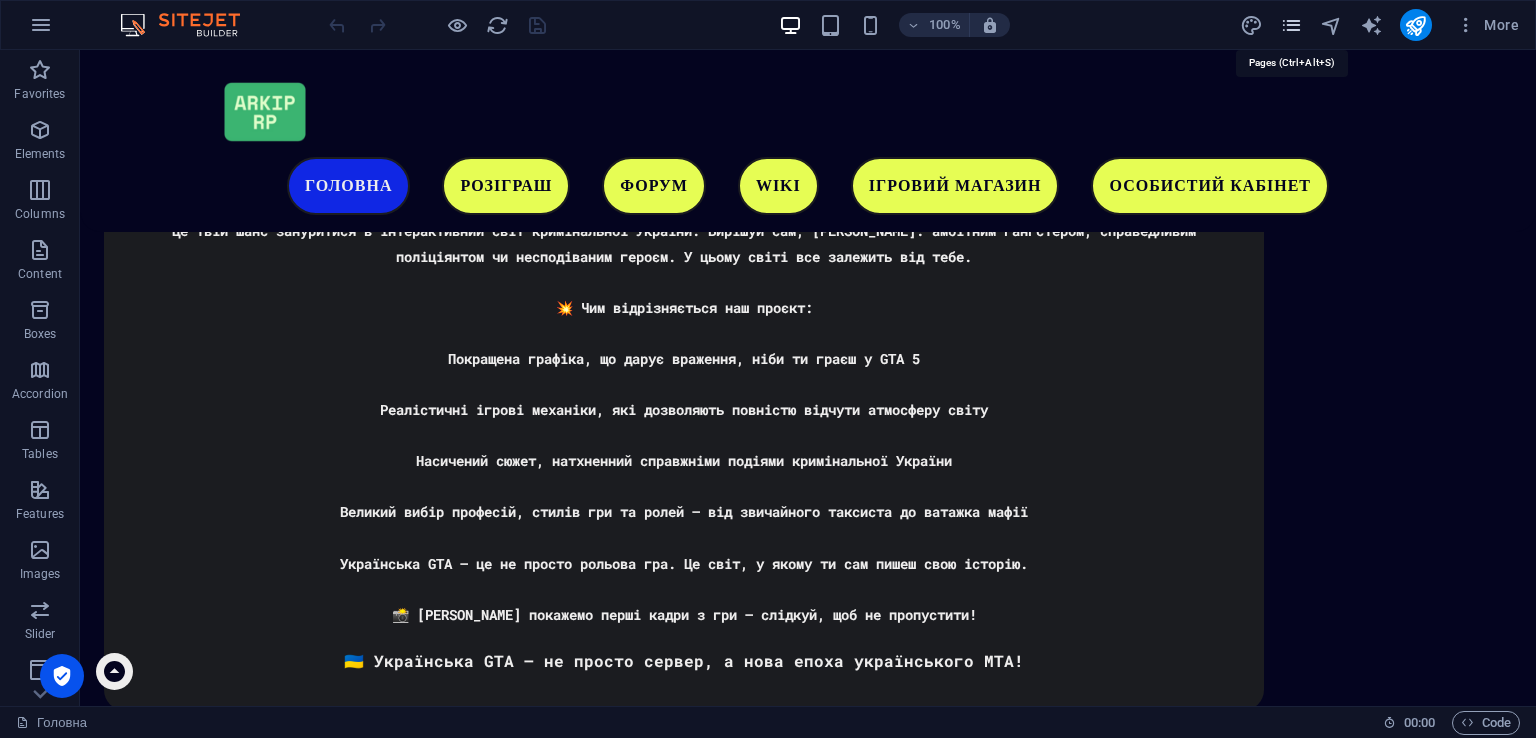 click at bounding box center [1291, 25] 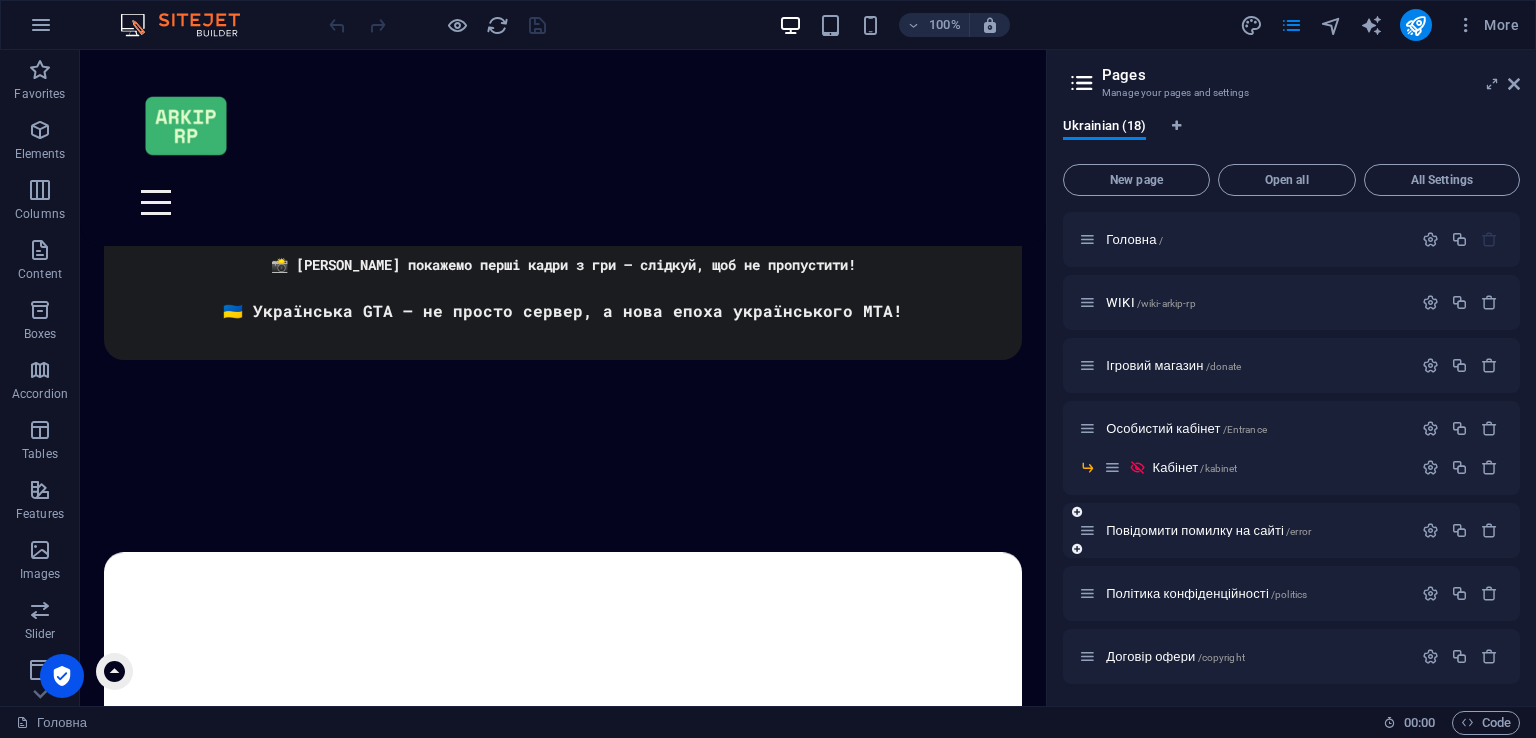 scroll, scrollTop: 4217, scrollLeft: 0, axis: vertical 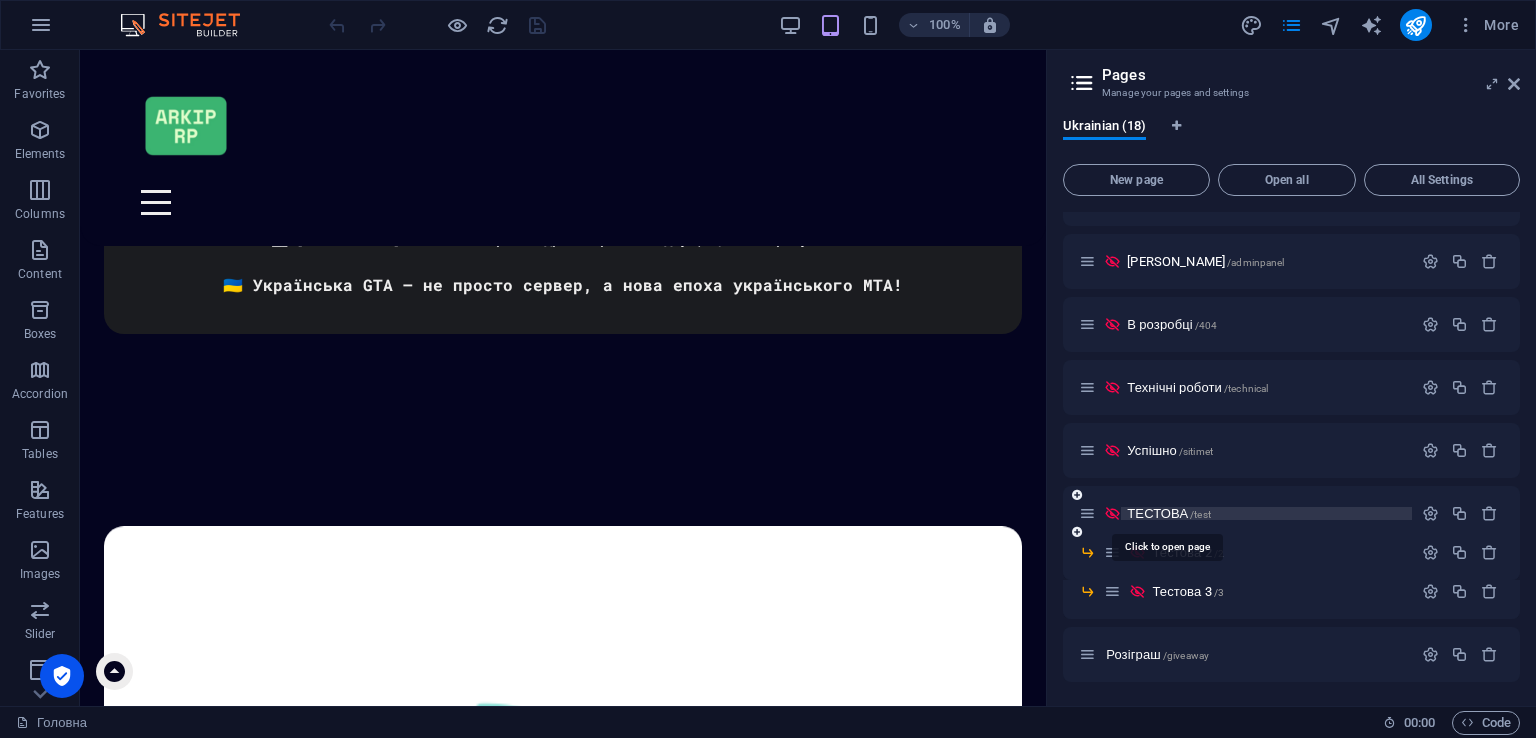 click on "/test" at bounding box center [1200, 514] 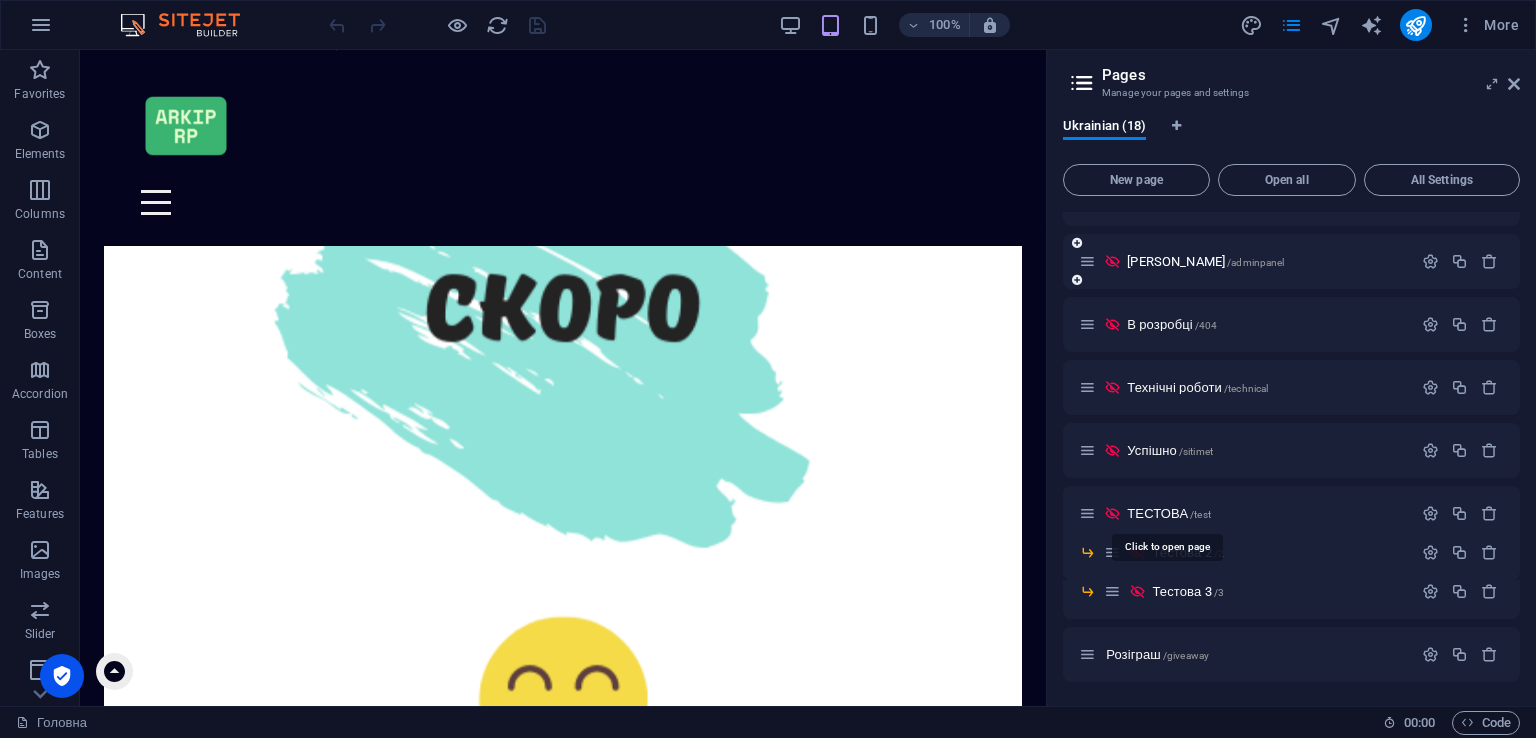 scroll, scrollTop: 533, scrollLeft: 0, axis: vertical 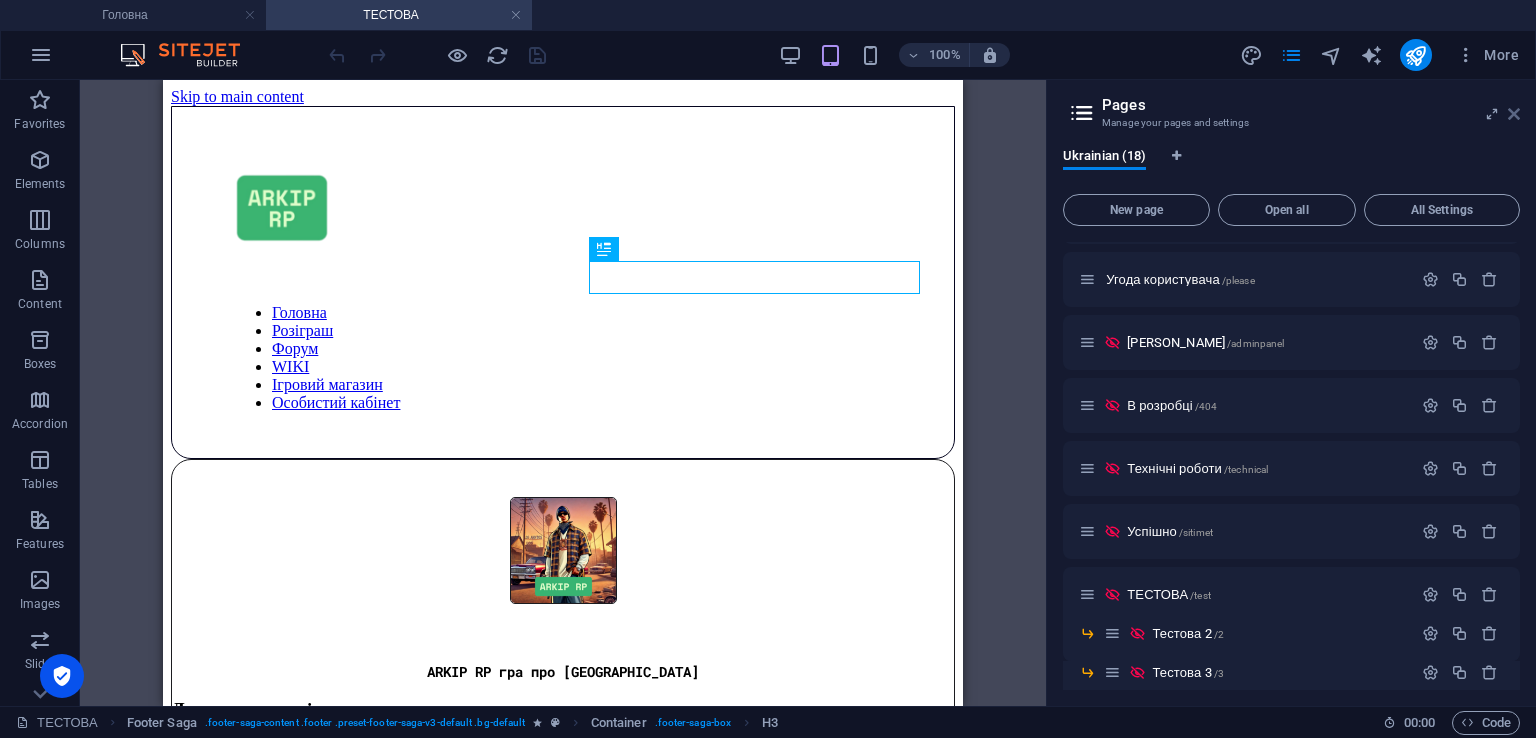 click at bounding box center [1514, 114] 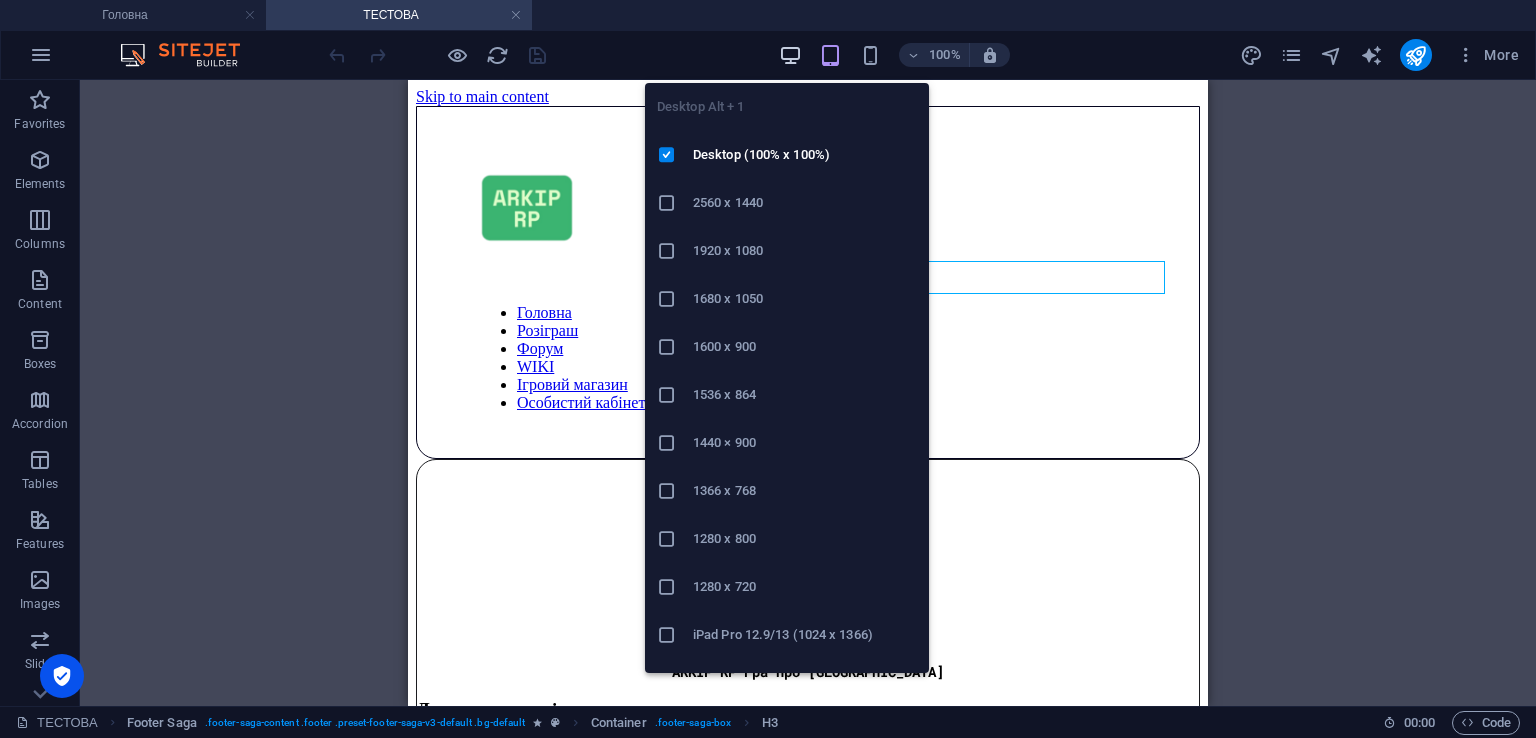 click at bounding box center [790, 55] 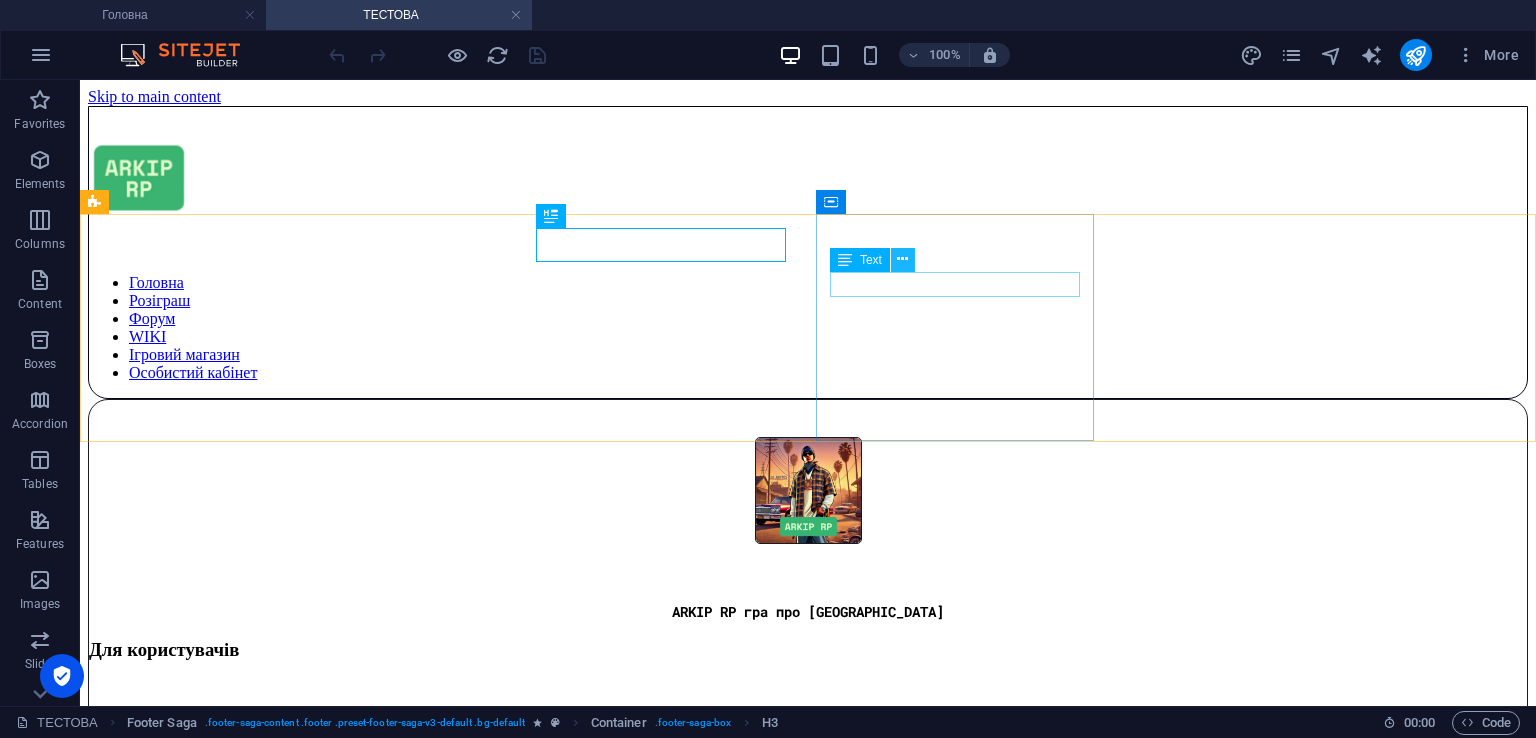 click at bounding box center (902, 259) 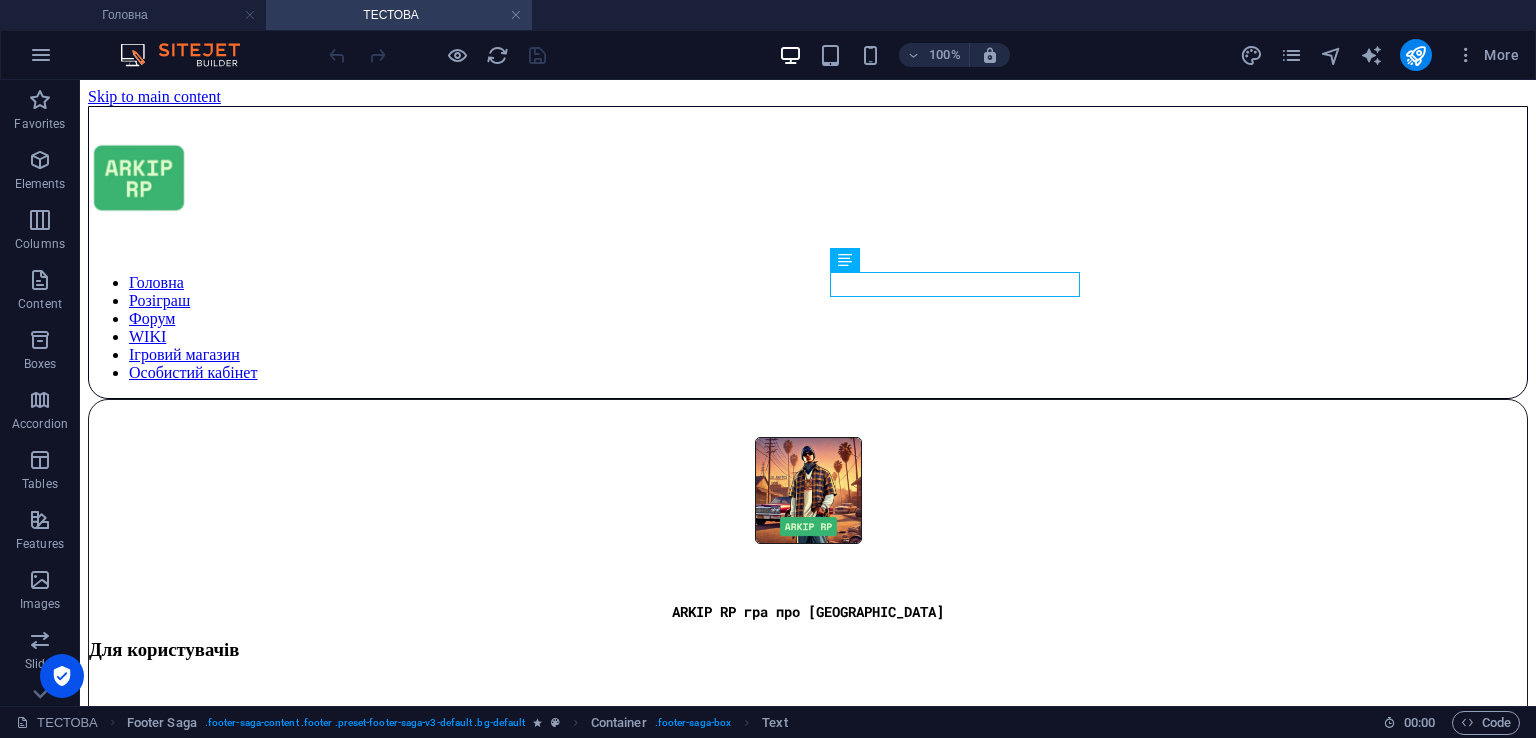 click on "Skip to main content
Головна Розіграш Форум WIKI Ігровий магазин Особистий кабінет ARKIP RP гра про Україну  Для користувачів ПОЛІТИКА КОНФІДЕНЦІЙНОСТІЙНОСТІ УГОДА КОРИСТУВАЧА ДОГОВІР ОФЕРИ ЗНАЙШЛИ БАГ? ПОВІДОМТЕ НАМ Меню ГОЛОВНА РОЗІГРАШ ФОРУМ WIKI ІГРОВИЙ МАГАЗНИ ОСОБИСТИЙ КАБІНЕТ Соціальні мережі YOUTUBE TIKTOK TELEGRAM" at bounding box center [808, 2763] 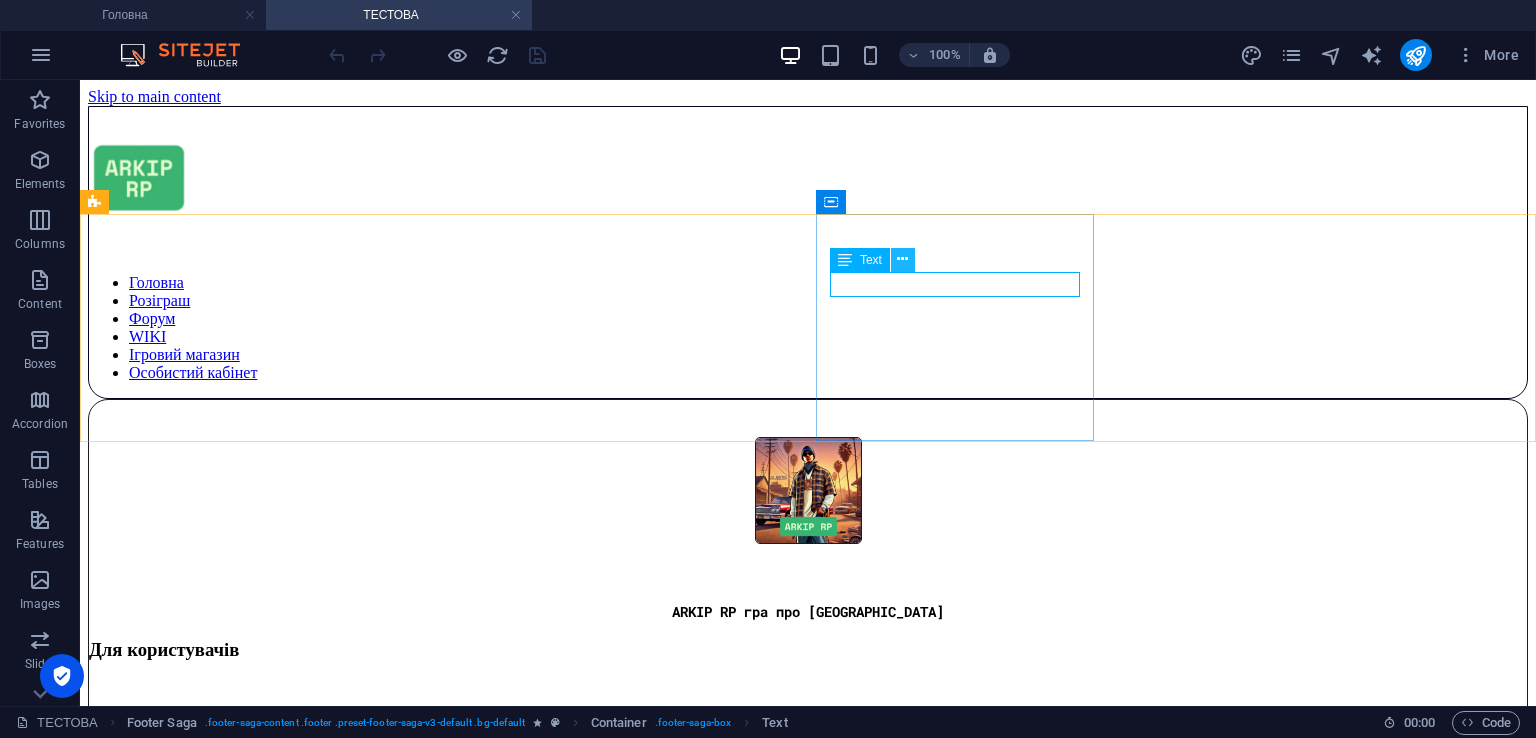 click at bounding box center [902, 259] 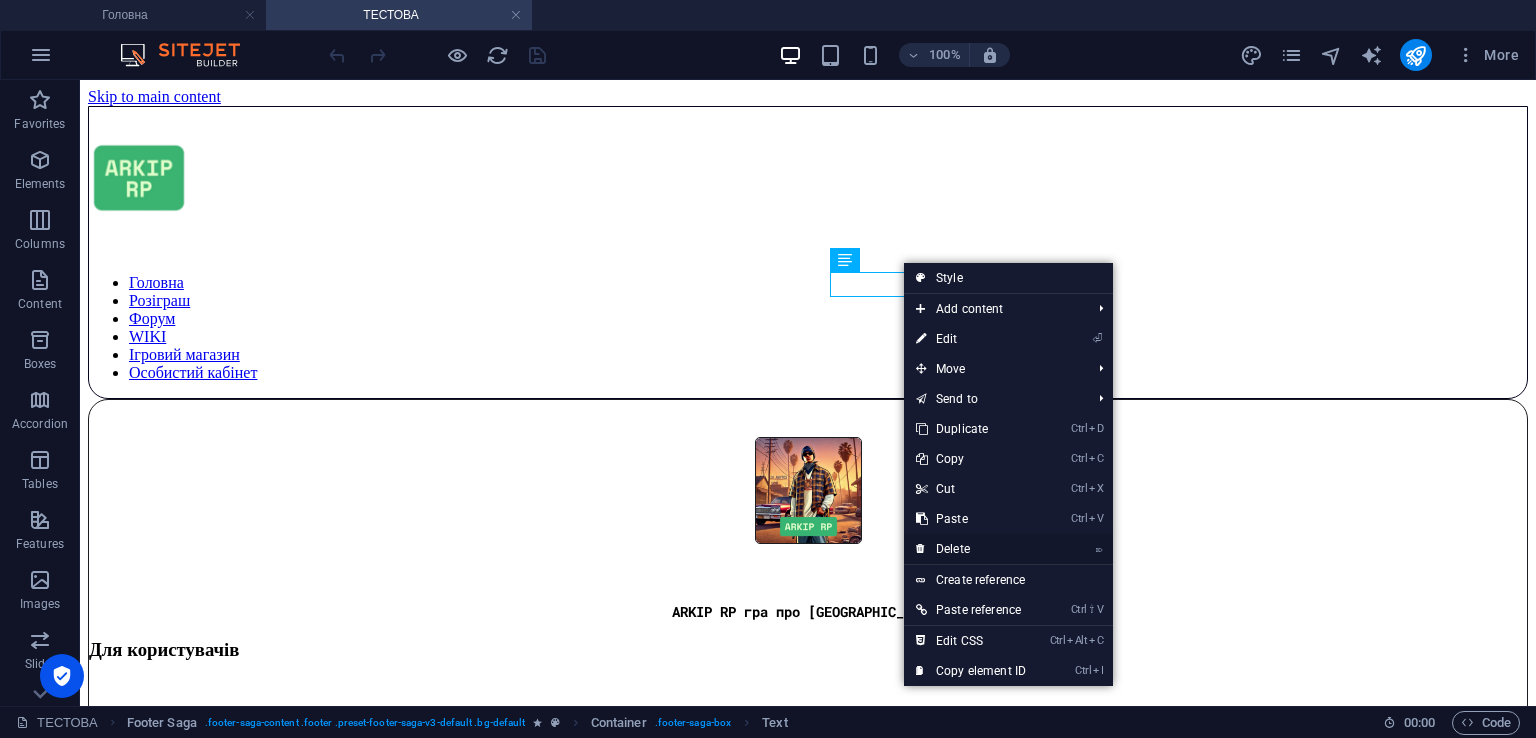 click on "⌦  Delete" at bounding box center (971, 549) 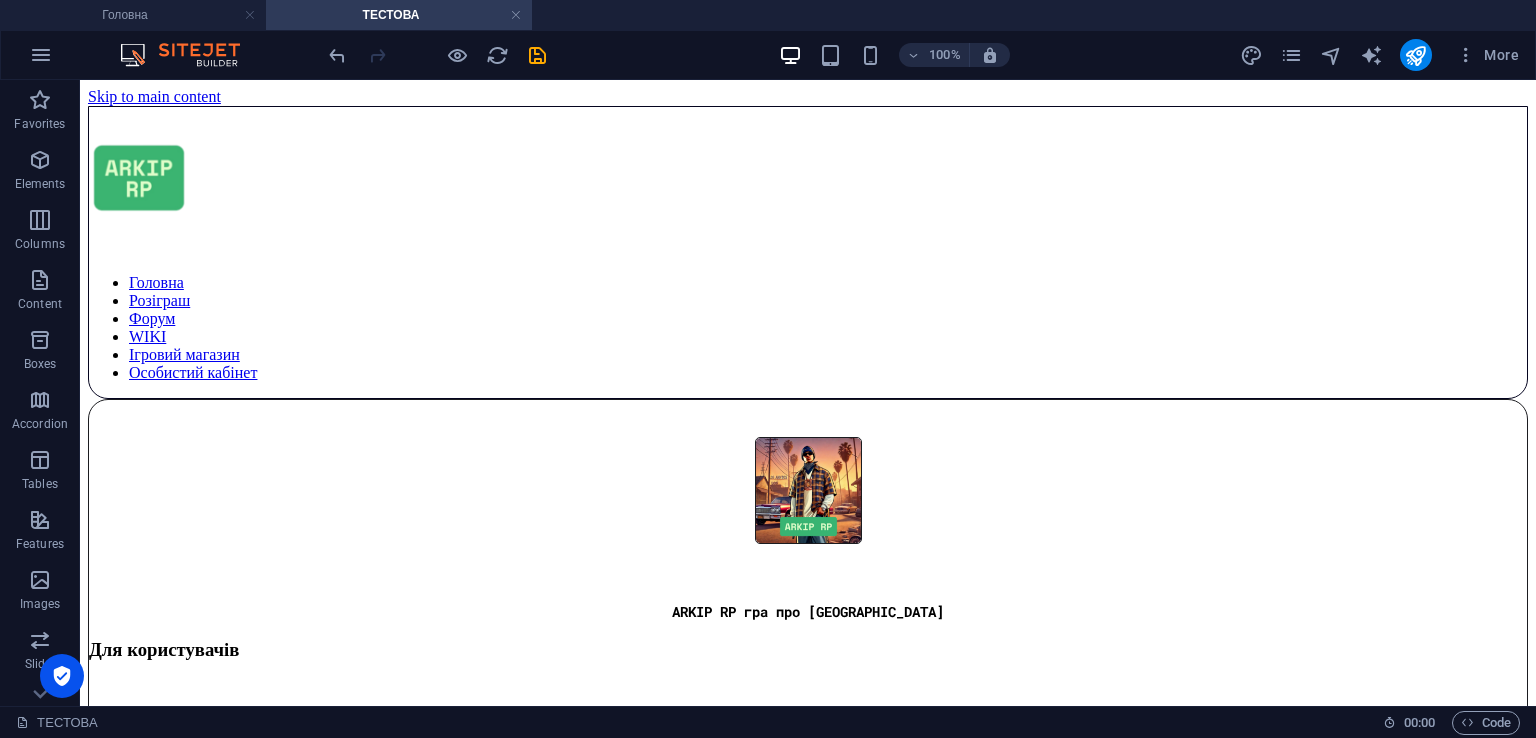 click on "Skip to main content
Головна Розіграш Форум WIKI Ігровий магазин Особистий кабінет ARKIP RP гра про Україну  Для користувачів ПОЛІТИКА КОНФІДЕНЦІЙНОСТІЙНОСТІ УГОДА КОРИСТУВАЧА ДОГОВІР ОФЕРИ ЗНАЙШЛИ БАГ? ПОВІДОМТЕ НАМ Меню РОЗІГРАШ ФОРУМ WIKI ІГРОВИЙ МАГАЗНИ ОСОБИСТИЙ КАБІНЕТ Соціальні мережі YOUTUBE TIKTOK TELEGRAM" at bounding box center [808, 2746] 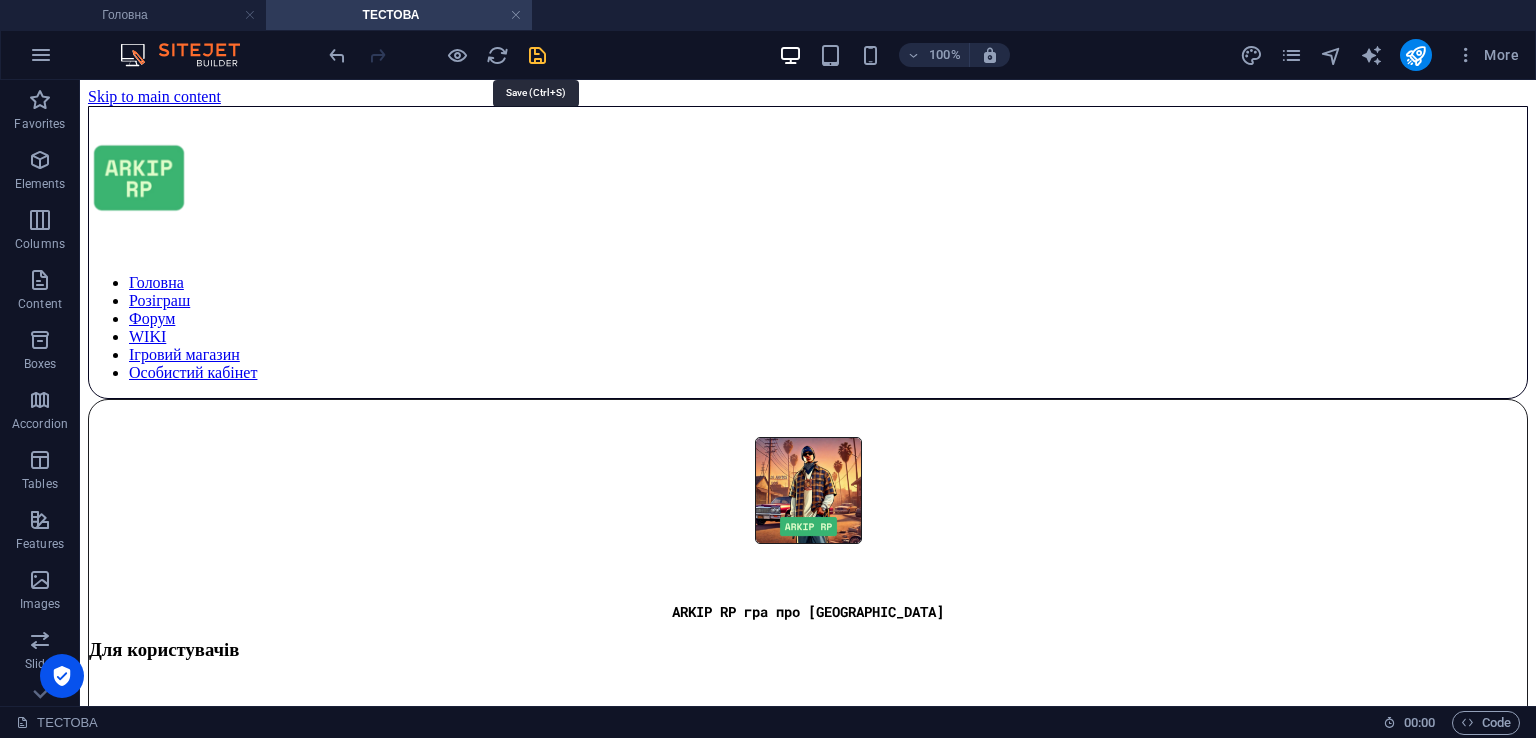 click at bounding box center [537, 55] 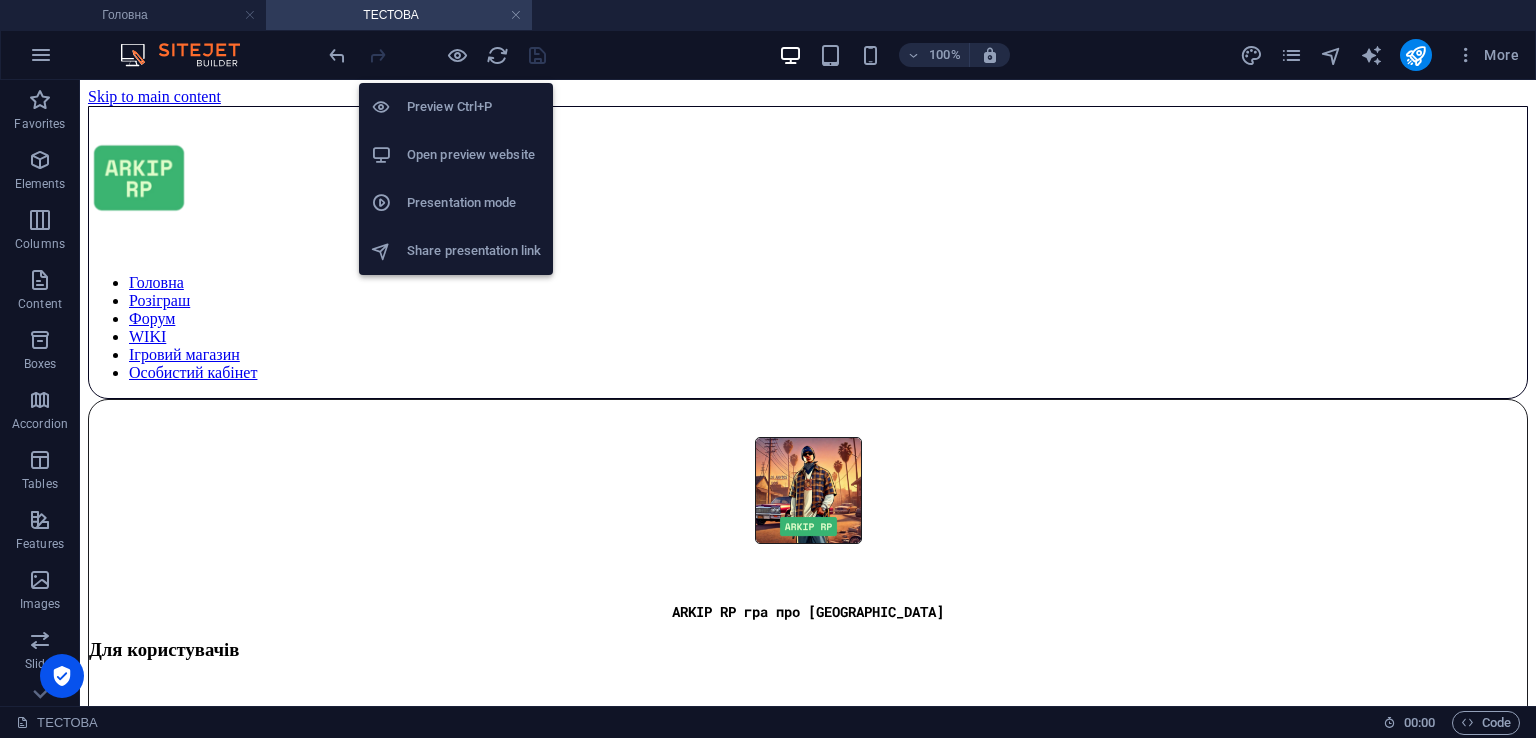 click on "Open preview website" at bounding box center [474, 155] 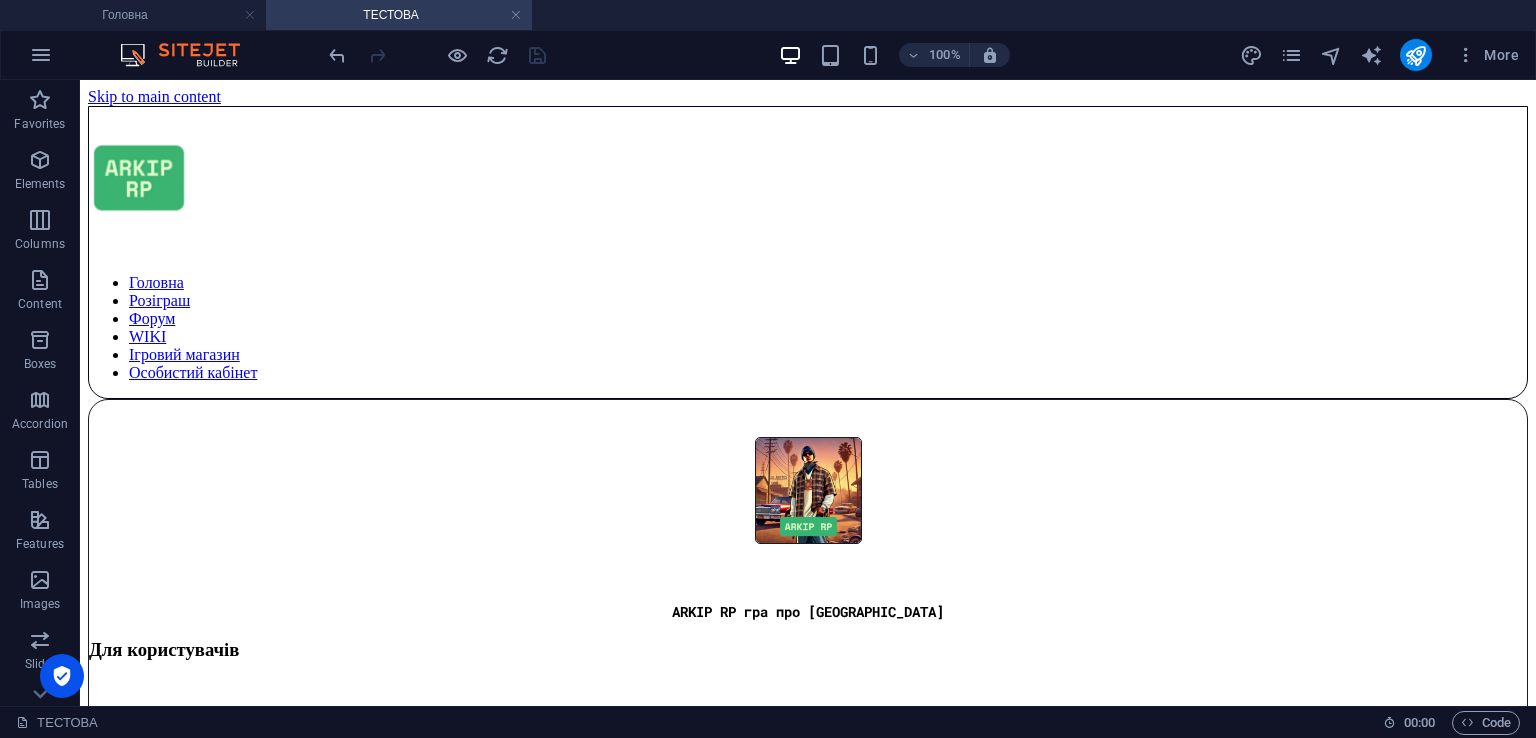 click on "Skip to main content
Головна Розіграш Форум WIKI Ігровий магазин Особистий кабінет ARKIP RP гра про Україну  Для користувачів ПОЛІТИКА КОНФІДЕНЦІЙНОСТІЙНОСТІ УГОДА КОРИСТУВАЧА ДОГОВІР ОФЕРИ ЗНАЙШЛИ БАГ? ПОВІДОМТЕ НАМ Меню РОЗІГРАШ ФОРУМ WIKI ІГРОВИЙ МАГАЗНИ ОСОБИСТИЙ КАБІНЕТ Соціальні мережі YOUTUBE TIKTOK TELEGRAM" at bounding box center [808, 2746] 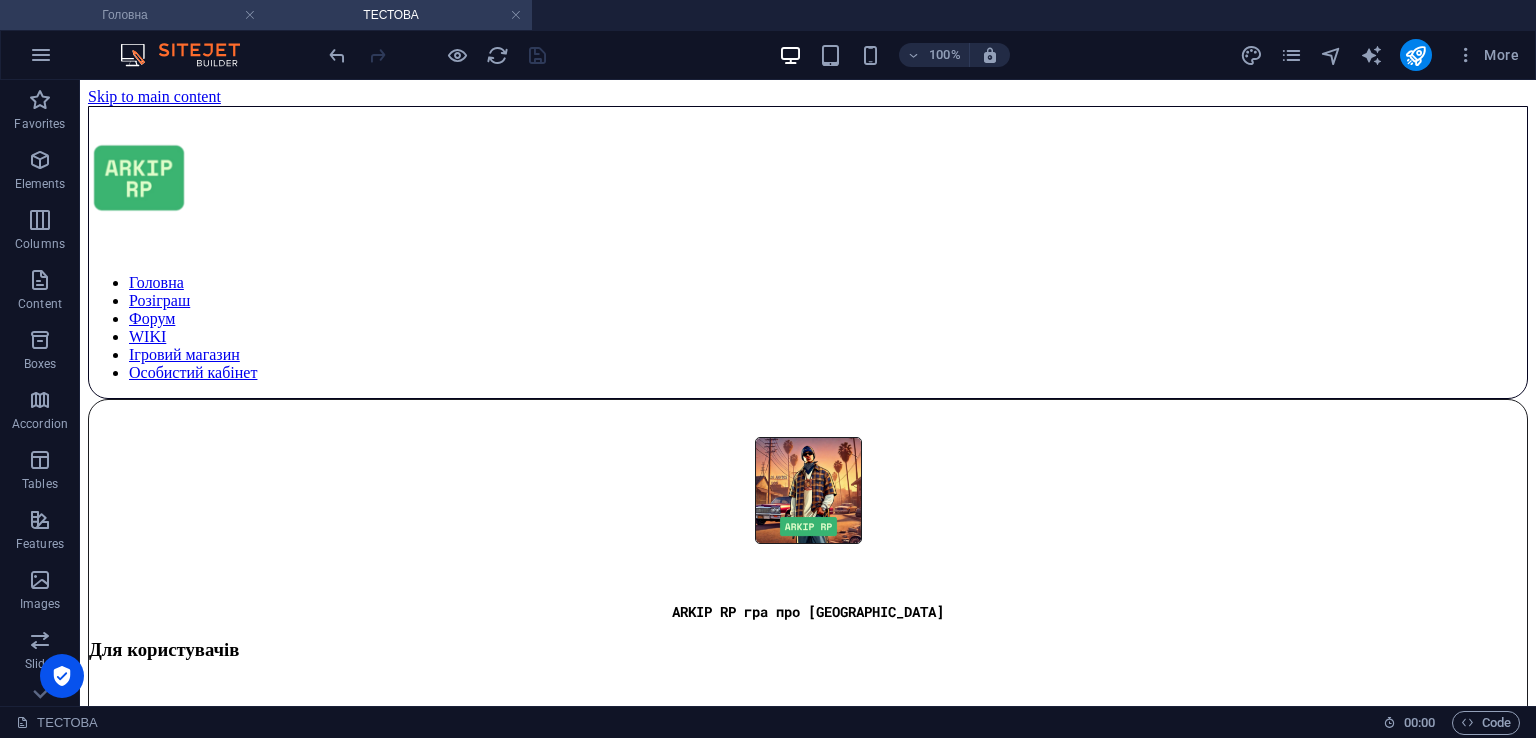 click on "Головна" at bounding box center [133, 15] 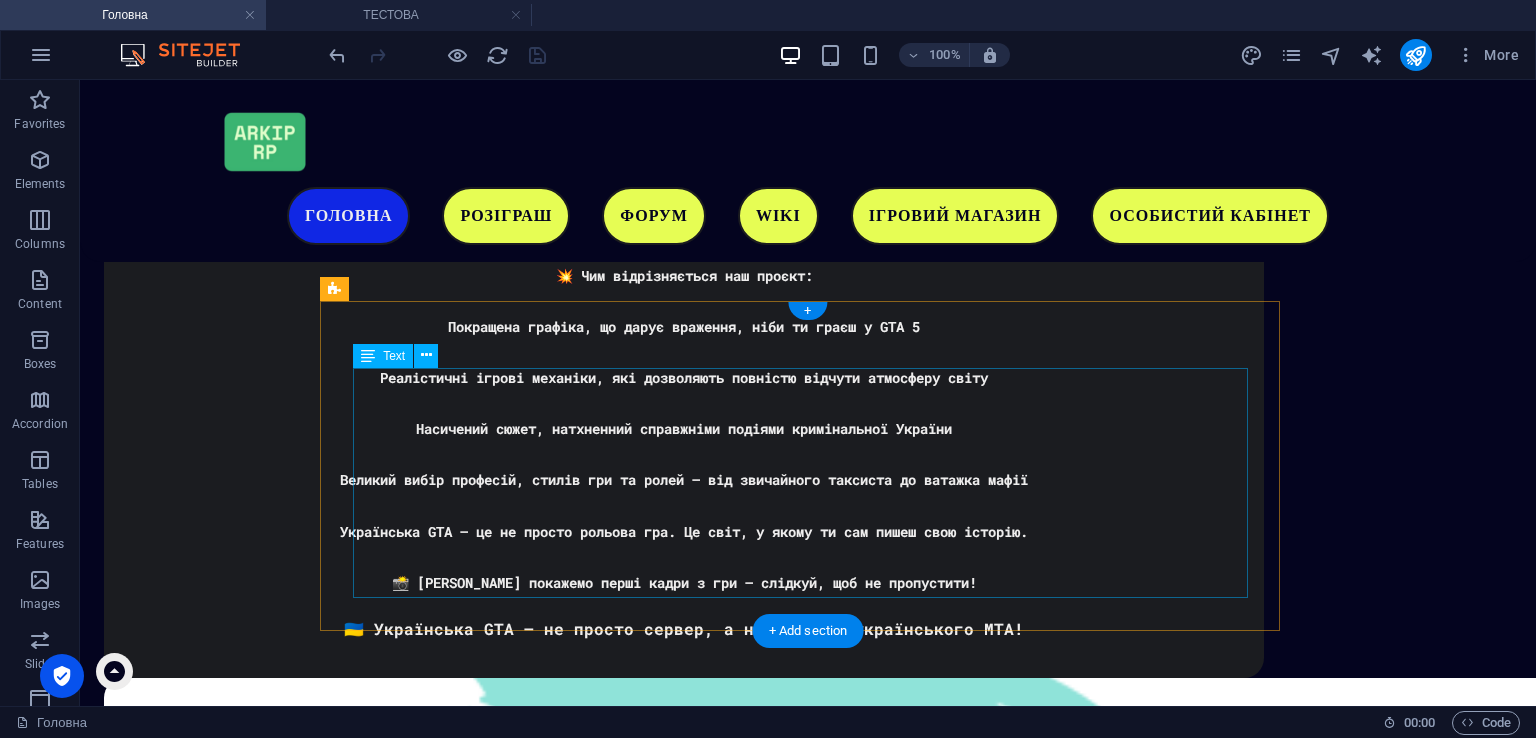scroll, scrollTop: 5050, scrollLeft: 0, axis: vertical 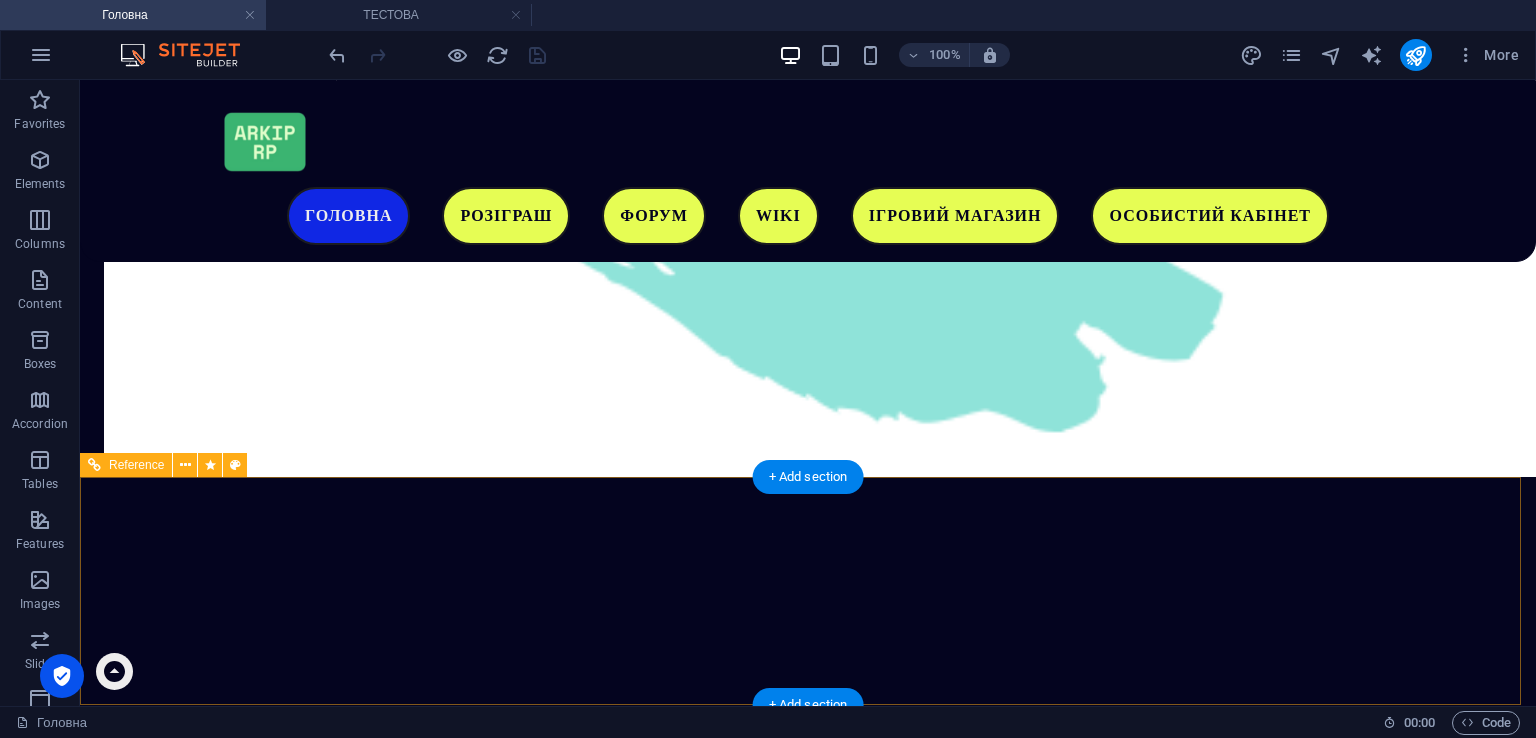 click at bounding box center [685, 3289] 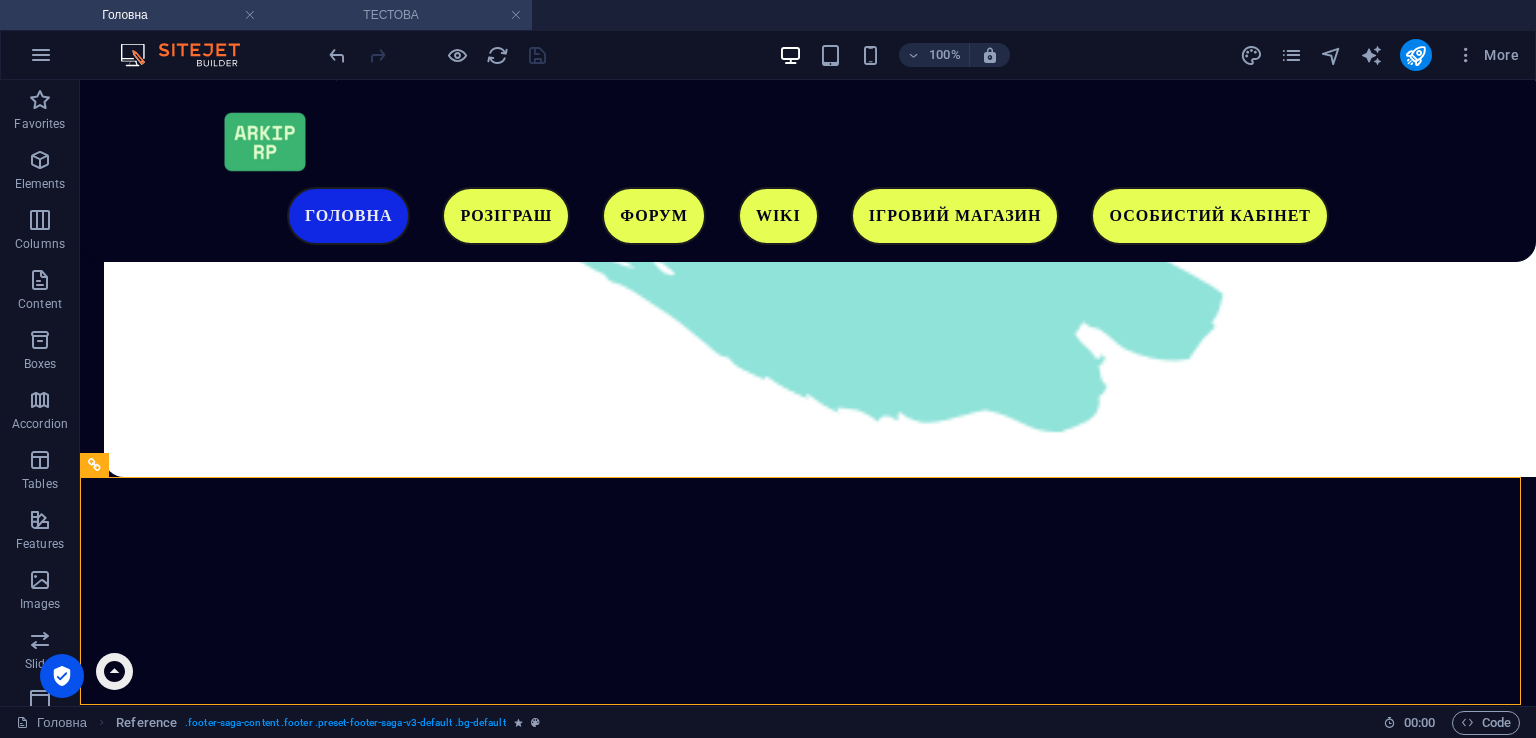 click on "ТЕСТОВА" at bounding box center (399, 15) 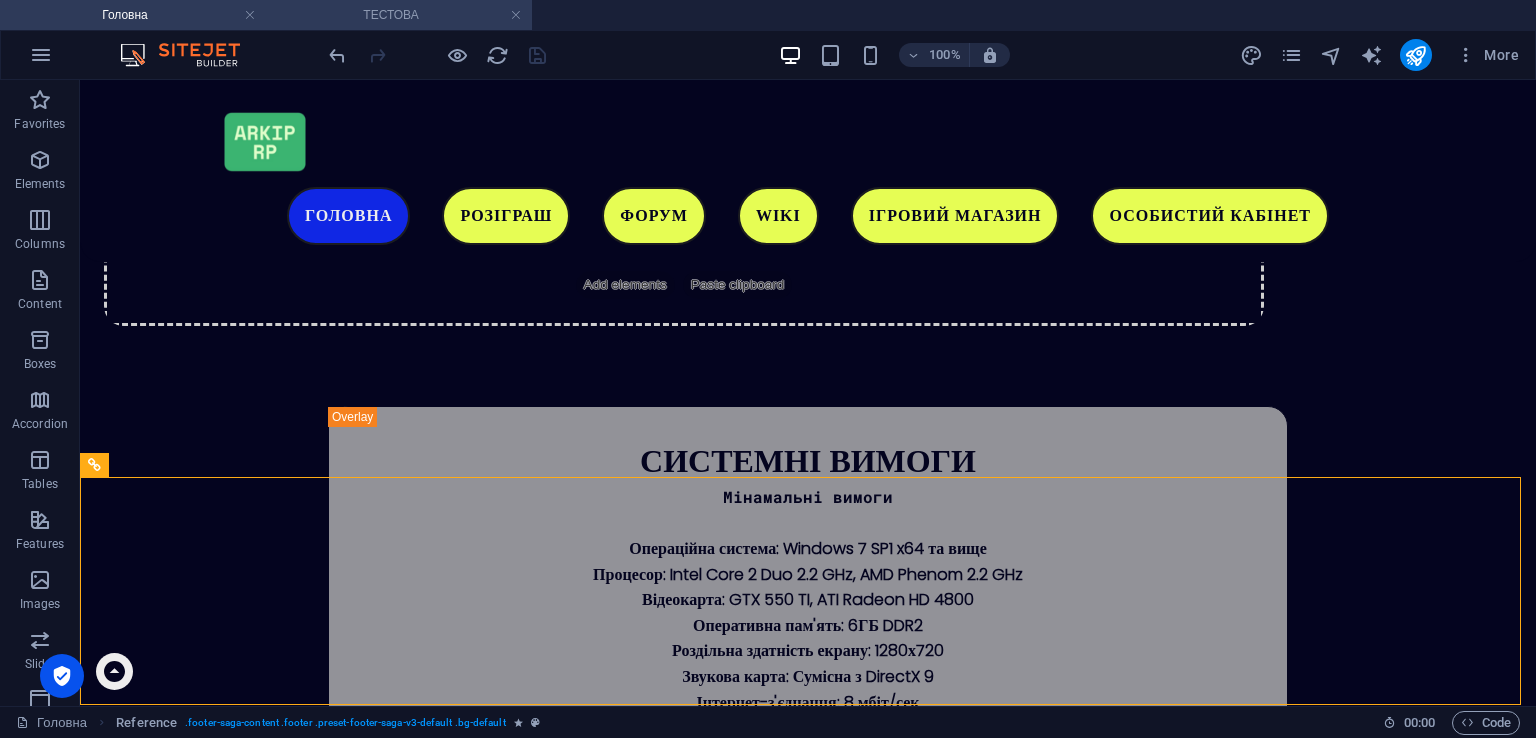 scroll, scrollTop: 0, scrollLeft: 0, axis: both 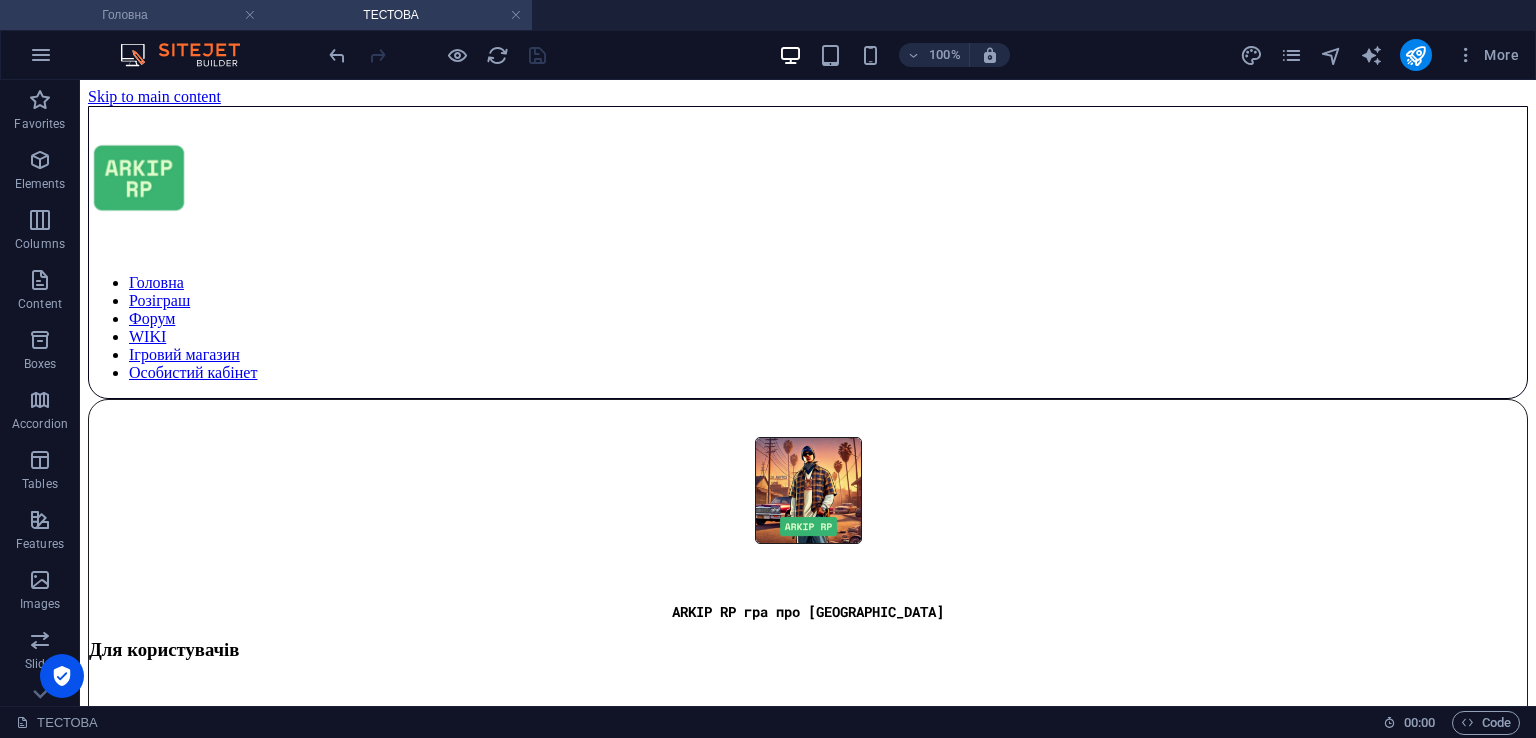 click on "Головна" at bounding box center (133, 15) 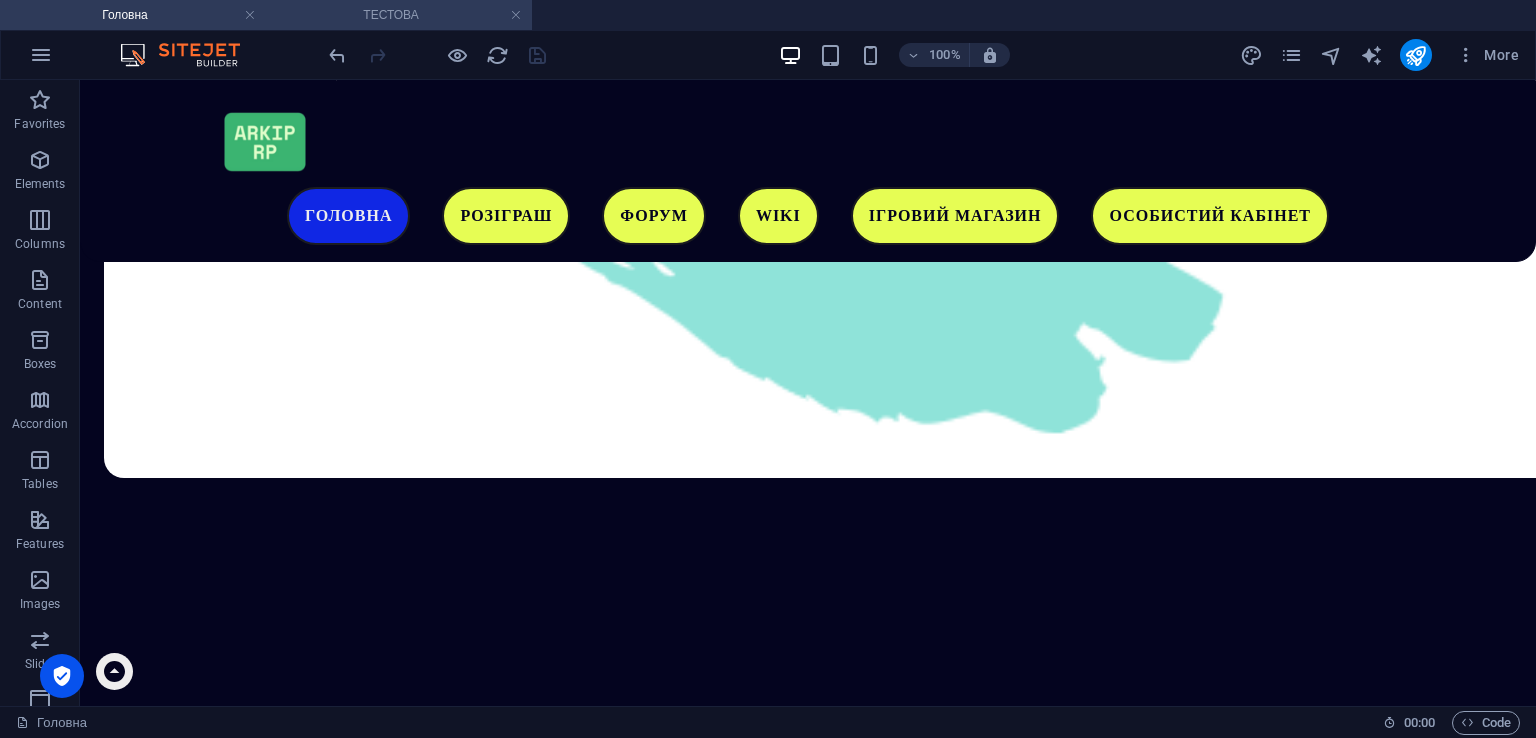 click on "ТЕСТОВА" at bounding box center (399, 15) 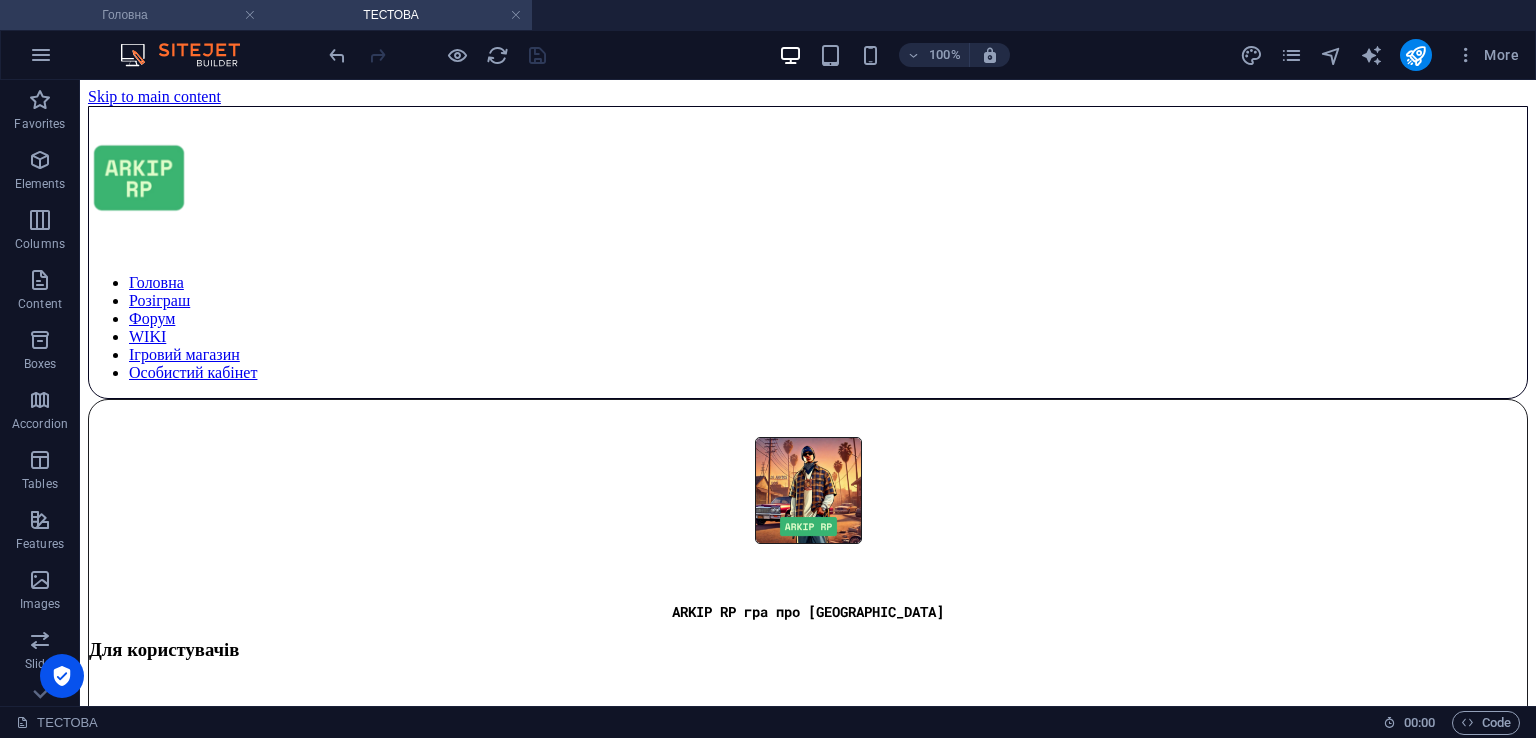click on "Головна" at bounding box center (133, 15) 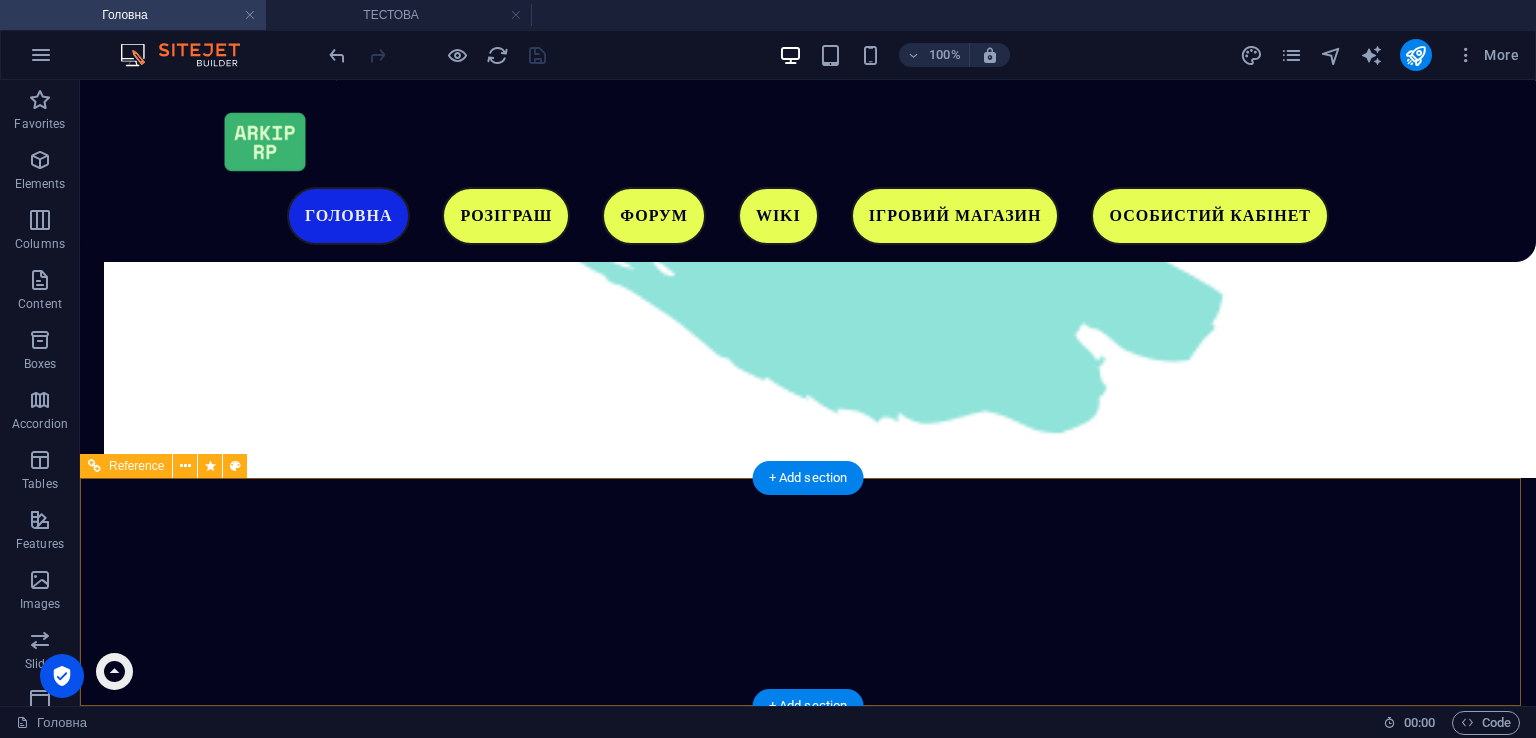 click on "ФОРУМ" at bounding box center (685, 3360) 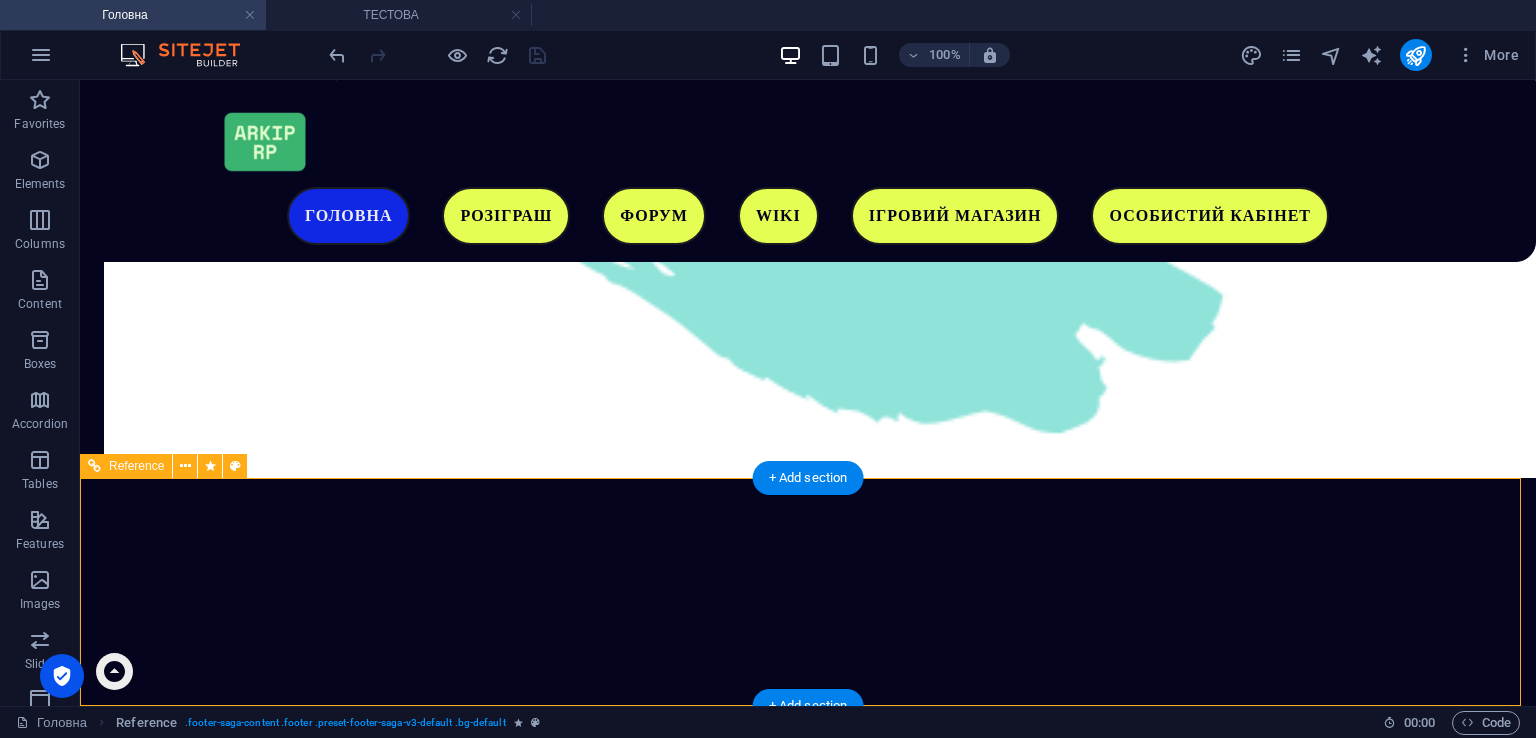 click on "РОЗІГРАШ" at bounding box center (685, 3334) 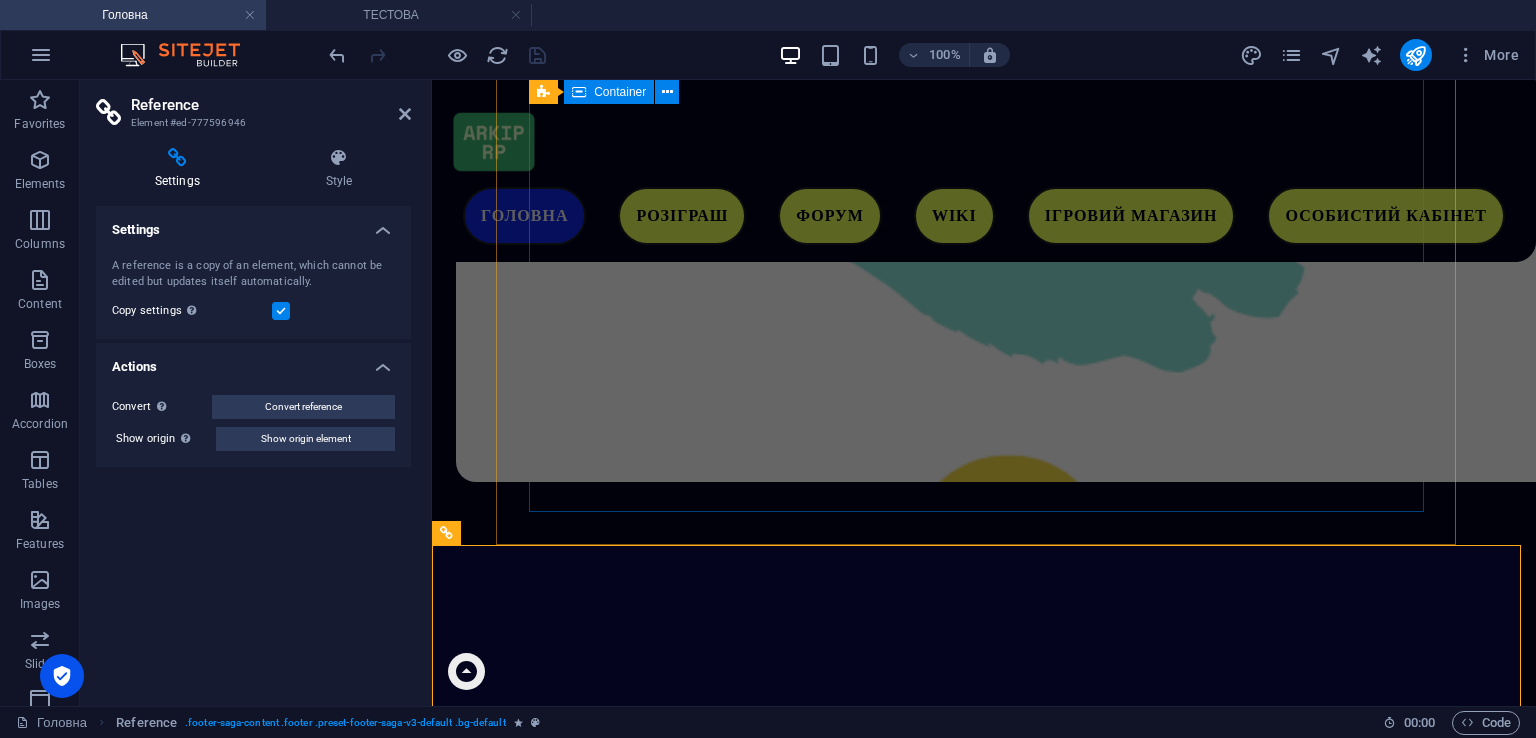 scroll, scrollTop: 5171, scrollLeft: 0, axis: vertical 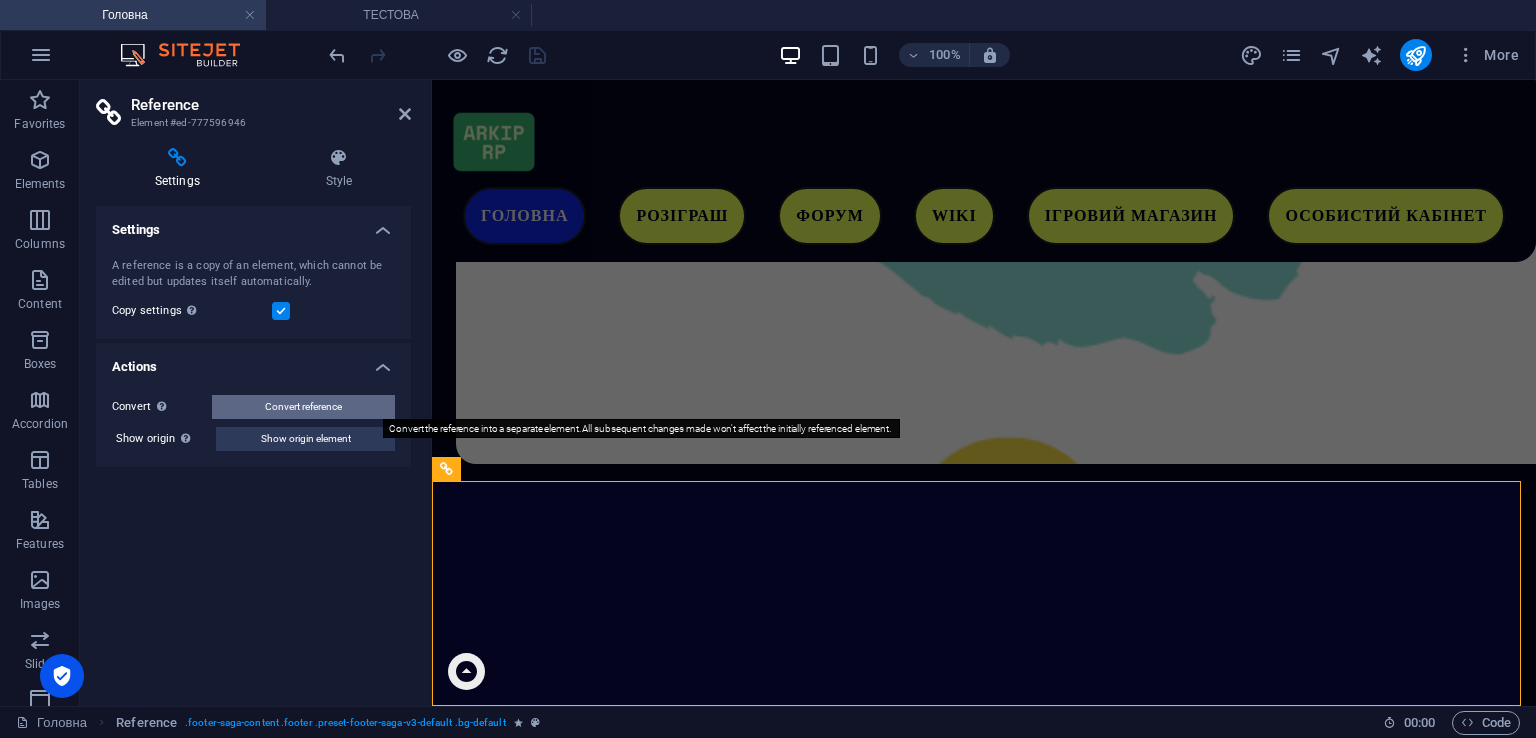 click on "Convert reference" at bounding box center [303, 407] 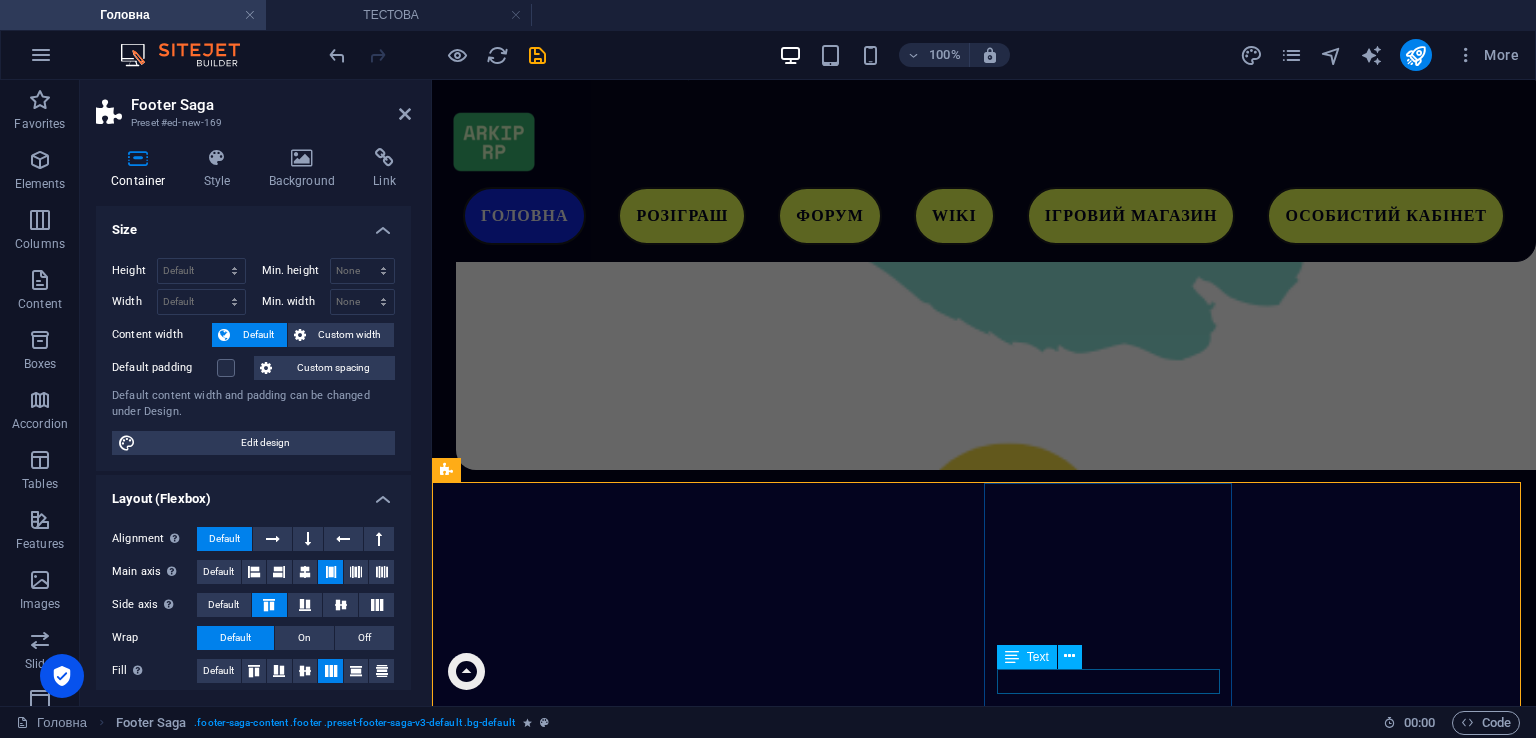 scroll, scrollTop: 5171, scrollLeft: 0, axis: vertical 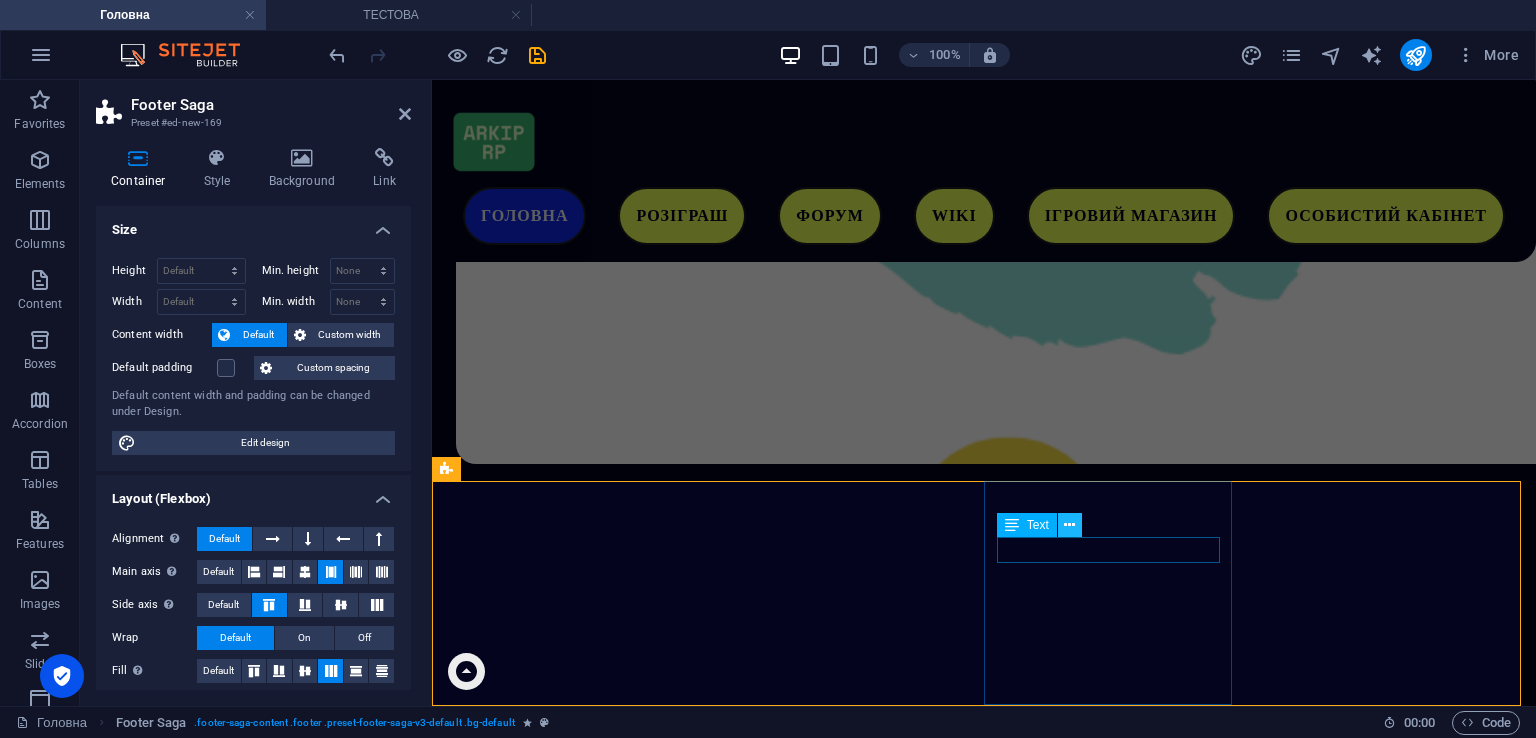 click at bounding box center [1069, 525] 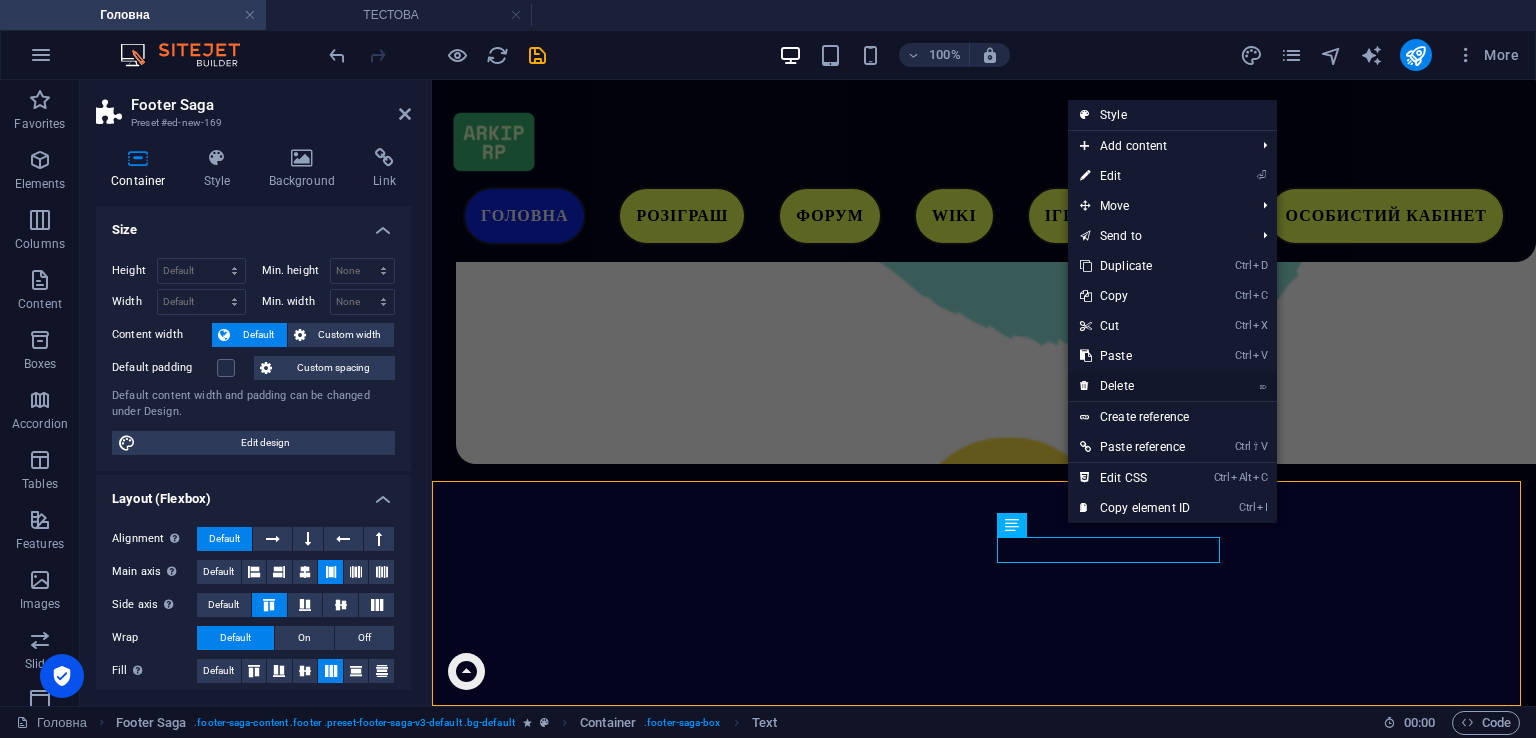 click on "⌦  Delete" at bounding box center (1135, 386) 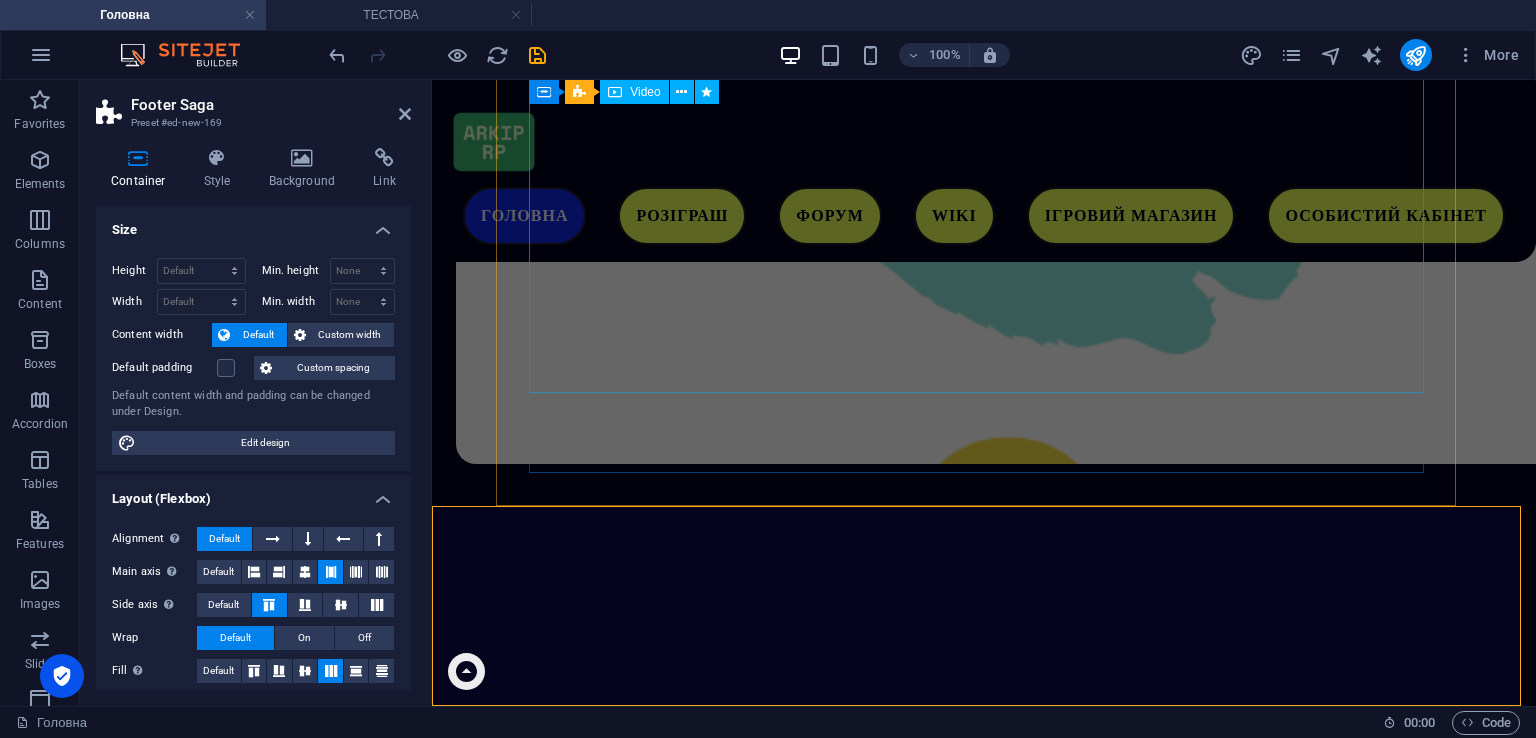 scroll, scrollTop: 5145, scrollLeft: 0, axis: vertical 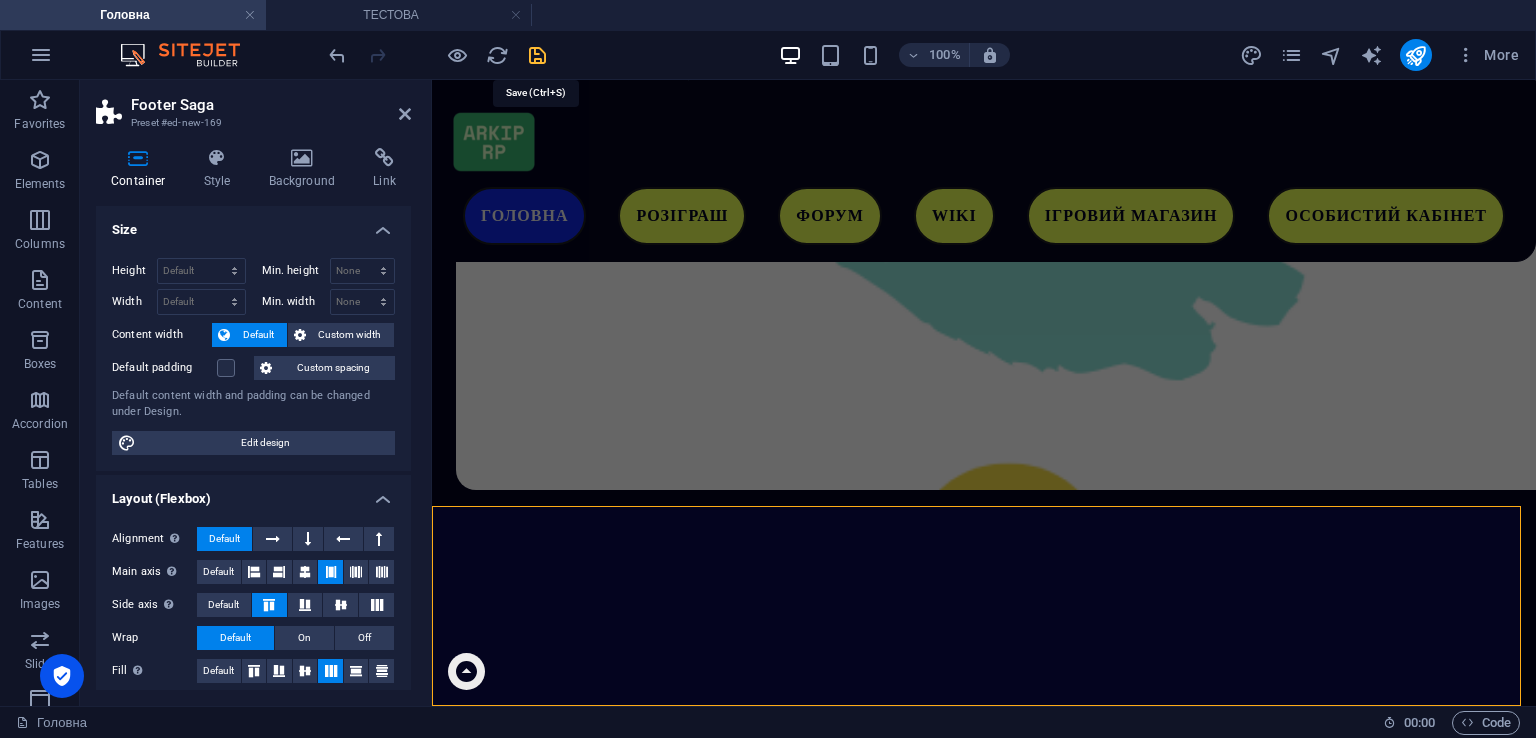 click at bounding box center [537, 55] 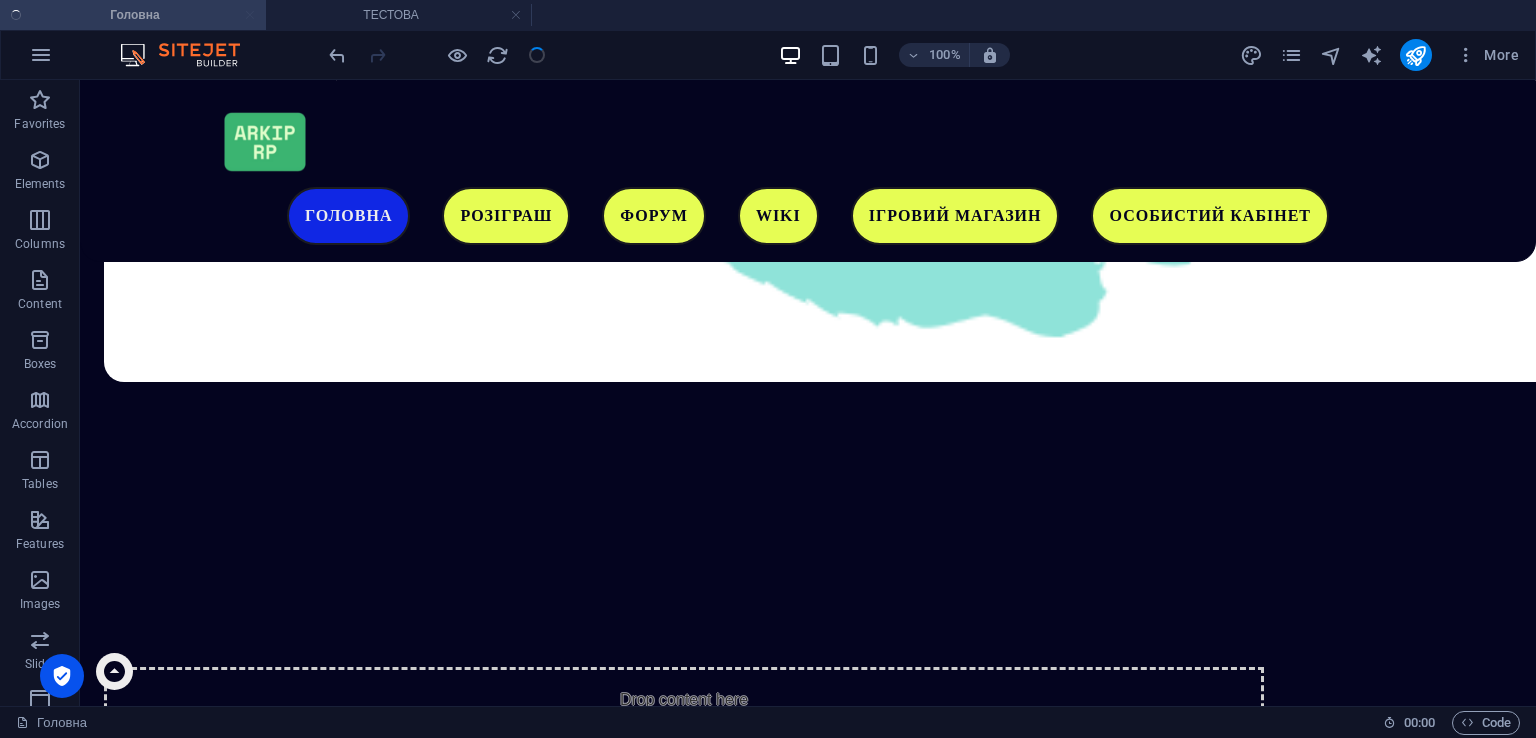 scroll, scrollTop: 5024, scrollLeft: 0, axis: vertical 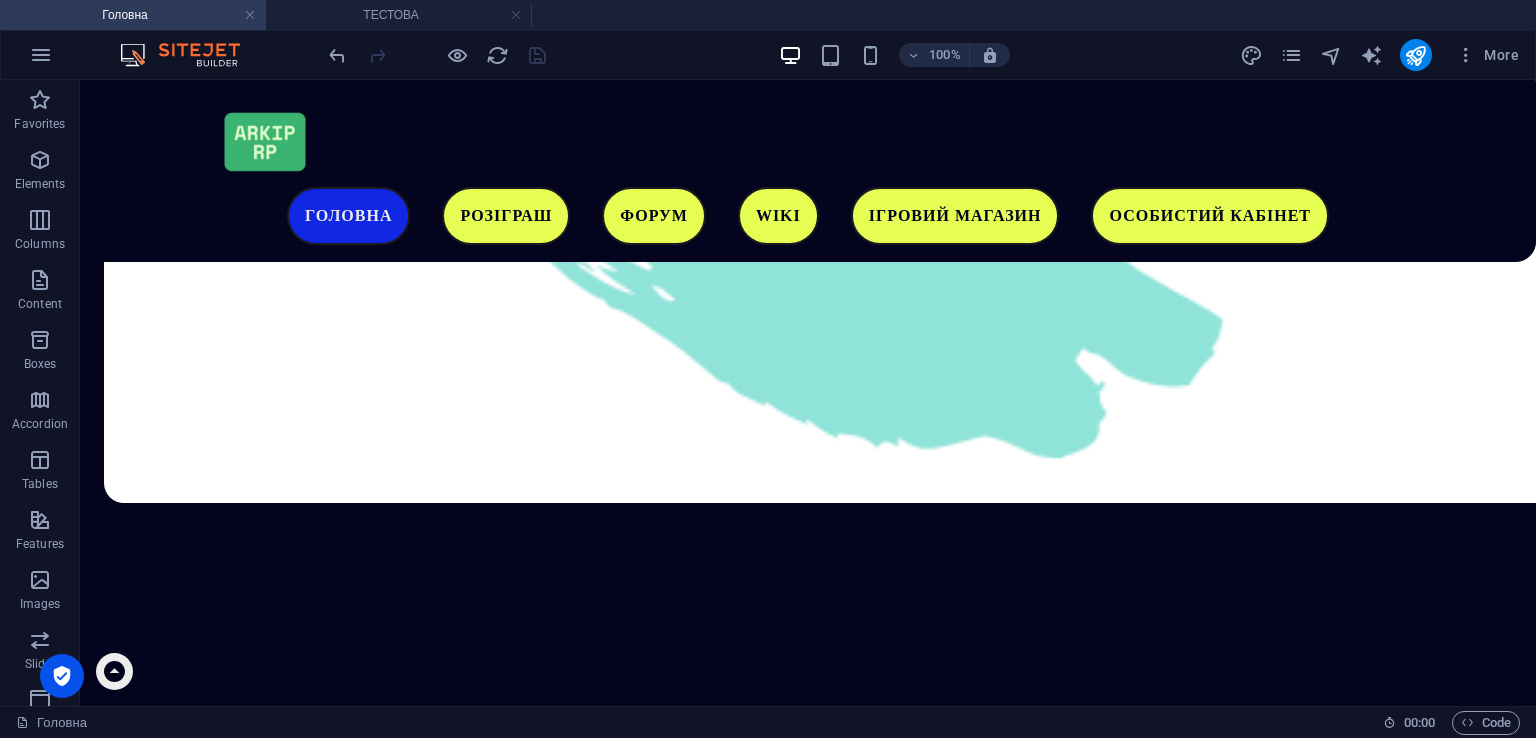 click on "More" at bounding box center (1383, 55) 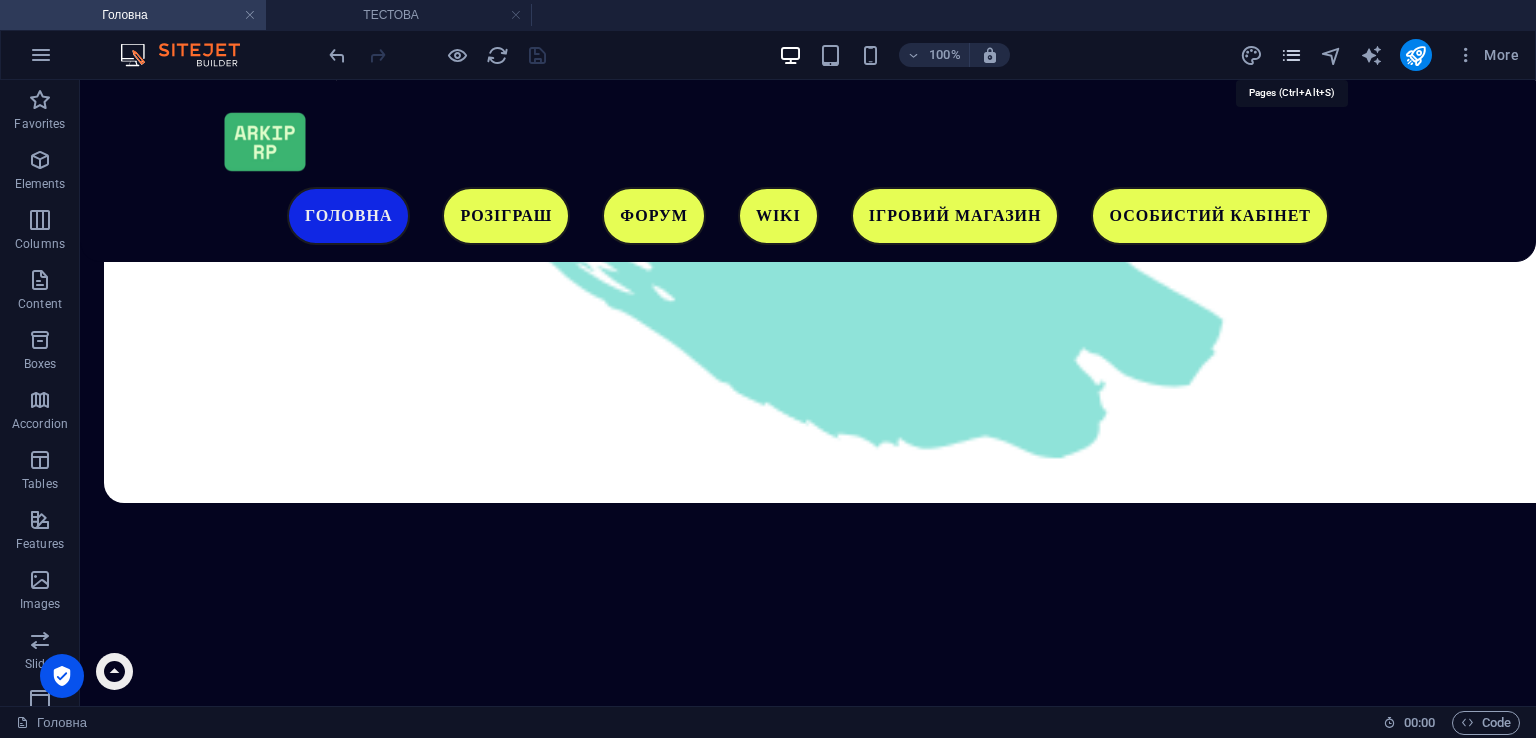 click at bounding box center (1291, 55) 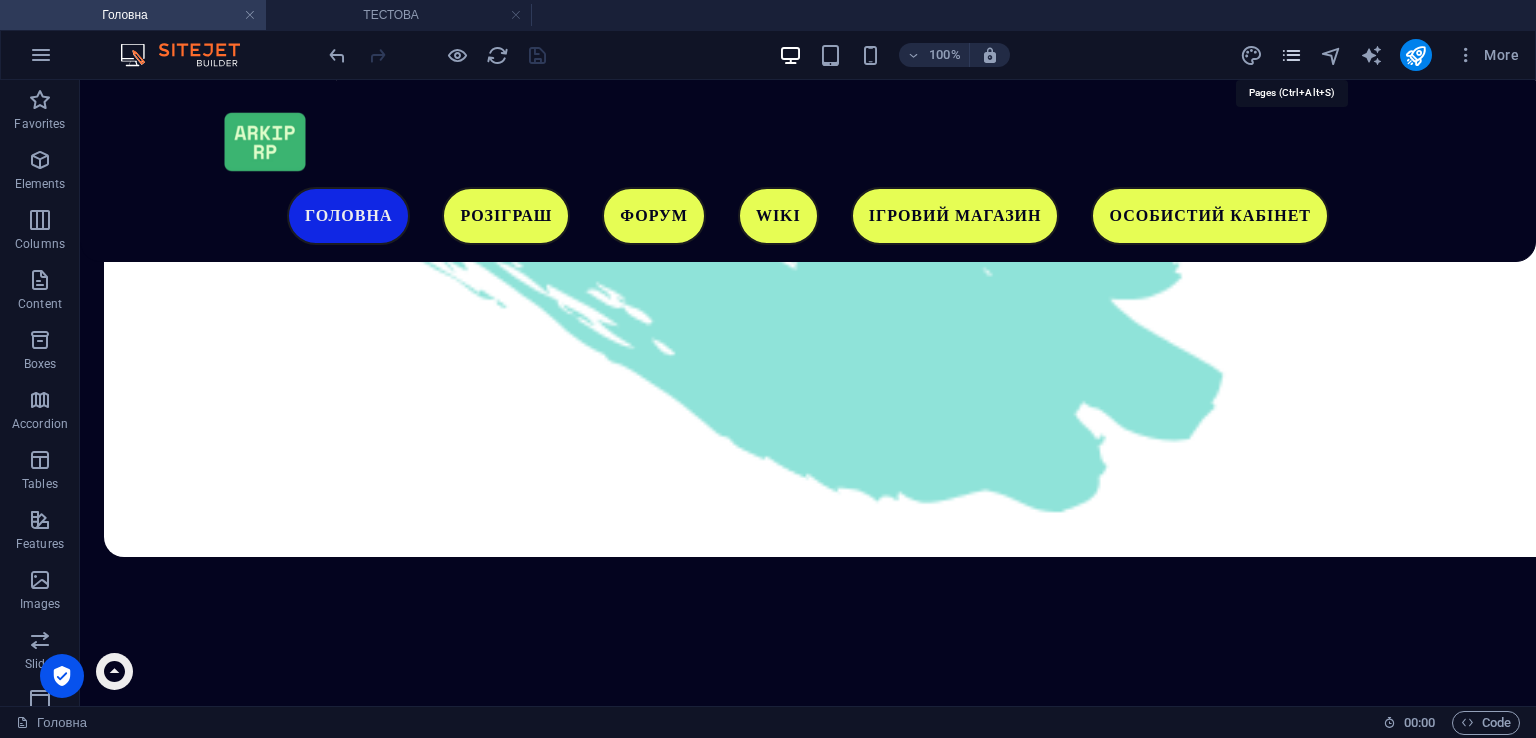scroll, scrollTop: 5051, scrollLeft: 0, axis: vertical 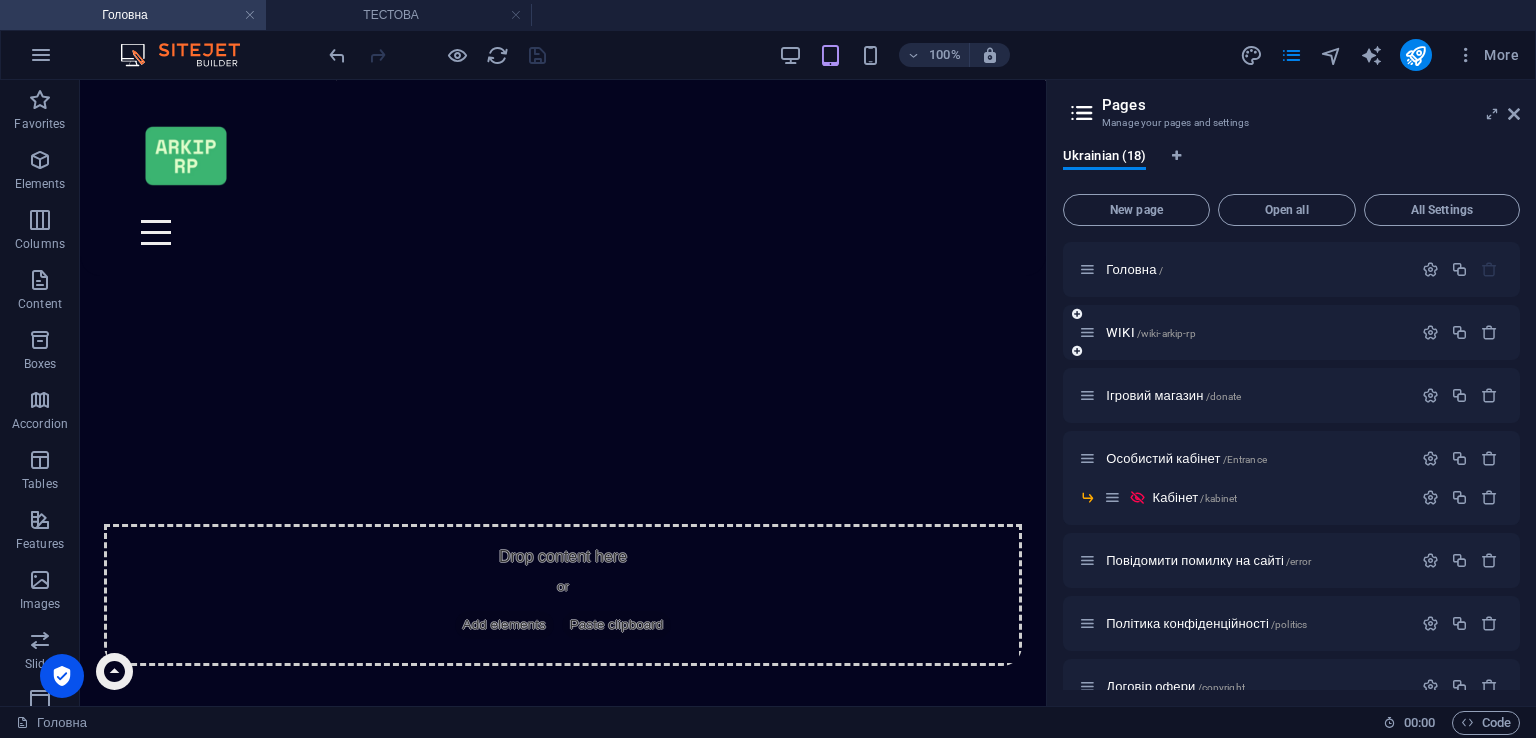 click on "WIKI /wiki-arkip-rp" at bounding box center (1245, 332) 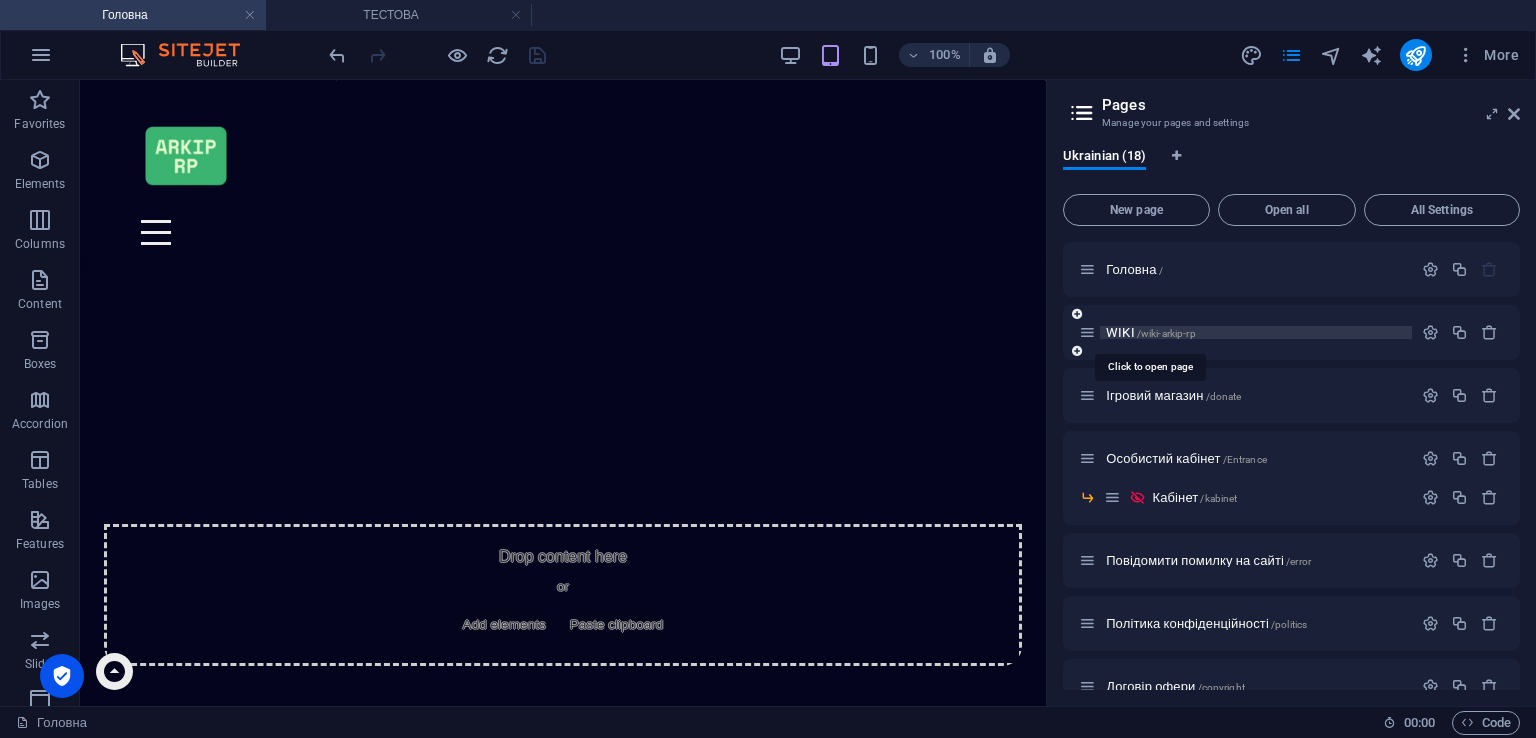 click on "/wiki-arkip-rp" at bounding box center [1166, 333] 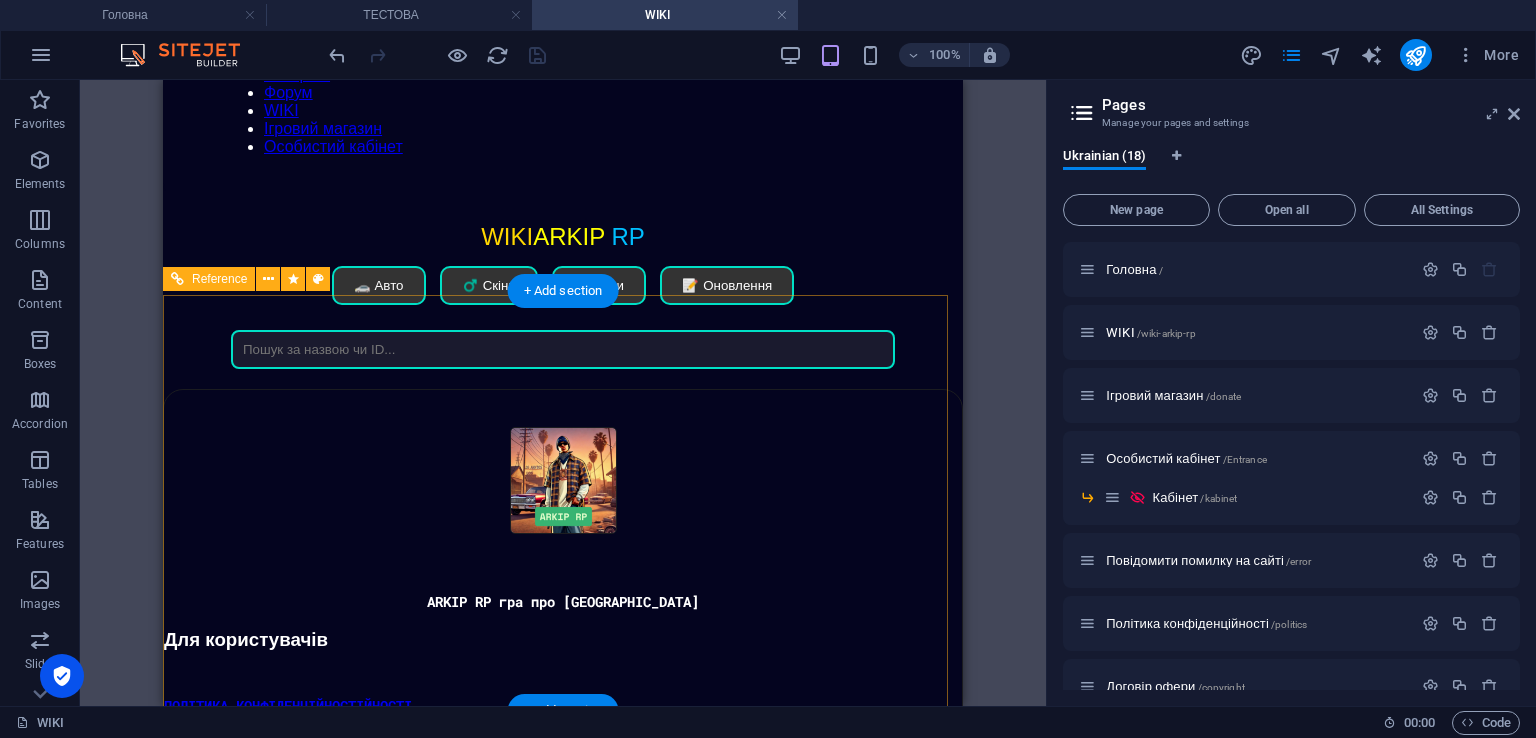 scroll, scrollTop: 246, scrollLeft: 0, axis: vertical 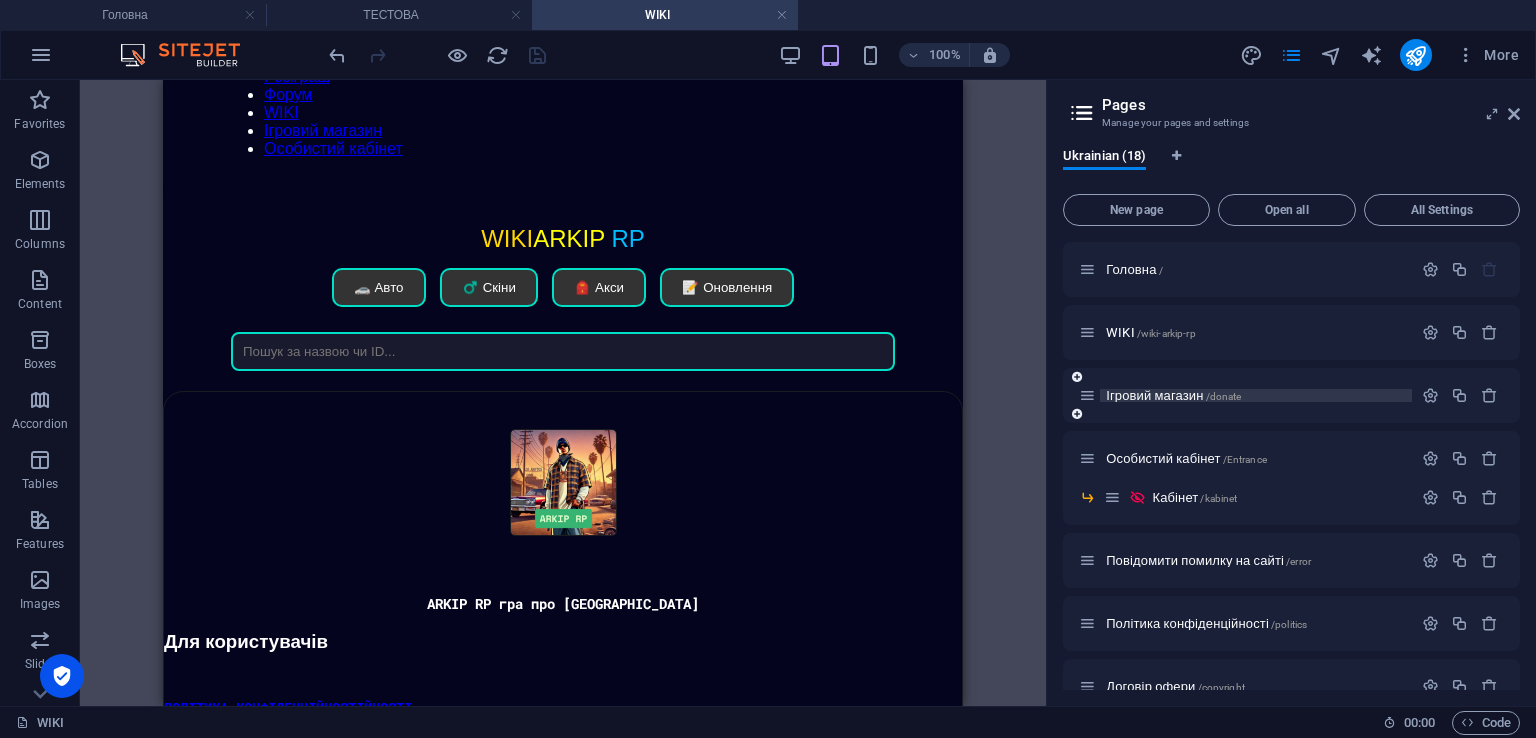 click on "Ігровий магазин /donate" at bounding box center [1173, 395] 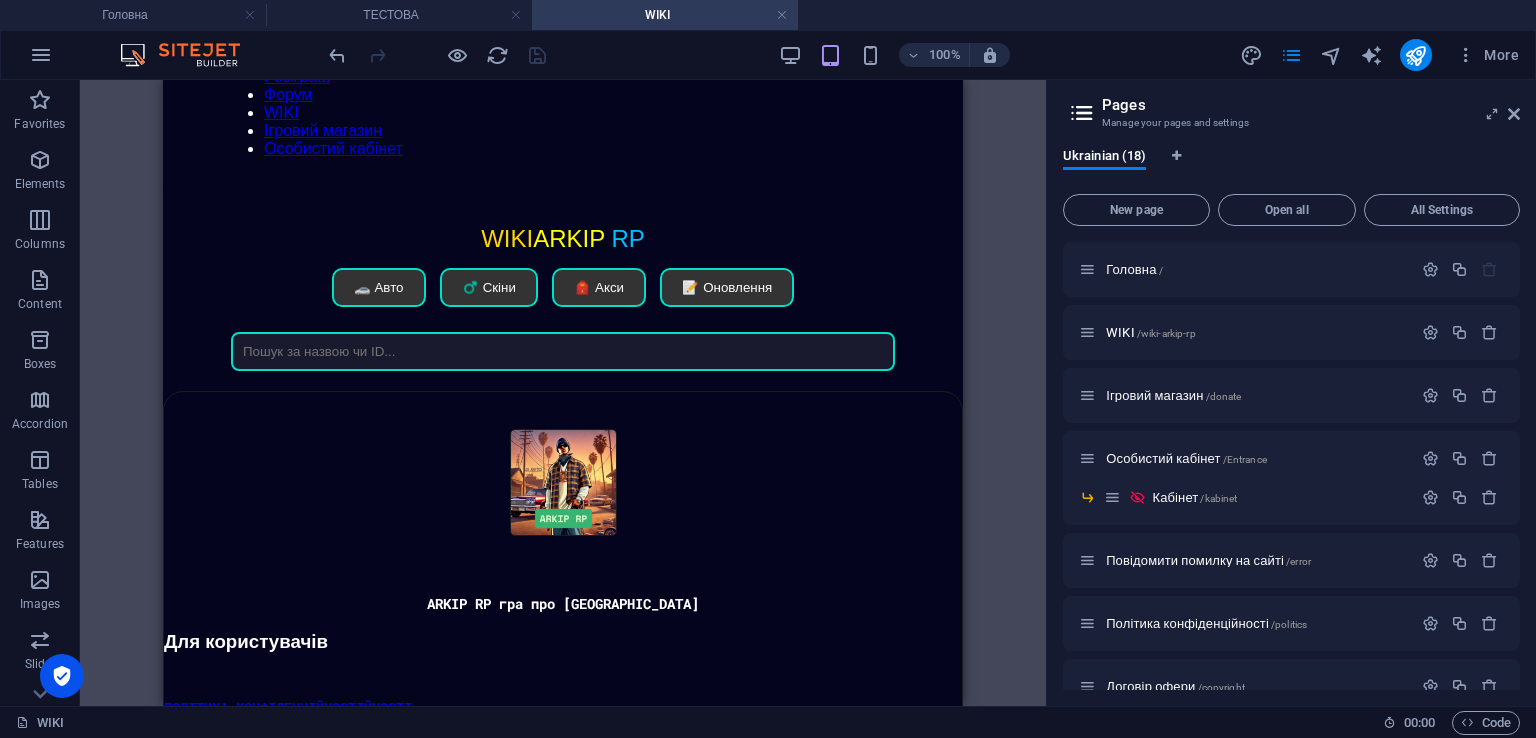 scroll, scrollTop: 0, scrollLeft: 0, axis: both 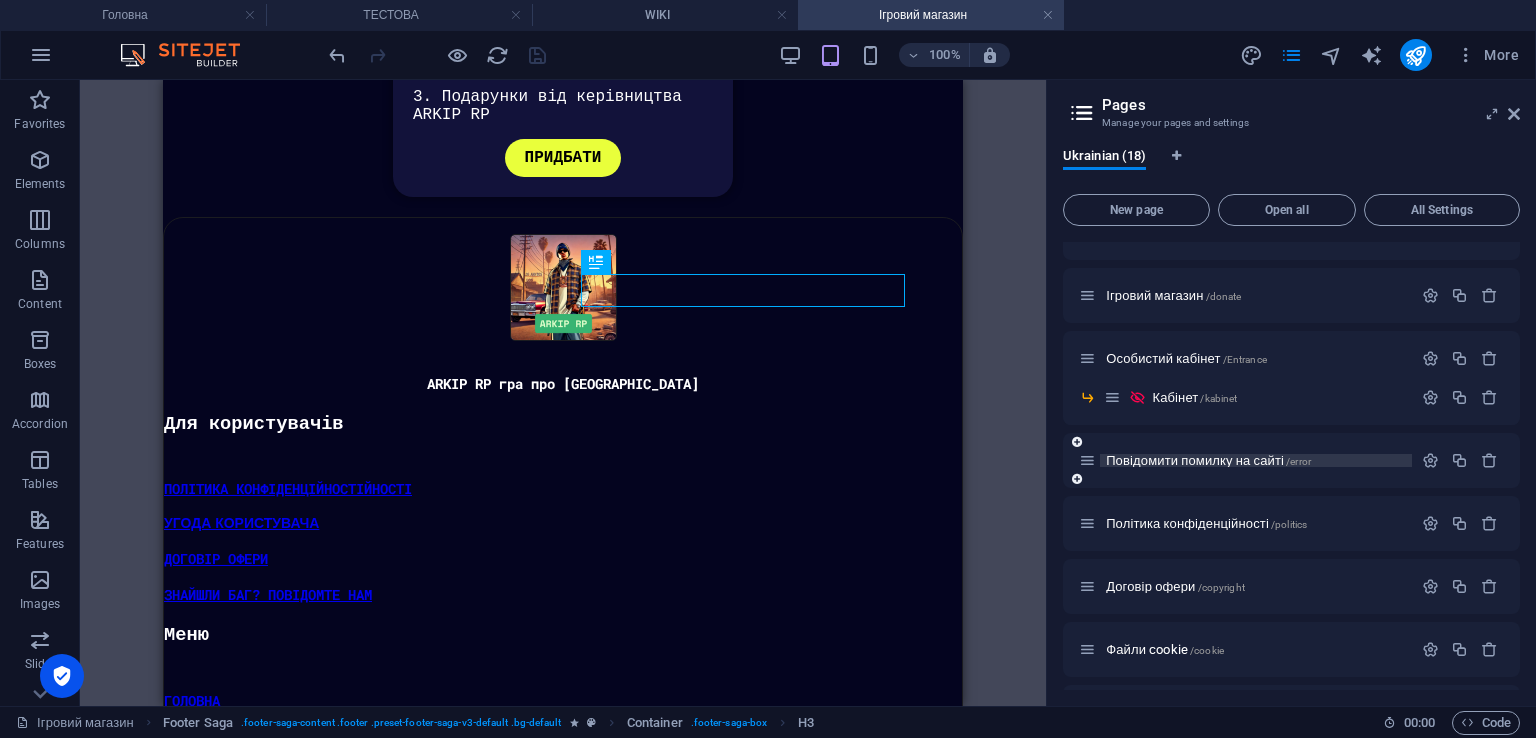 click on "Повідомити помилку на сайті /error" at bounding box center (1208, 460) 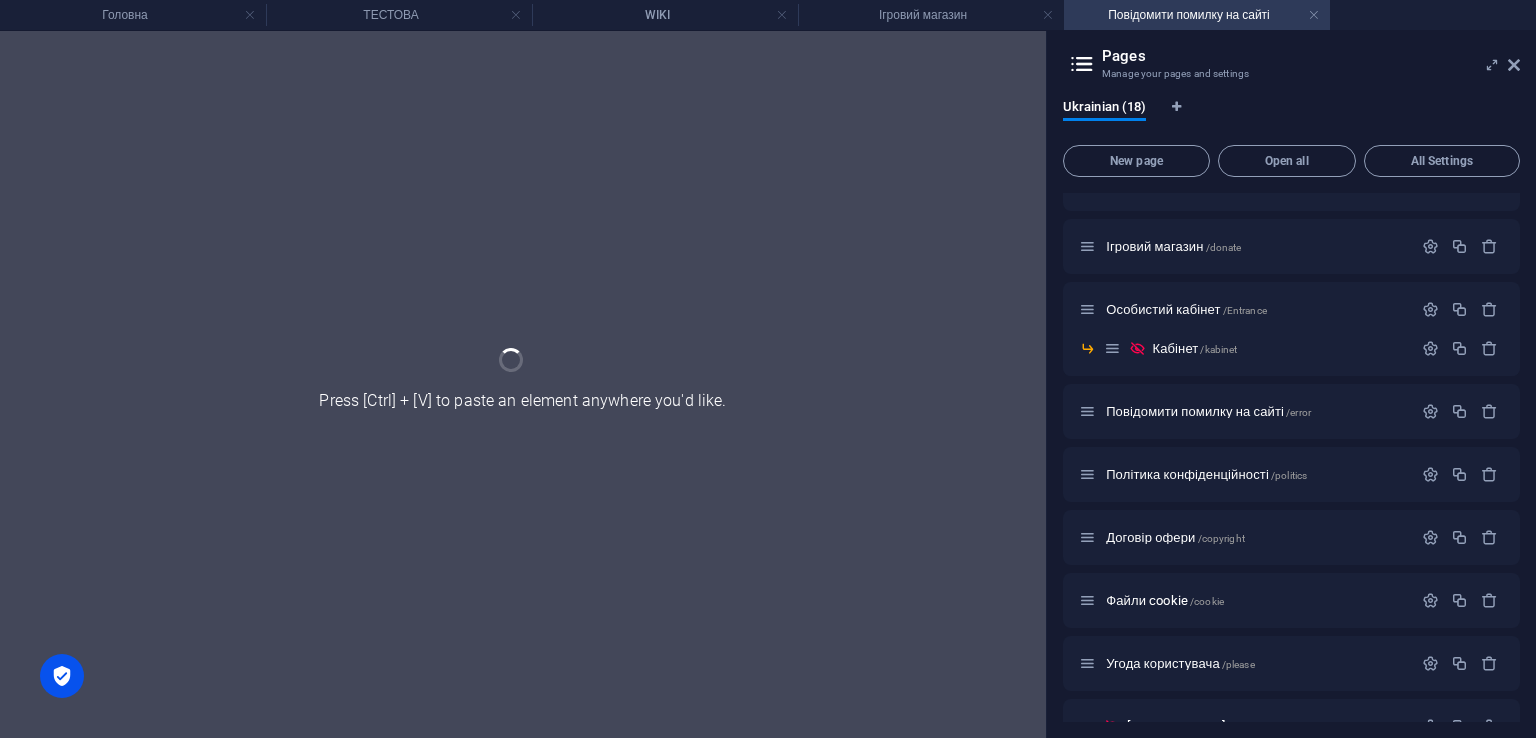 scroll, scrollTop: 0, scrollLeft: 0, axis: both 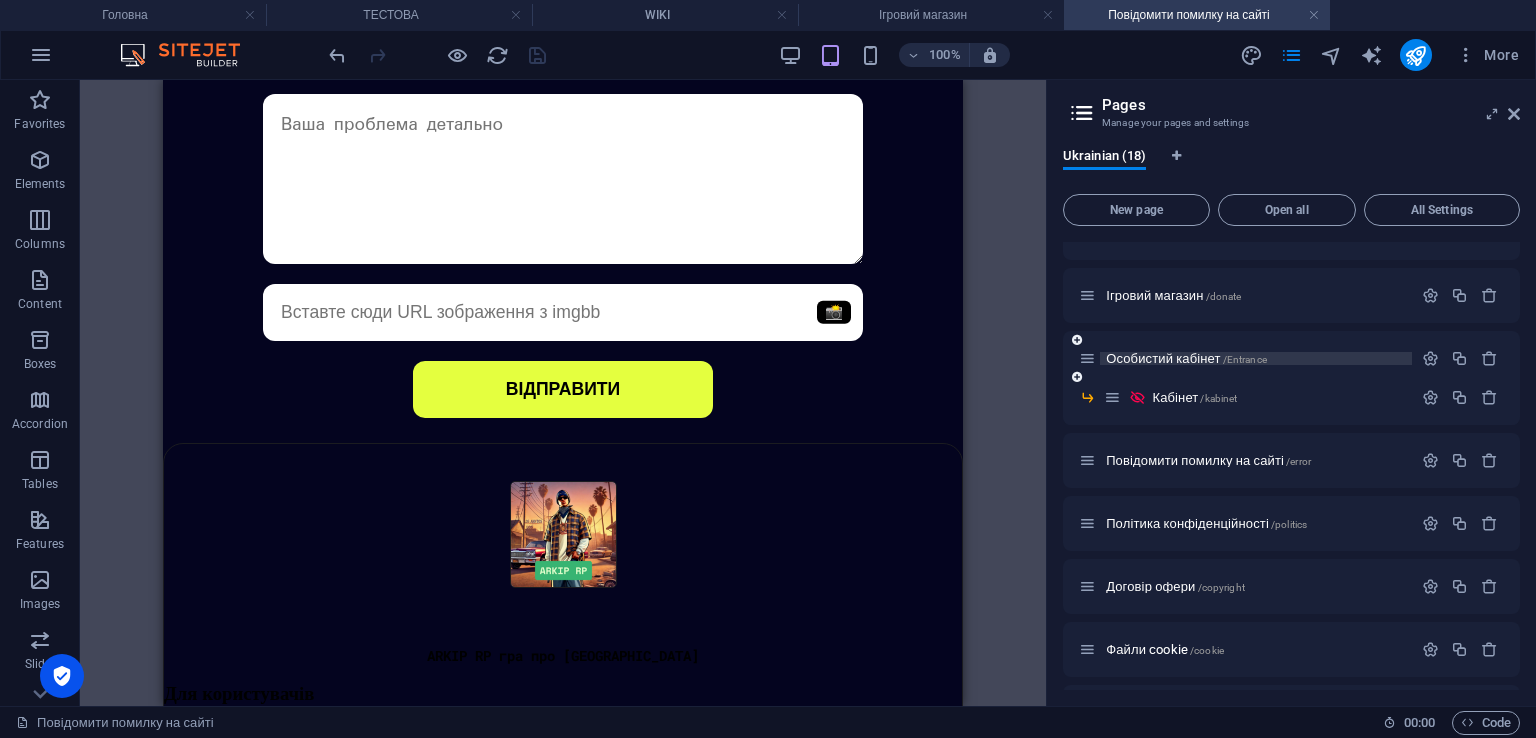 click on "Особистий кабінет /Entrance" at bounding box center (1186, 358) 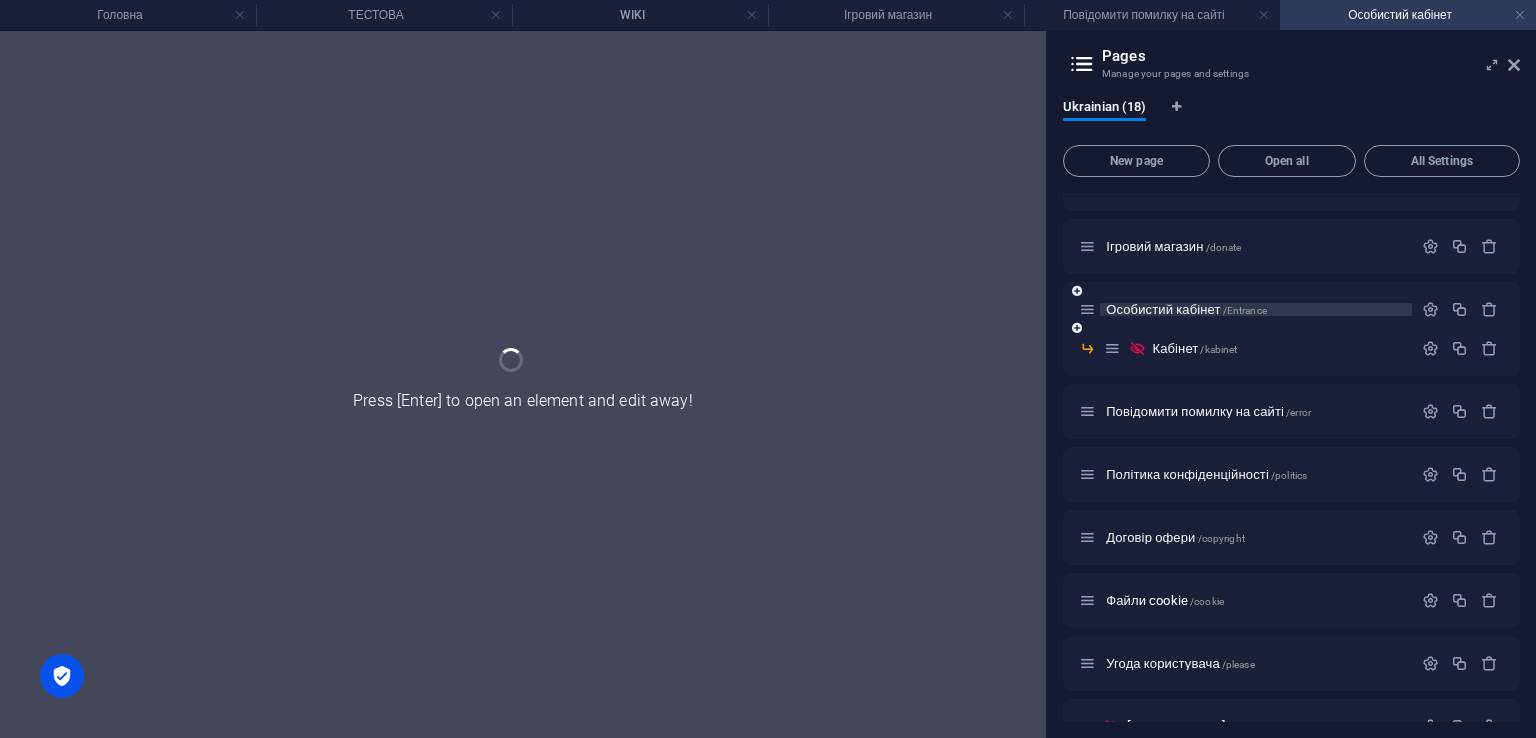 scroll, scrollTop: 0, scrollLeft: 0, axis: both 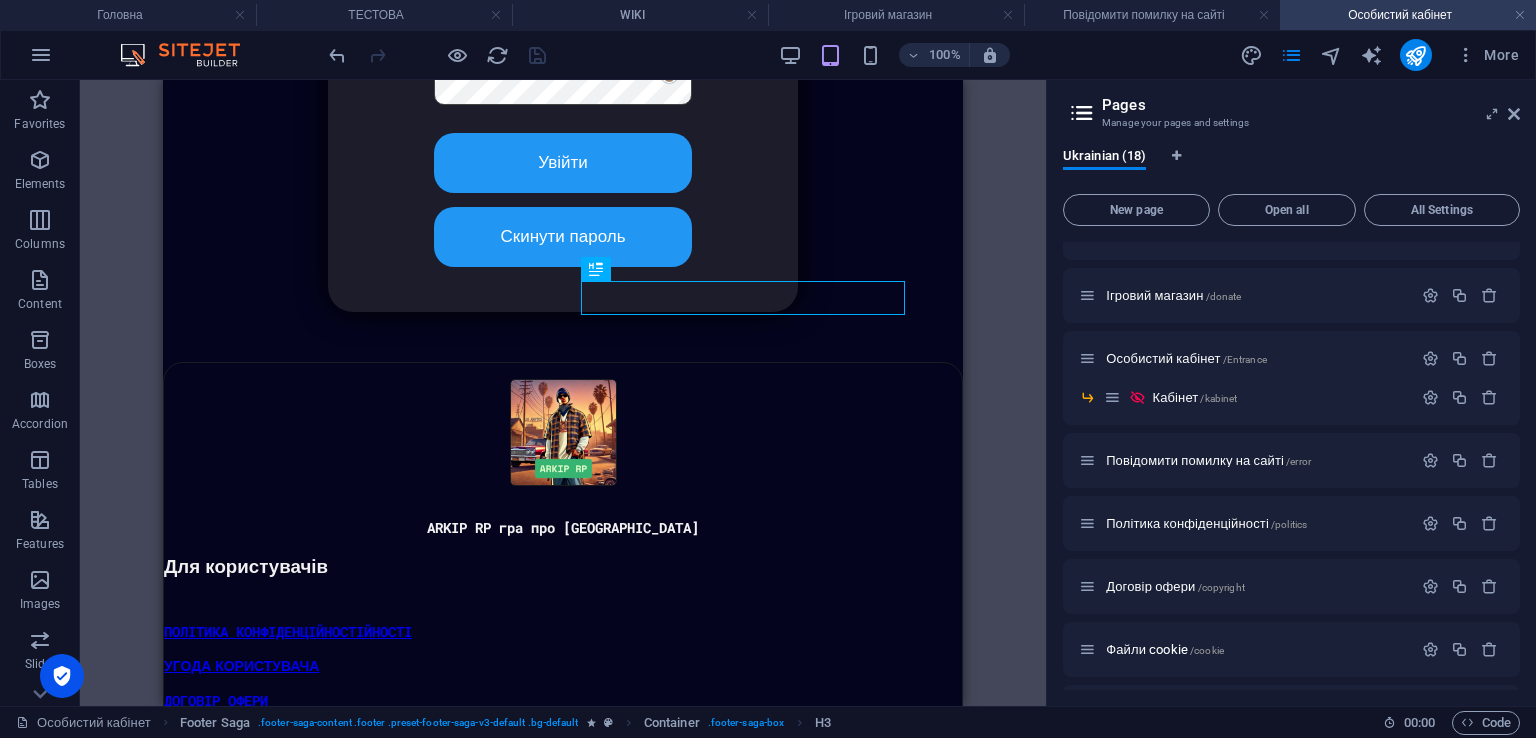 click on "100% More" at bounding box center (926, 55) 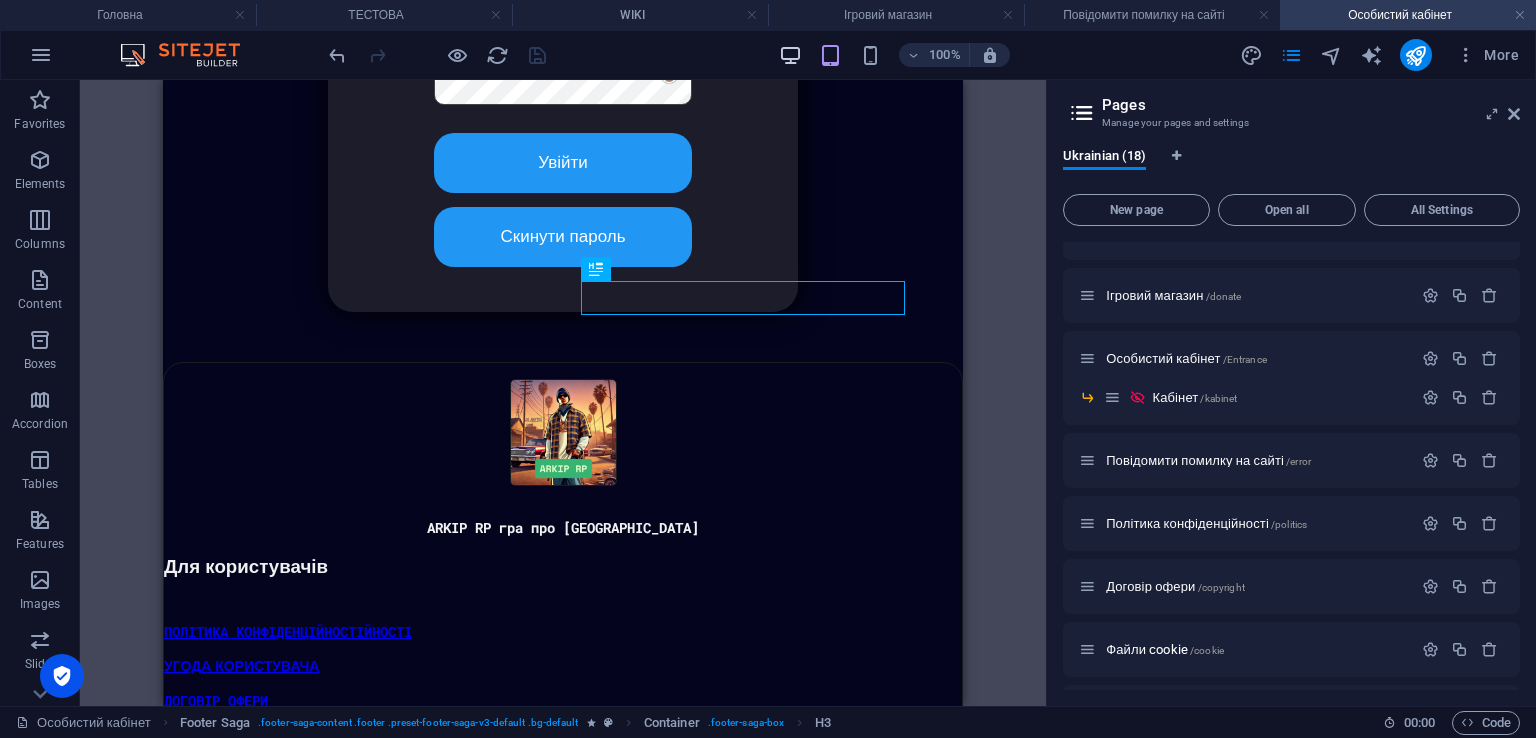 click at bounding box center (790, 55) 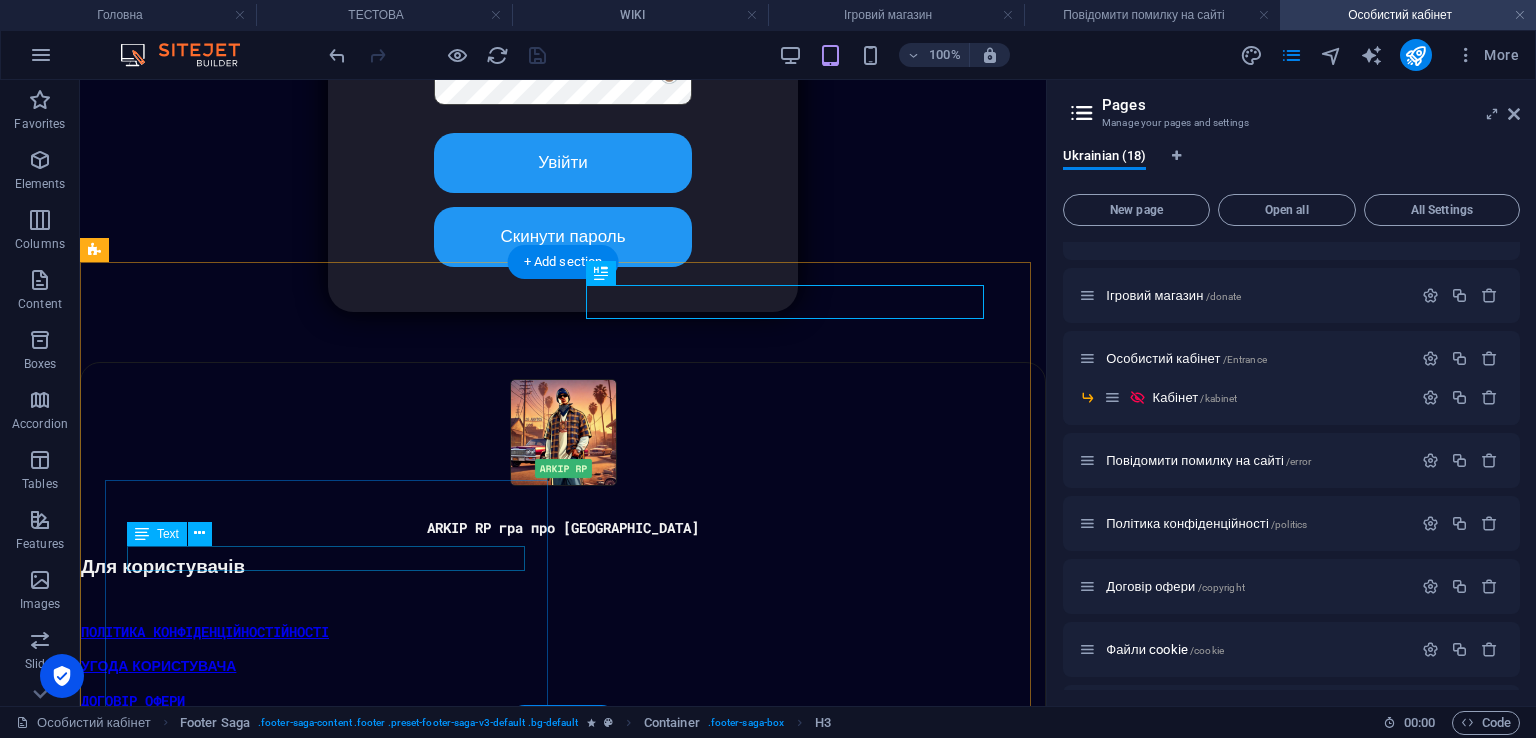 click on "ГОЛОВНА" at bounding box center (563, 840) 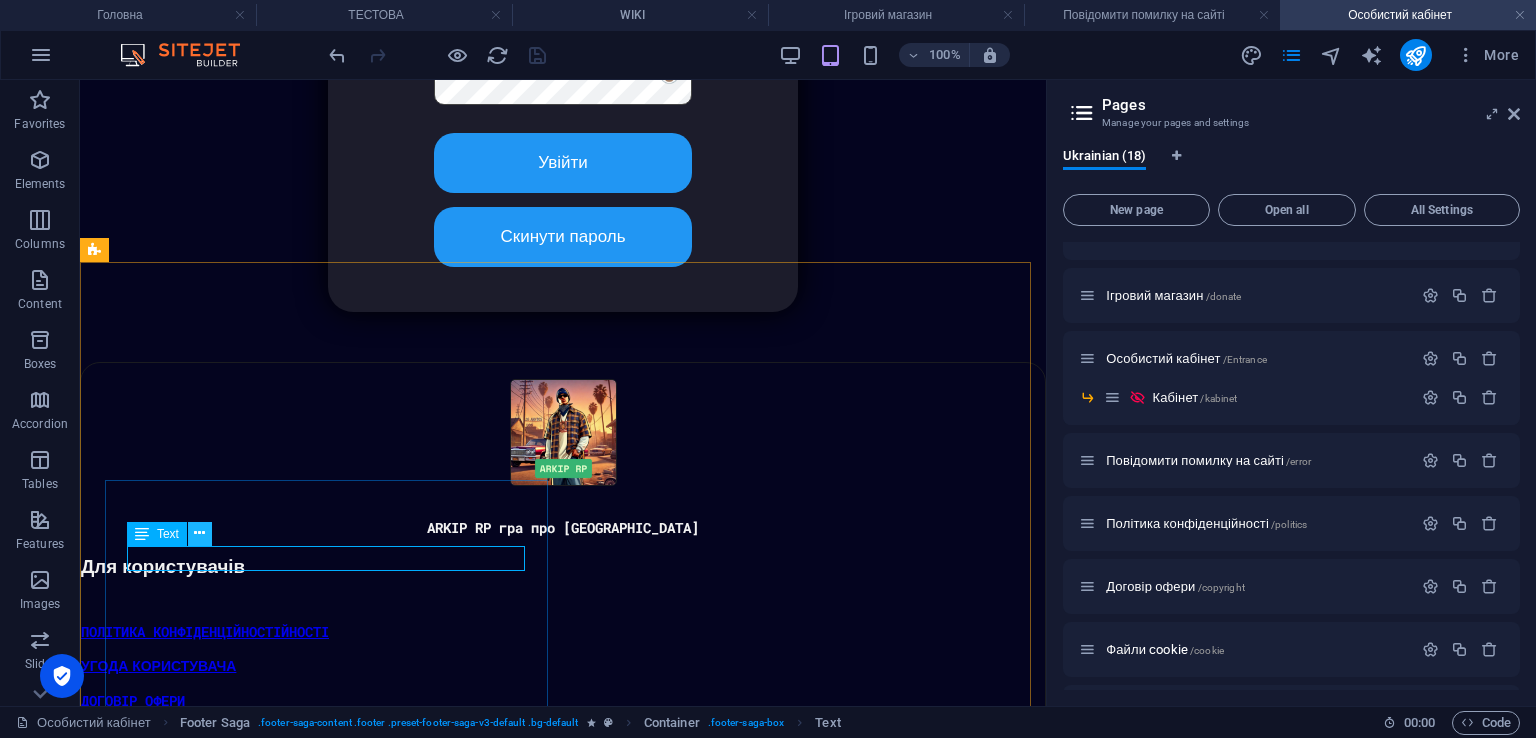 click at bounding box center [199, 533] 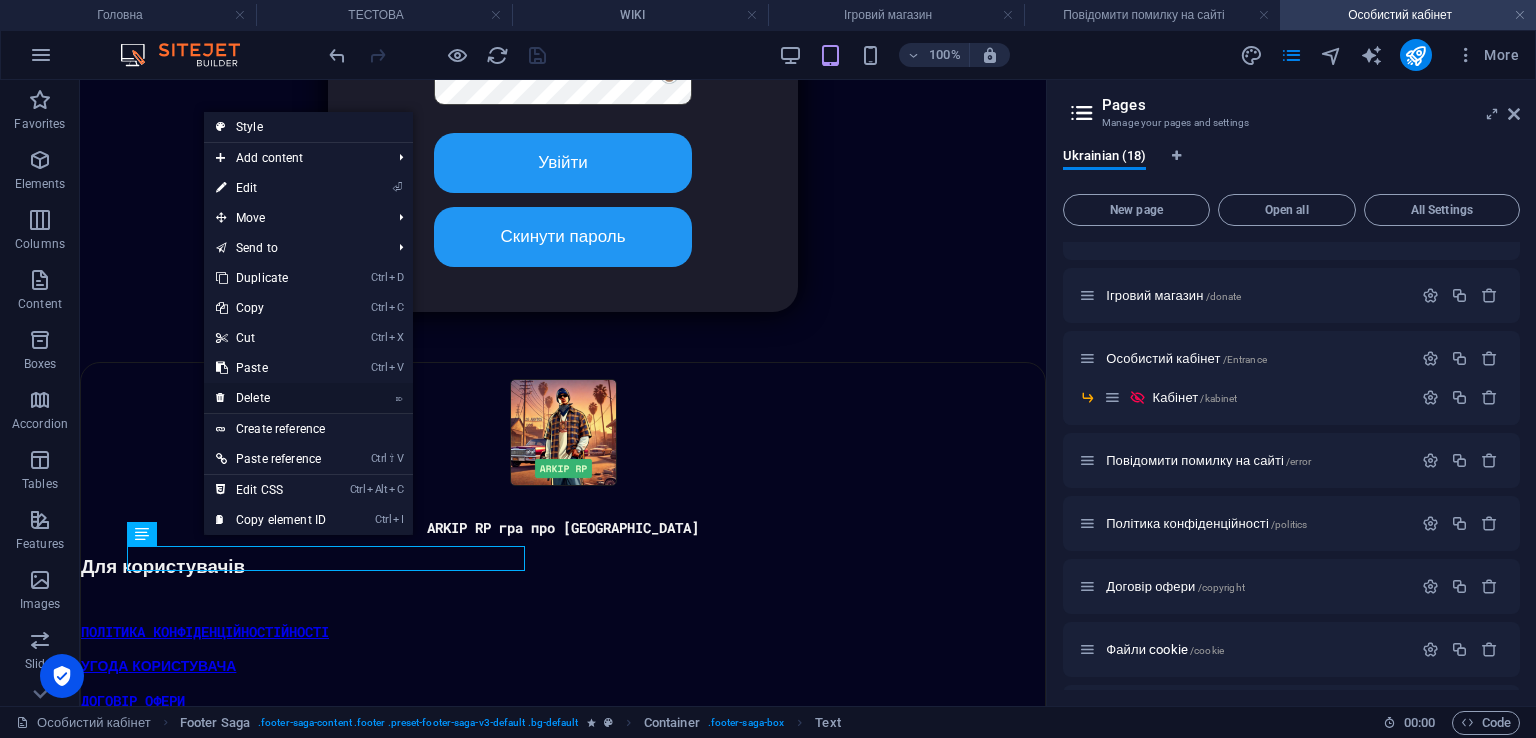 click on "⌦  Delete" at bounding box center [271, 398] 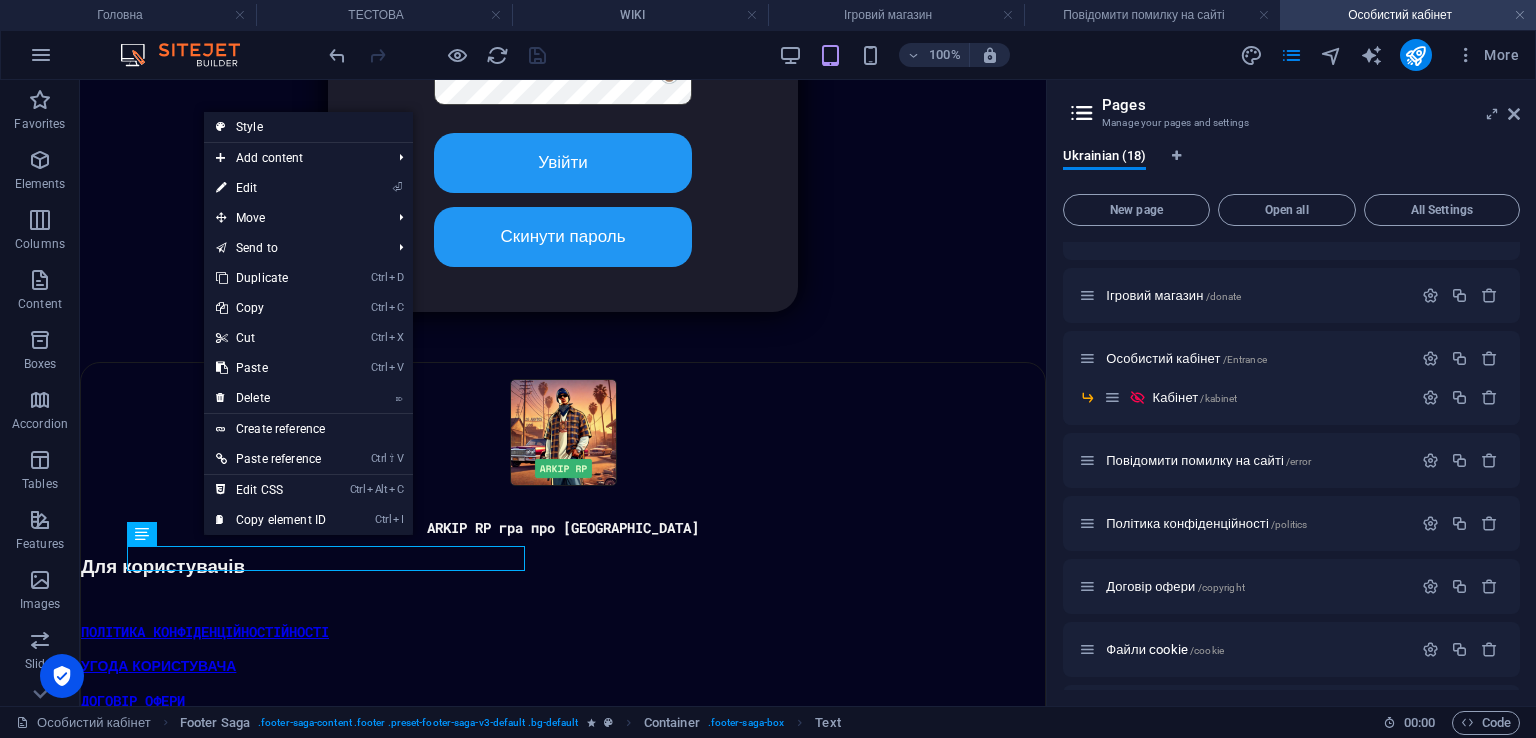 scroll, scrollTop: 711, scrollLeft: 0, axis: vertical 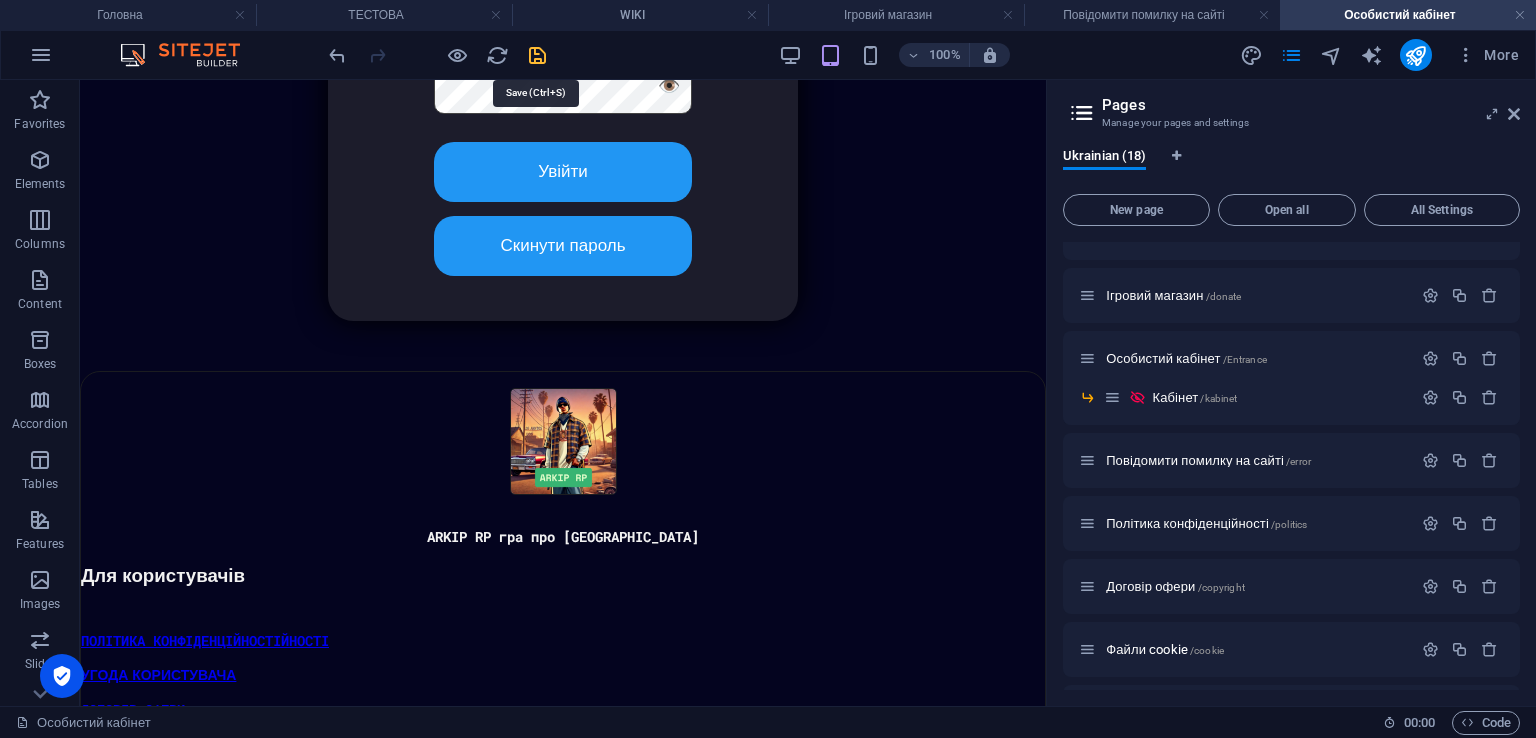 click at bounding box center (537, 55) 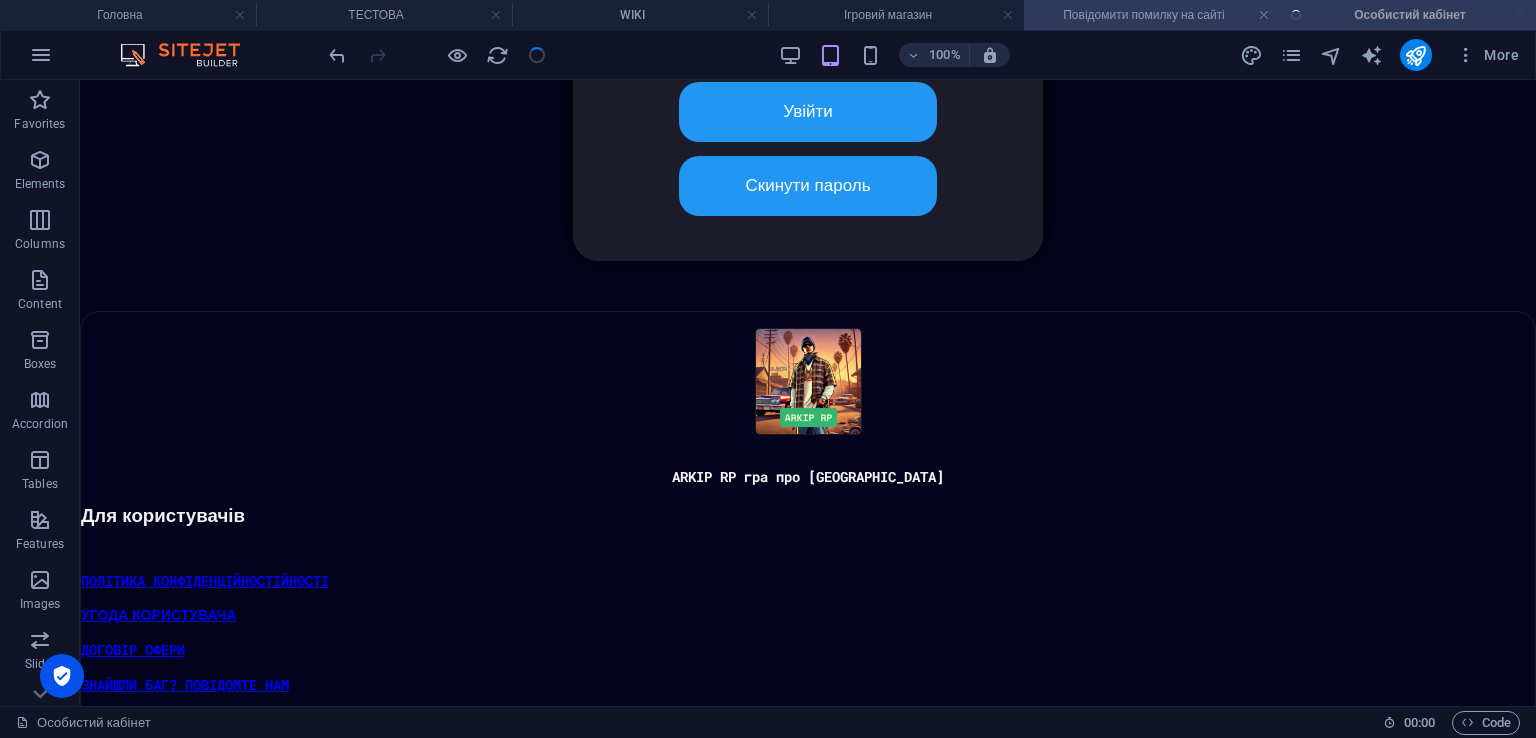 scroll, scrollTop: 449, scrollLeft: 0, axis: vertical 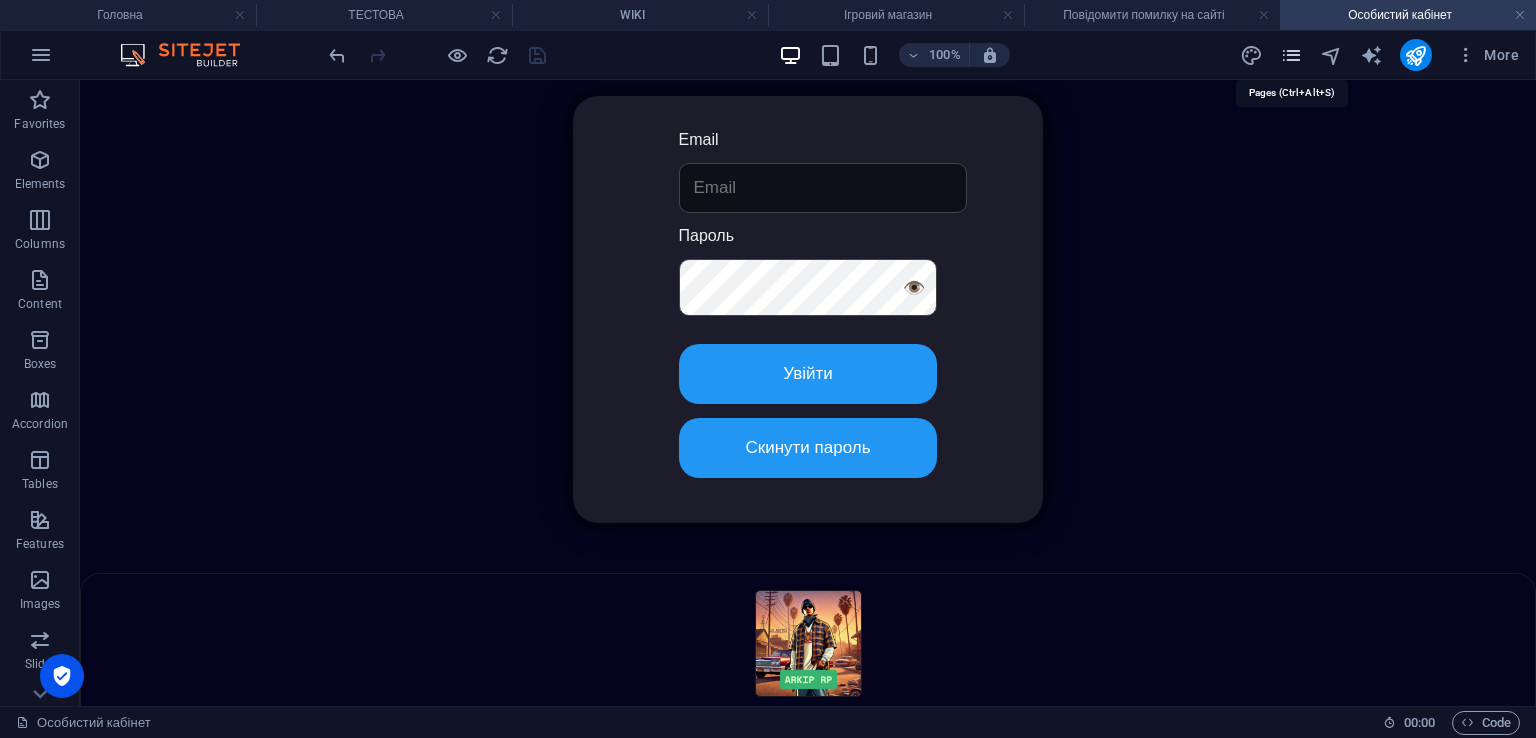 click at bounding box center [1291, 55] 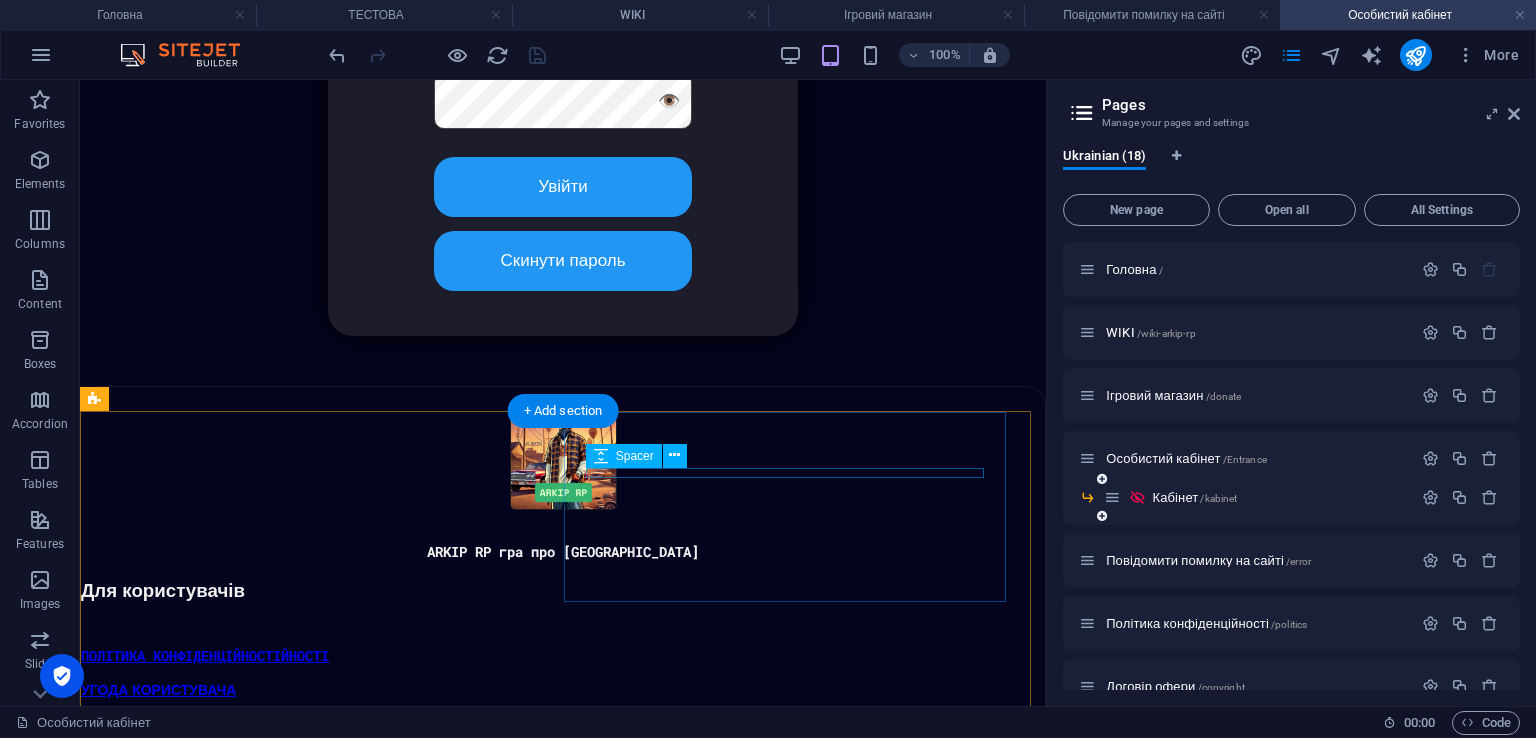 scroll, scrollTop: 711, scrollLeft: 0, axis: vertical 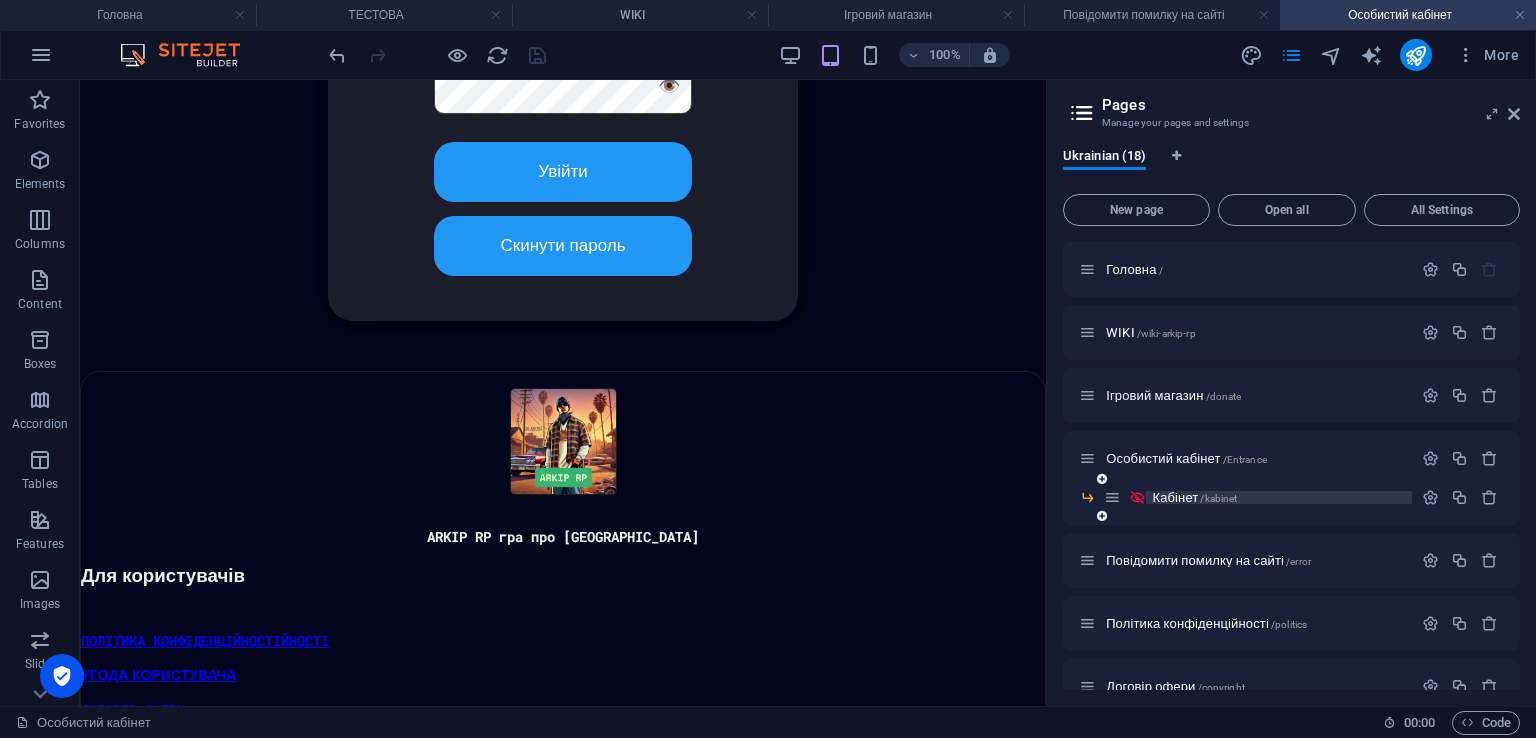 click on "Кабінет  /kabinet" at bounding box center (1194, 497) 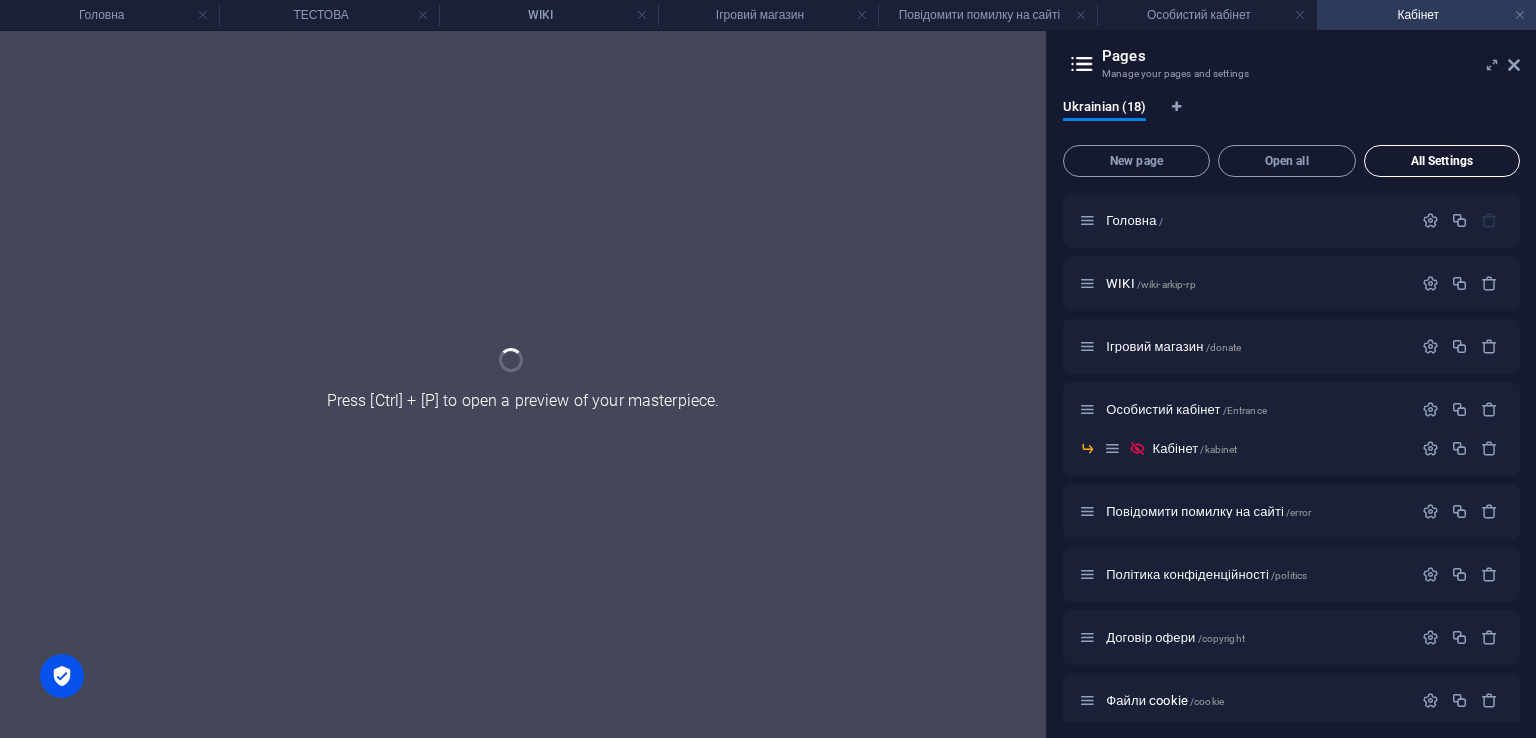 scroll, scrollTop: 0, scrollLeft: 0, axis: both 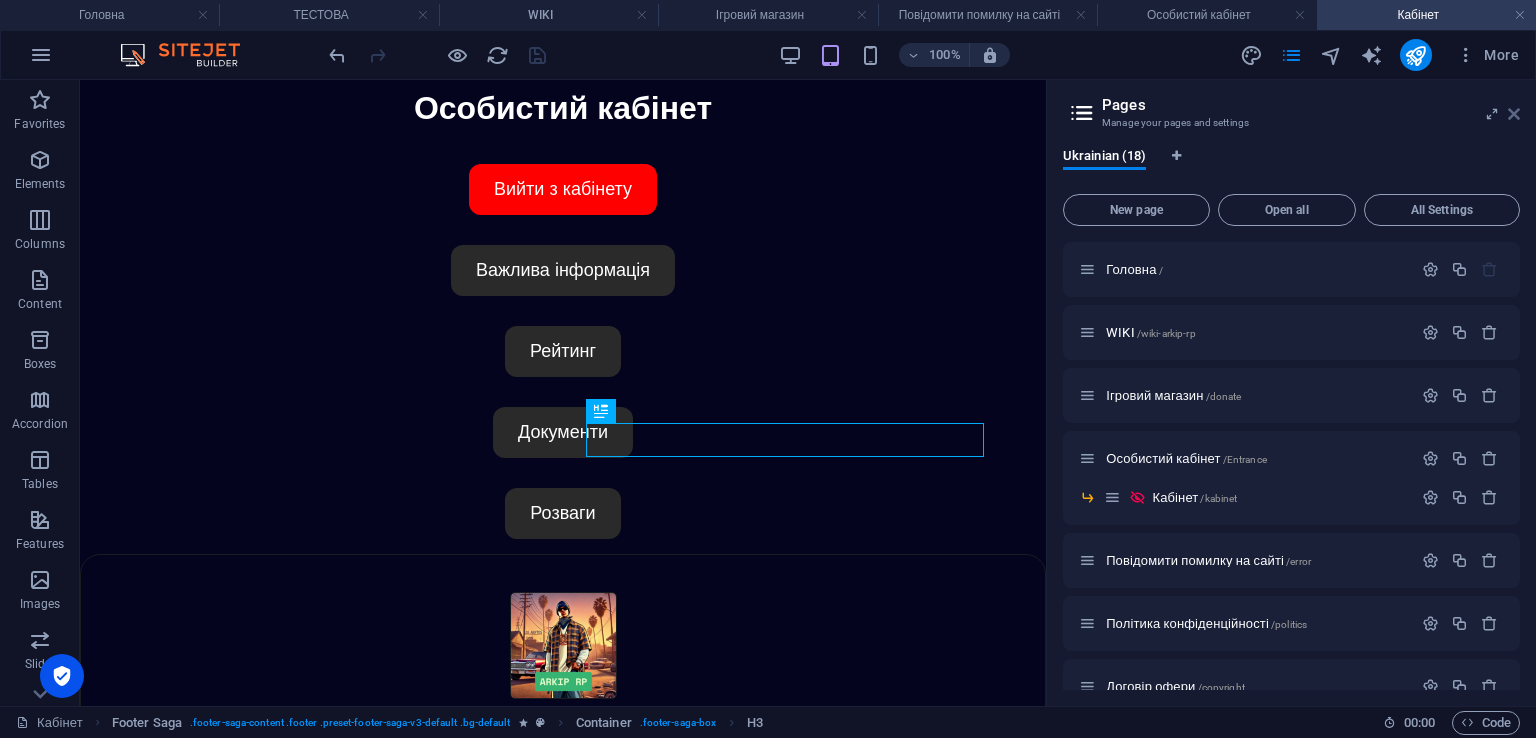 click at bounding box center [1514, 114] 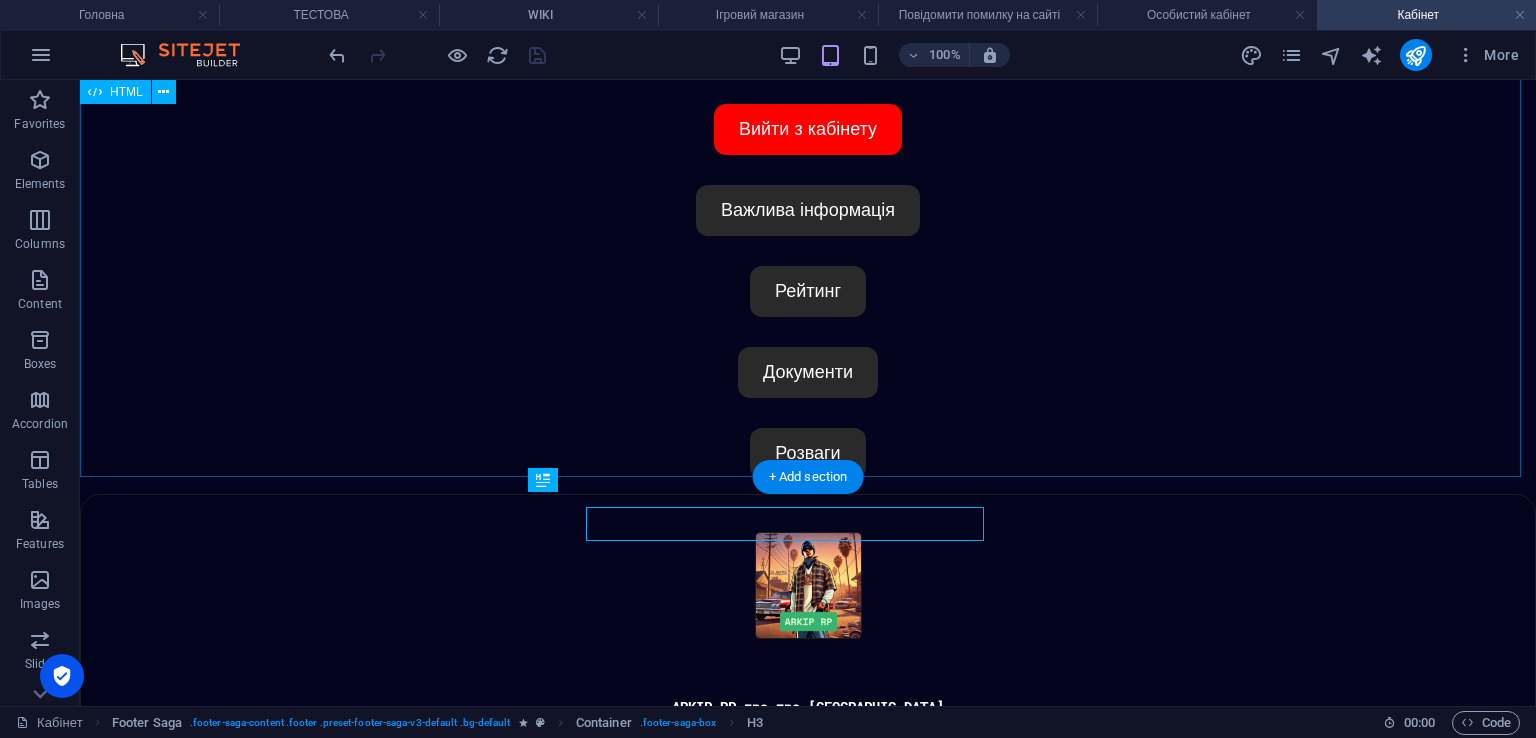 scroll, scrollTop: 298, scrollLeft: 0, axis: vertical 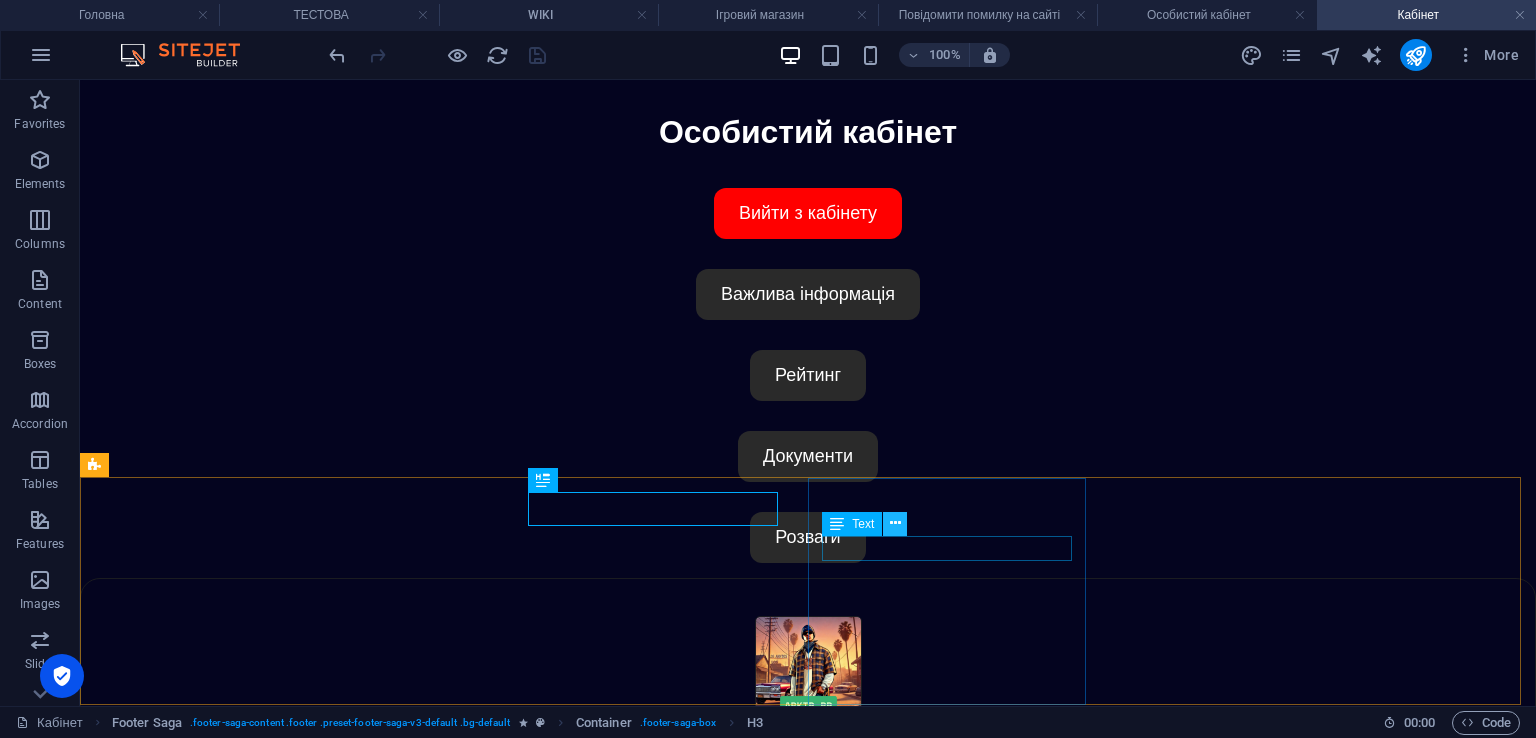 click at bounding box center (895, 524) 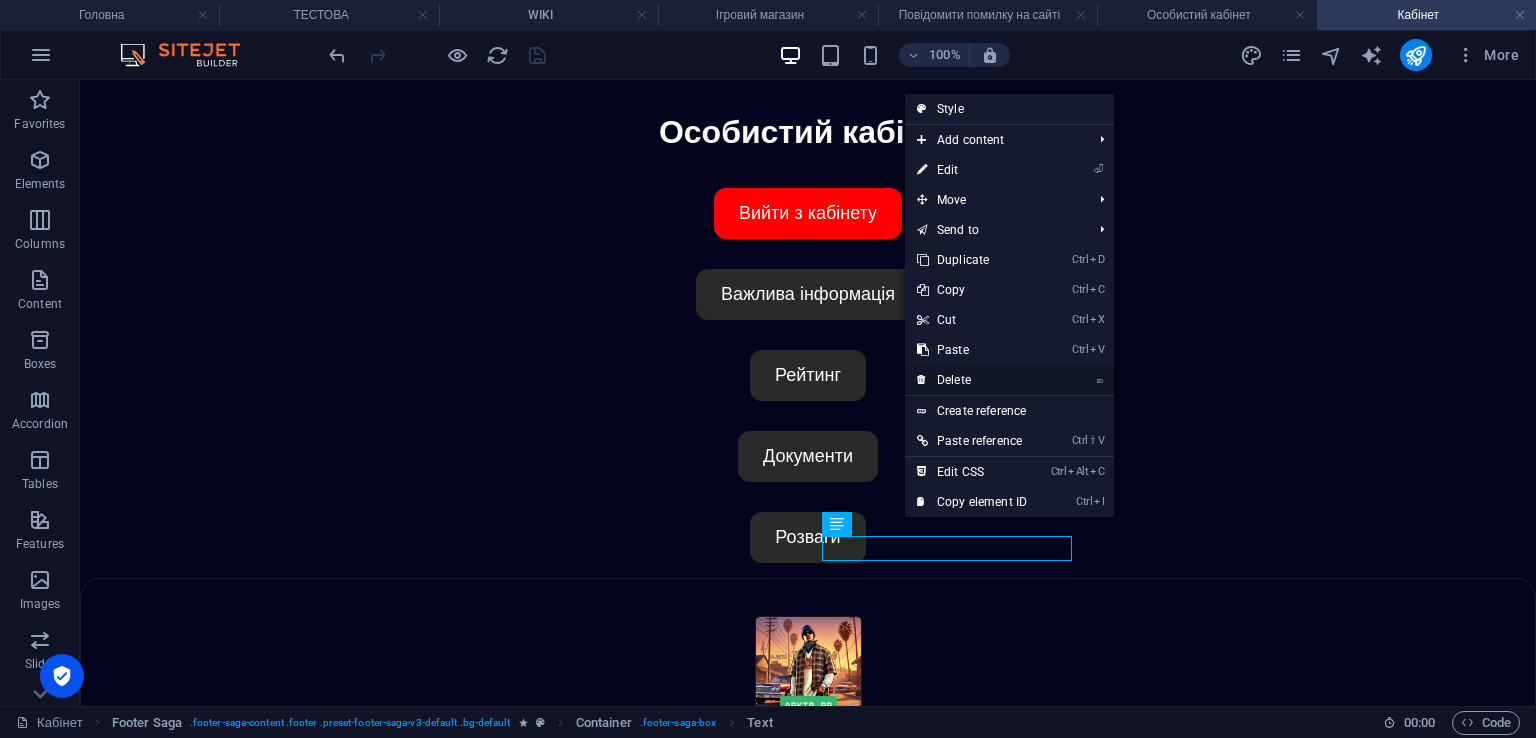 click on "⌦  Delete" at bounding box center [972, 380] 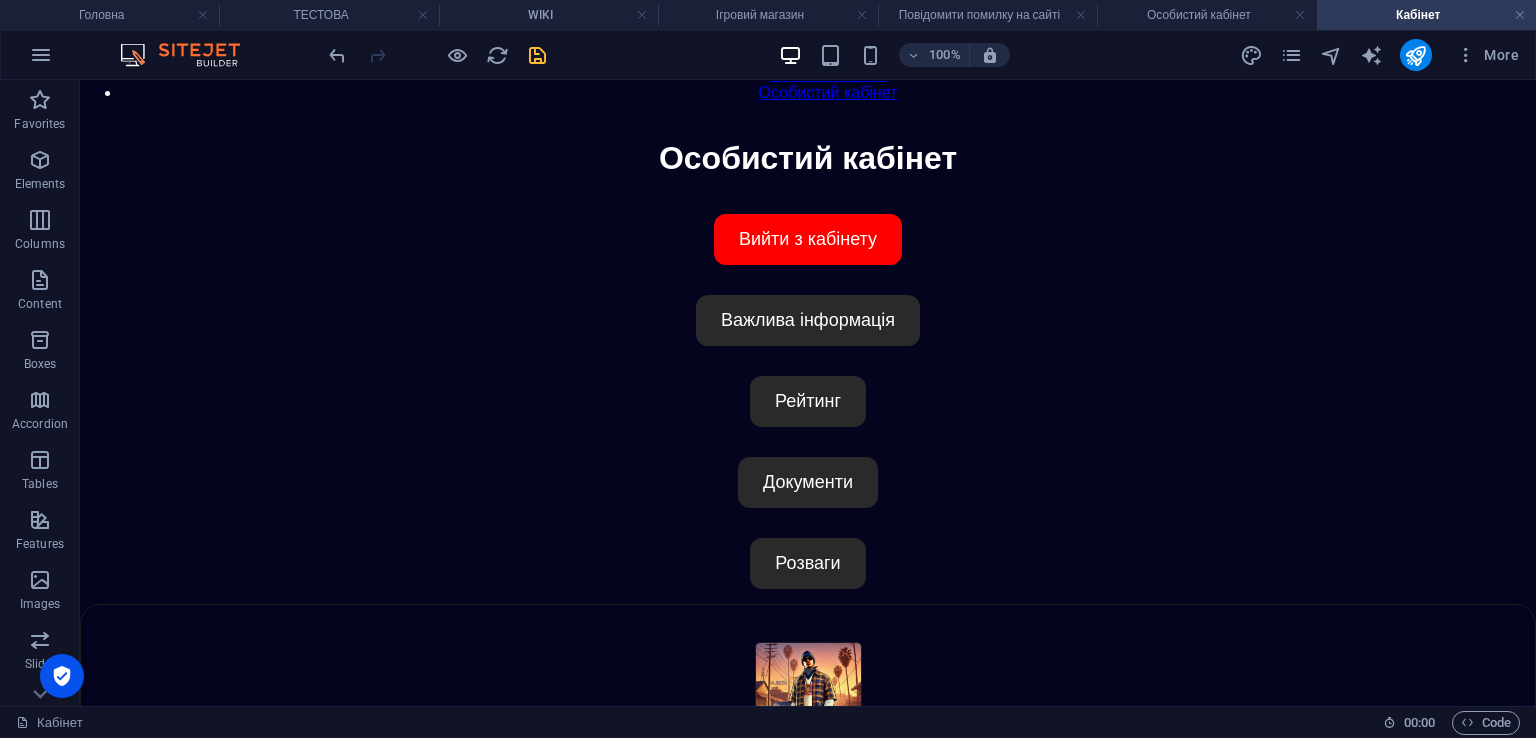 click at bounding box center (537, 55) 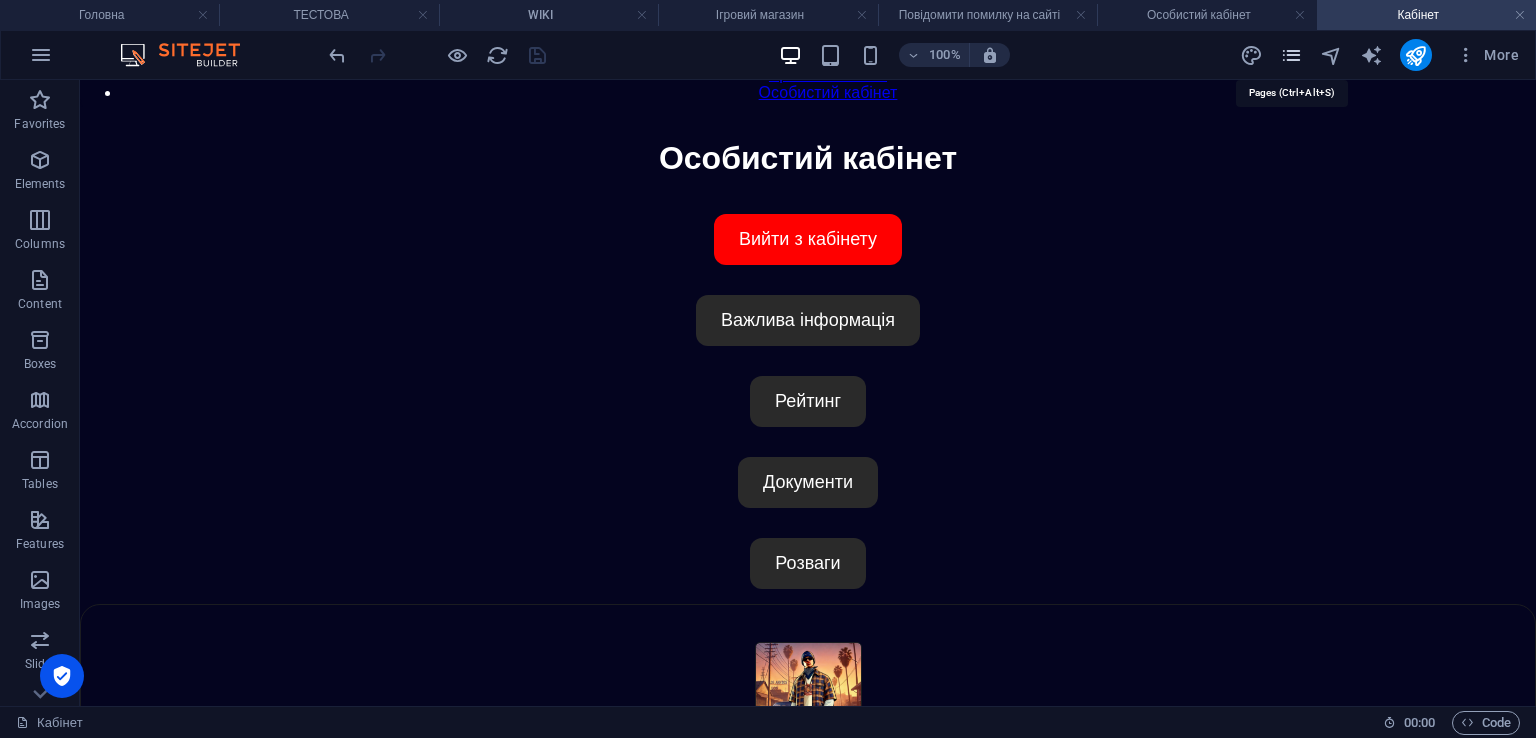 click at bounding box center (1291, 55) 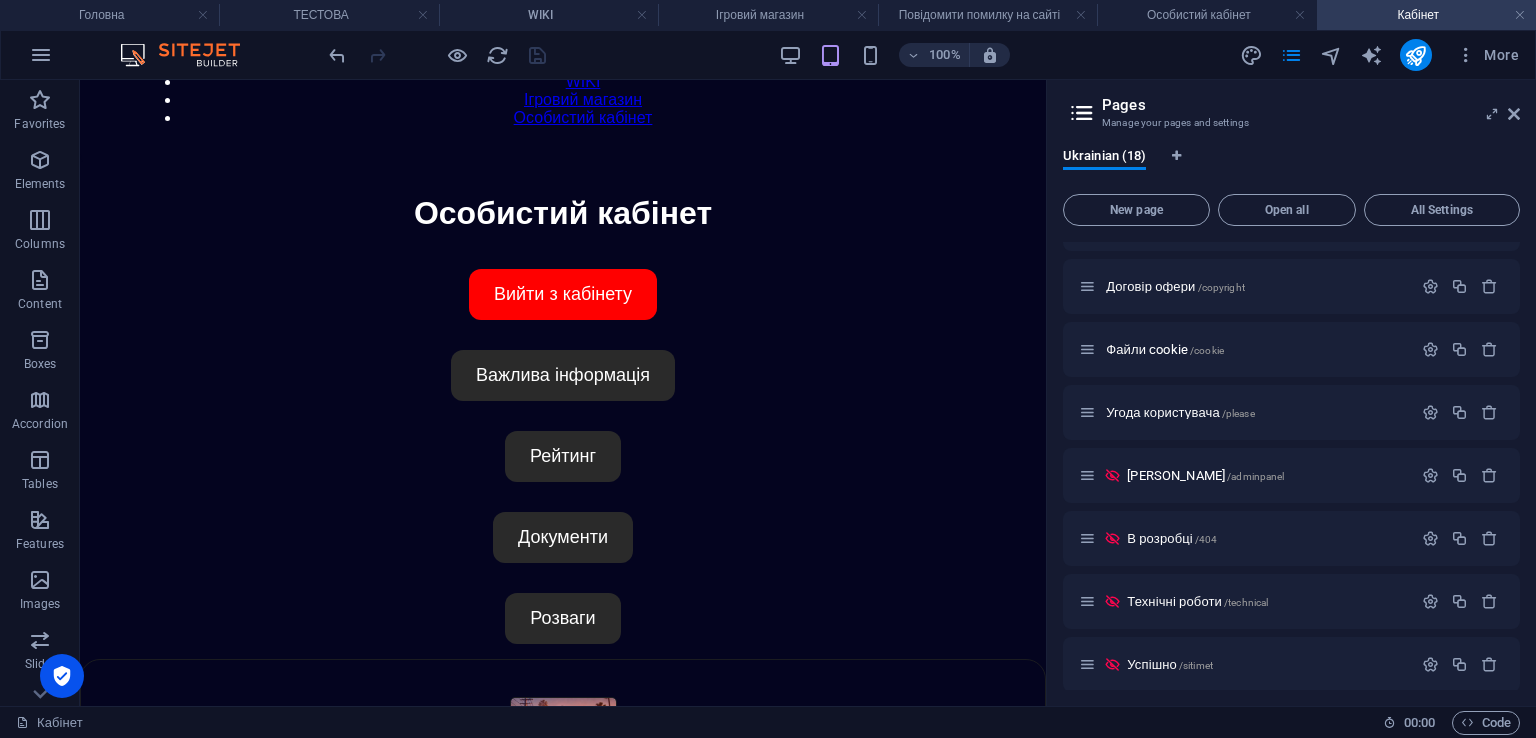 scroll, scrollTop: 100, scrollLeft: 0, axis: vertical 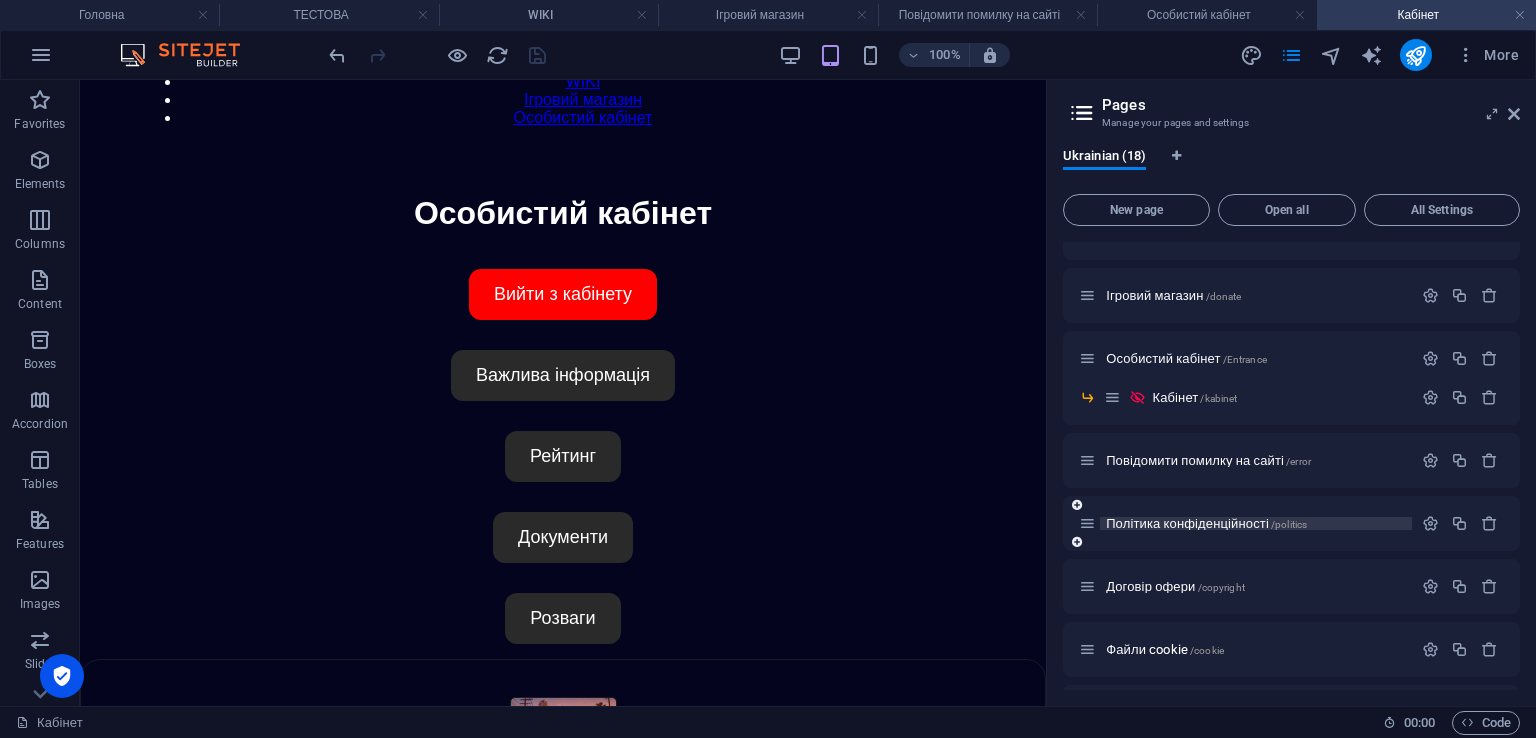 click on "Політика конфіденційності /politics" at bounding box center [1206, 523] 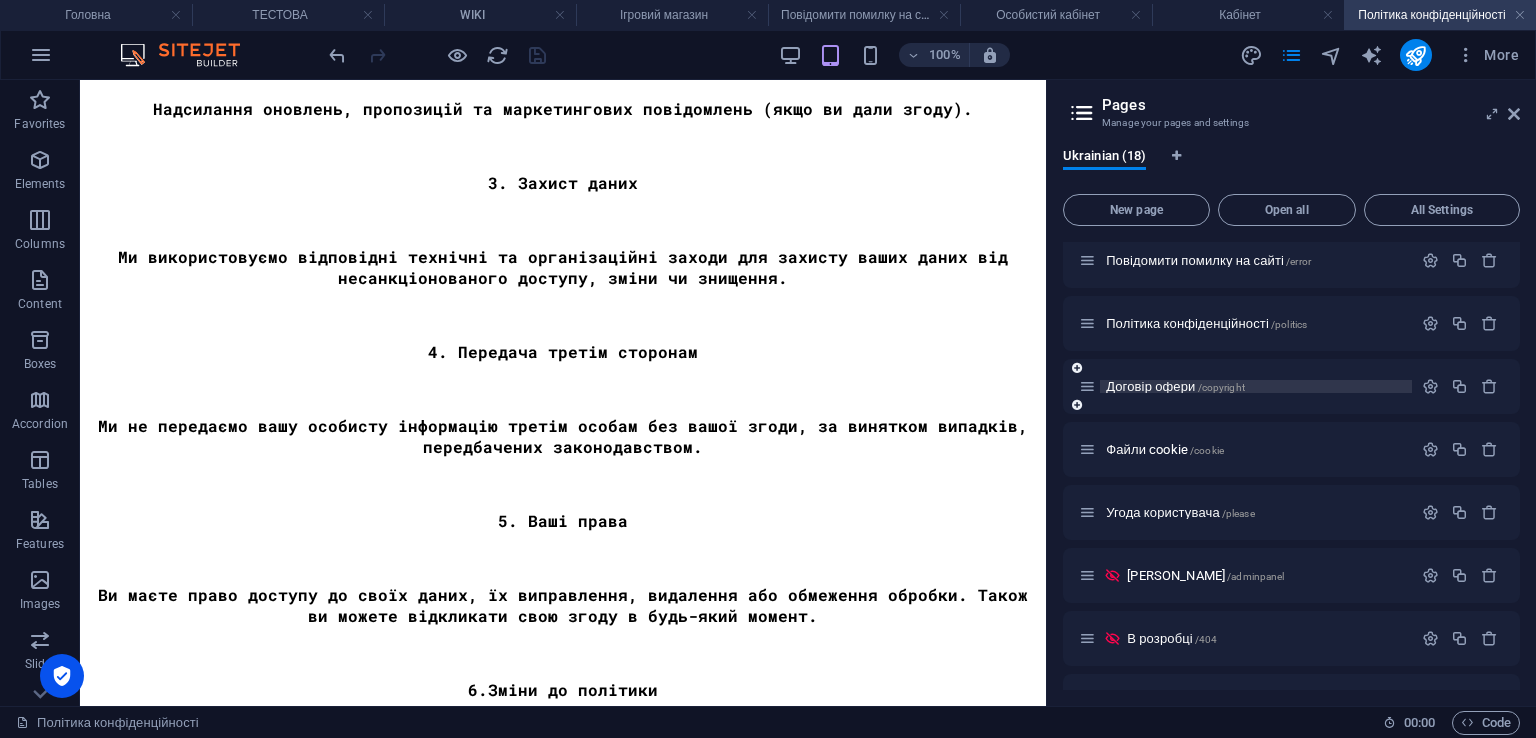 click on "Договір офери /copyright" at bounding box center [1175, 386] 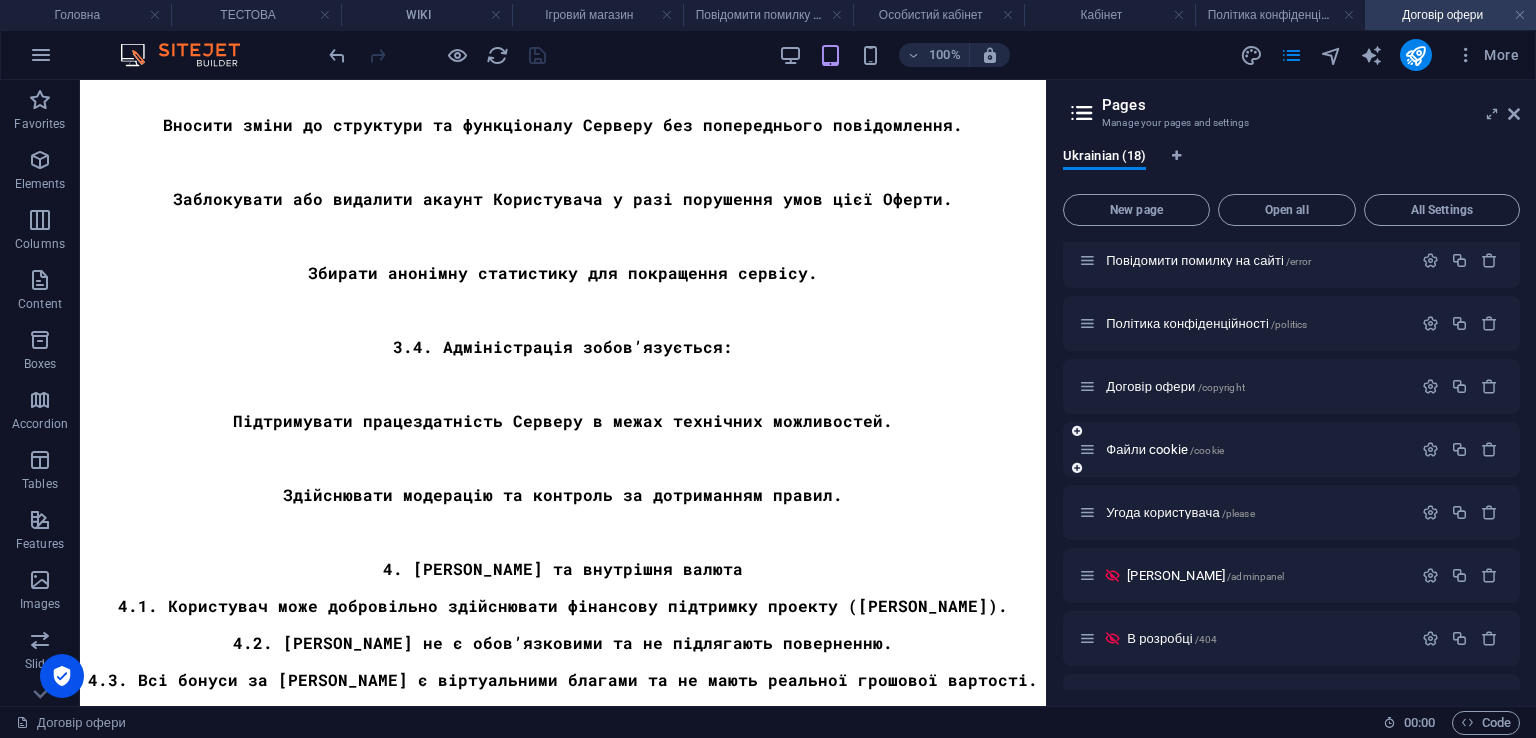 click on "Файли cookie /cookie" at bounding box center [1245, 449] 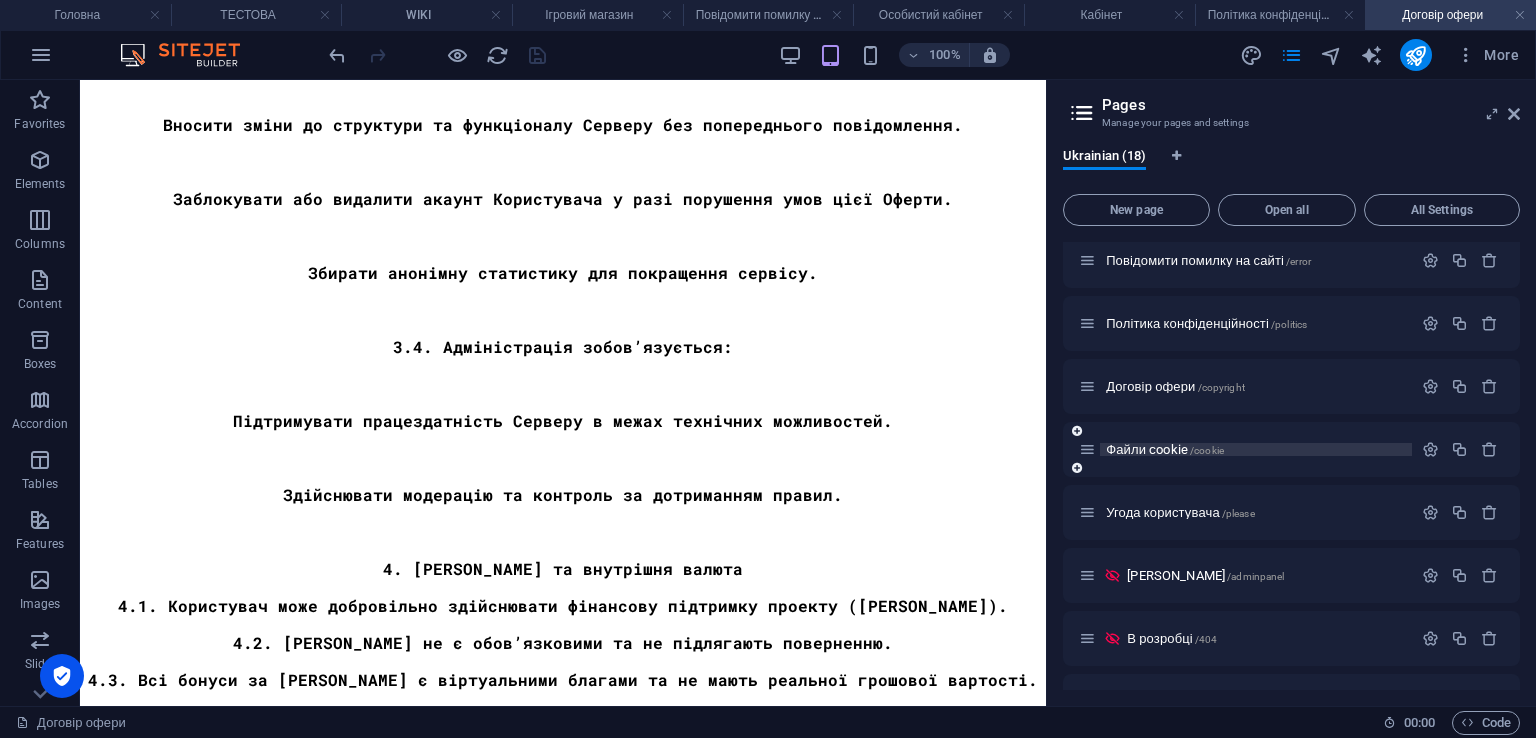 click on "Файли cookie /cookie" at bounding box center (1165, 449) 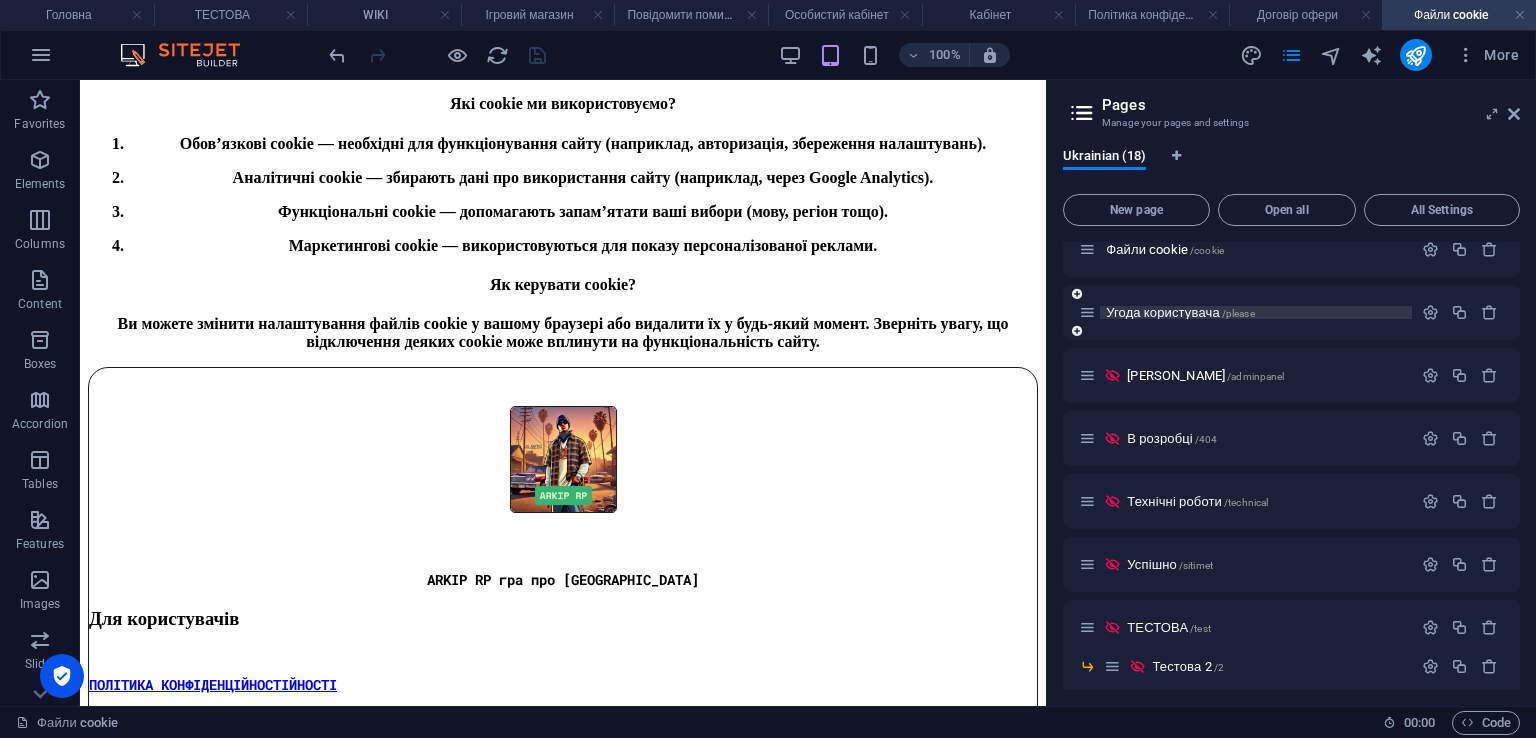 click on "Угода користувача /please" at bounding box center [1180, 312] 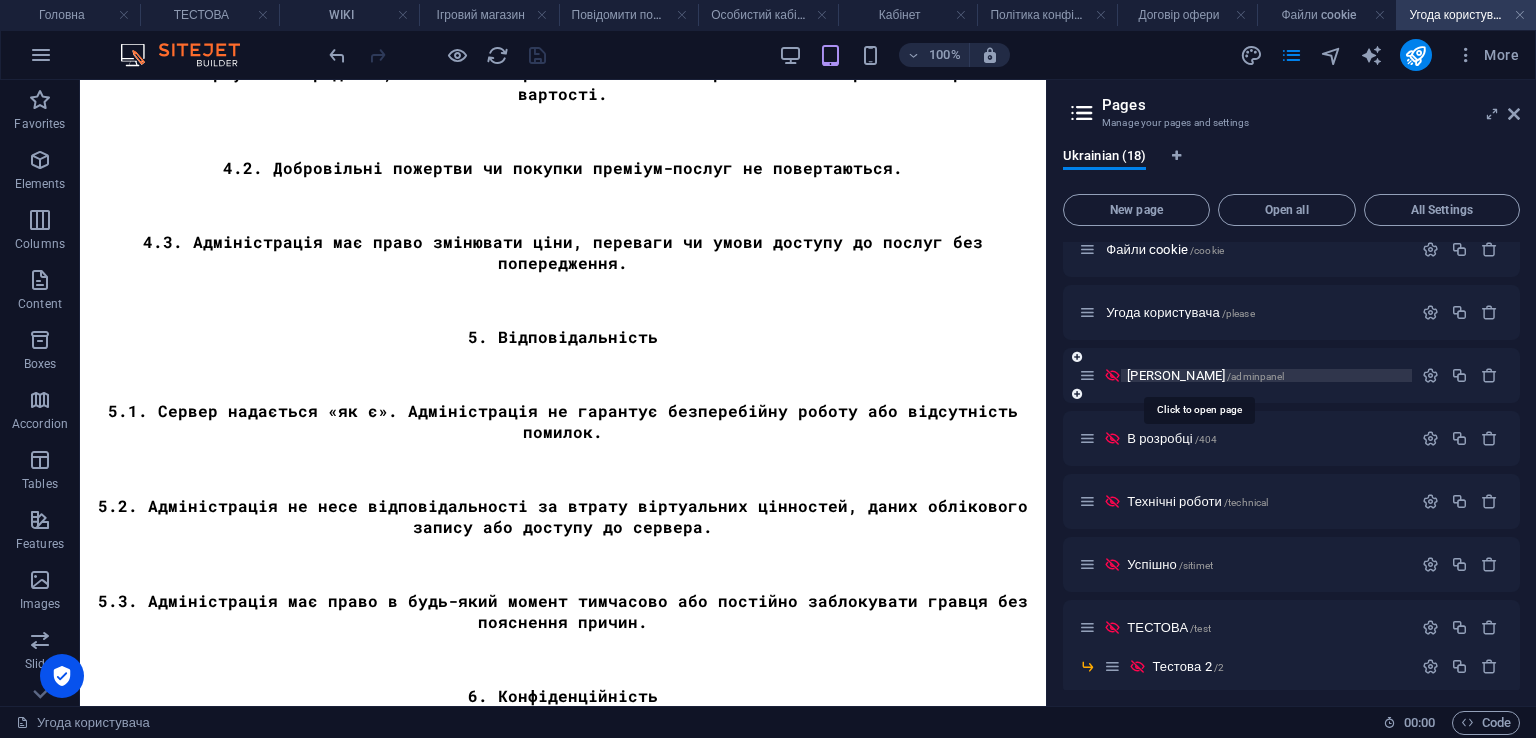 click on "/adminpanel" at bounding box center (1256, 376) 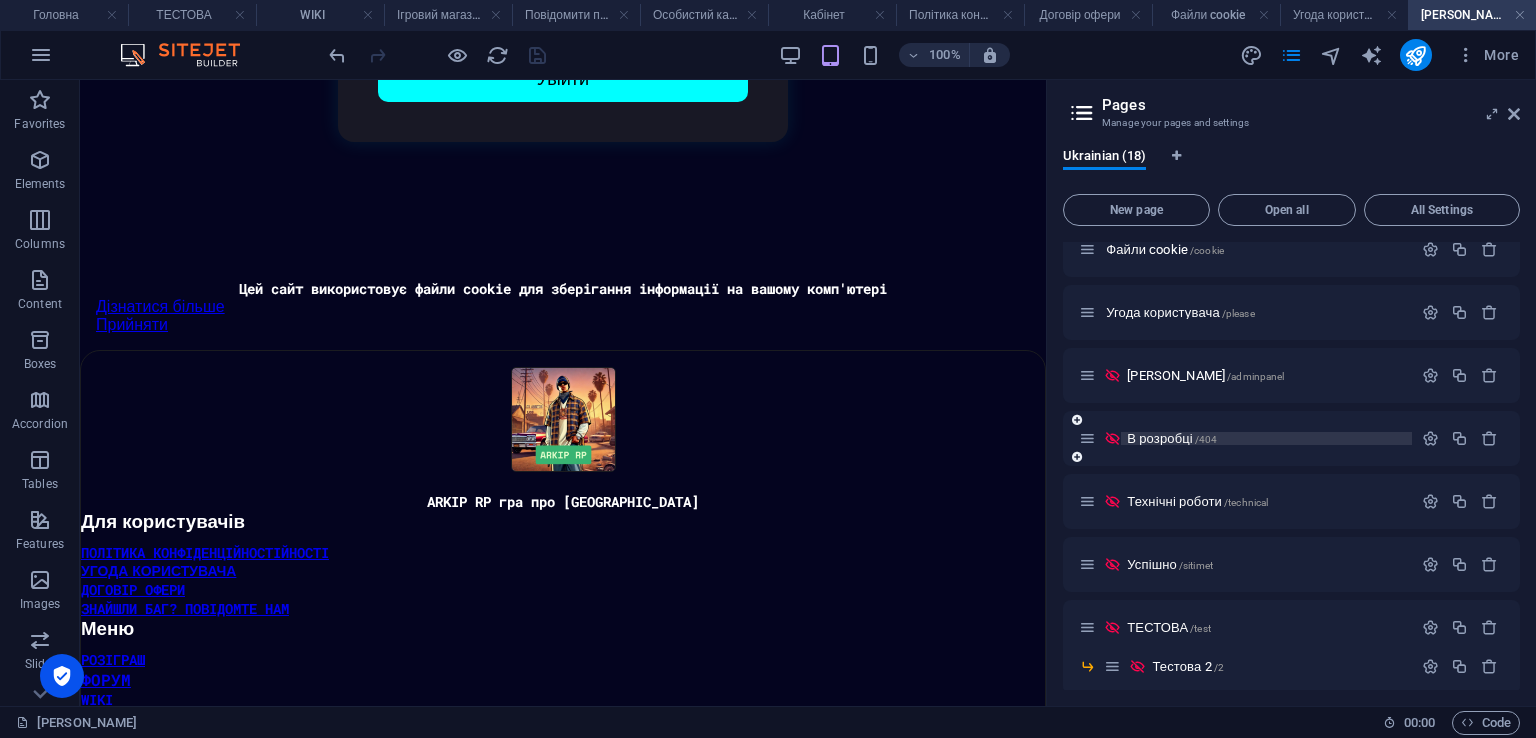 click on "/404" at bounding box center (1206, 439) 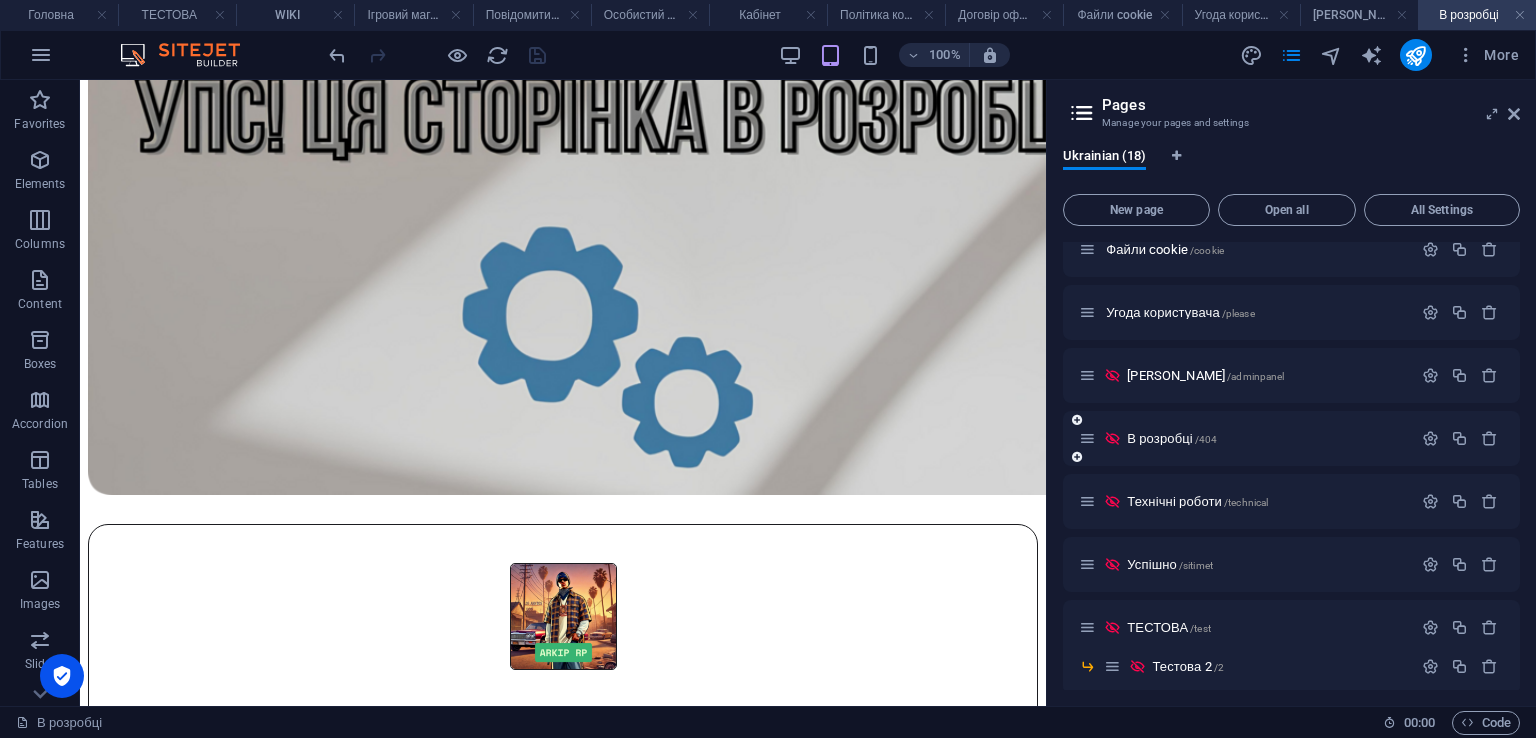 click on "В розробці /404" at bounding box center [1245, 438] 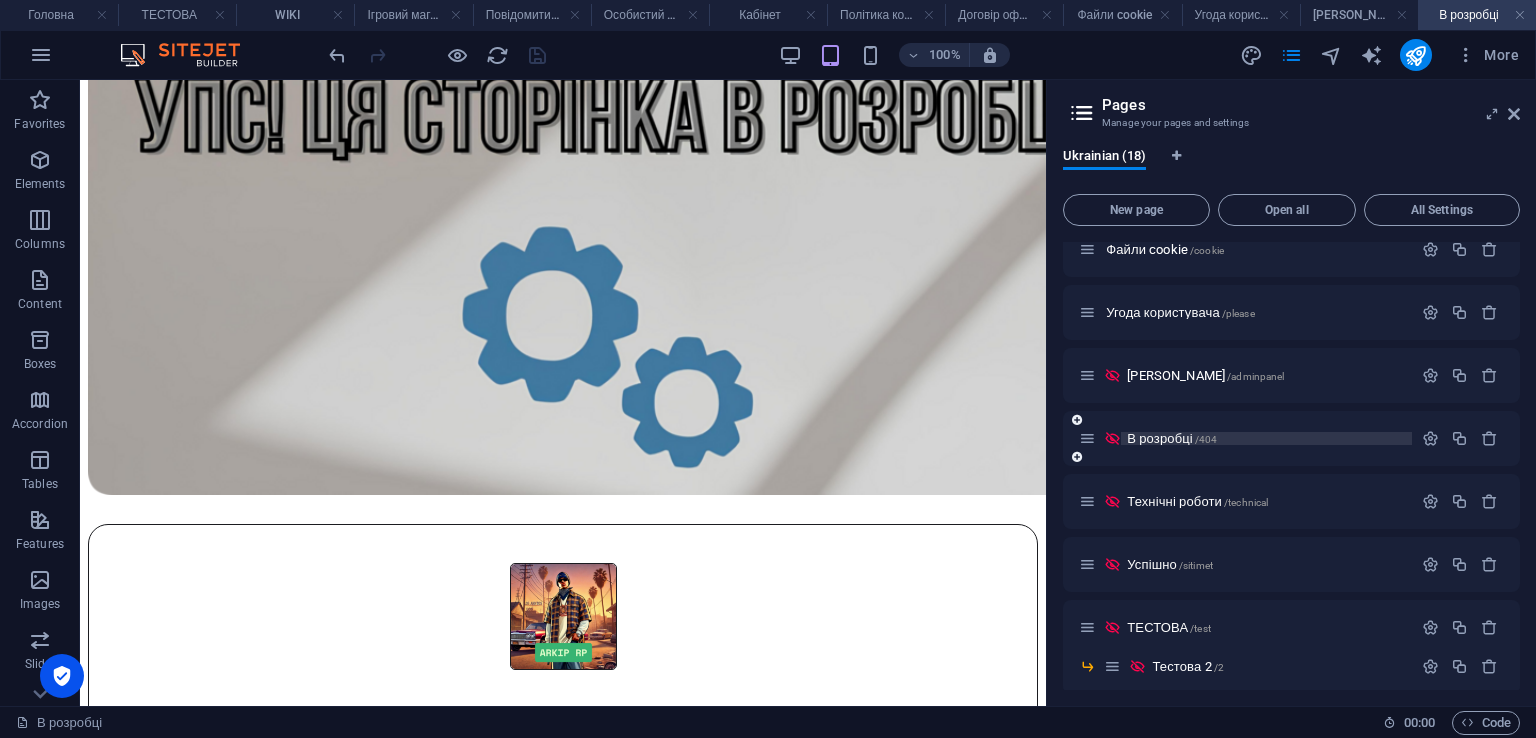 click on "/404" at bounding box center (1206, 439) 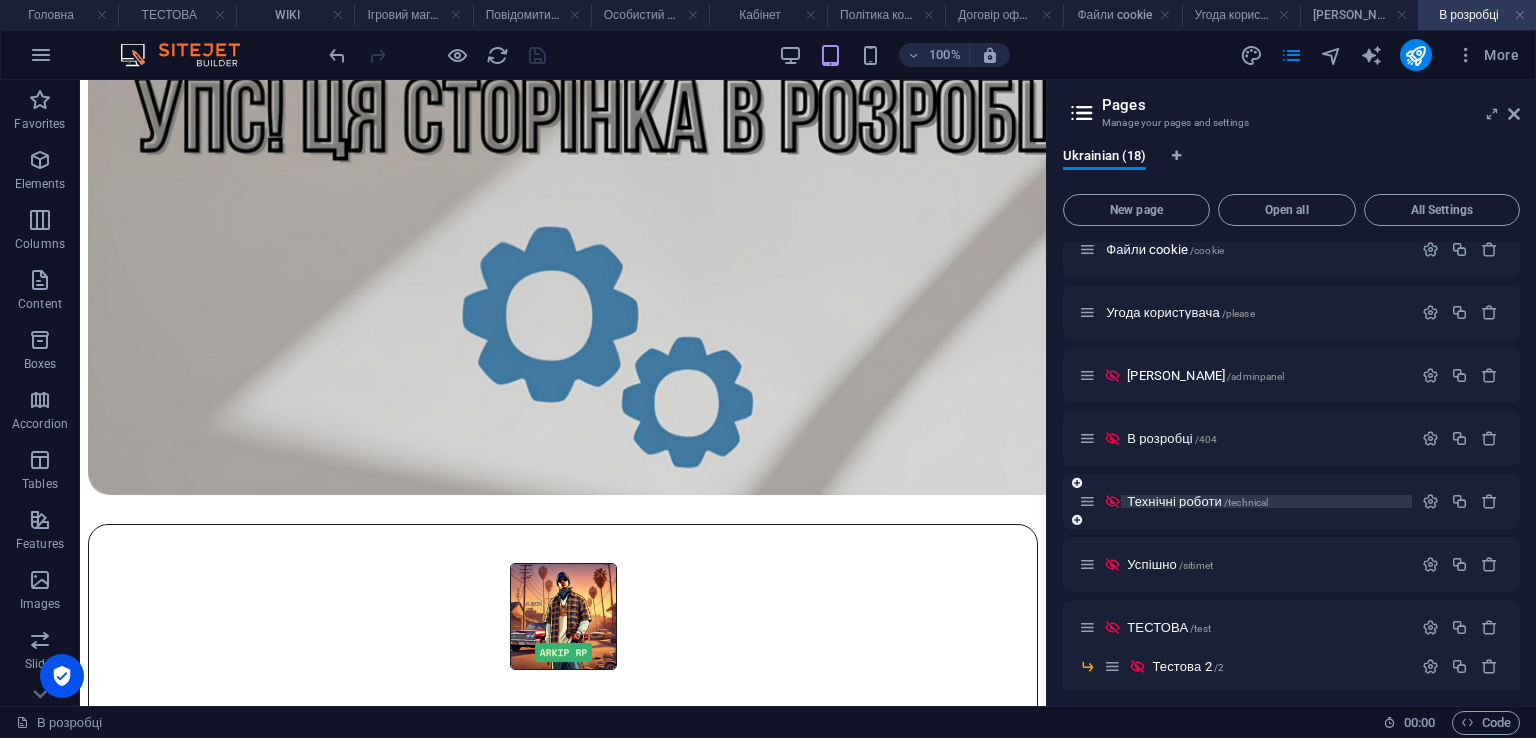 click on "Технічні роботи /technical" at bounding box center [1197, 501] 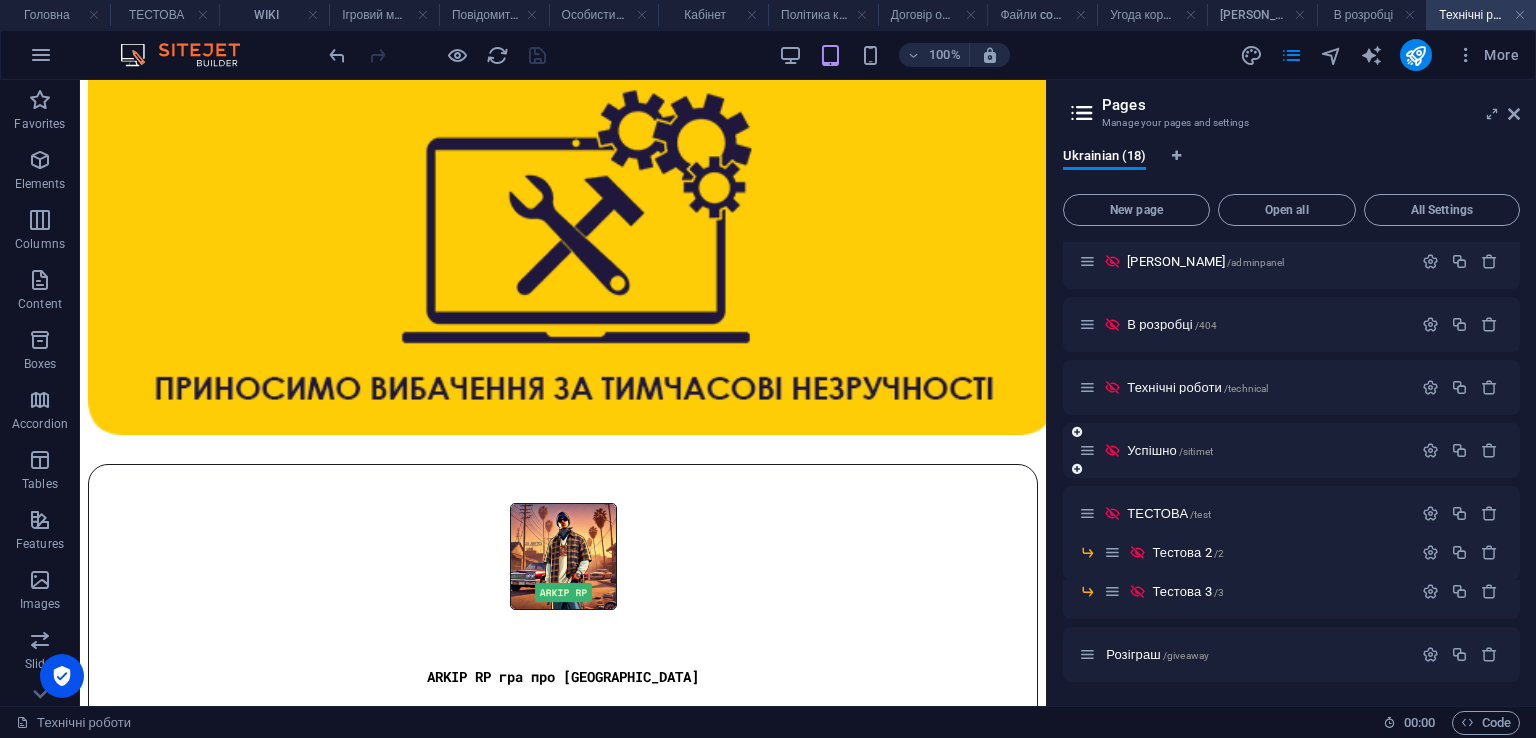 click on "Успішно /sitimet" at bounding box center [1245, 450] 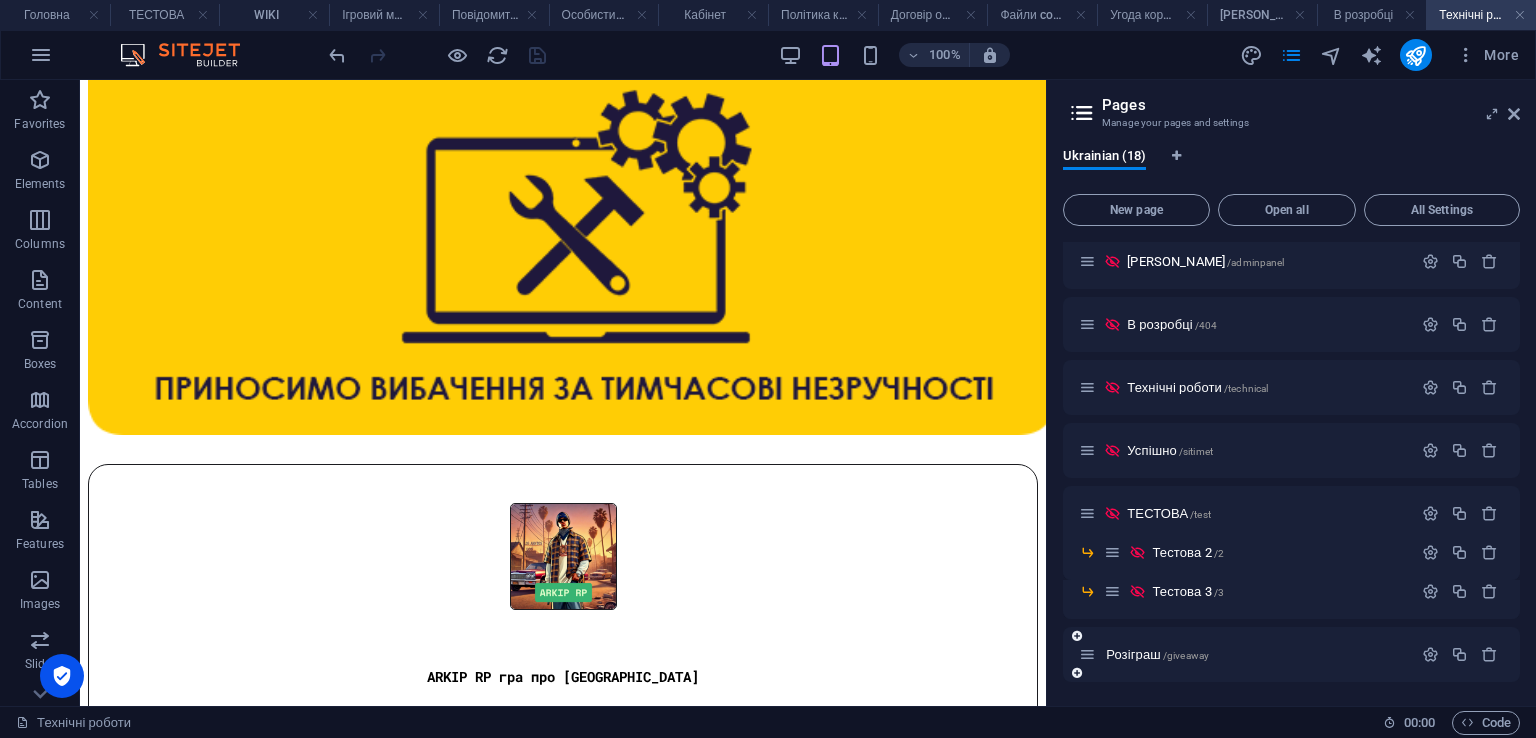 click on "Розіграш /giveaway" at bounding box center [1245, 654] 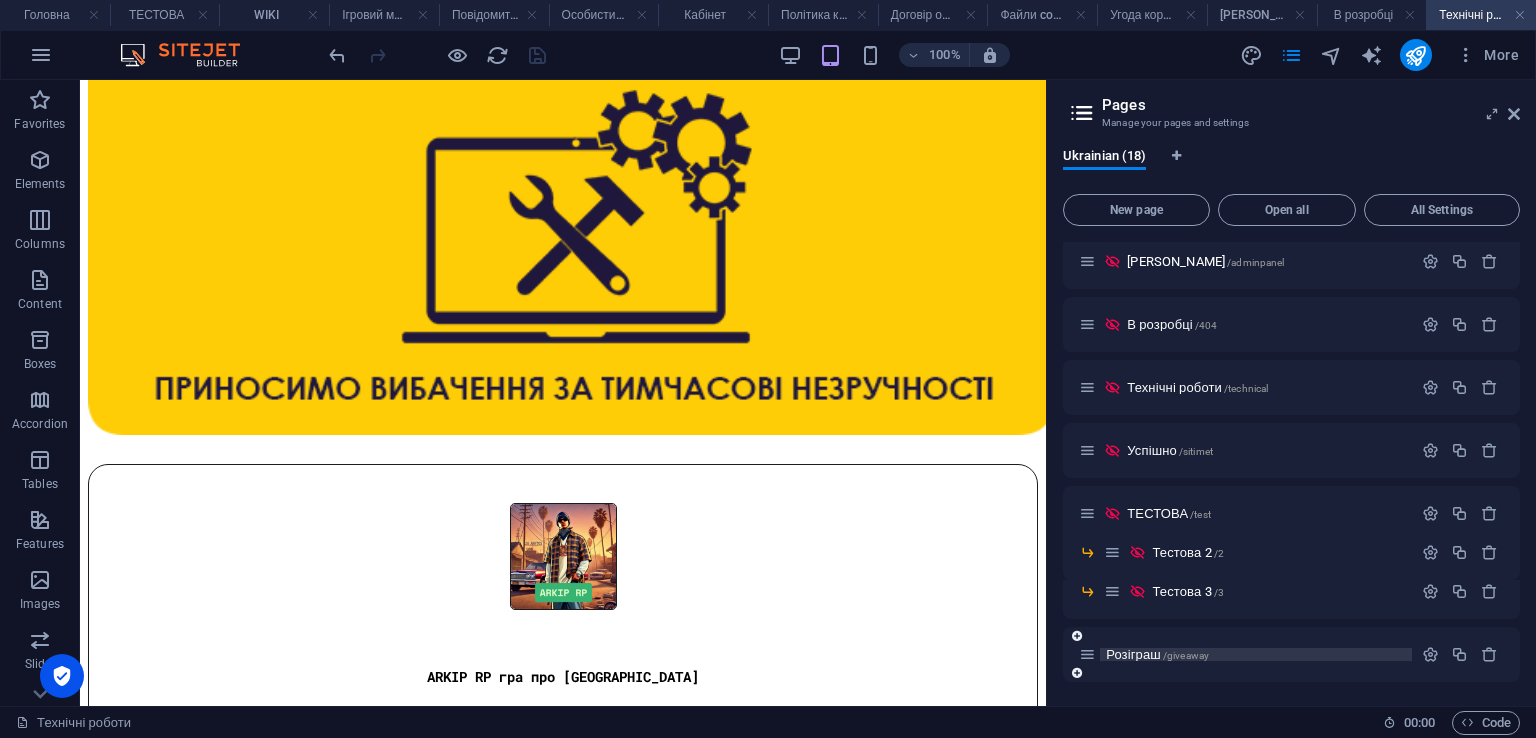 click on "/giveaway" at bounding box center (1186, 655) 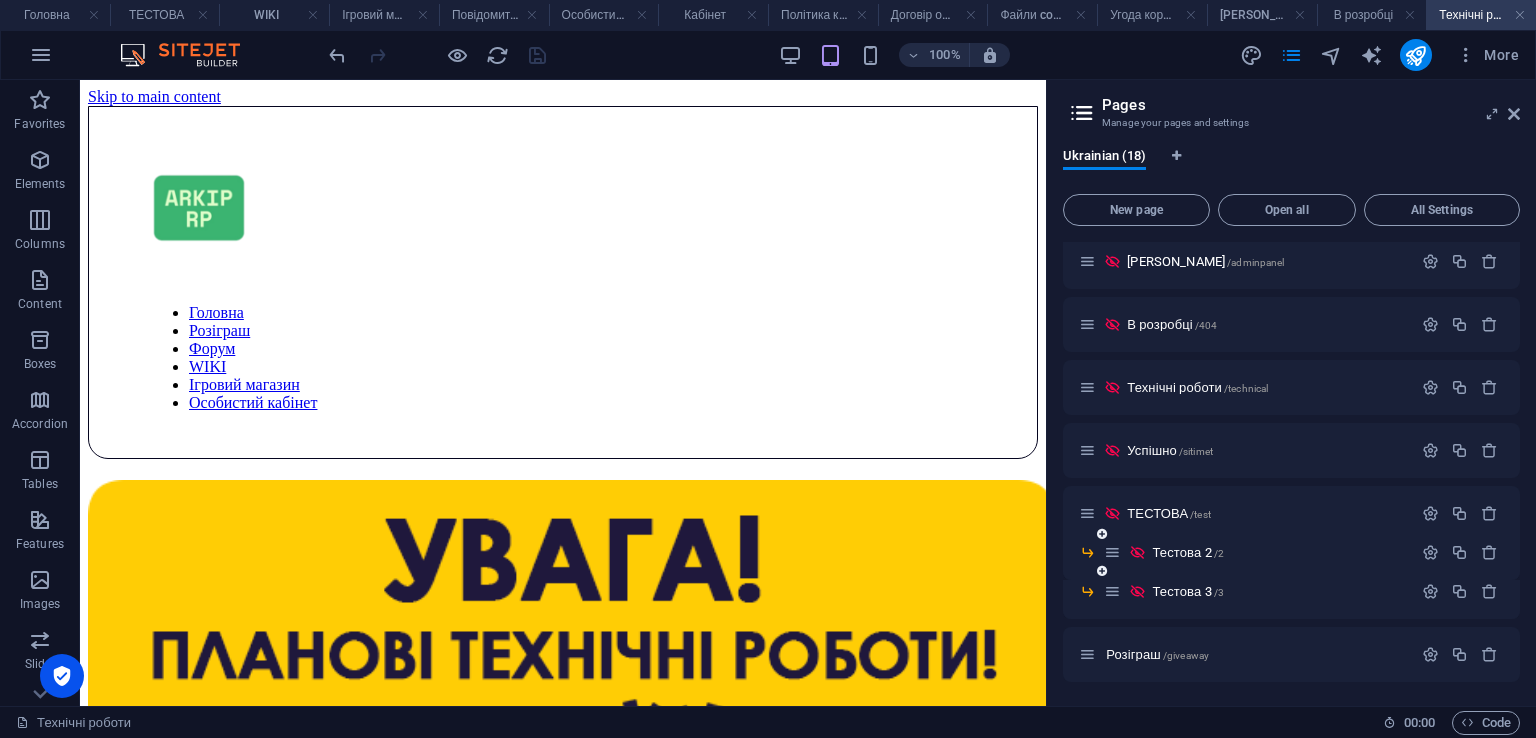 scroll, scrollTop: 533, scrollLeft: 0, axis: vertical 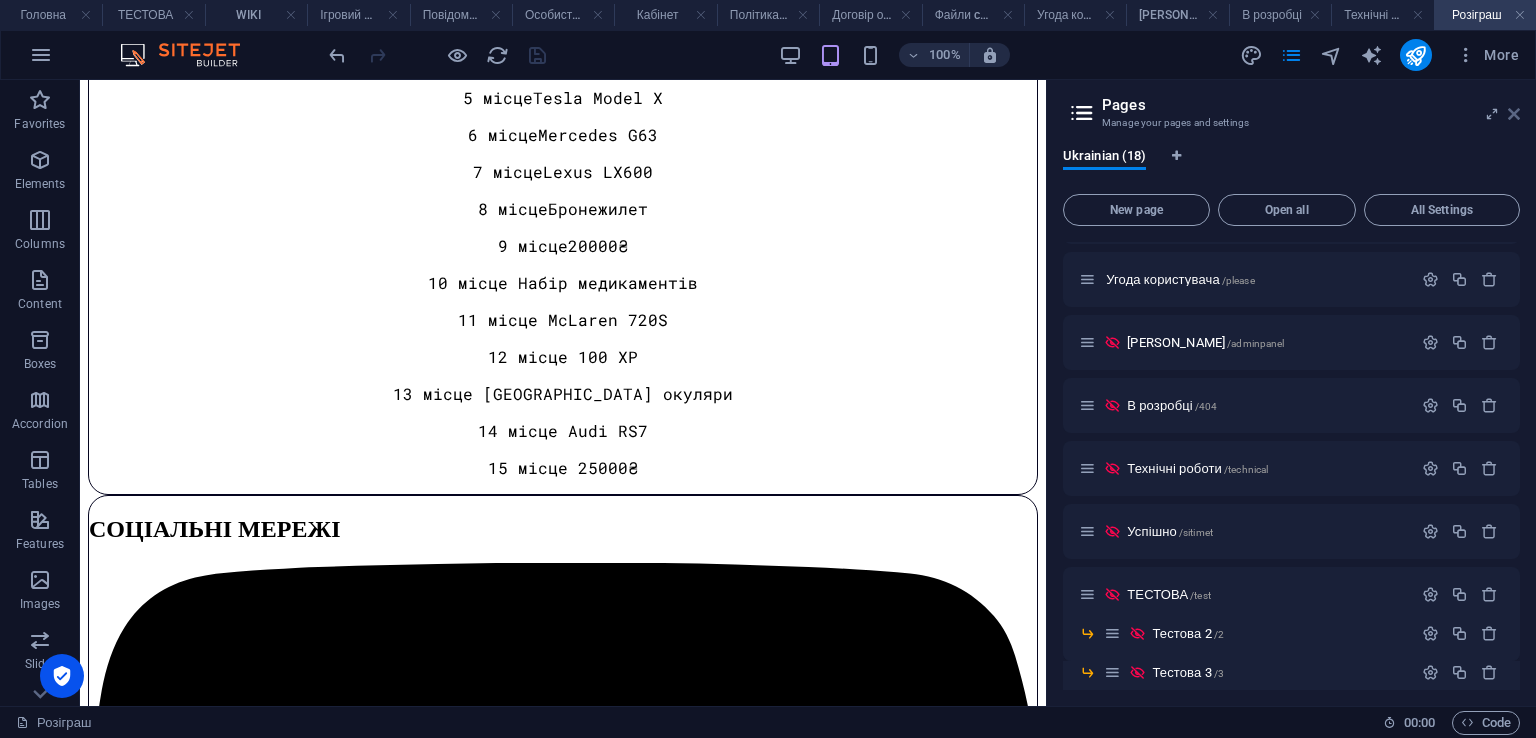 click at bounding box center [1514, 114] 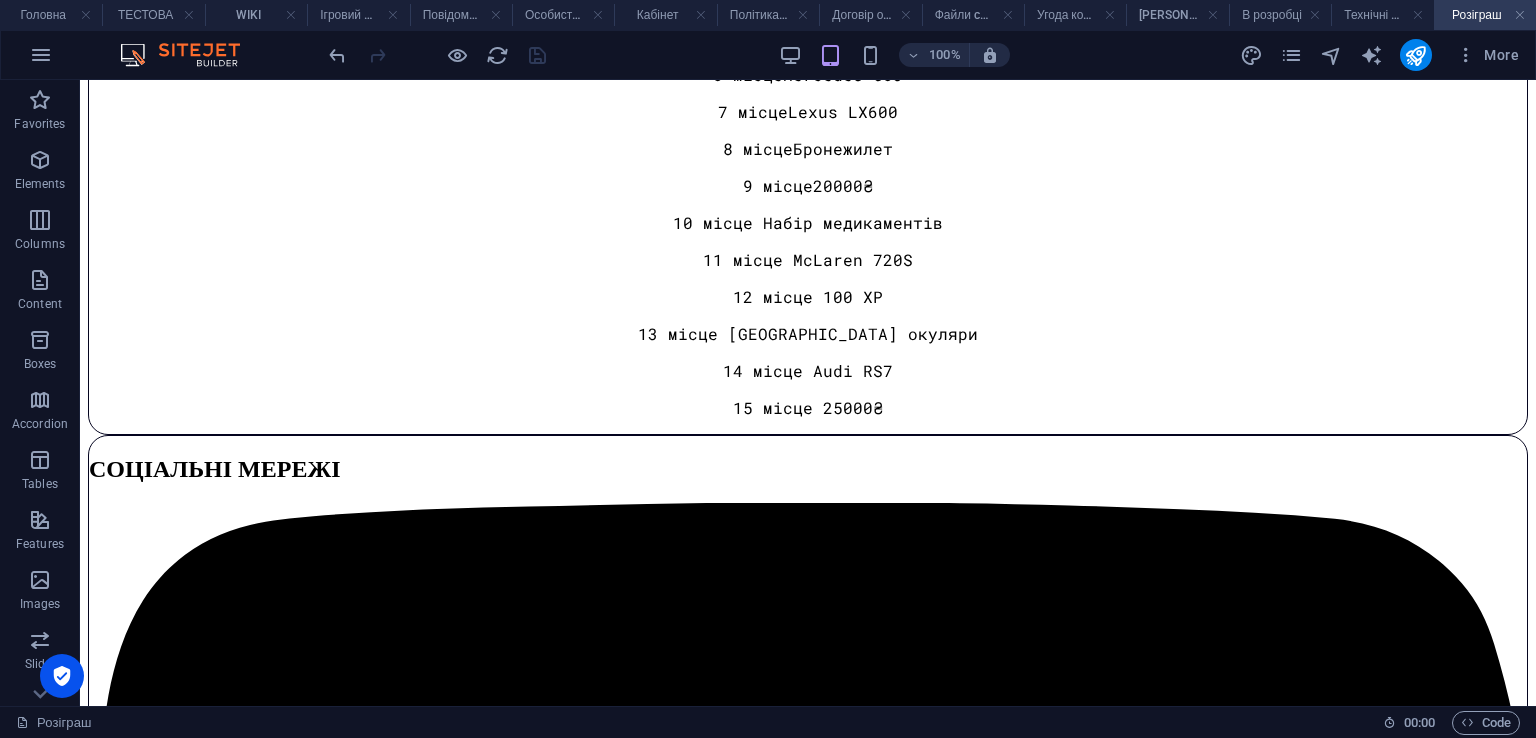 scroll, scrollTop: 1840, scrollLeft: 0, axis: vertical 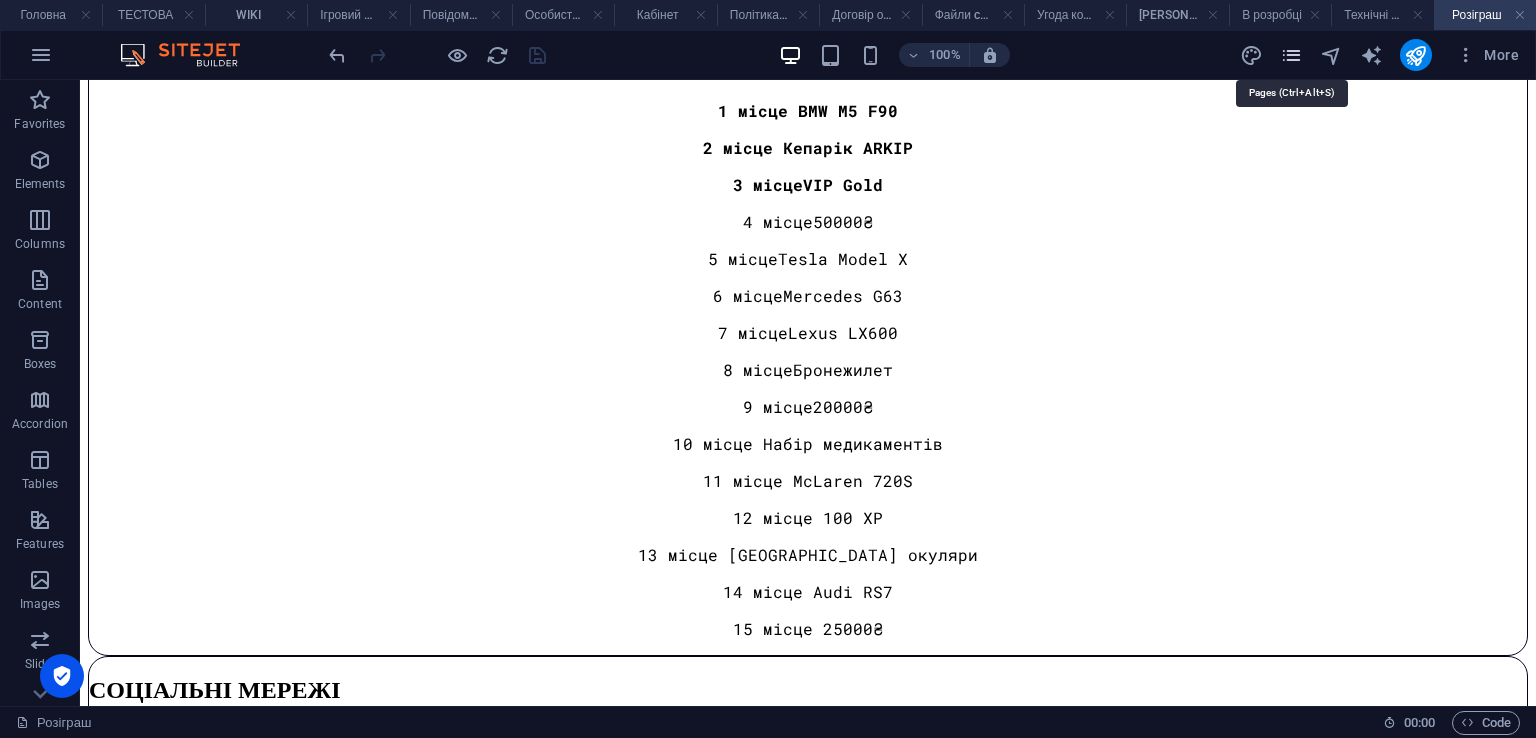 click at bounding box center (1291, 55) 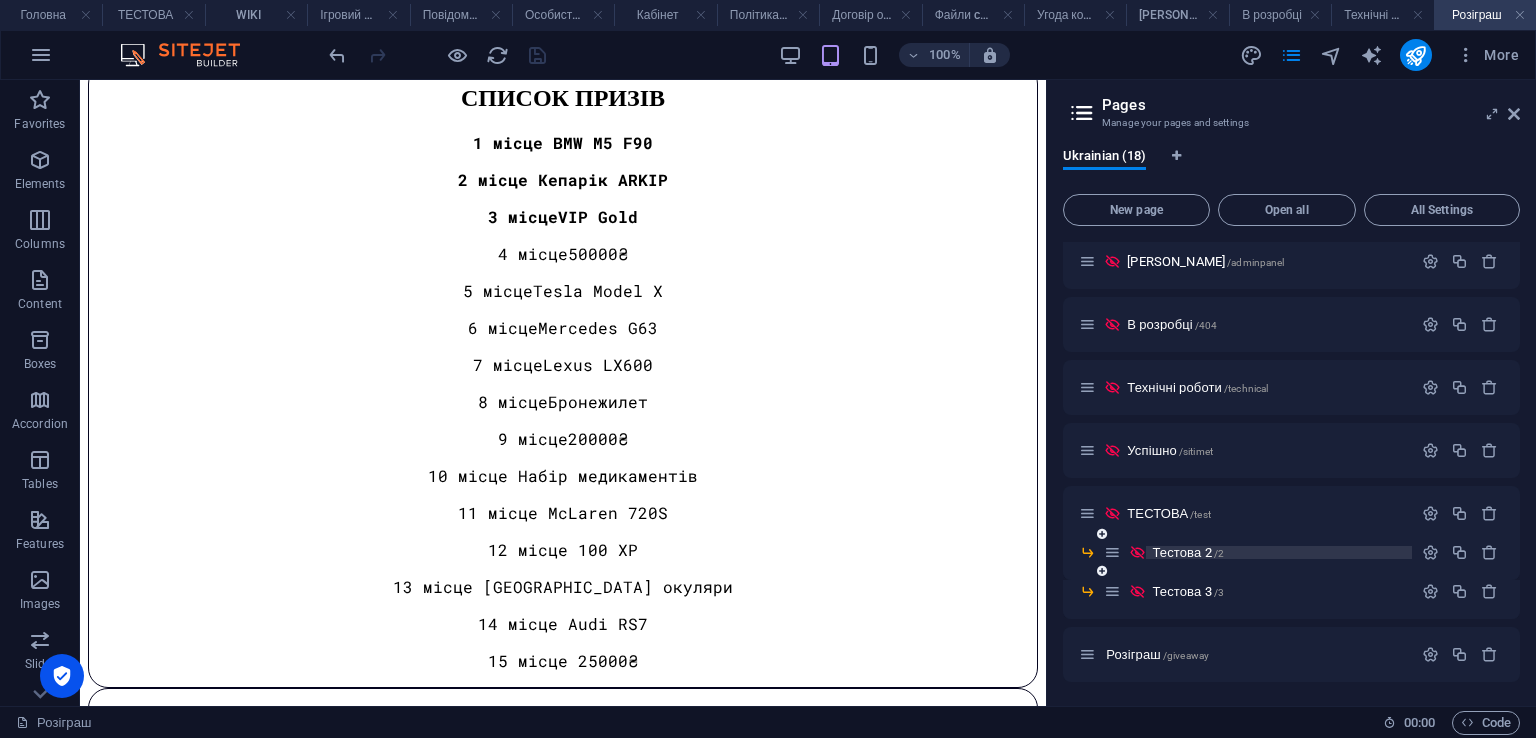 click on "Тестова 2 /2" at bounding box center (1188, 552) 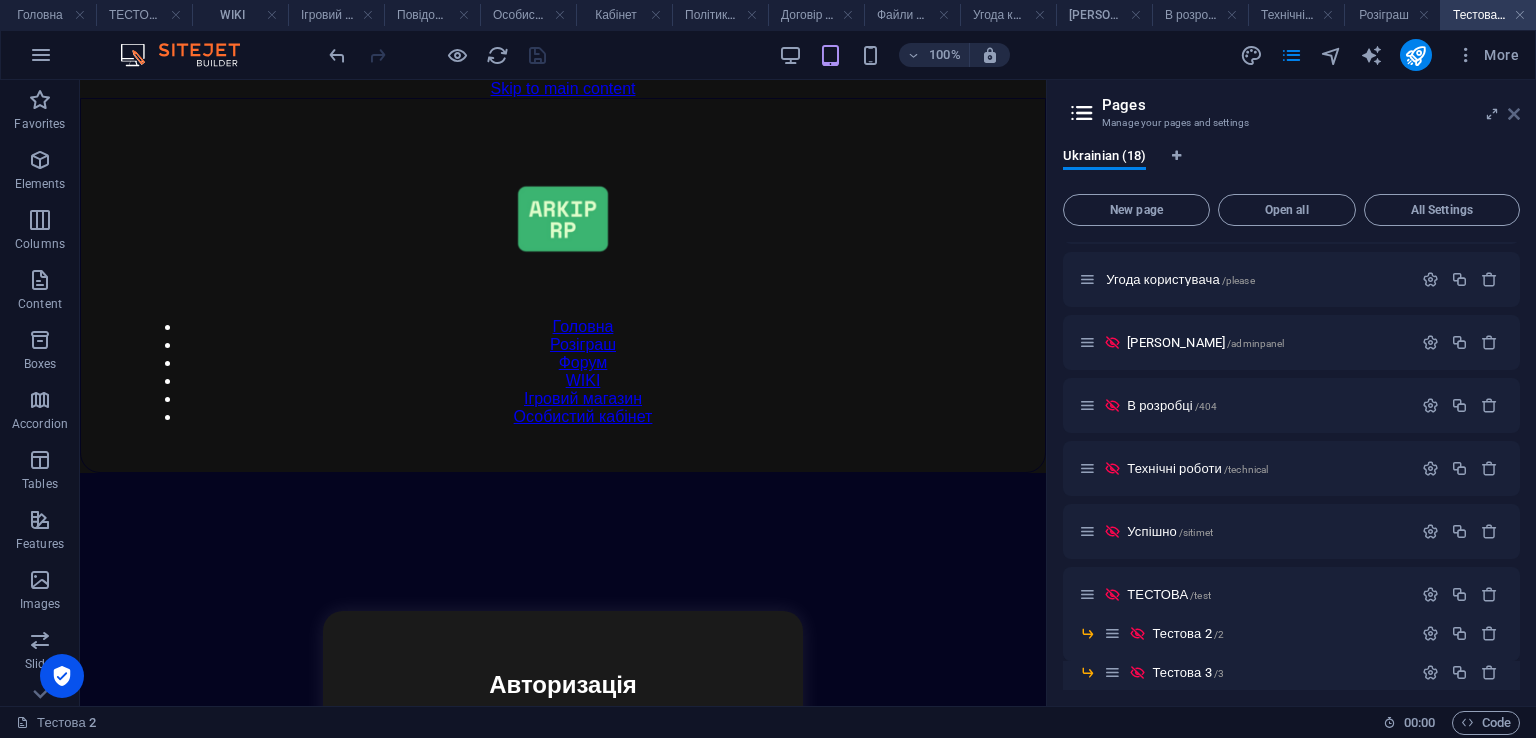 click at bounding box center [1514, 114] 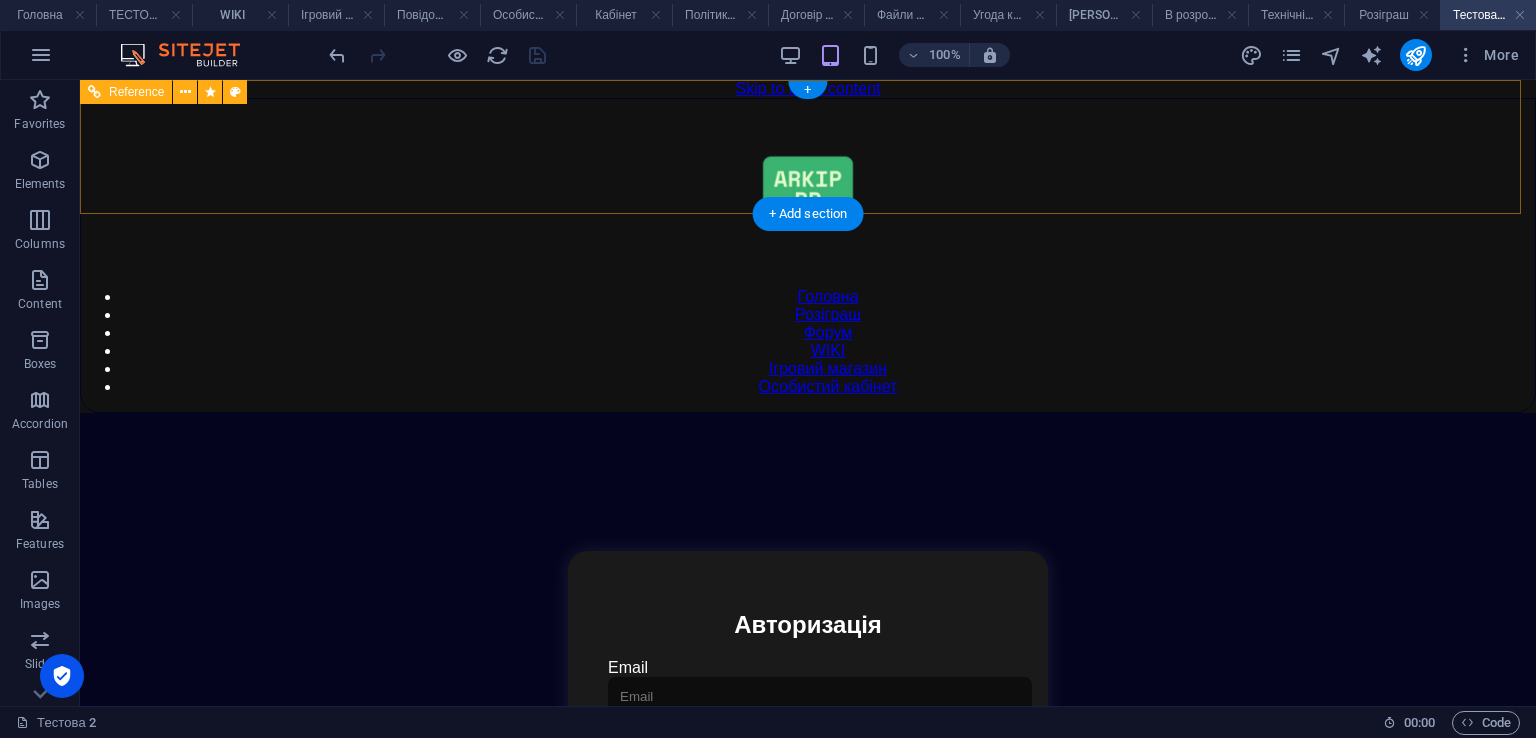 click on "Головна Розіграш Форум WIKI Ігровий магазин Особистий кабінет" at bounding box center [808, 255] 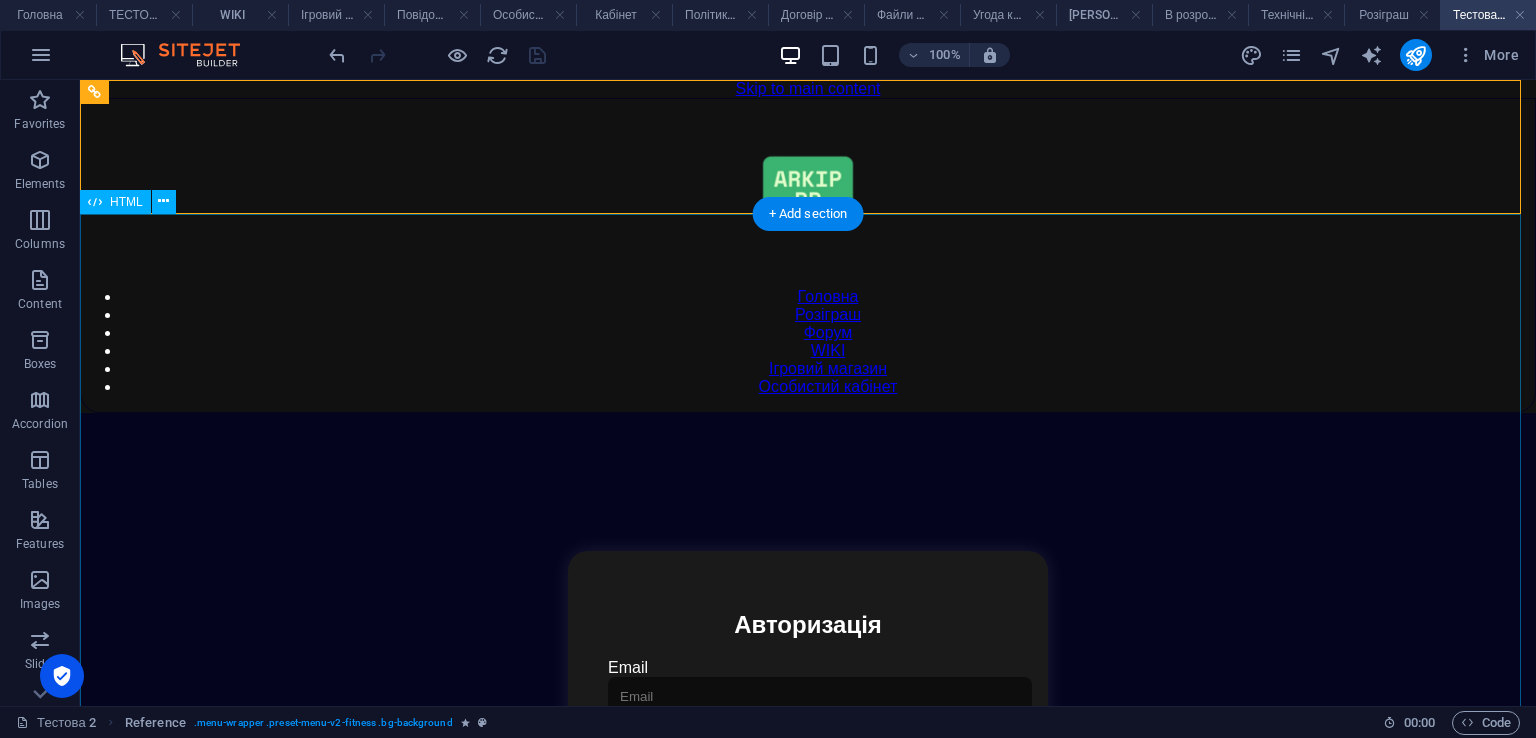 click on "Особистий кабінет
Авторизація
Email
Пароль
Увійти
Особистий кабінет
Вийти з кабінету
Важлива інформація
Інформація
Нік:
Пошта:
Гроші:   ₴
XP:
Рівень:
Здоров'я:  %
Броня:  %
ВІП:
Розваги
Рулетка
Крутити
Забрати
Мій інвентар
Мій інвентар
Продати все
Закрити" at bounding box center [808, 819] 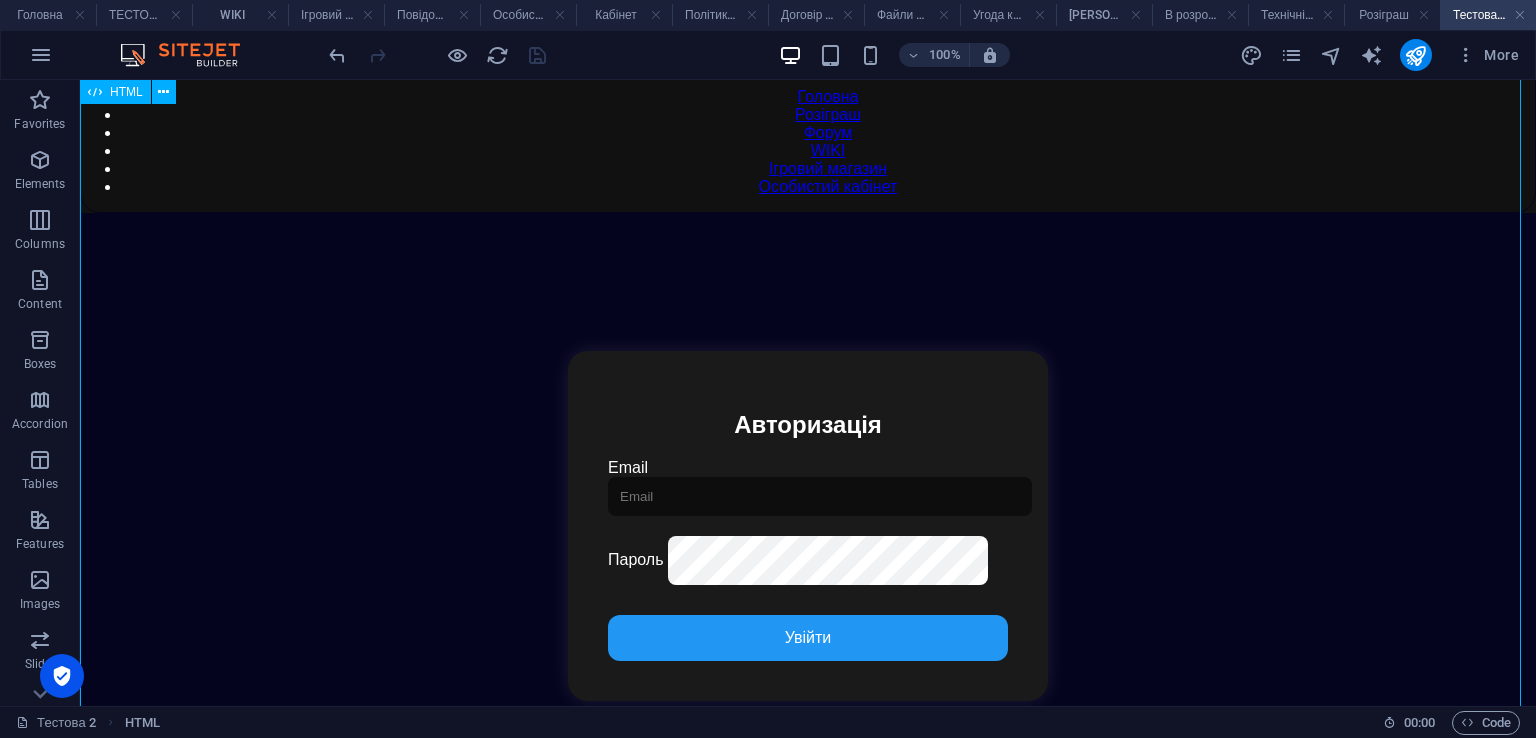 click on "Особистий кабінет
Авторизація
Email
Пароль
Увійти
Особистий кабінет
Вийти з кабінету
Важлива інформація
Інформація
Нік:
Пошта:
Гроші:   ₴
XP:
Рівень:
Здоров'я:  %
Броня:  %
ВІП:
Розваги
Рулетка
Крутити
Забрати
Мій інвентар
Мій інвентар
Продати все
Закрити" at bounding box center (808, 619) 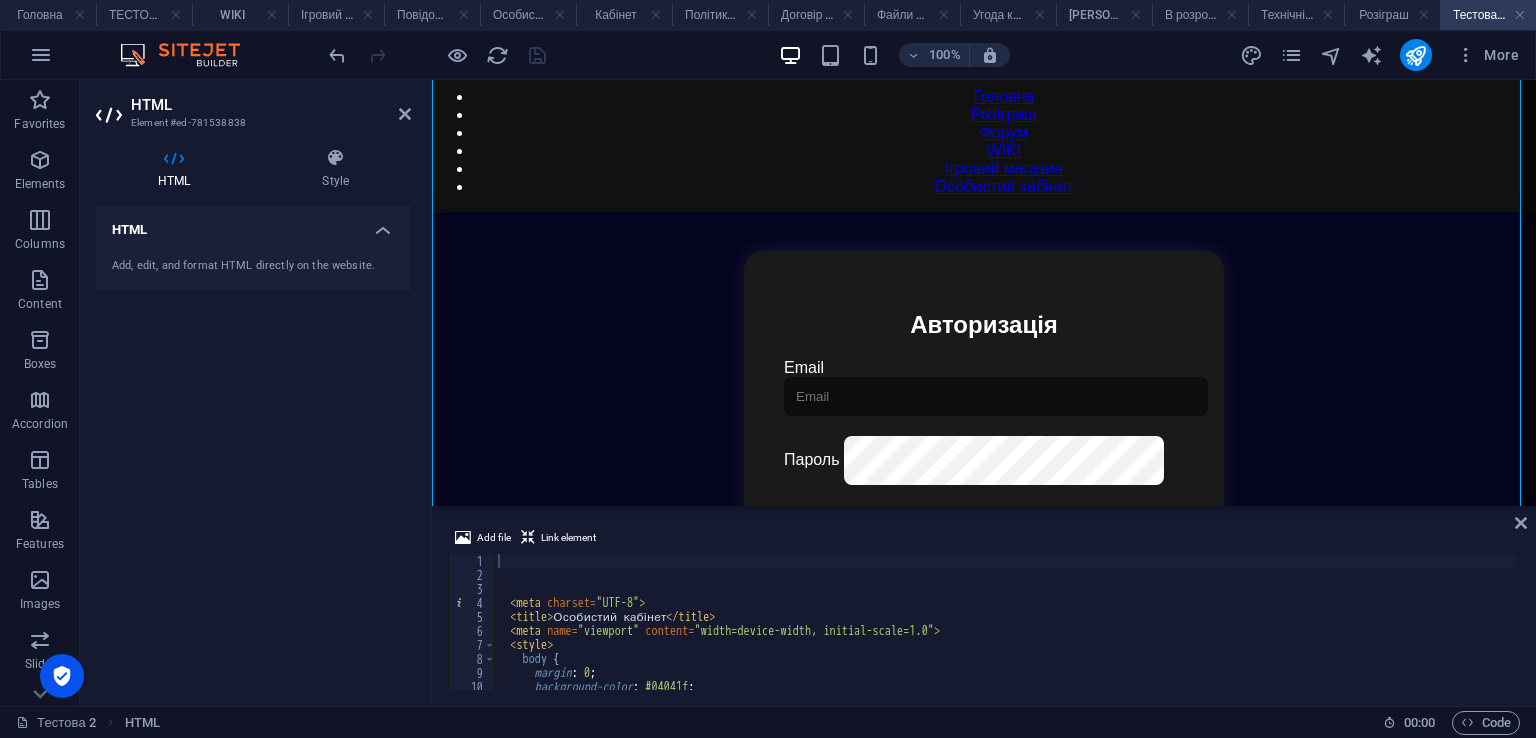 click on "Add file Link element 1 2 3 4 5 6 7 8 9 10 11 12    < meta   charset = "UTF-8" >    < title > Особистий кабінет </ title >    < meta   name = "viewport"   content = "width=device-width, initial-scale=1.0" >    < style >      body   {         margin :   0 ;         background-color :   #04041f ;         color :   white ;     הההההההההההההההההההההההההההההההההההההההההההההההההההההההההההההההההההההההההההההההההההההההההההההההההההההההההההההההההההההההההההההההההההההההההההההההההההההההההההההההההההההההההההההההההההההההההההההההההההההההההההההההההההההההההההההההההההההההההההההההההההההההההההההההה" at bounding box center [984, 608] 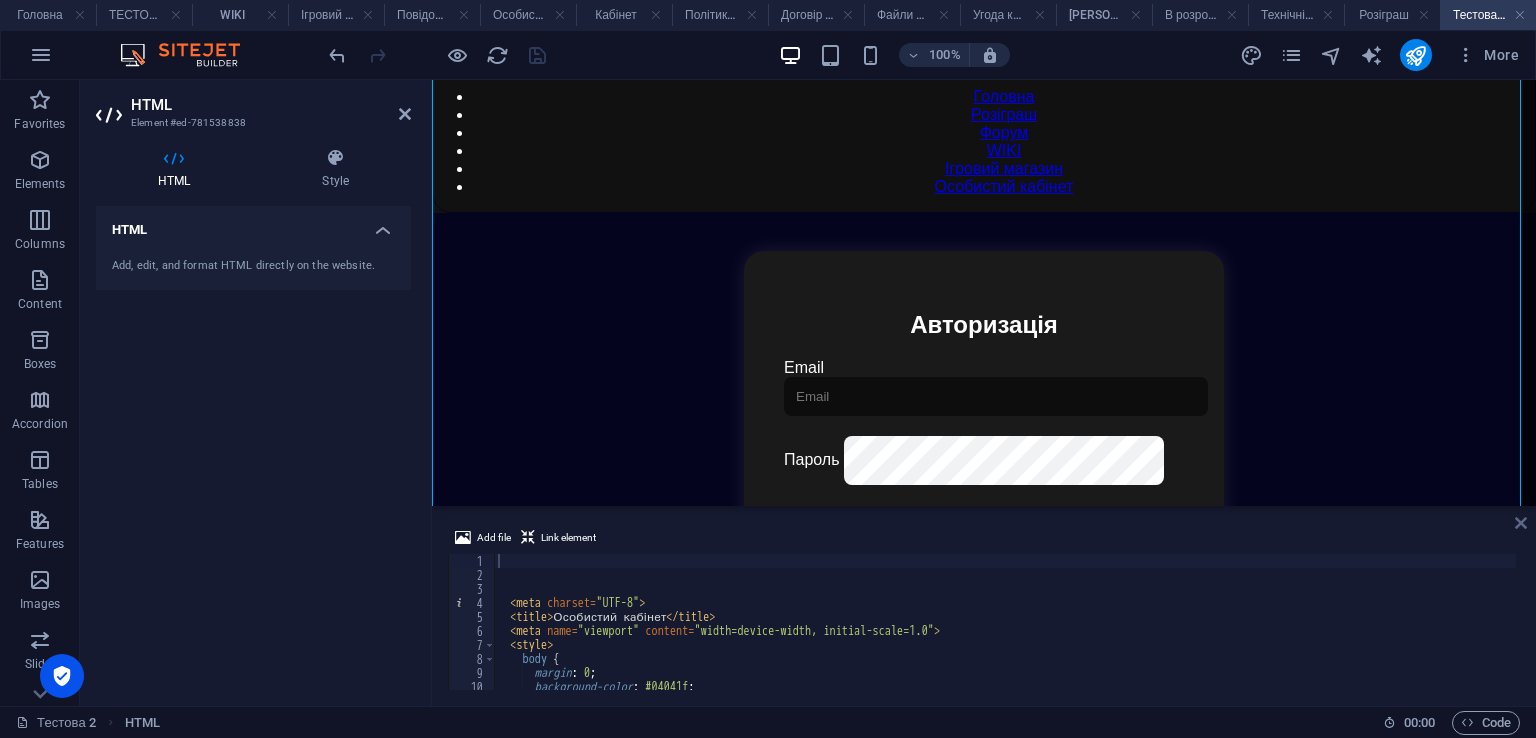 click at bounding box center [1521, 523] 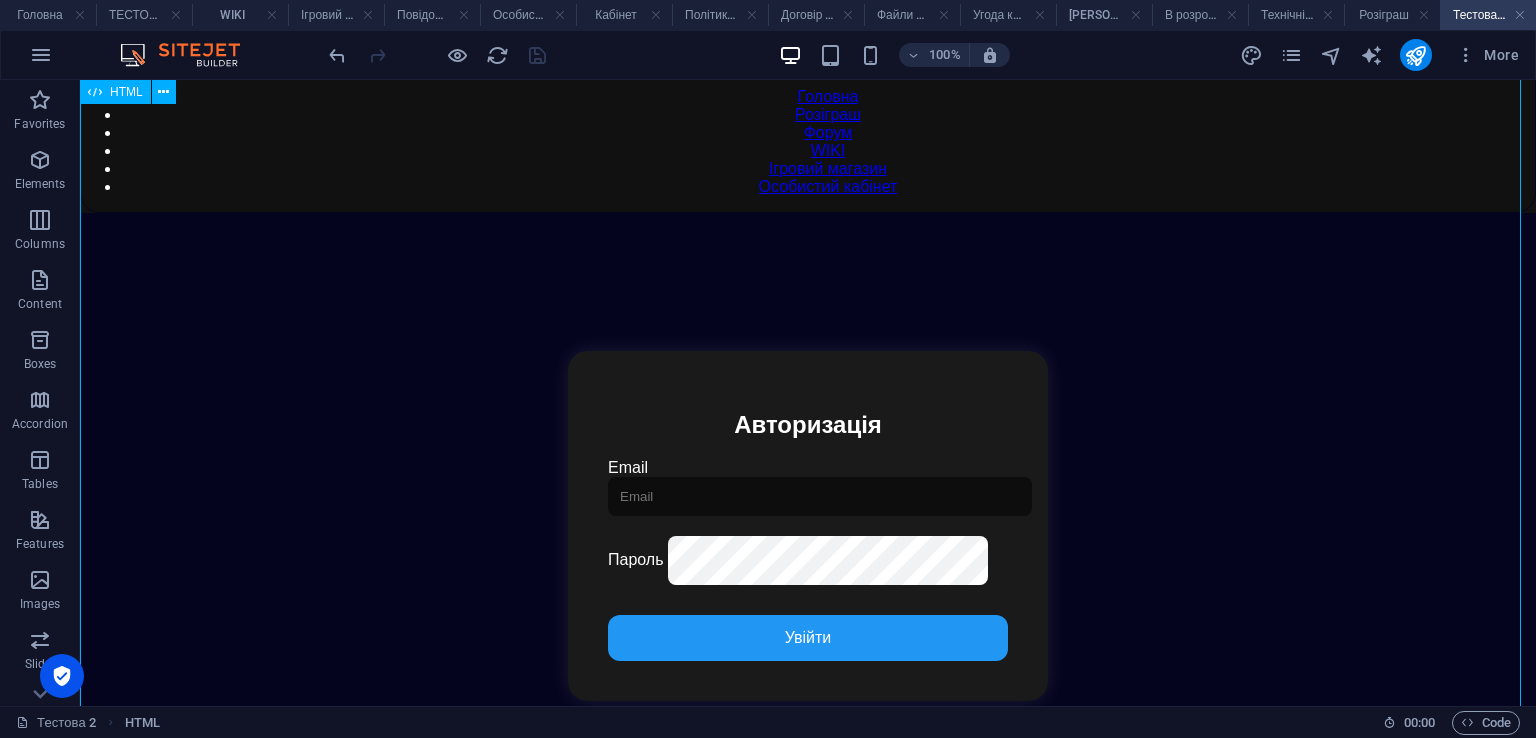 click on "Особистий кабінет
Авторизація
Email
Пароль
Увійти
Особистий кабінет
Вийти з кабінету
Важлива інформація
Інформація
Нік:
Пошта:
Гроші:   ₴
XP:
Рівень:
Здоров'я:  %
Броня:  %
ВІП:
Розваги
Рулетка
Крутити
Забрати
Мій інвентар
Мій інвентар
Продати все
Закрити" at bounding box center [808, 619] 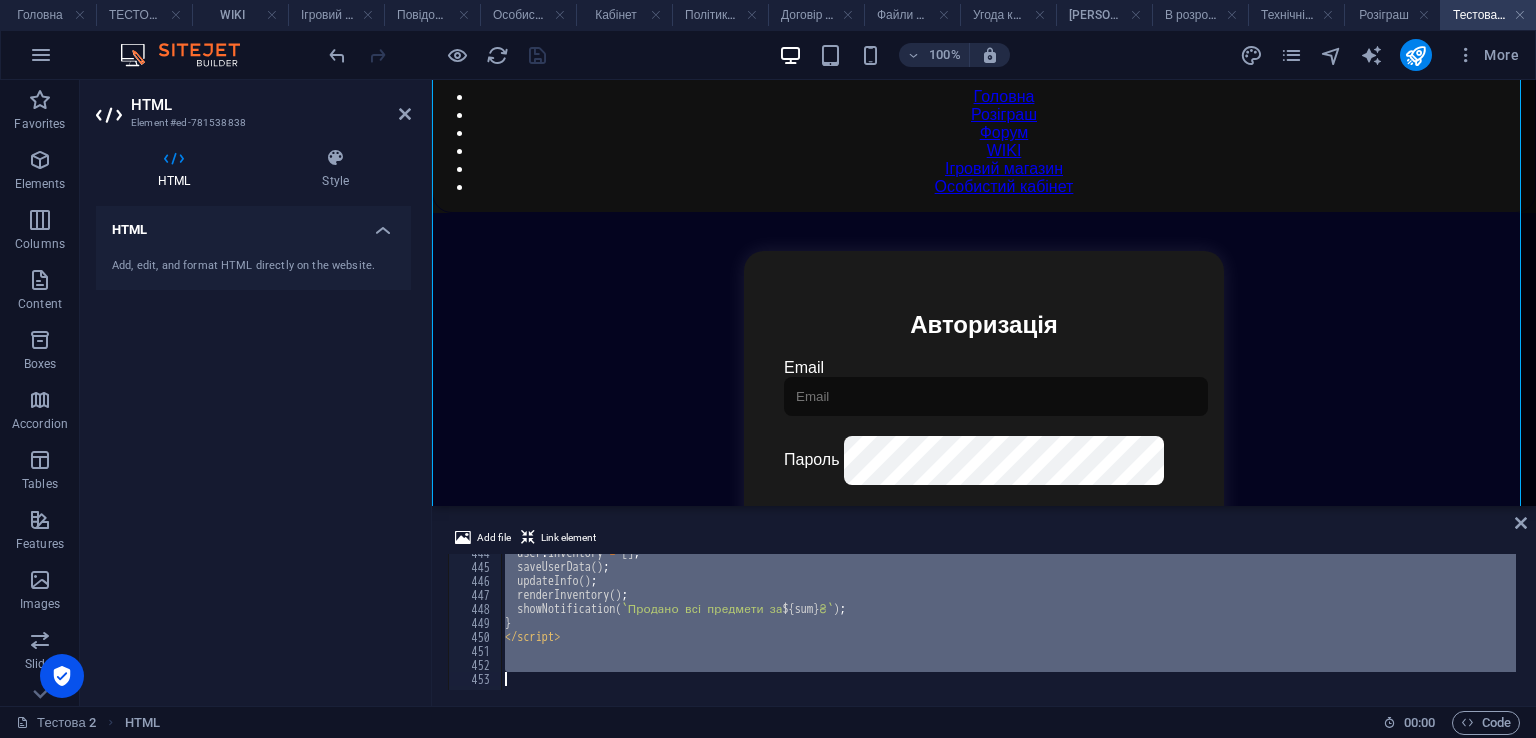 scroll, scrollTop: 6210, scrollLeft: 0, axis: vertical 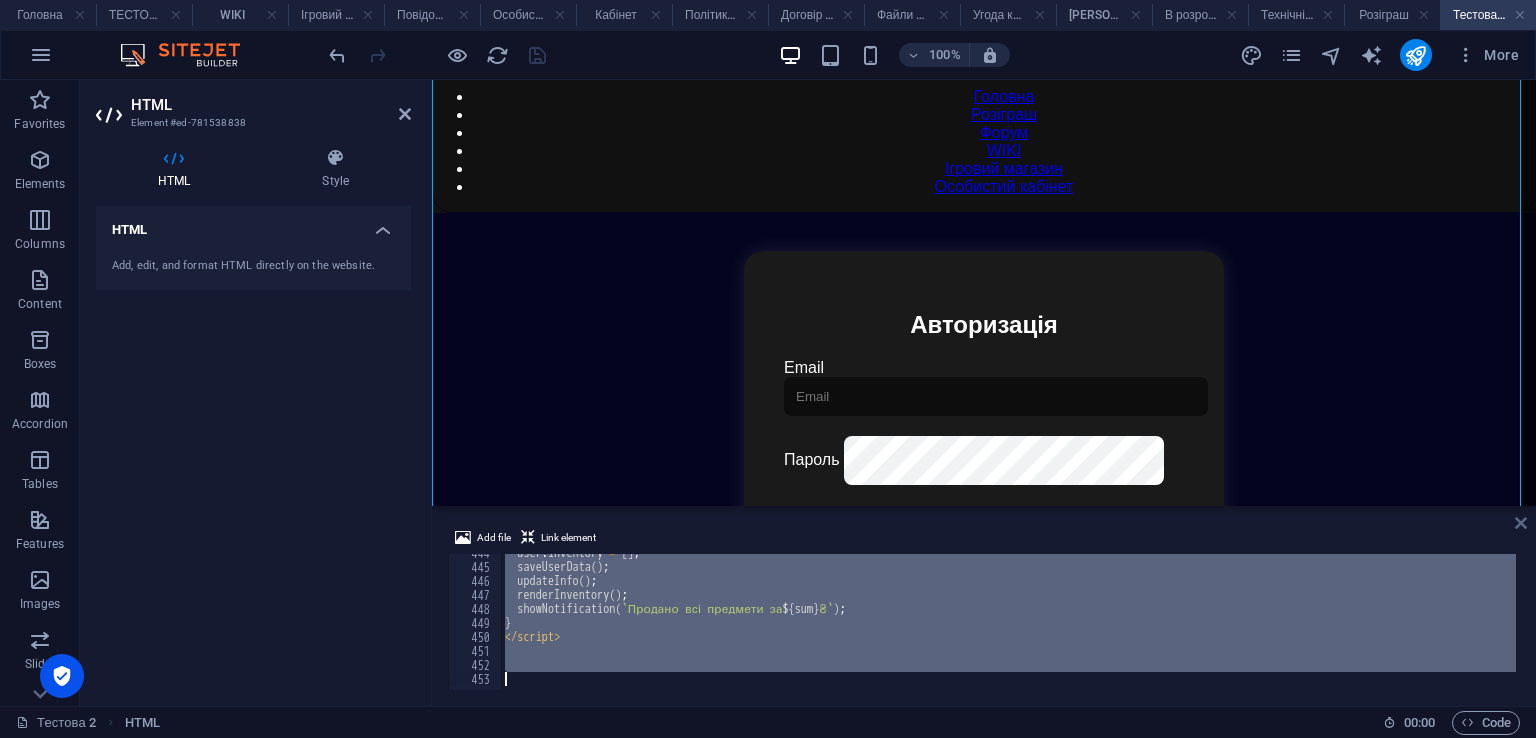 click at bounding box center [1521, 523] 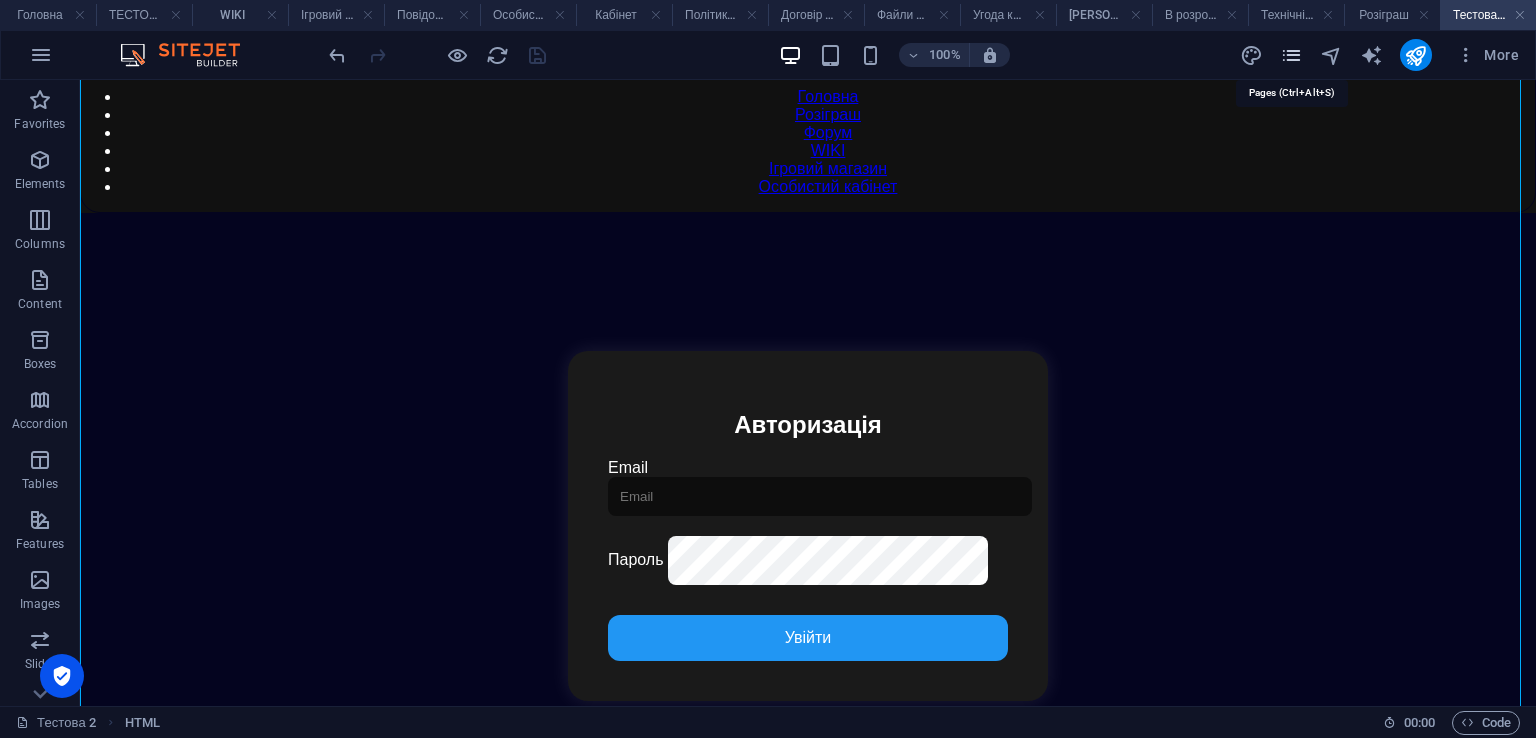 click at bounding box center [1291, 55] 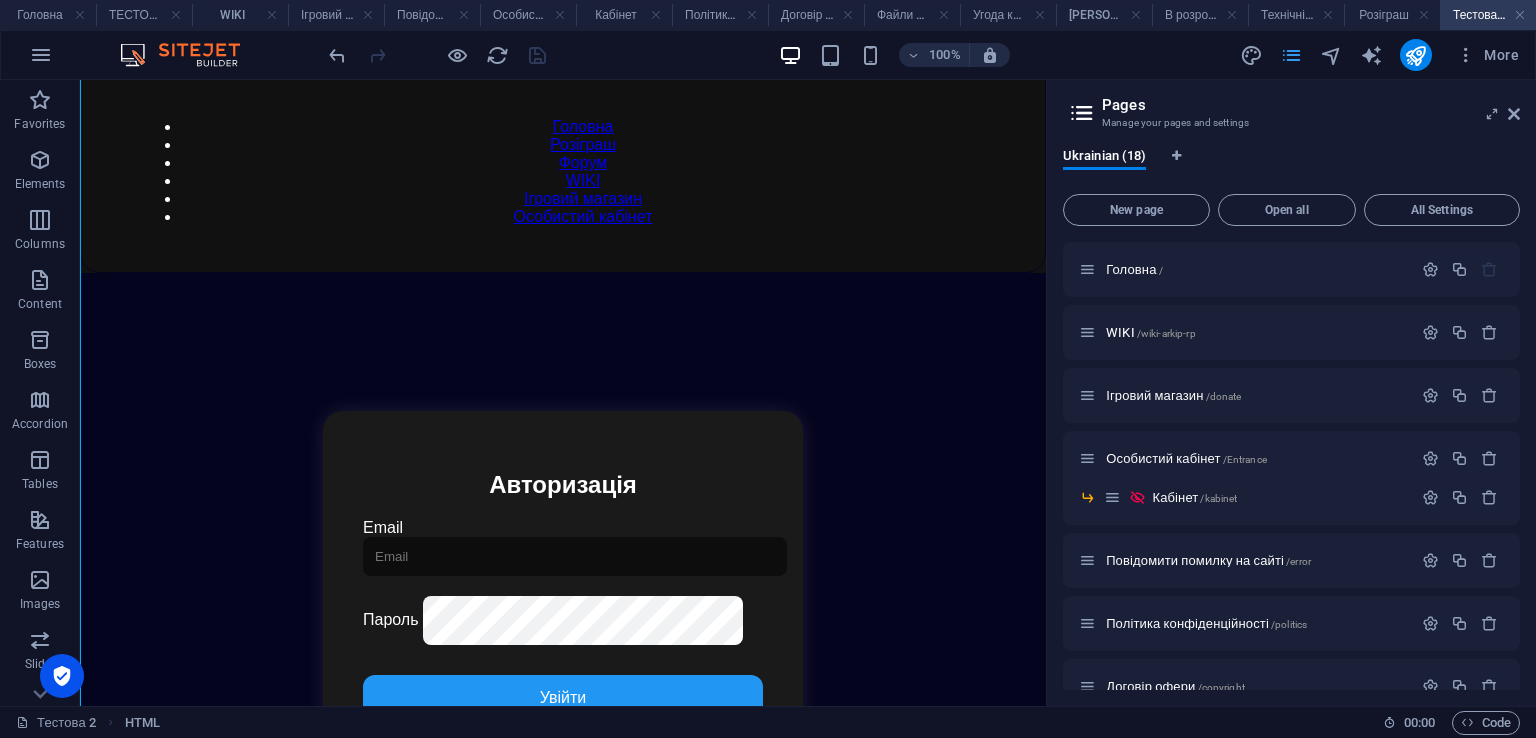 scroll, scrollTop: 334, scrollLeft: 0, axis: vertical 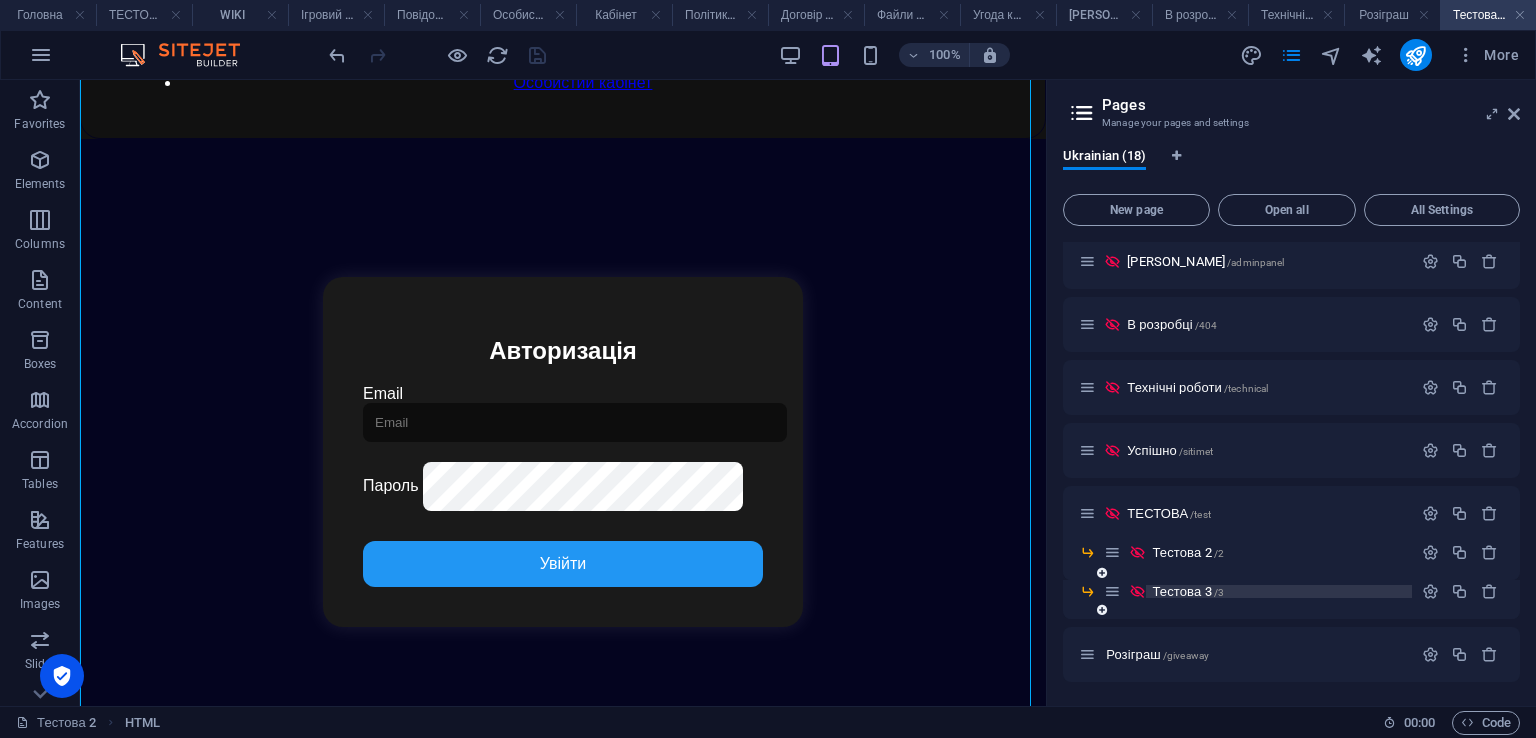 click on "Тестова 3 /3" at bounding box center [1188, 591] 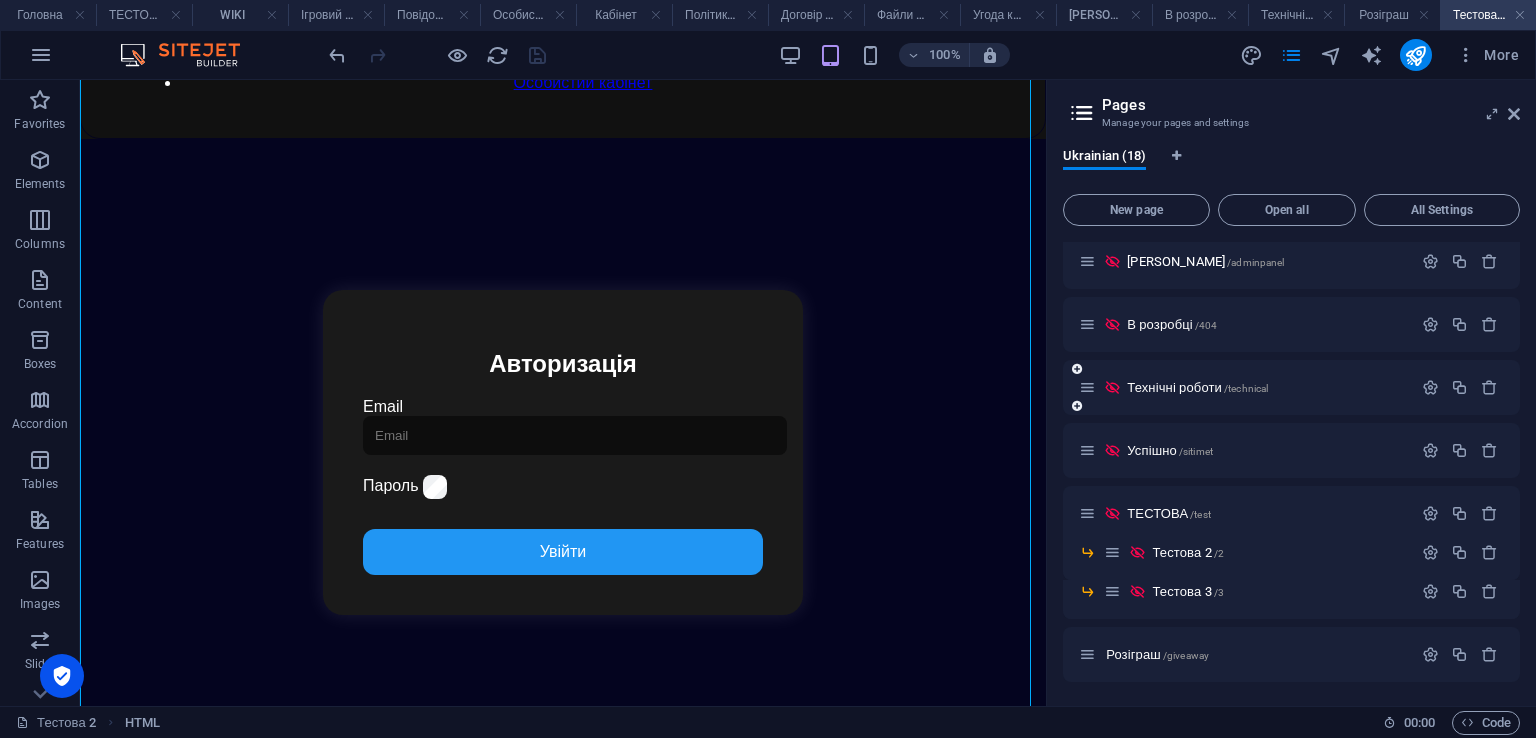 scroll, scrollTop: 533, scrollLeft: 0, axis: vertical 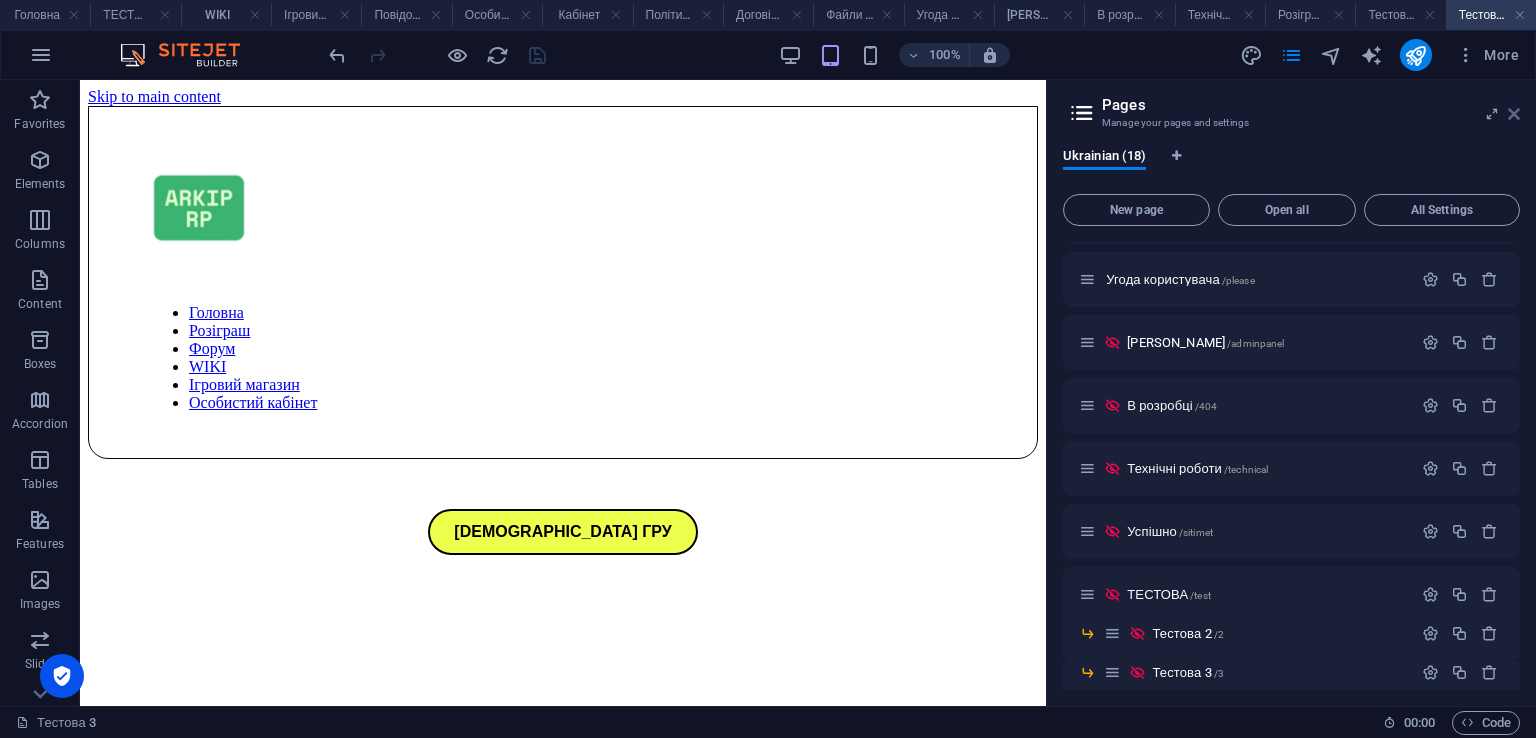 click at bounding box center [1514, 114] 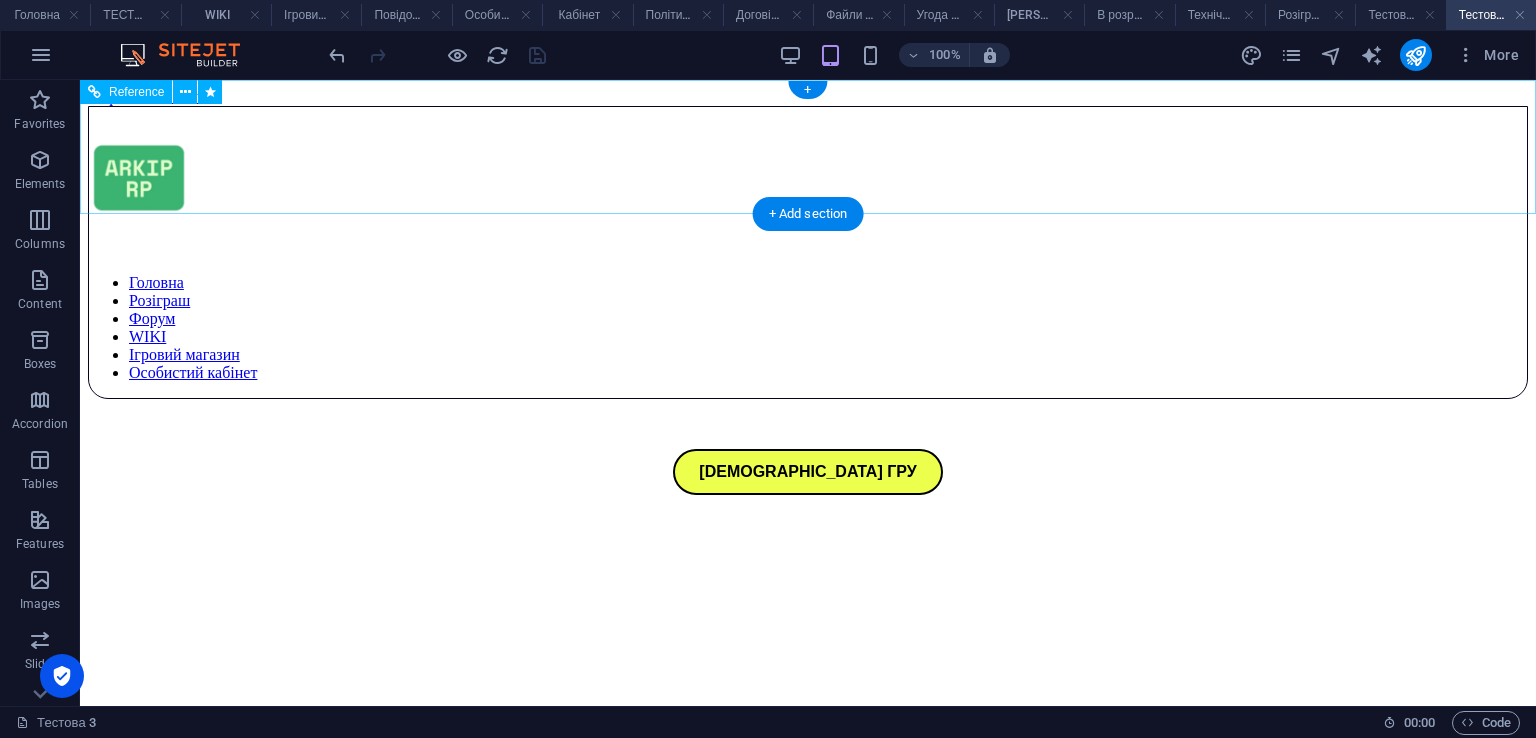 click on "Головна Розіграш Форум WIKI Ігровий магазин Особистий кабінет" at bounding box center (808, 252) 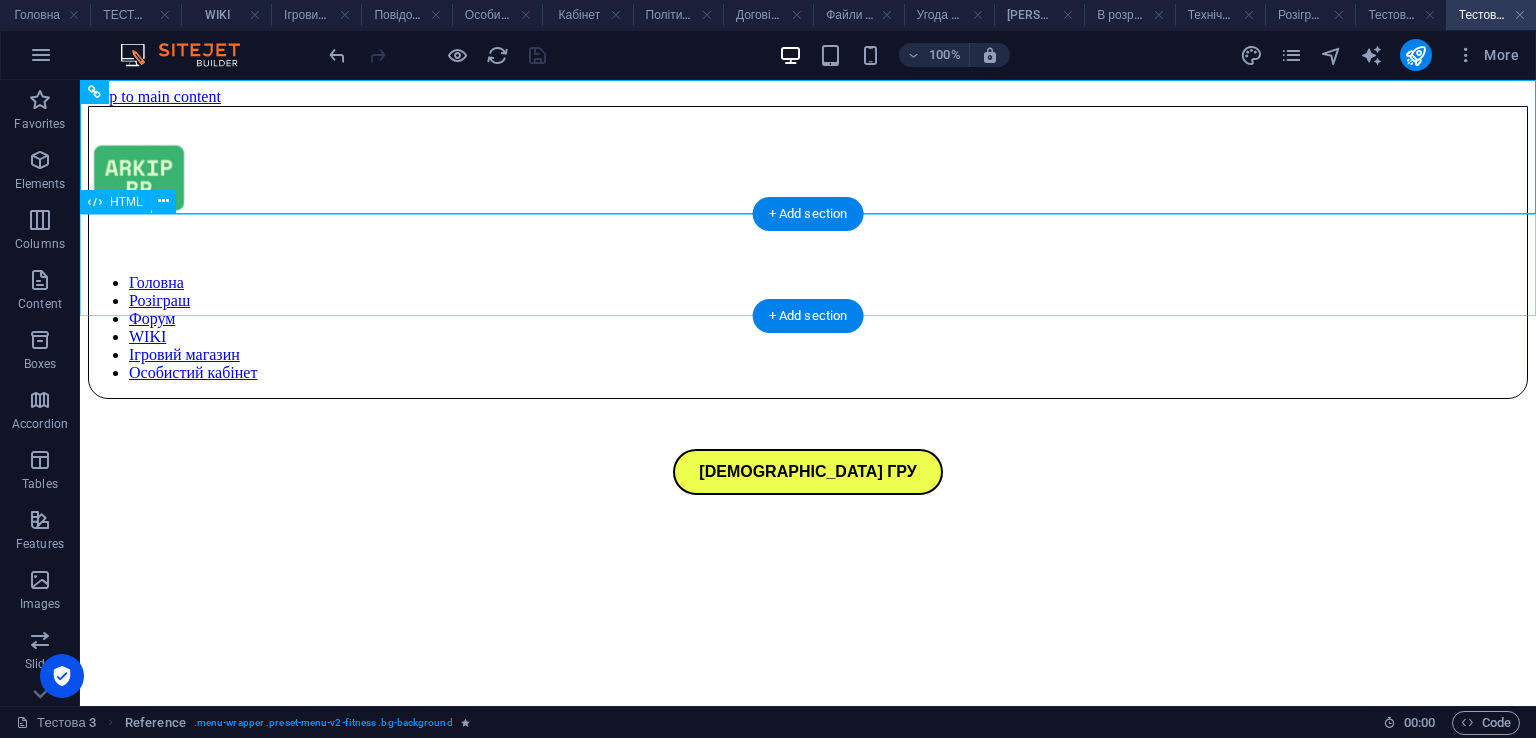click on "ЗАВАНТАЖИТИ ГРУ" at bounding box center (808, 472) 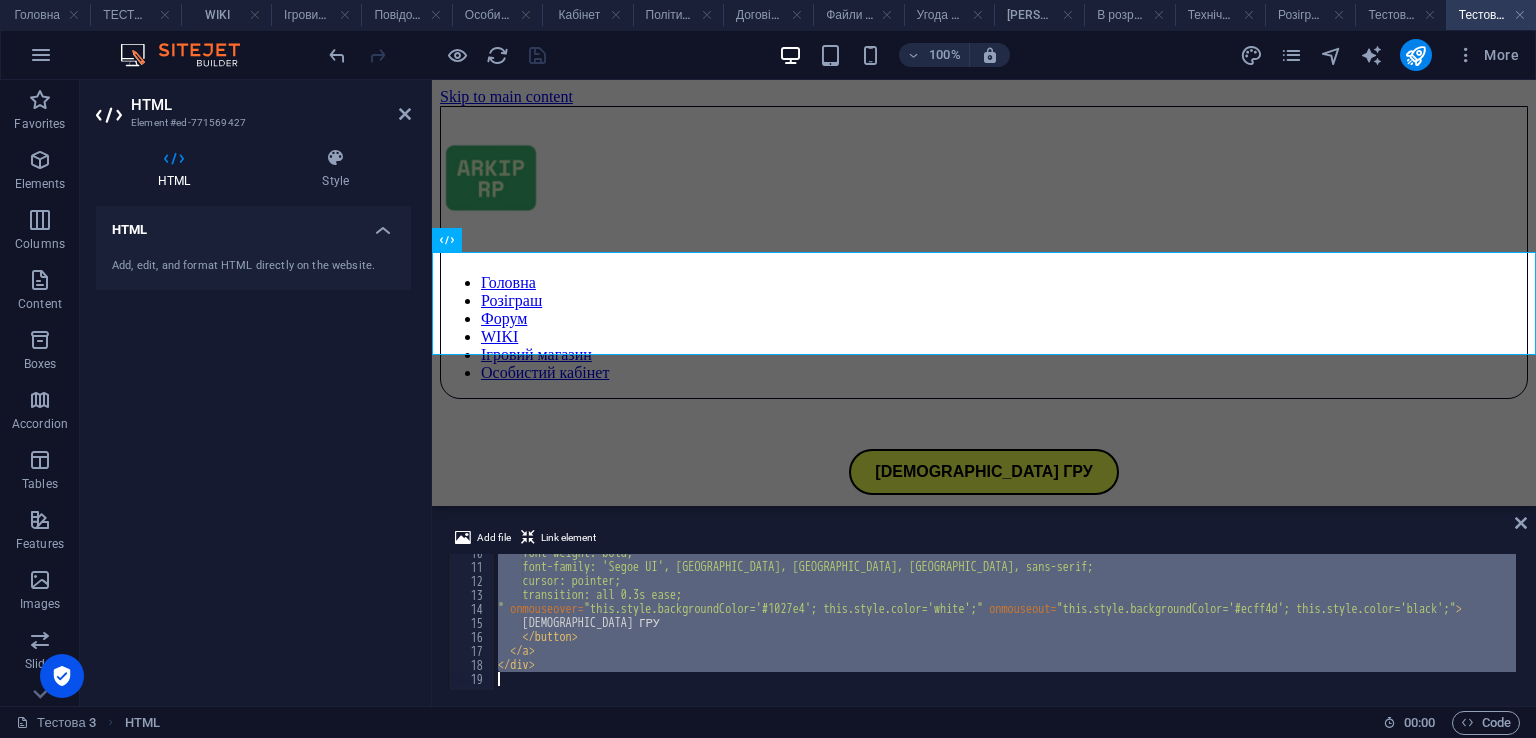 drag, startPoint x: 498, startPoint y: 560, endPoint x: 993, endPoint y: 760, distance: 533.8773 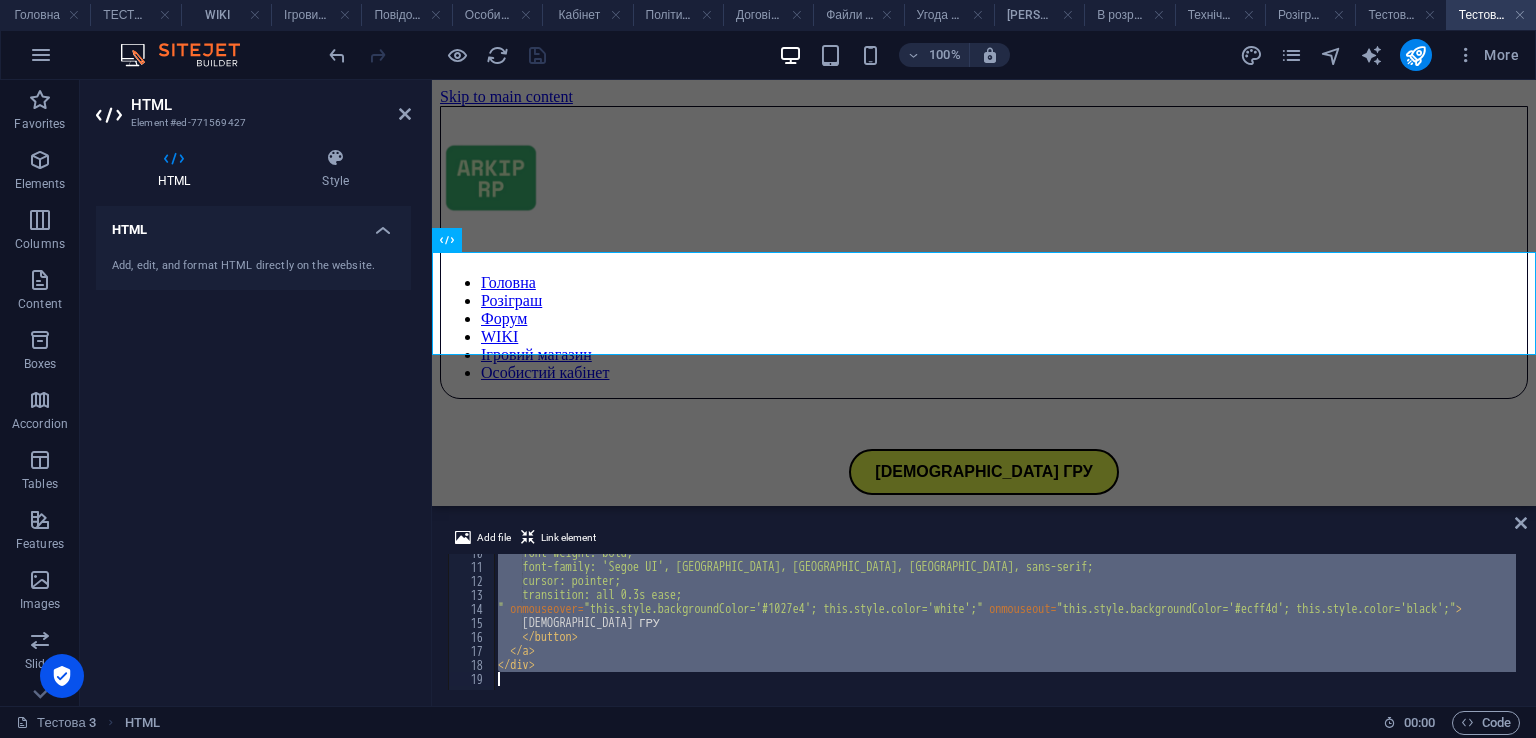click on "ARKIP RP Головна ТЕСТОВА WIKI Ігровий магазин Повідомити помилку на сайті Особистий кабінет Кабінет  Політика конфіденційності Договір офери Файли cookie Угода користувача Адмін Панель В розробці Технічні роботи Розіграш Тестова 2 Тестова 3 Favorites Elements Columns Content Boxes Accordion Tables Features Images Slider Header Footer Forms Marketing Collections
Drag here to replace the existing content. Press “Ctrl” if you want to create a new element.
Container   H1   Unequal Columns   Container   Preset   Icon   Social Media Icons   Text   HTML   Button series   Button   Button series   Placeholder   Container   Menu Bar   Menu   Floating Image   Image   H2   Accordion   H3   Container   Button   H3   Text   Container" at bounding box center [768, 369] 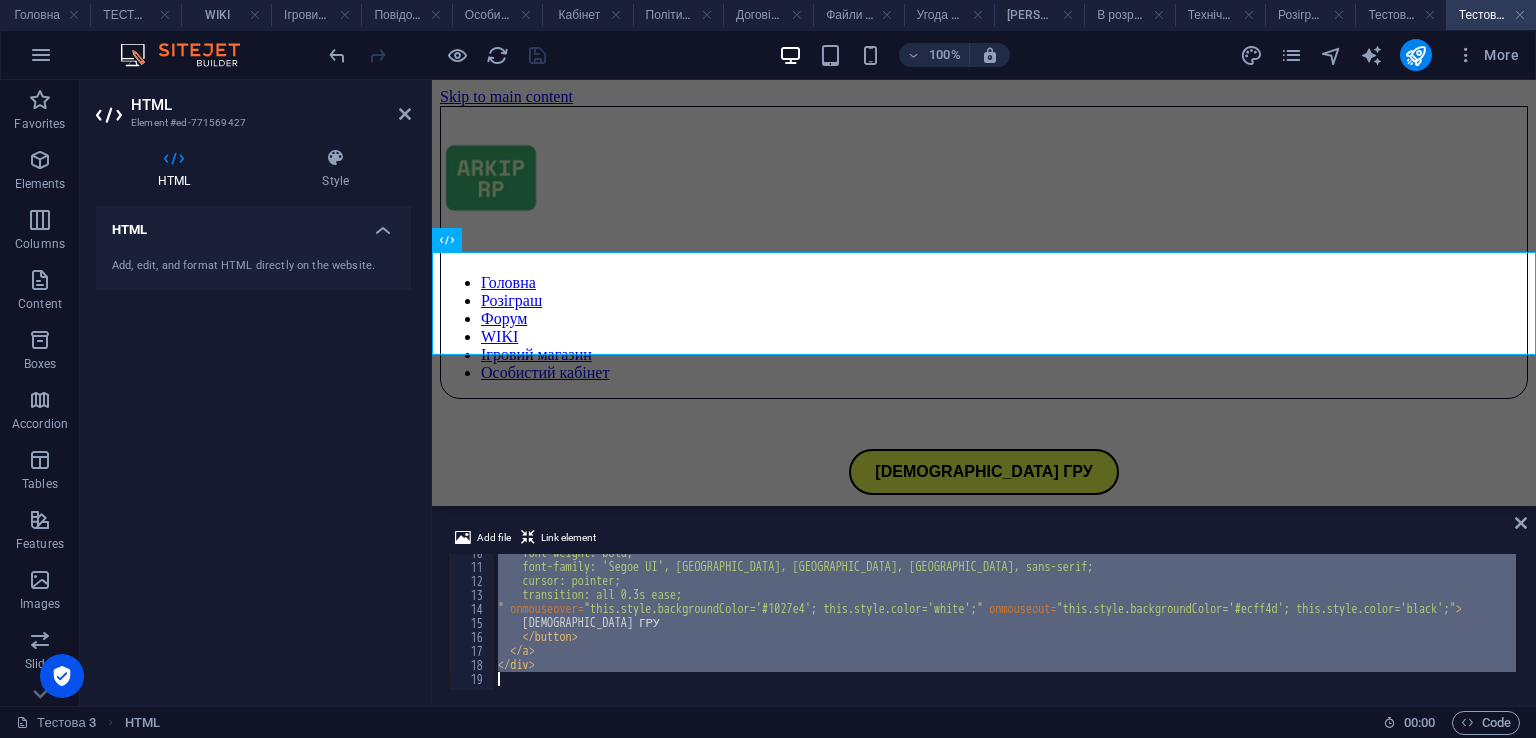 type on "</div>" 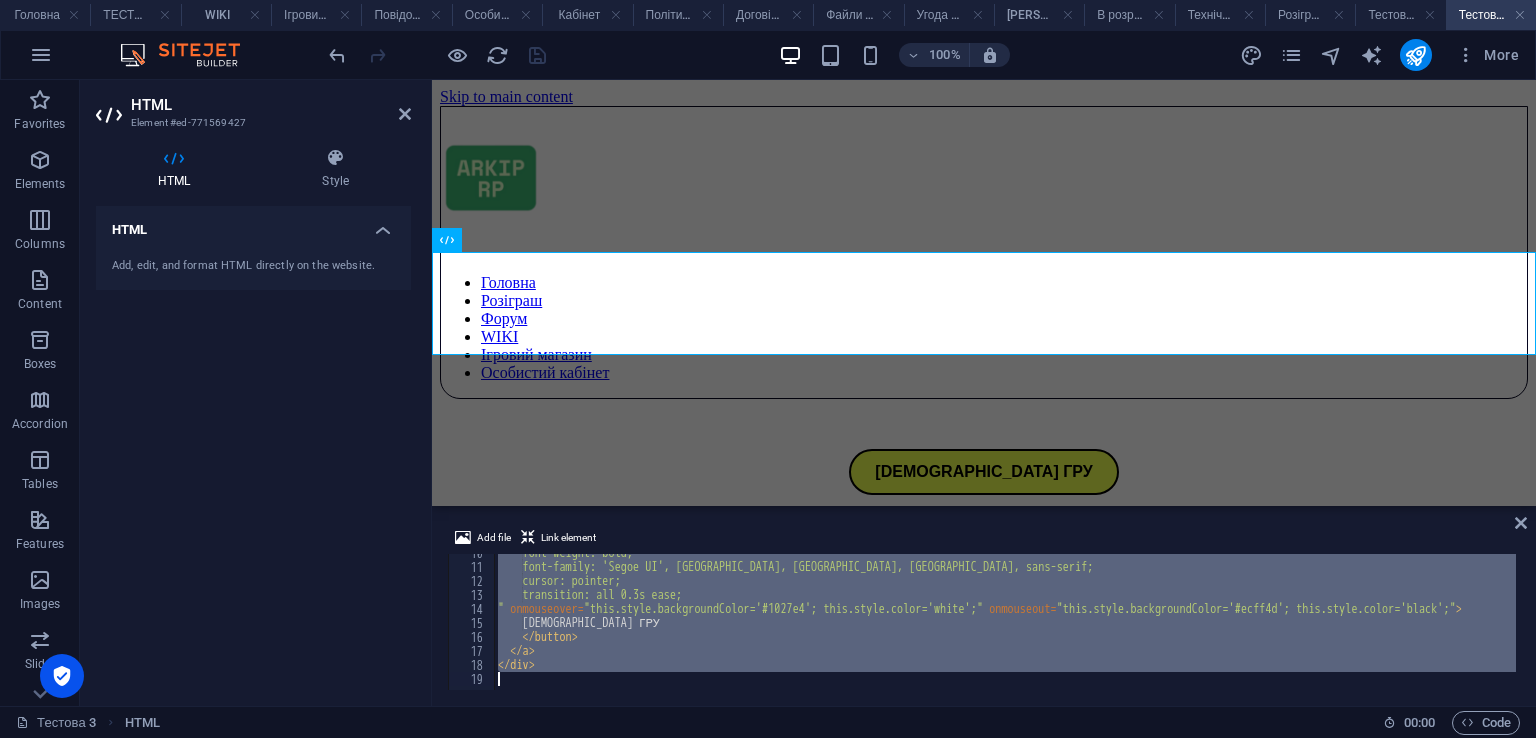 type 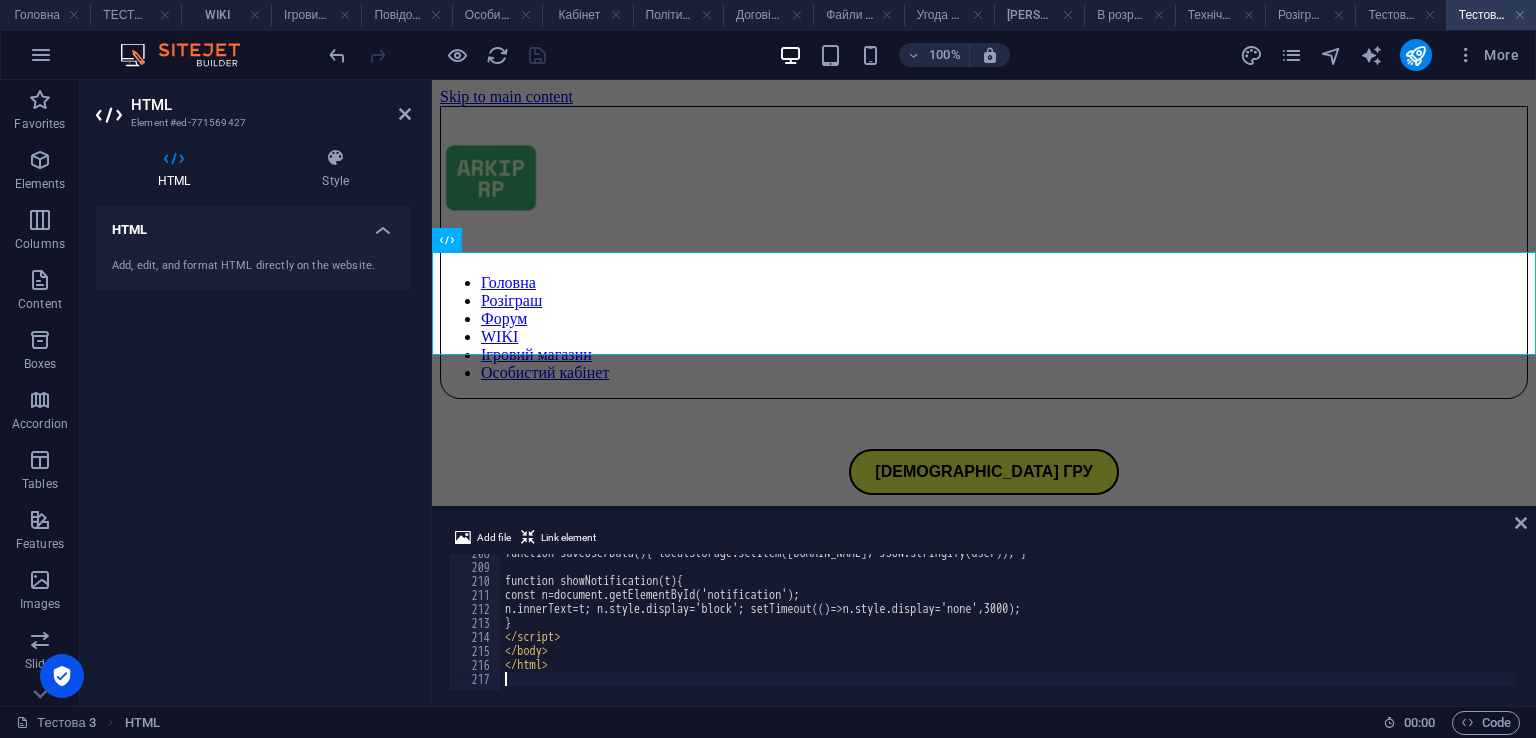 scroll, scrollTop: 2906, scrollLeft: 0, axis: vertical 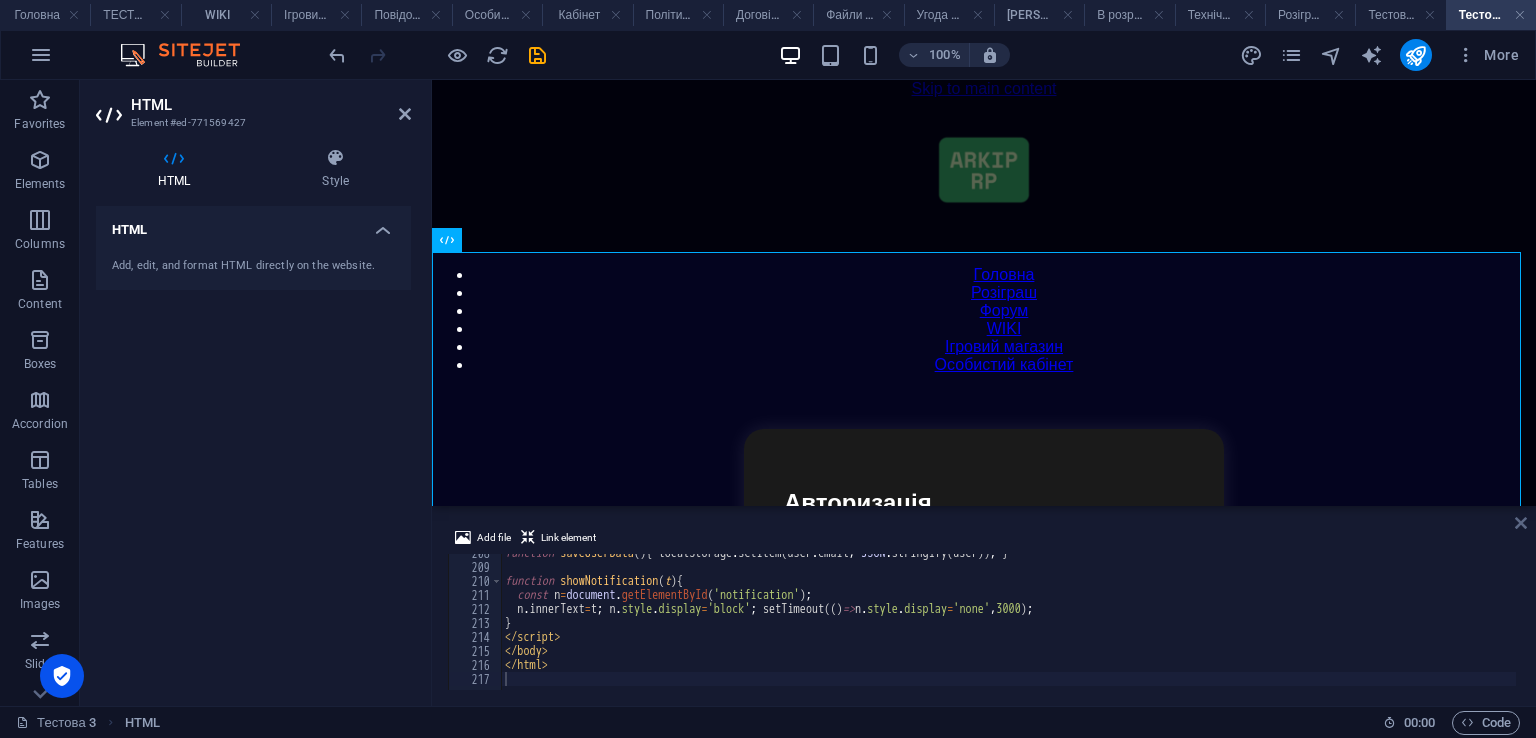 click at bounding box center (1521, 523) 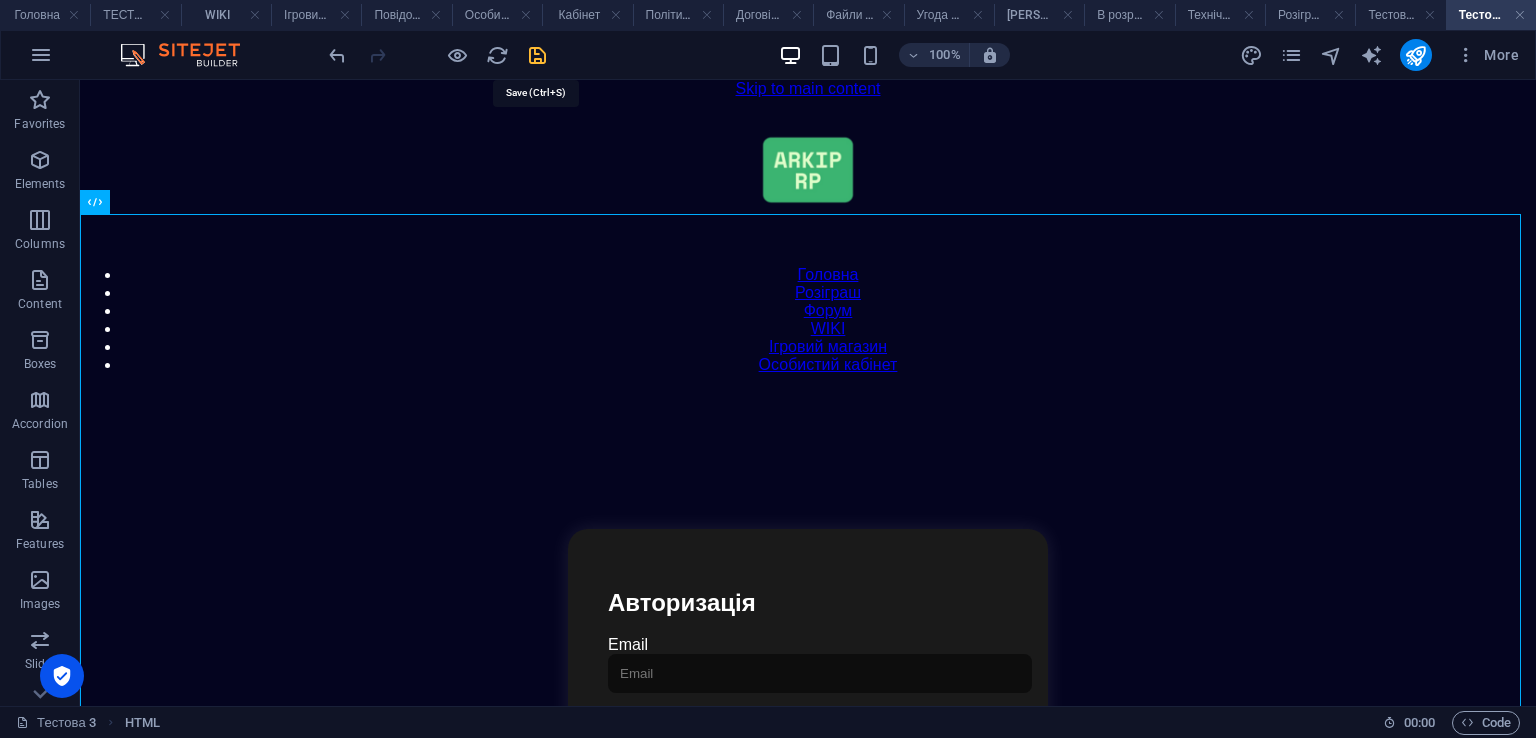 click at bounding box center (537, 55) 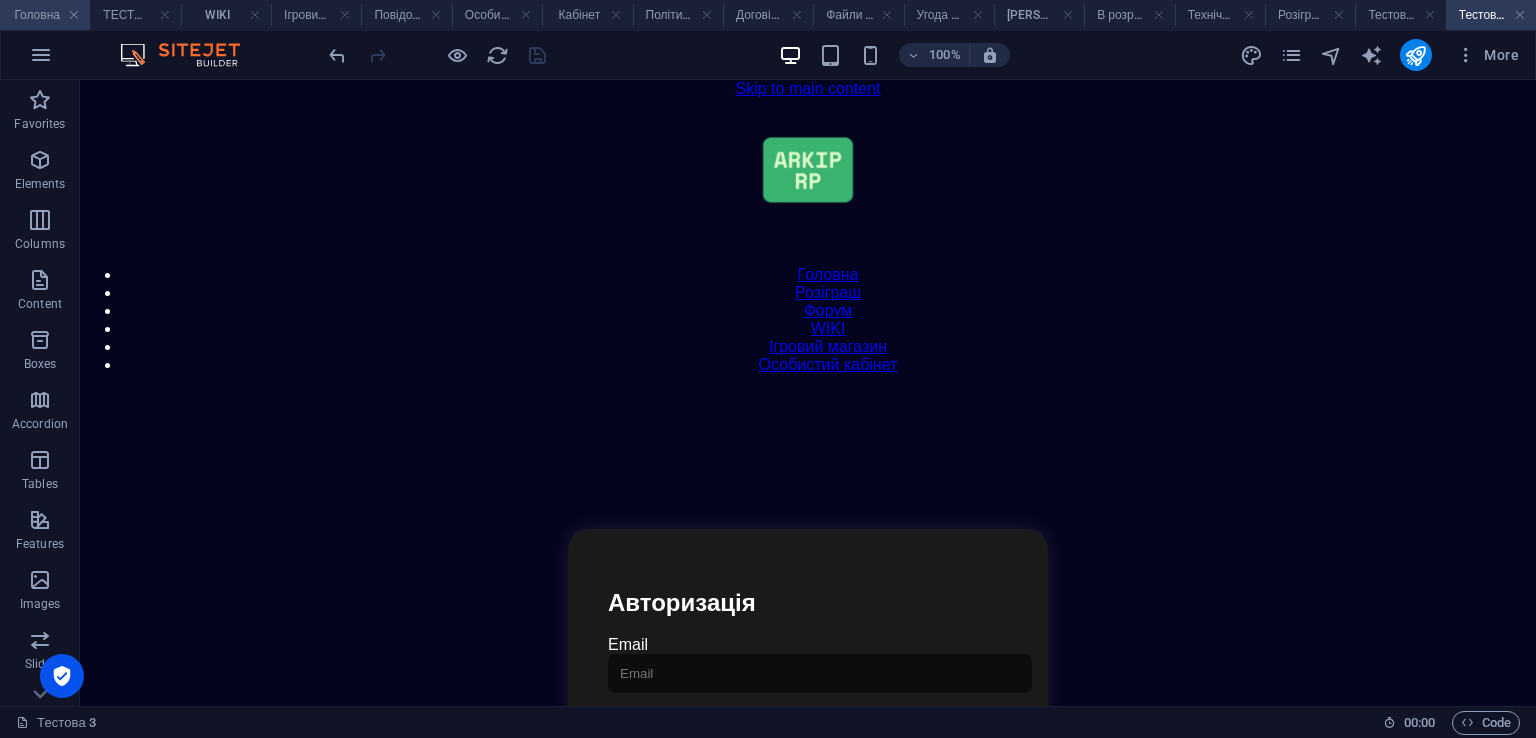 drag, startPoint x: 19, startPoint y: 17, endPoint x: 525, endPoint y: 136, distance: 519.80475 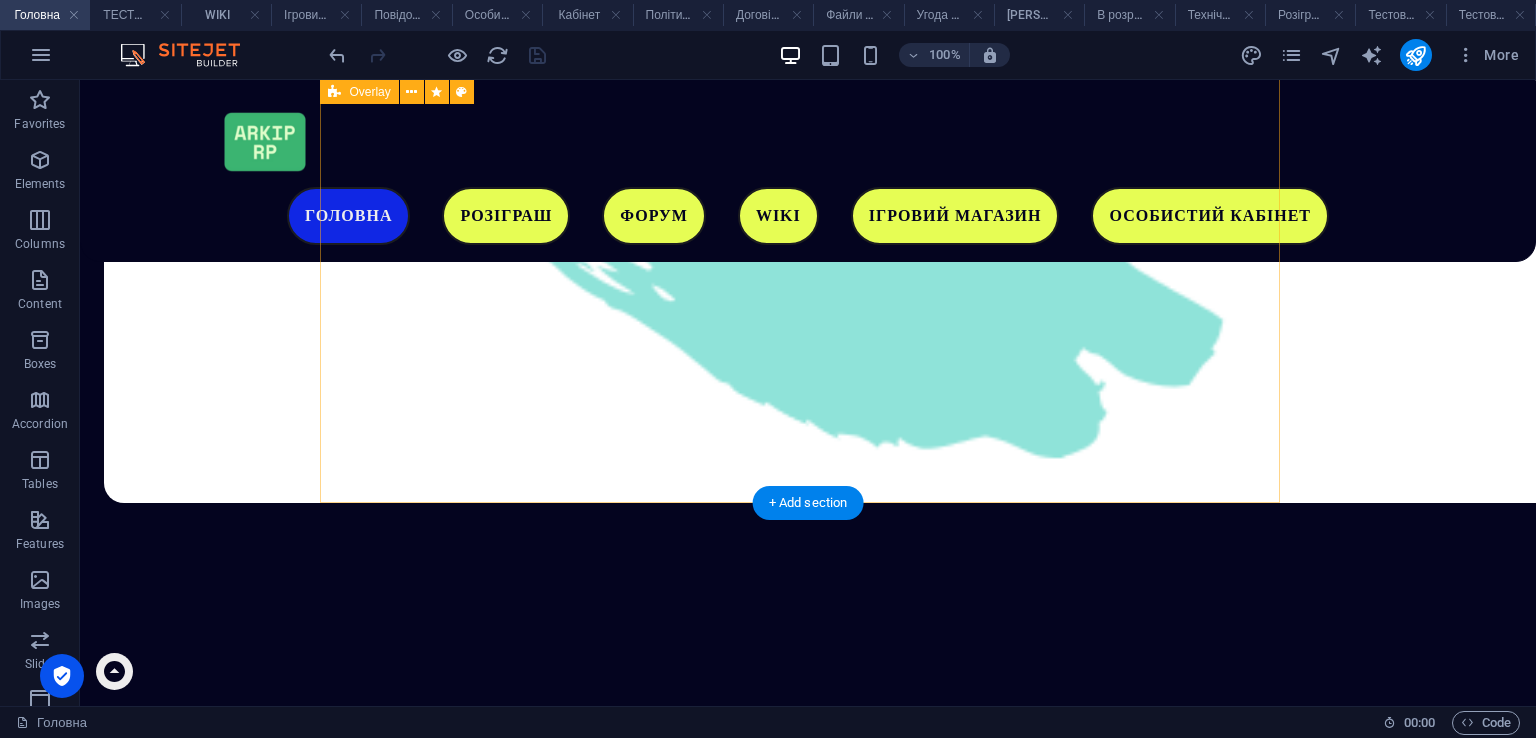 scroll, scrollTop: 5024, scrollLeft: 0, axis: vertical 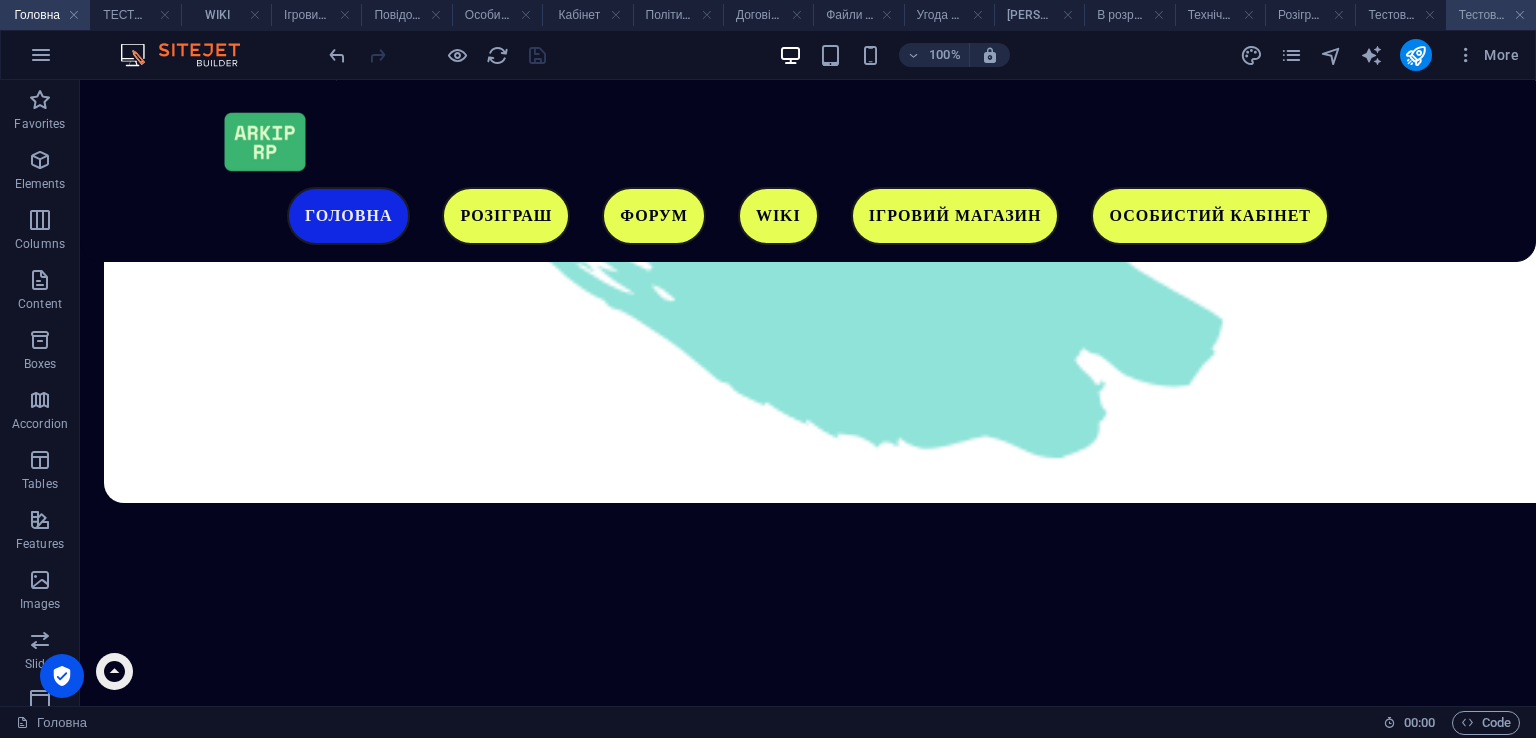click on "Тестова 3" at bounding box center [1491, 15] 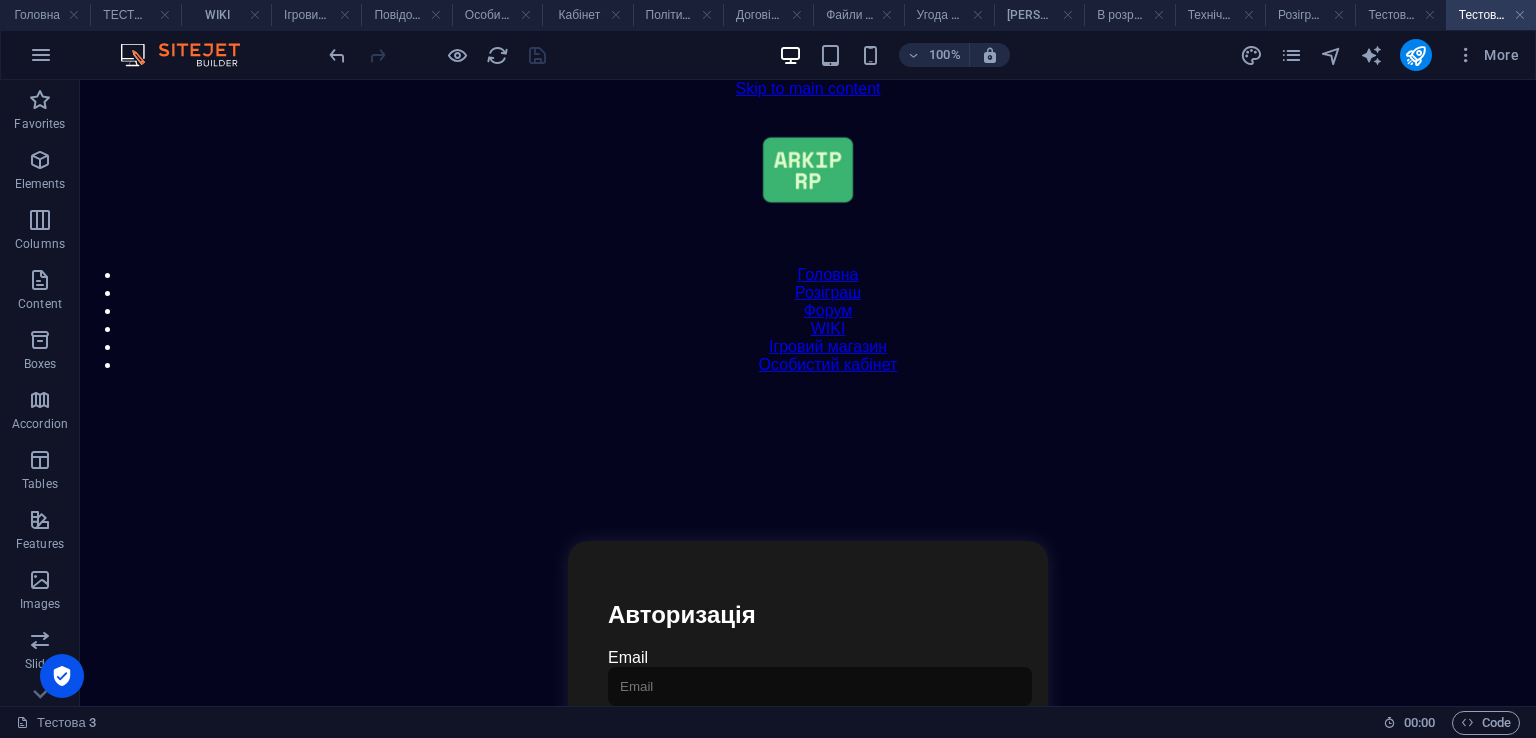 scroll, scrollTop: 0, scrollLeft: 0, axis: both 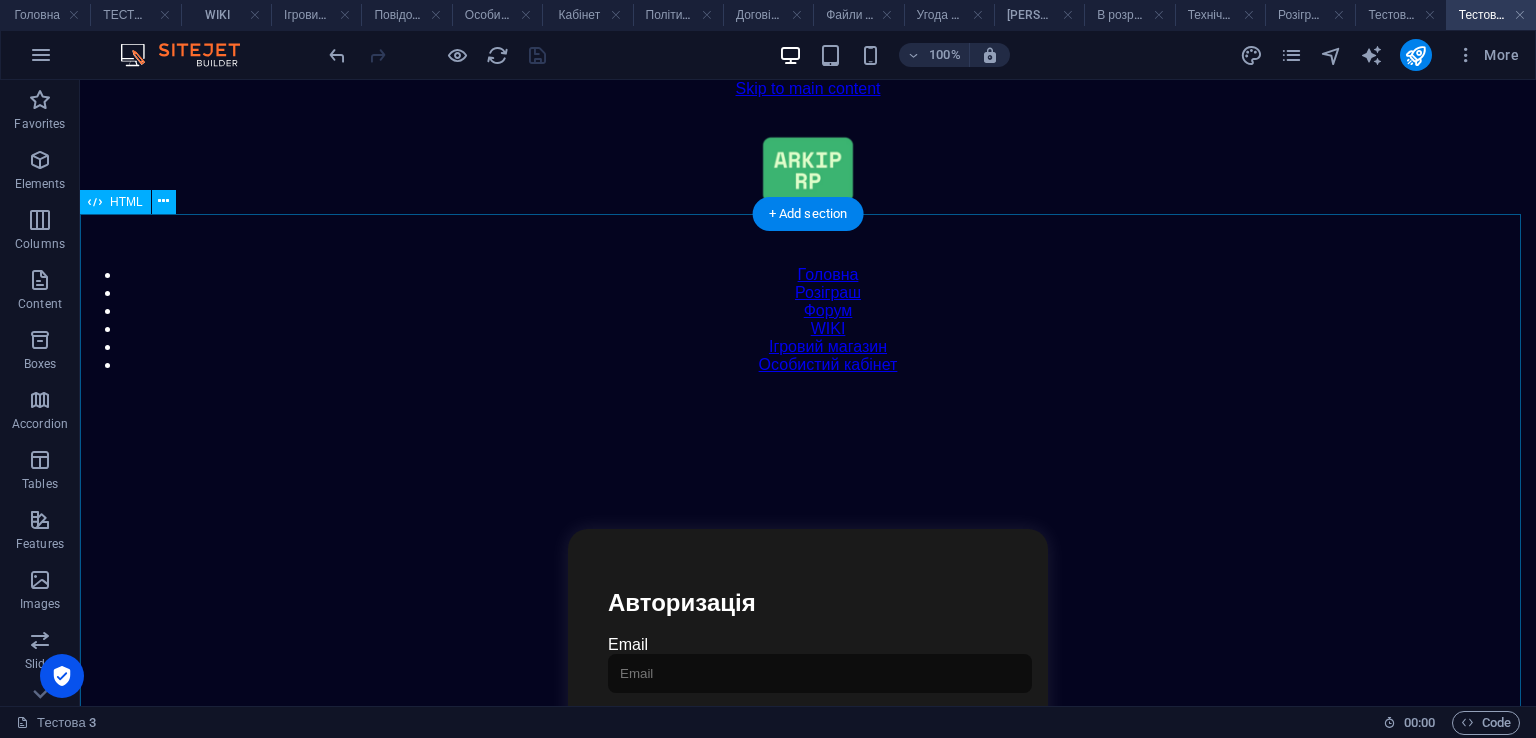 click on "Особистий кабінет
Авторизація
Email
Пароль
Увійти
Особистий кабінет
Вийти з кабінету
Важлива інформація
Інформація
Нік:
Пошта:
Гроші:   ₴
XP:
Рівень:
Здоров'я:  %
Броня:  %
ВІП:
Розваги
Рулетка
Крутити
Забрати
Мій інвентар
Документи
Мої документи
Паспорт:   Немає
Трудова книжка:   Немає
Рейтинг
Рейтинг гравців
Гравців не знайдено
Мій інвентар
Продати все
Закрити" at bounding box center [808, 704] 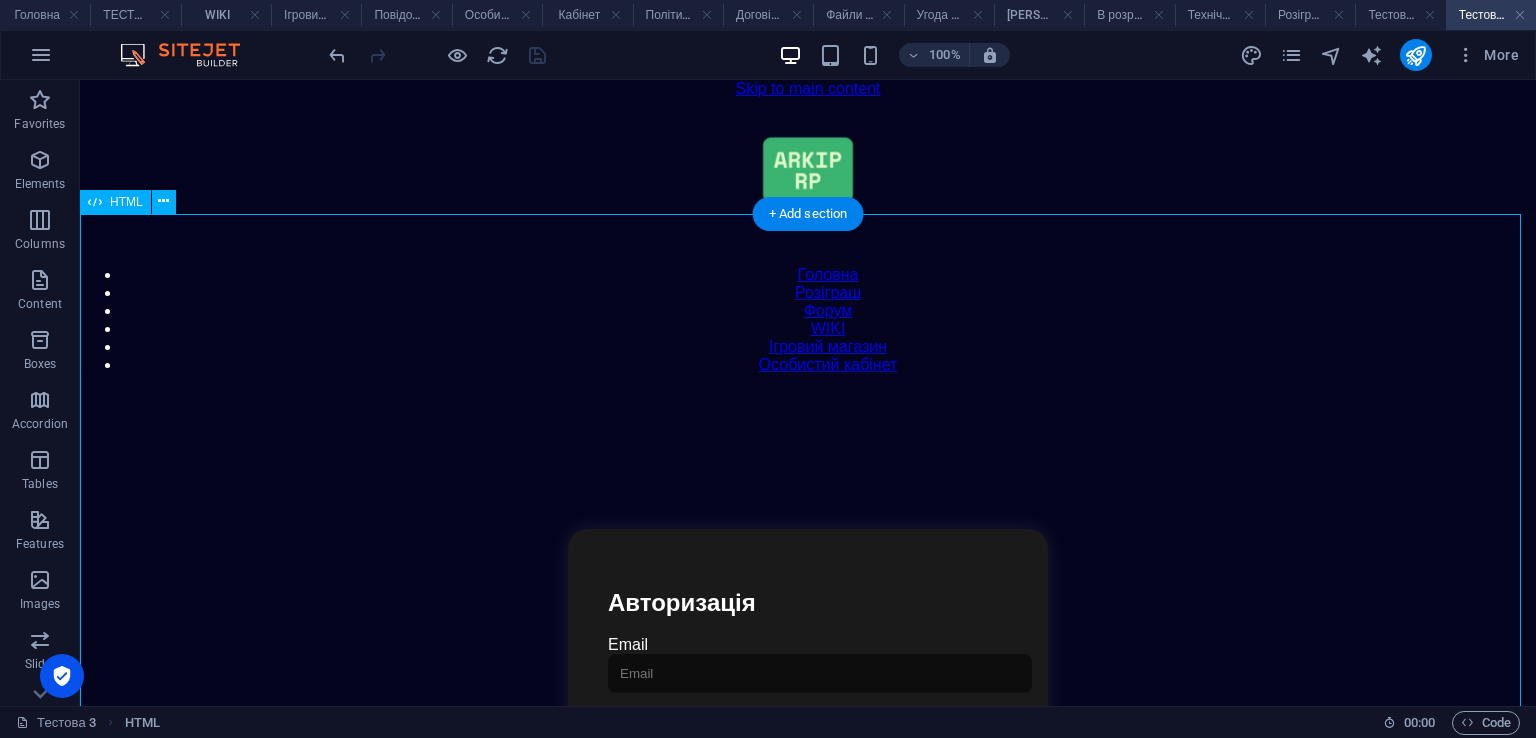 click on "Особистий кабінет
Авторизація
Email
Пароль
Увійти
Особистий кабінет
Вийти з кабінету
Важлива інформація
Інформація
Нік:
Пошта:
Гроші:   ₴
XP:
Рівень:
Здоров'я:  %
Броня:  %
ВІП:
Розваги
Рулетка
Крутити
Забрати
Мій інвентар
Документи
Мої документи
Паспорт:   Немає
Трудова книжка:   Немає
Рейтинг
Рейтинг гравців
Гравців не знайдено
Мій інвентар
Продати все
Закрити" at bounding box center (808, 704) 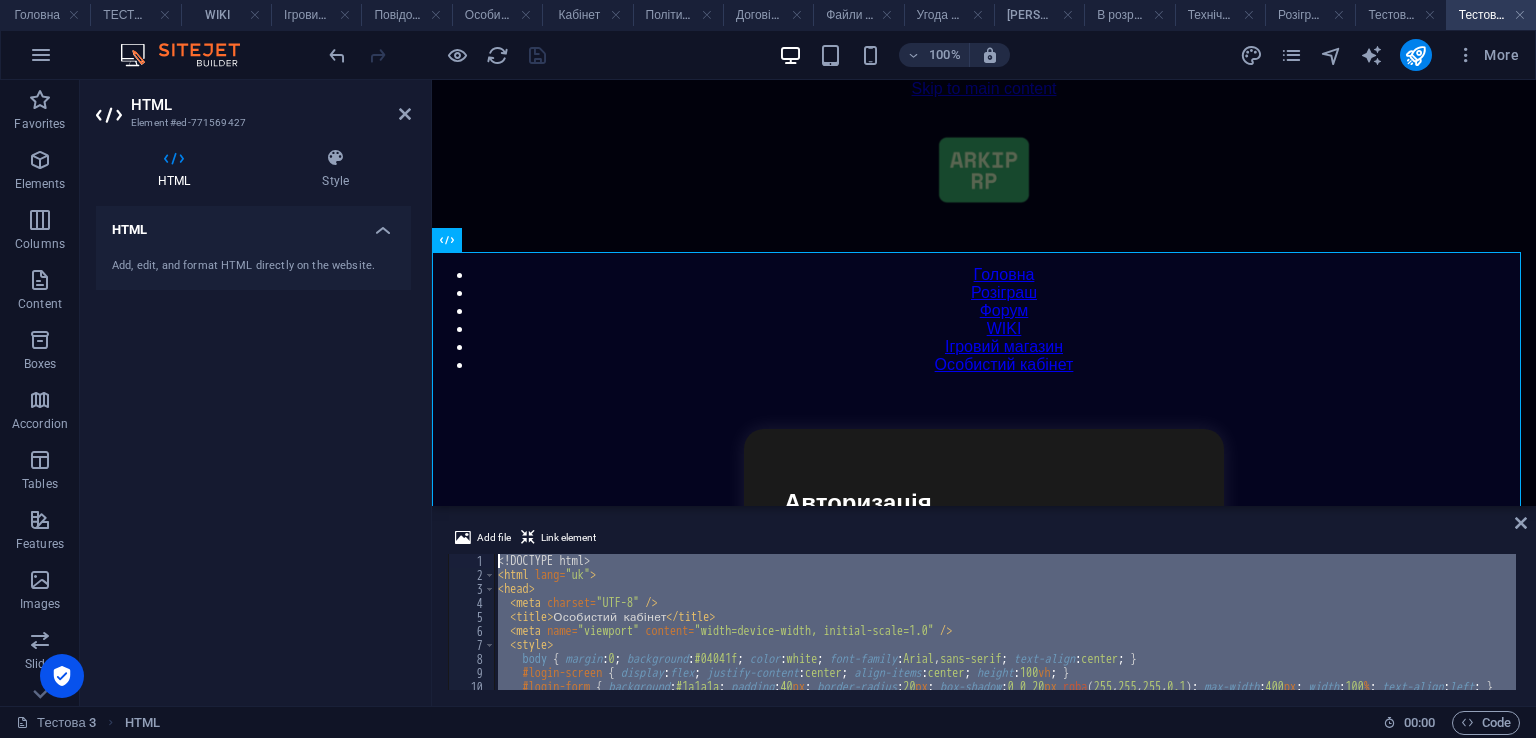 scroll, scrollTop: 0, scrollLeft: 0, axis: both 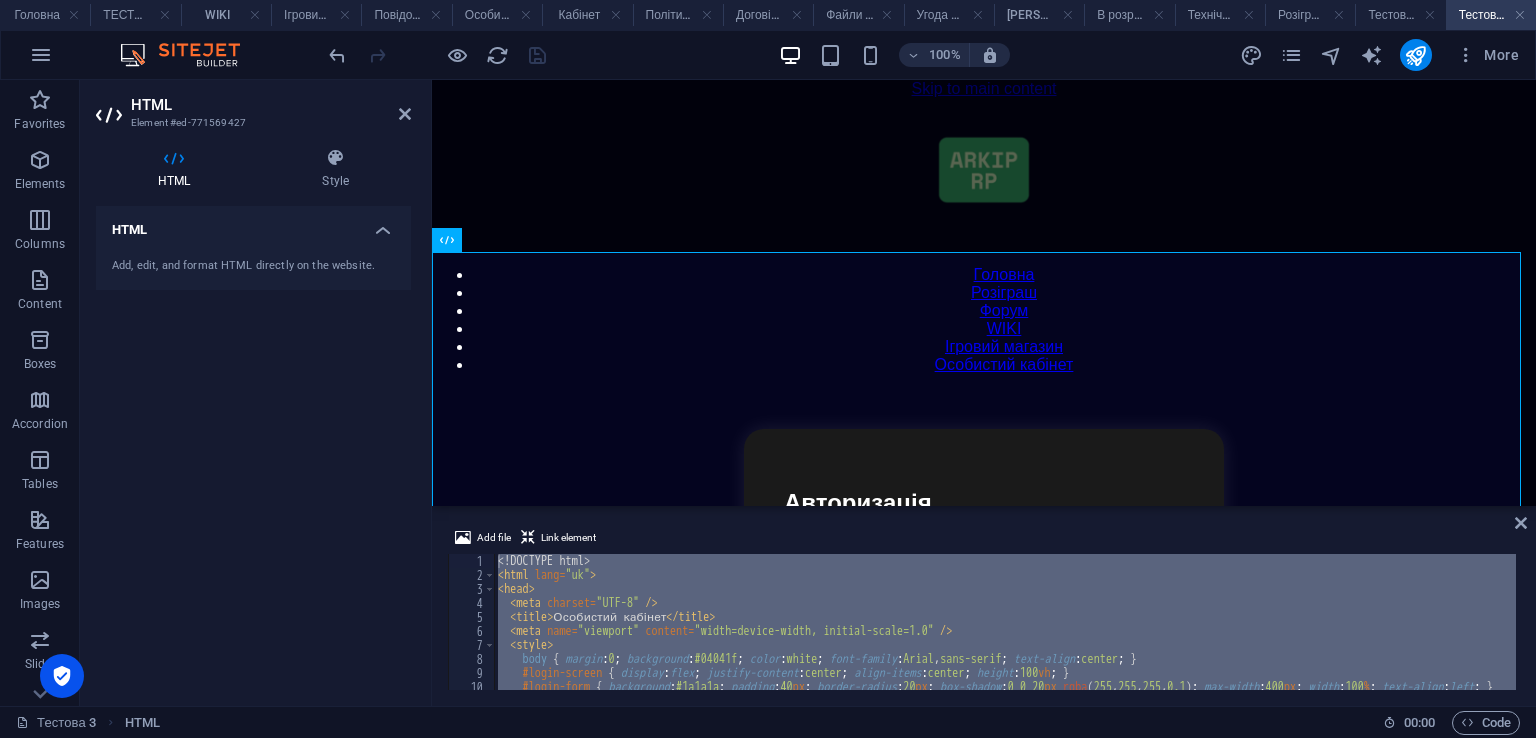 drag, startPoint x: 540, startPoint y: 548, endPoint x: 544, endPoint y: 589, distance: 41.19466 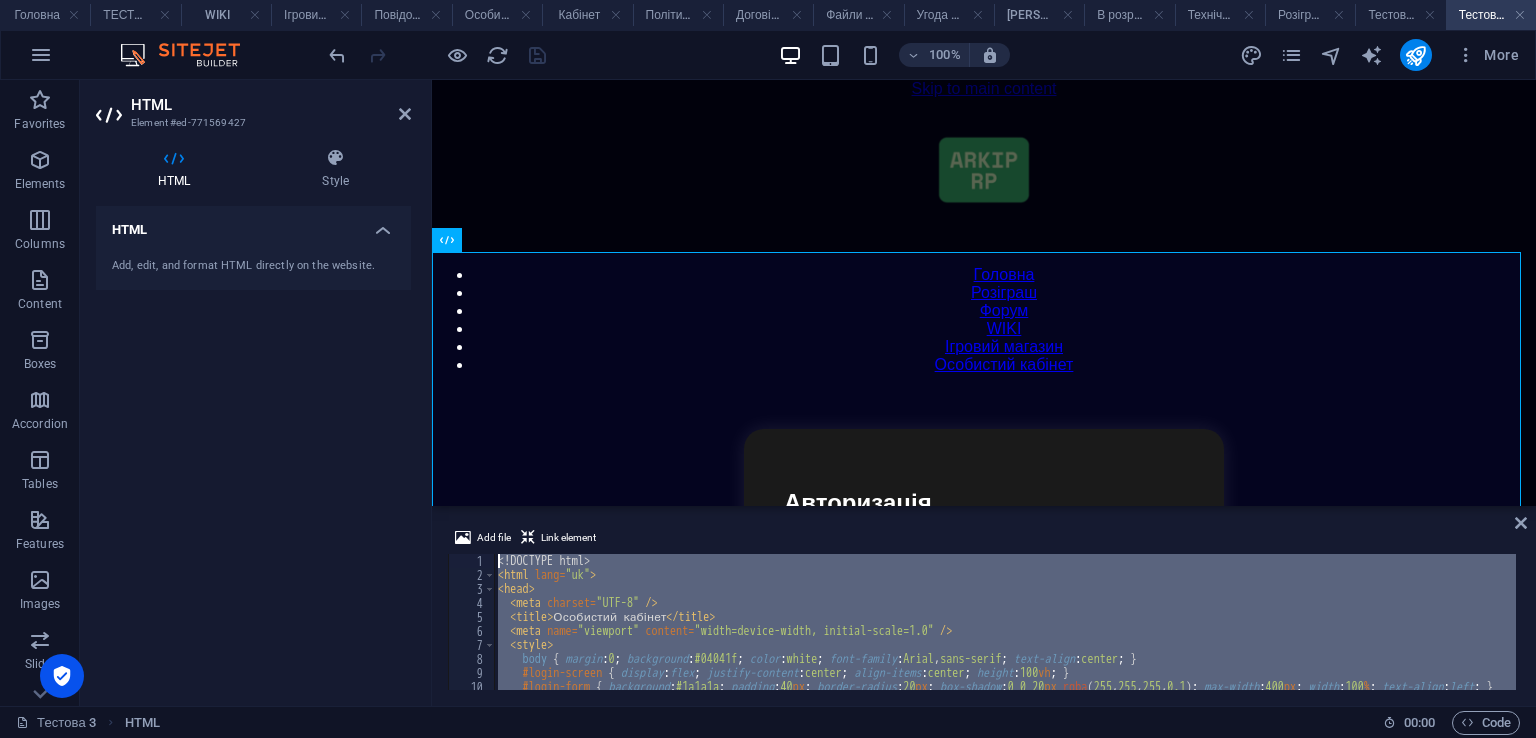 paste 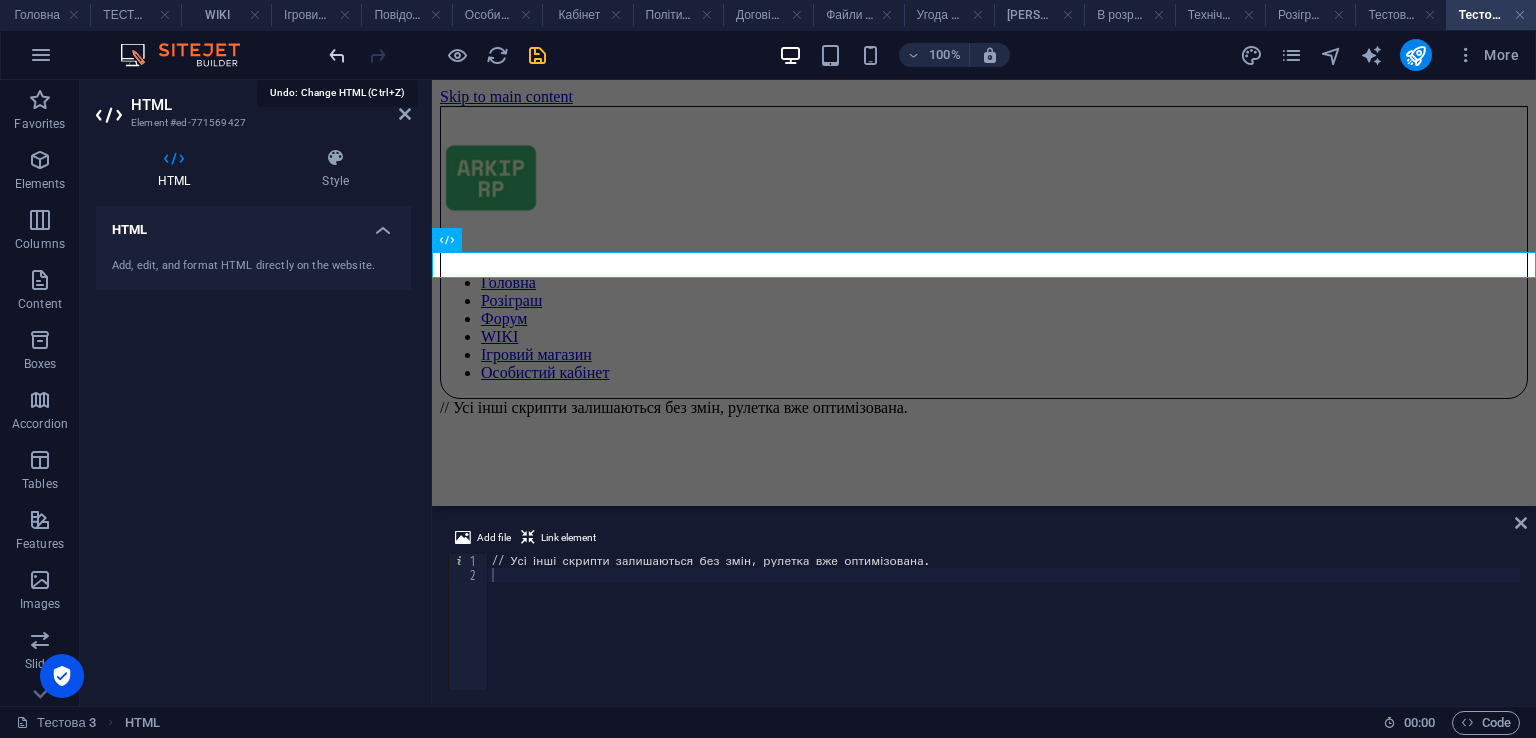 click at bounding box center [337, 55] 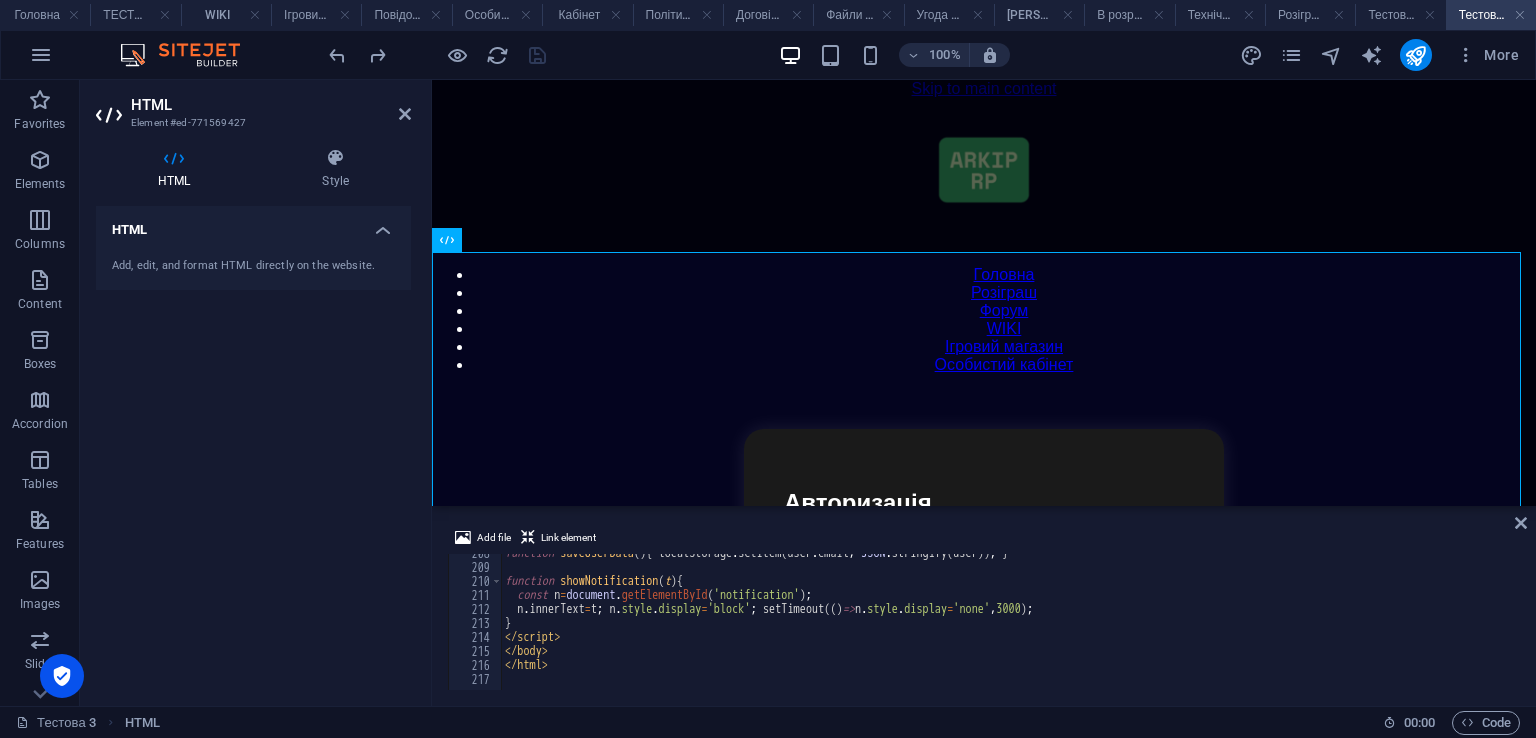 scroll, scrollTop: 2906, scrollLeft: 0, axis: vertical 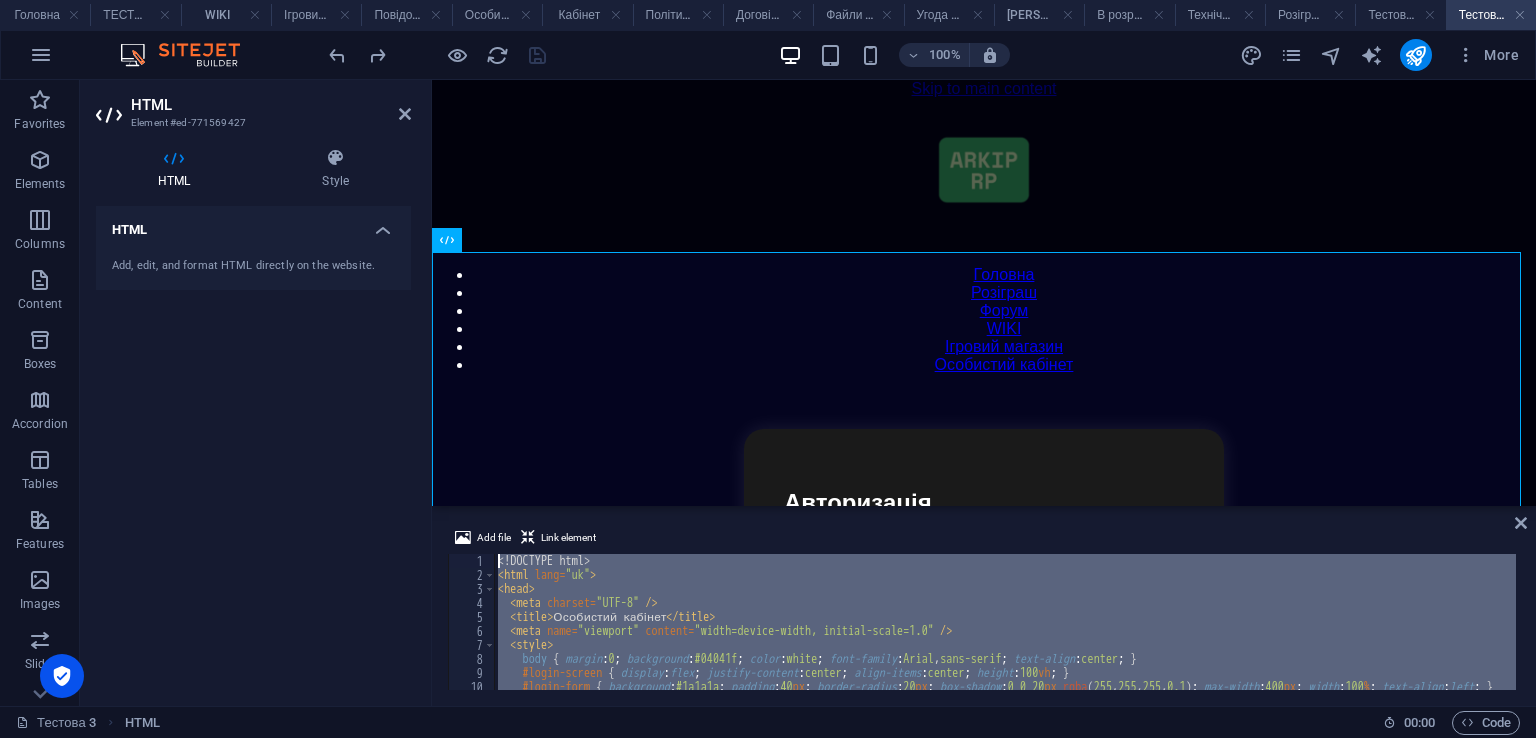 drag, startPoint x: 573, startPoint y: 679, endPoint x: 273, endPoint y: 356, distance: 440.82764 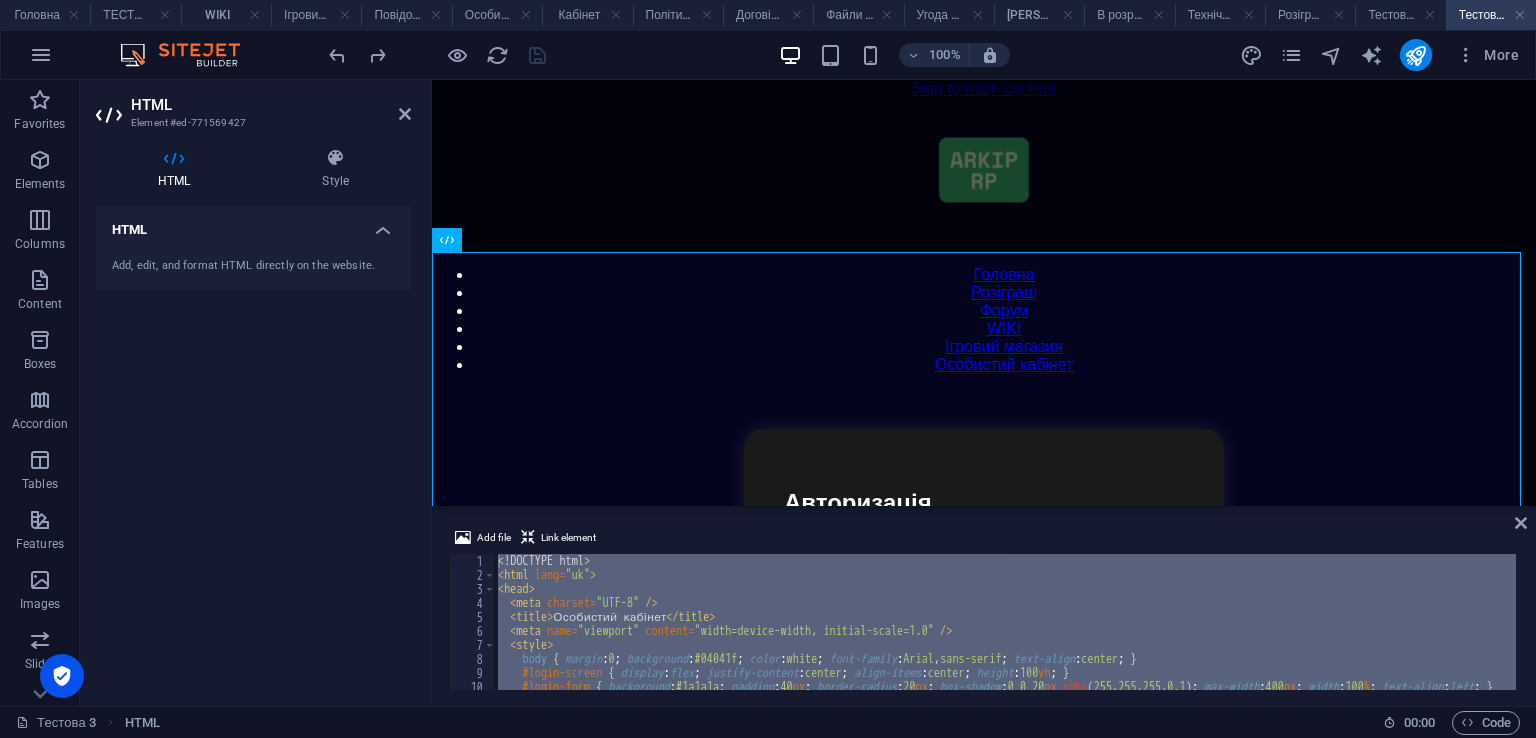 click on "<! DOCTYPE   html > < html   lang = "uk" > < head >    < meta   charset = "UTF-8"   />    < title > Особистий кабінет </ title >    < meta   name = "viewport"   content = "width=device-width, initial-scale=1.0"   />    < style >      body   {   margin : 0 ;   background : #04041f ;   color : white ;   font-family : Arial , sans-serif ;   text-align : center ;   }      #login-screen   {   display : flex ;   justify-content : center ;   align-items : center ;   height : 100 vh ;   }      #login-form   {   background : #1a1a1a ;   padding : 40 px ;   border-radius : 20 px ;   box-shadow : 0   0   20 px   rgba ( 255 , 255 , 255 , 0.1 ) ;   max-width : 400 px ;   width : 100 % ;   text-align : left ;   }      #login-form   input   {   width : 100 % ;   padding : 12 px ;   margin-bottom : 20 px ;   border : none ;   border-radius : 8 px ;   background : #0d0d0d ;   color : white ;   transition : all   .3 s   ease ;   }" at bounding box center [1005, 622] 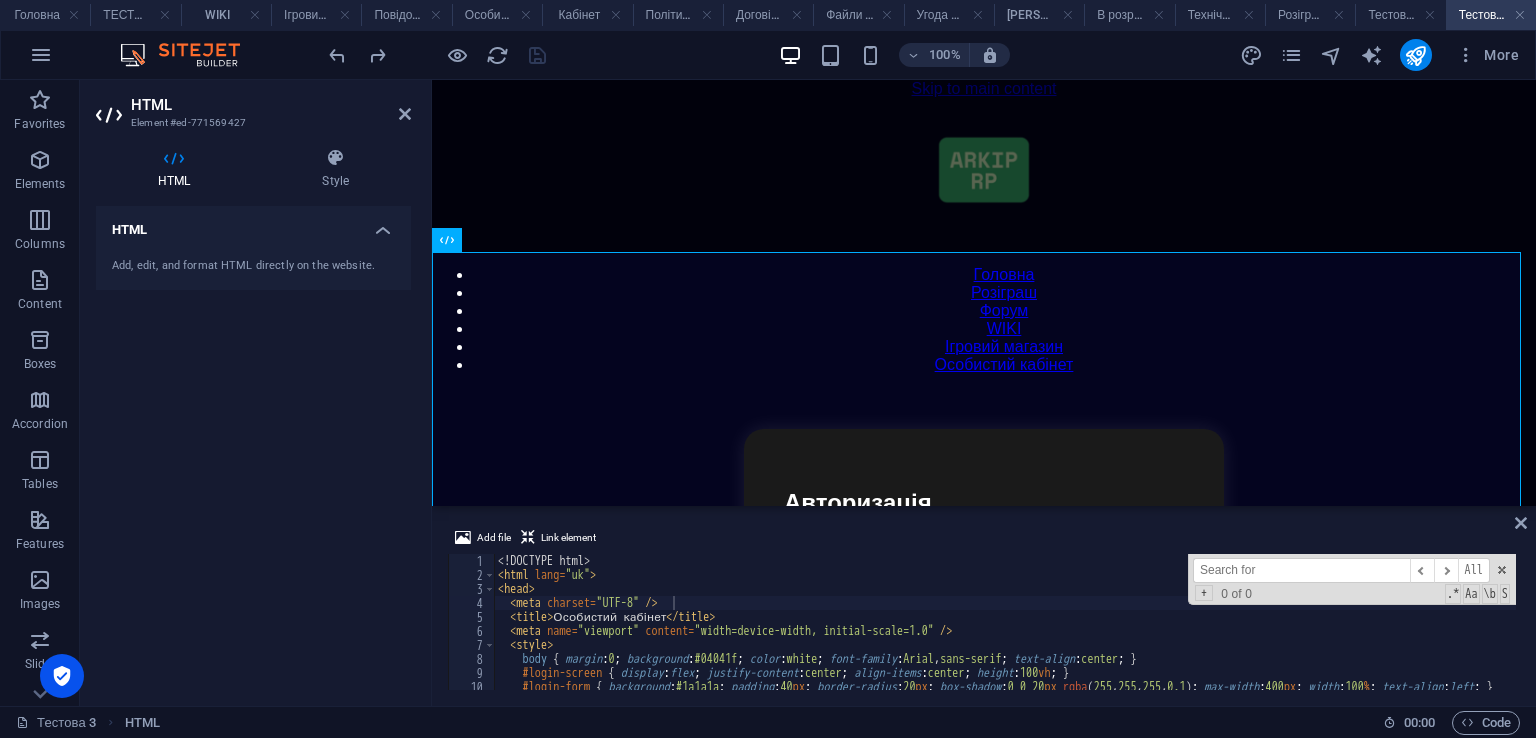 type on "Крутити" 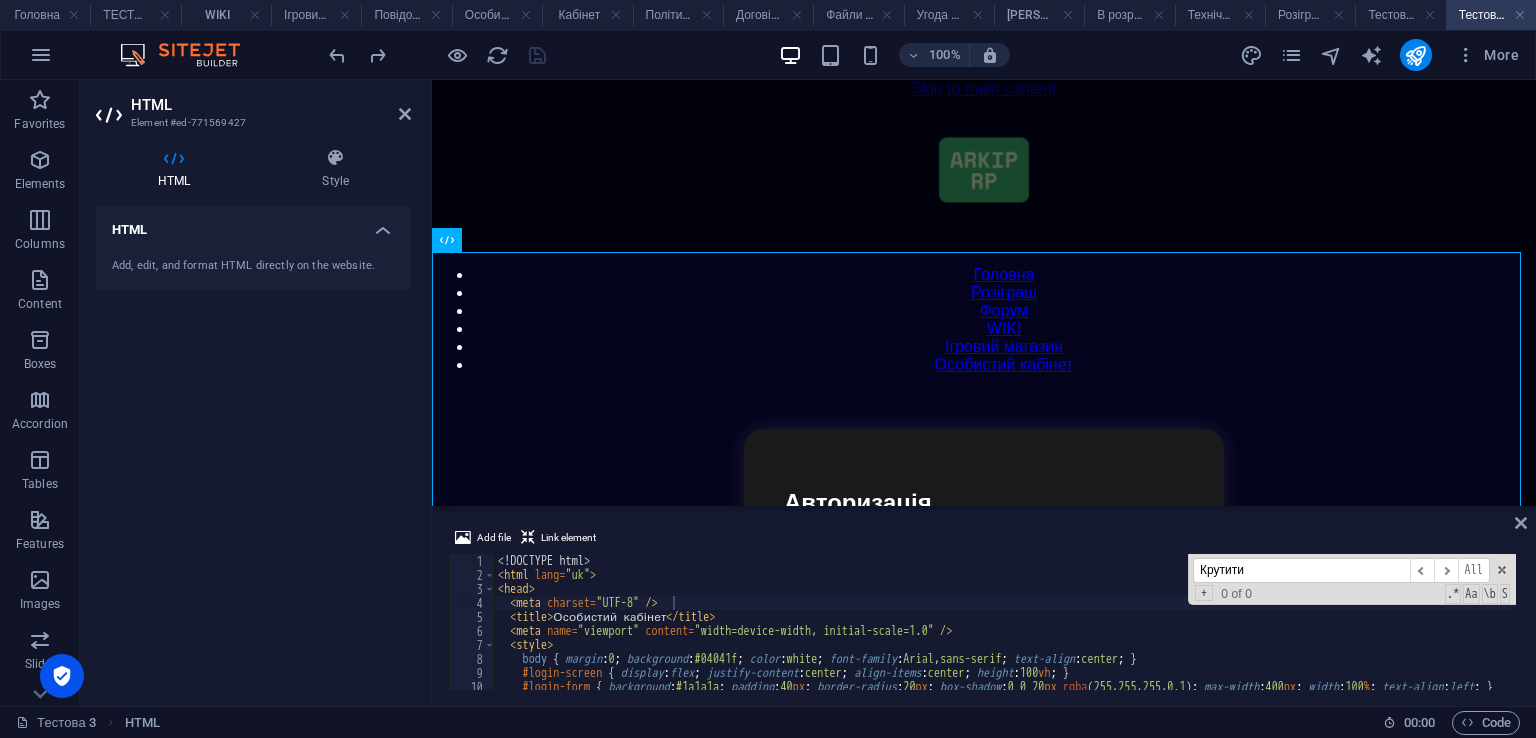 type on "<button class="btn" id="spinBtn" onclick="spin()">Крутити</button>" 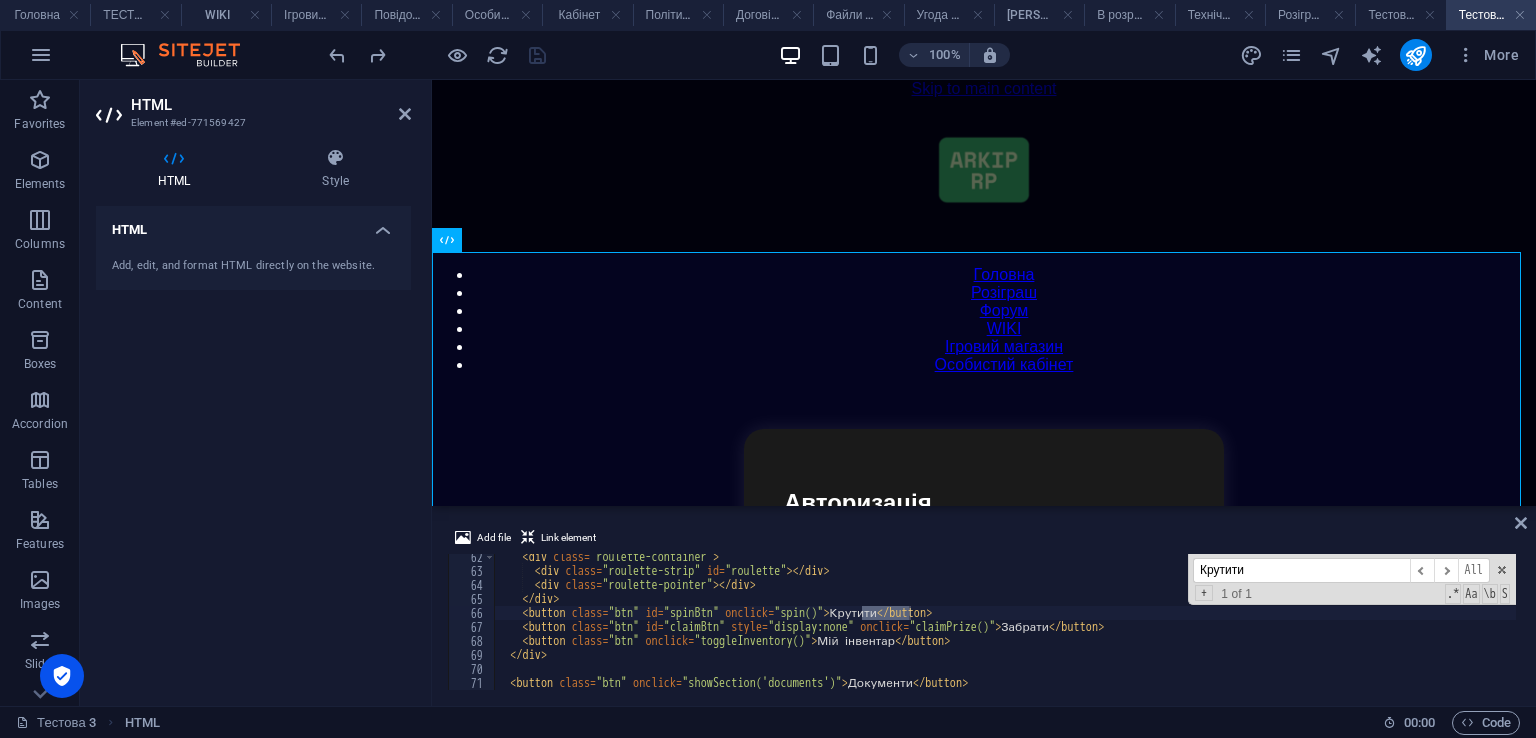 type on "Крутити" 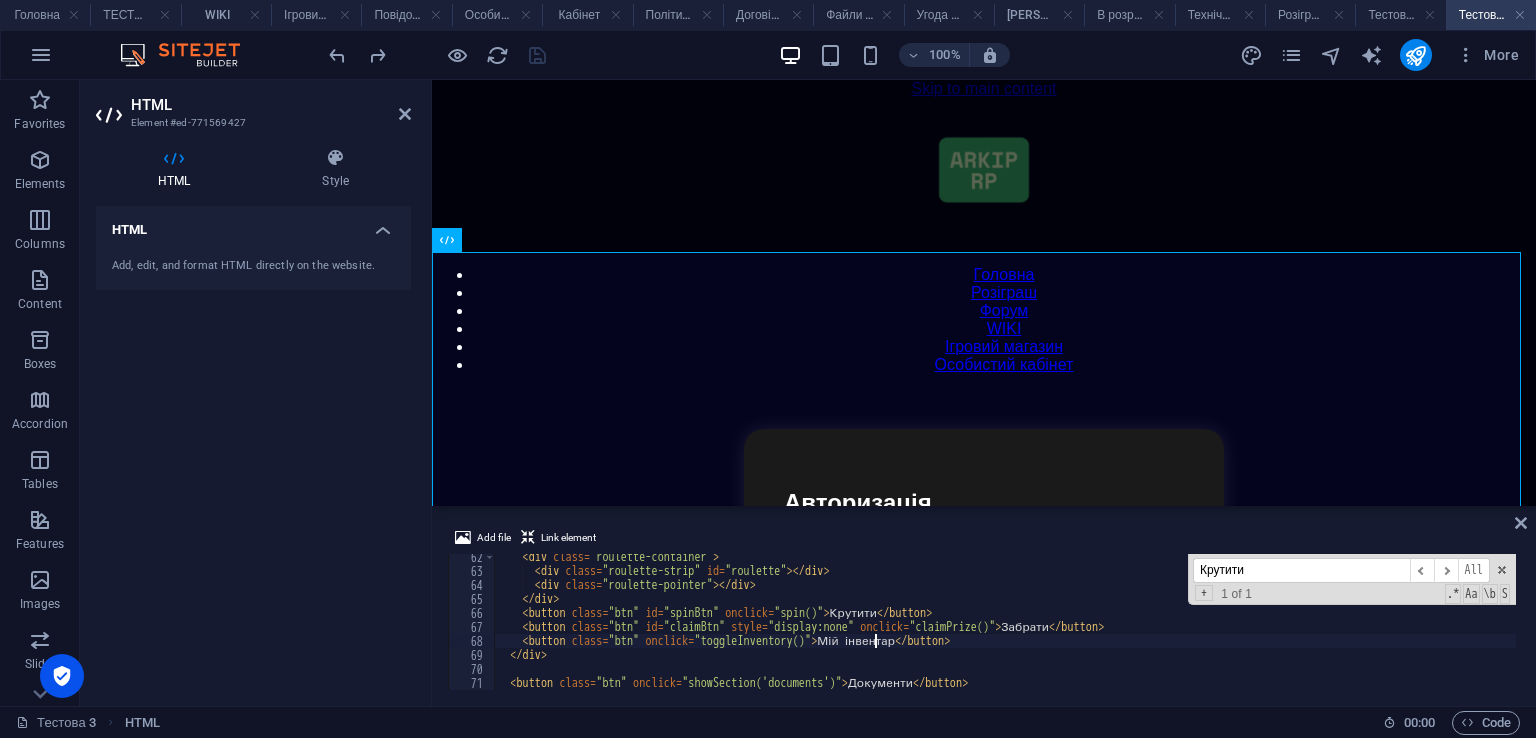 click on "< div   class = "roulette-container" >         < div   class = "roulette-strip"   id = "roulette" > </ div >         < div   class = "roulette-pointer" > </ div >      </ div >      < button   class = "btn"   id = "spinBtn"   onclick = "spin()" > Крутити </ button >      < button   class = "btn"   id = "claimBtn"   style = "display:none"   onclick = "claimPrize()" > Забрати </ button >      < button   class = "btn"   onclick = "toggleInventory()" > Мій інвентар </ button >    </ div >    < button   class = "btn"   onclick = "showSection('documents')" > Документи </ button >    < div   id = "documents"   class = "section" >" at bounding box center [1471, 630] 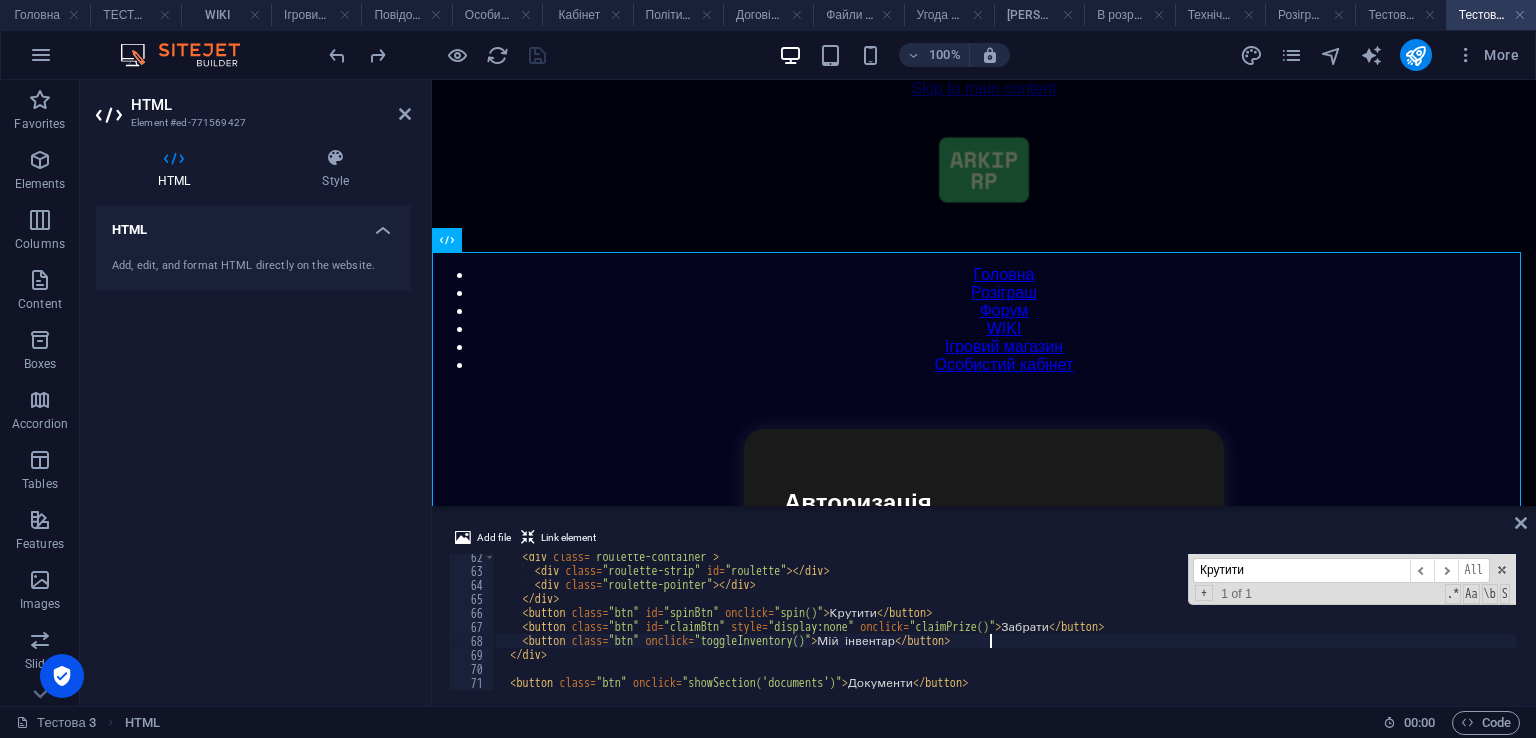 click on "< div   class = "roulette-container" >         < div   class = "roulette-strip"   id = "roulette" > </ div >         < div   class = "roulette-pointer" > </ div >      </ div >      < button   class = "btn"   id = "spinBtn"   onclick = "spin()" > Крутити </ button >      < button   class = "btn"   id = "claimBtn"   style = "display:none"   onclick = "claimPrize()" > Забрати </ button >      < button   class = "btn"   onclick = "toggleInventory()" > Мій інвентар </ button >    </ div >    < button   class = "btn"   onclick = "showSection('documents')" > Документи </ button >    < div   id = "documents"   class = "section" >" at bounding box center (1471, 630) 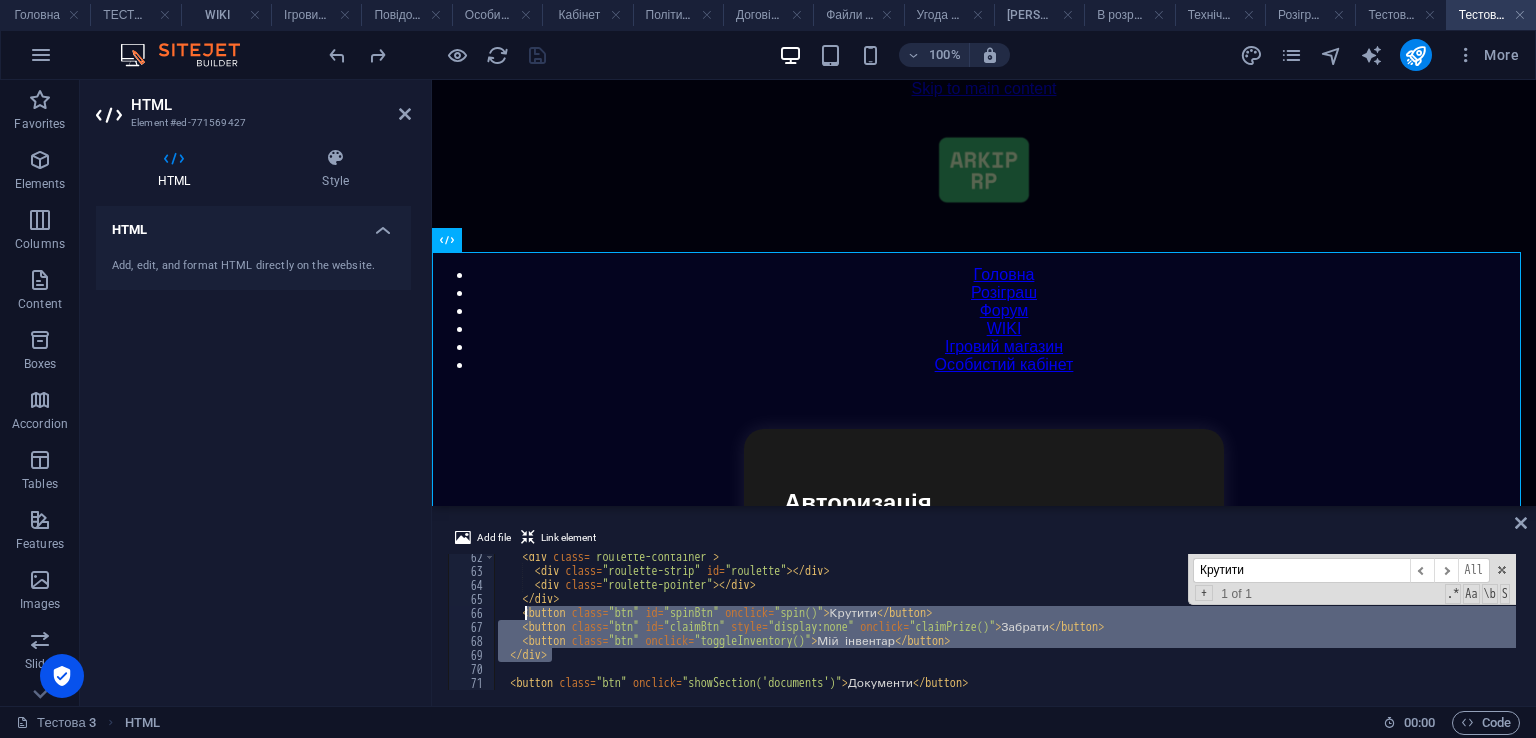 drag, startPoint x: 560, startPoint y: 655, endPoint x: 528, endPoint y: 612, distance: 53.600372 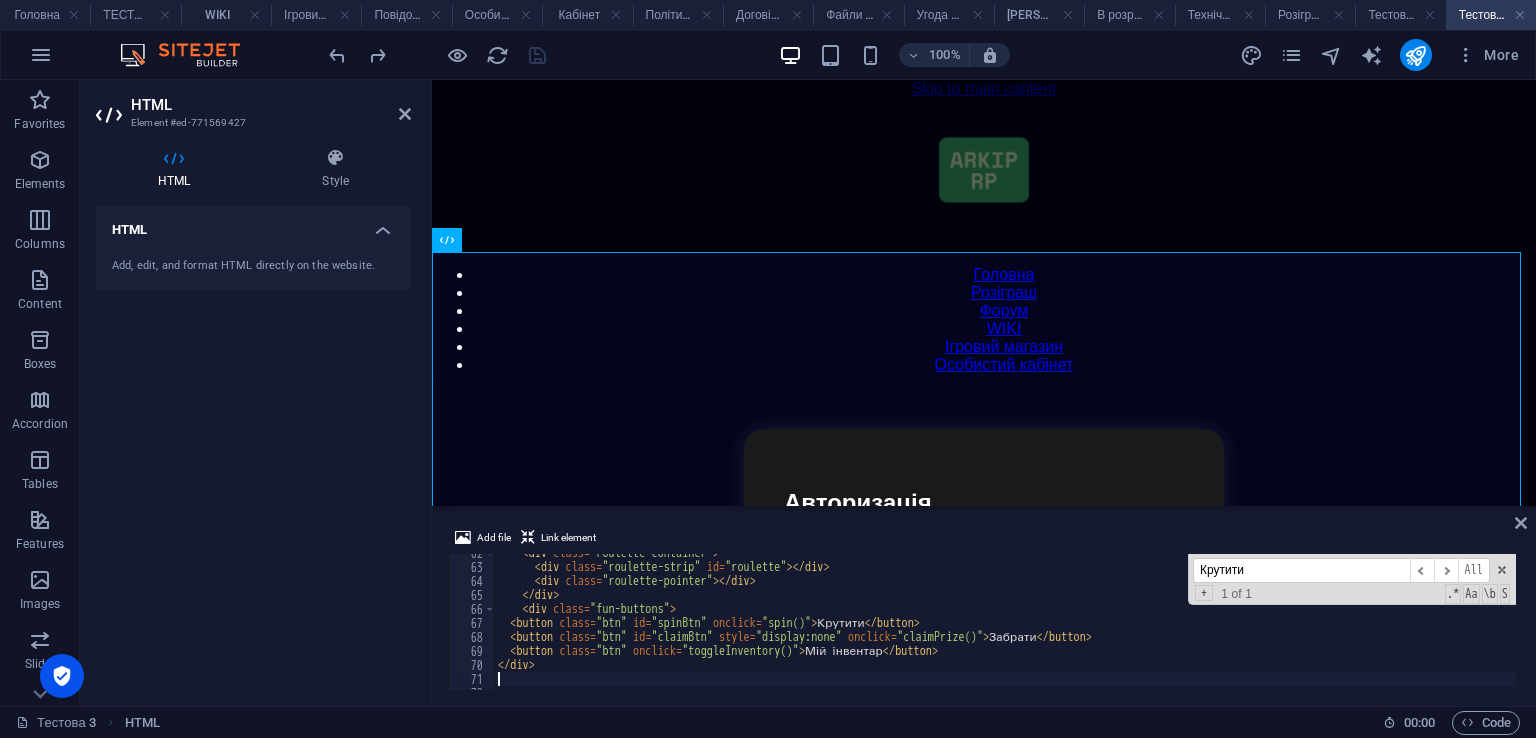 scroll, scrollTop: 922, scrollLeft: 0, axis: vertical 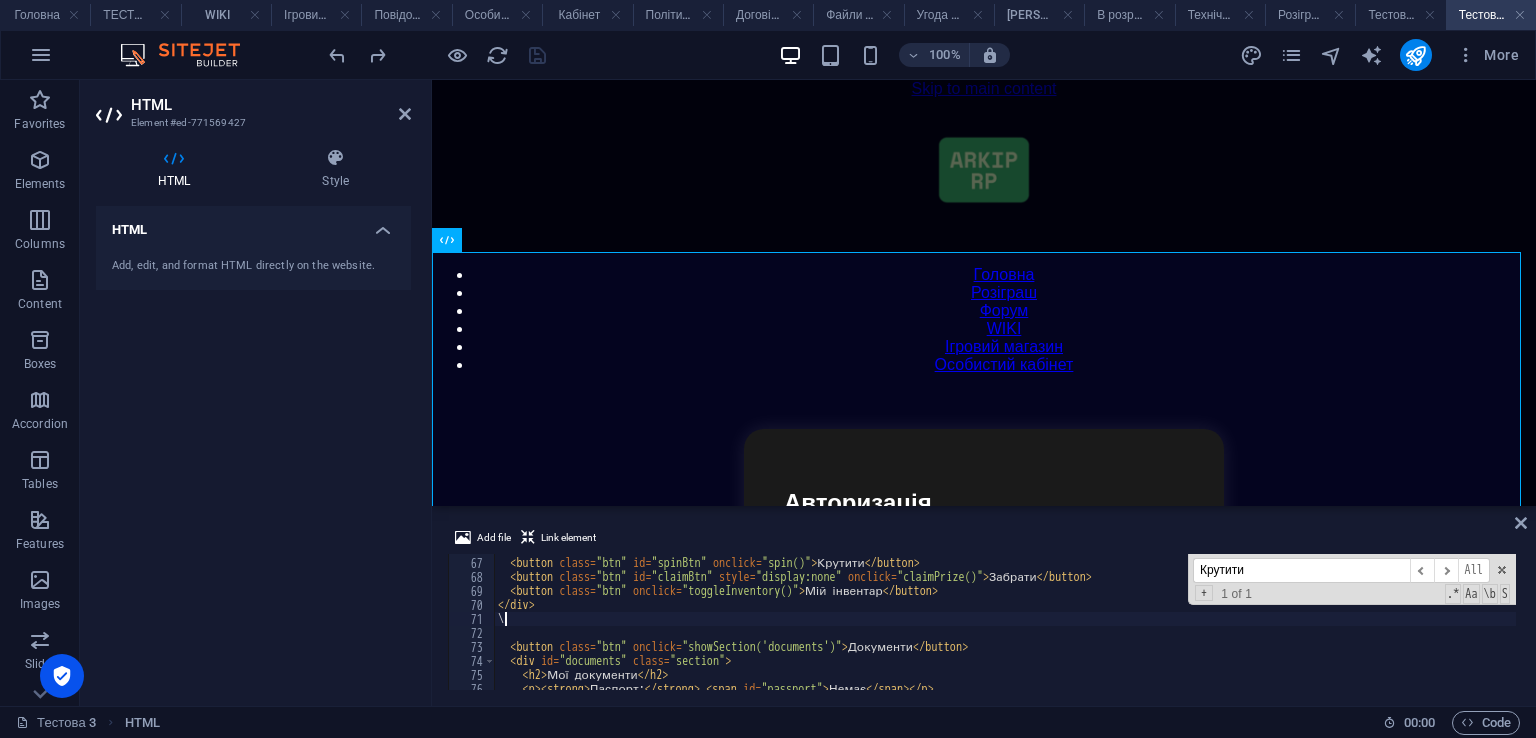 type on "\" 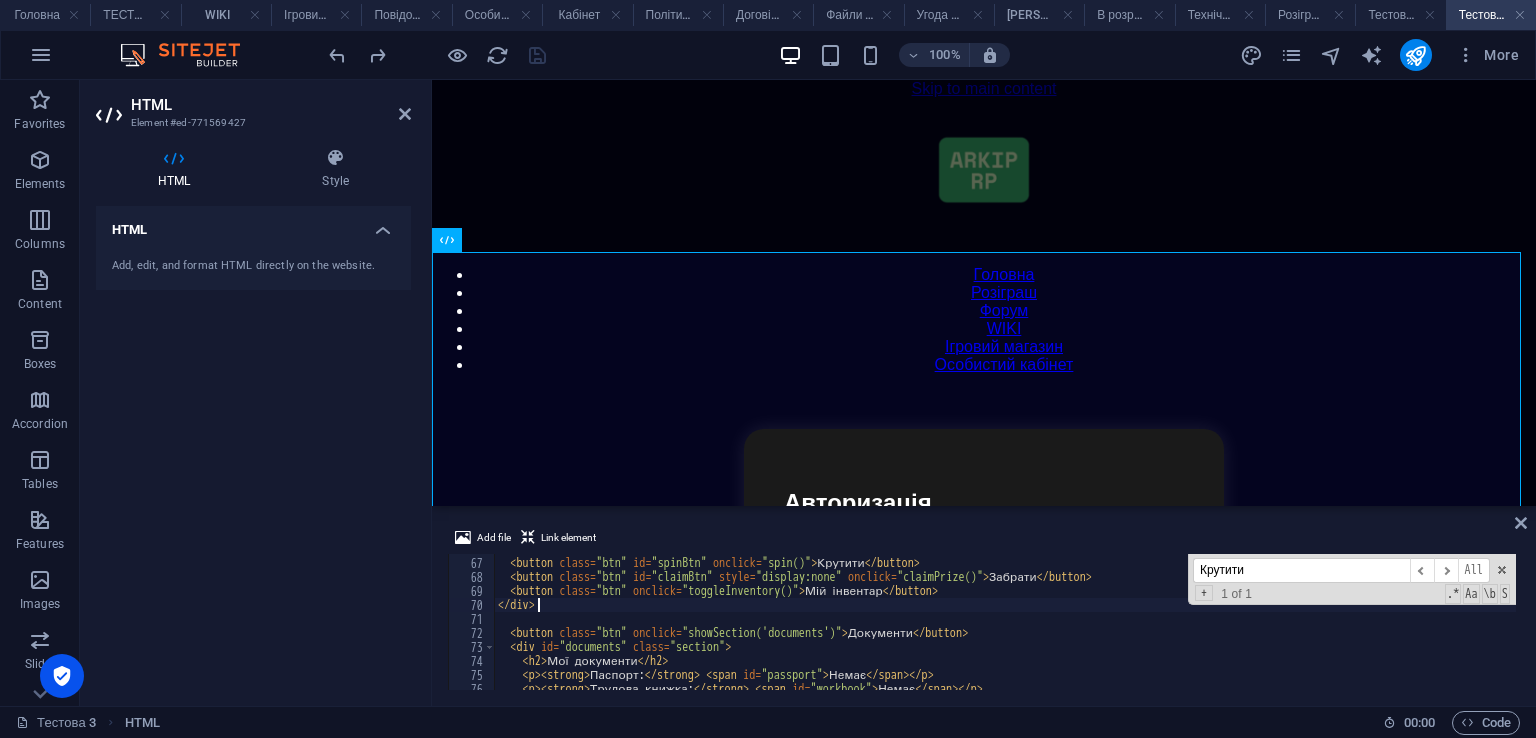 type on "</div>" 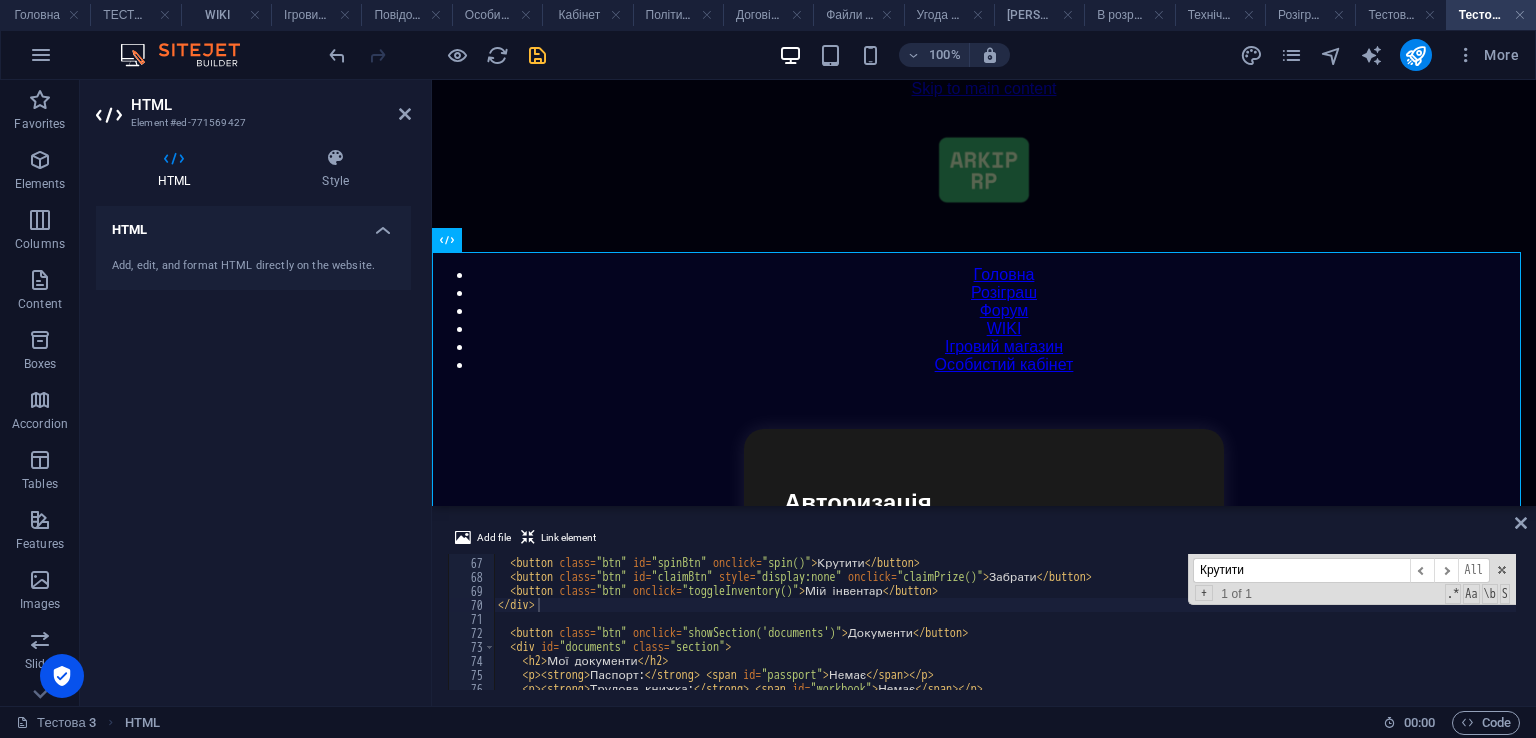click on "Крутити" at bounding box center [1301, 570] 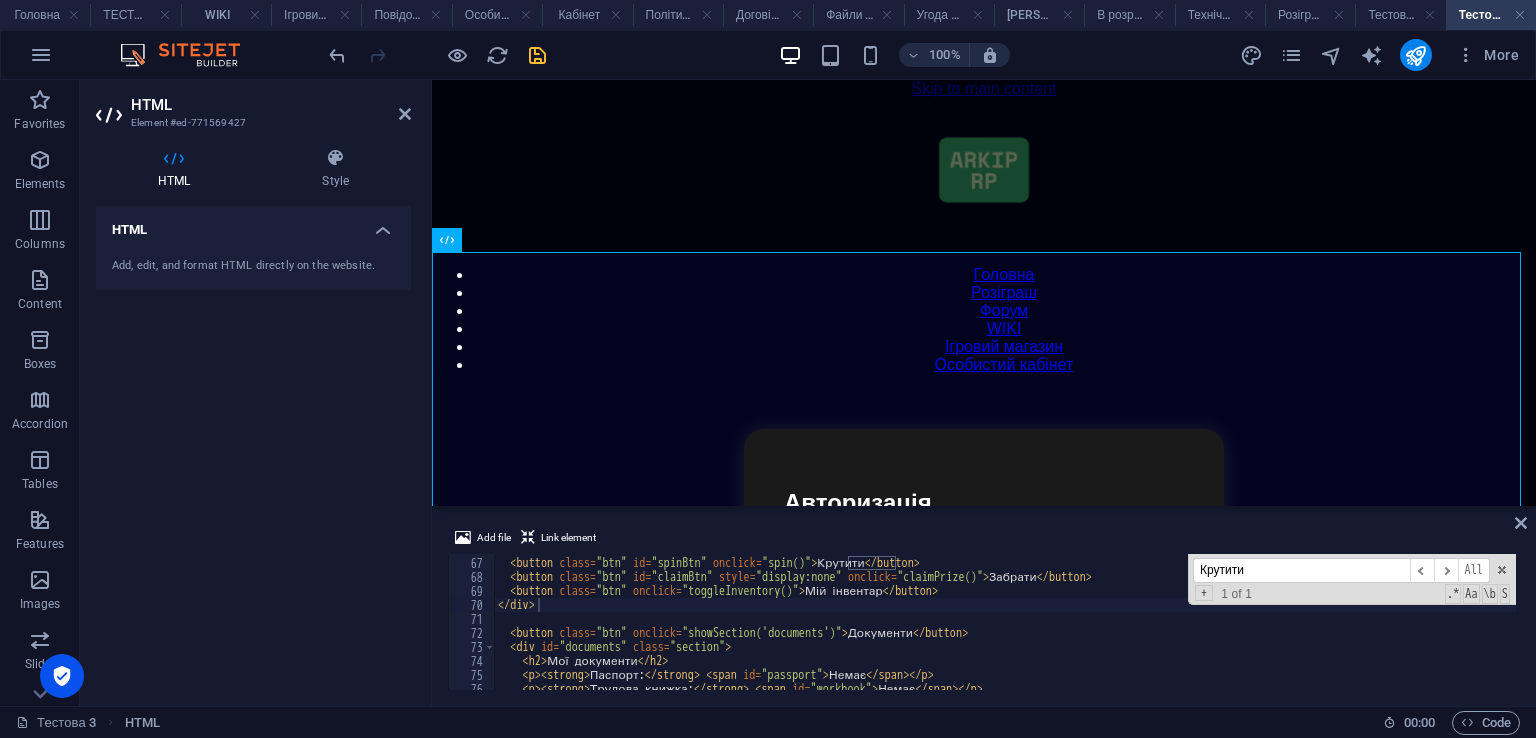 click on "Крутити" at bounding box center [1301, 570] 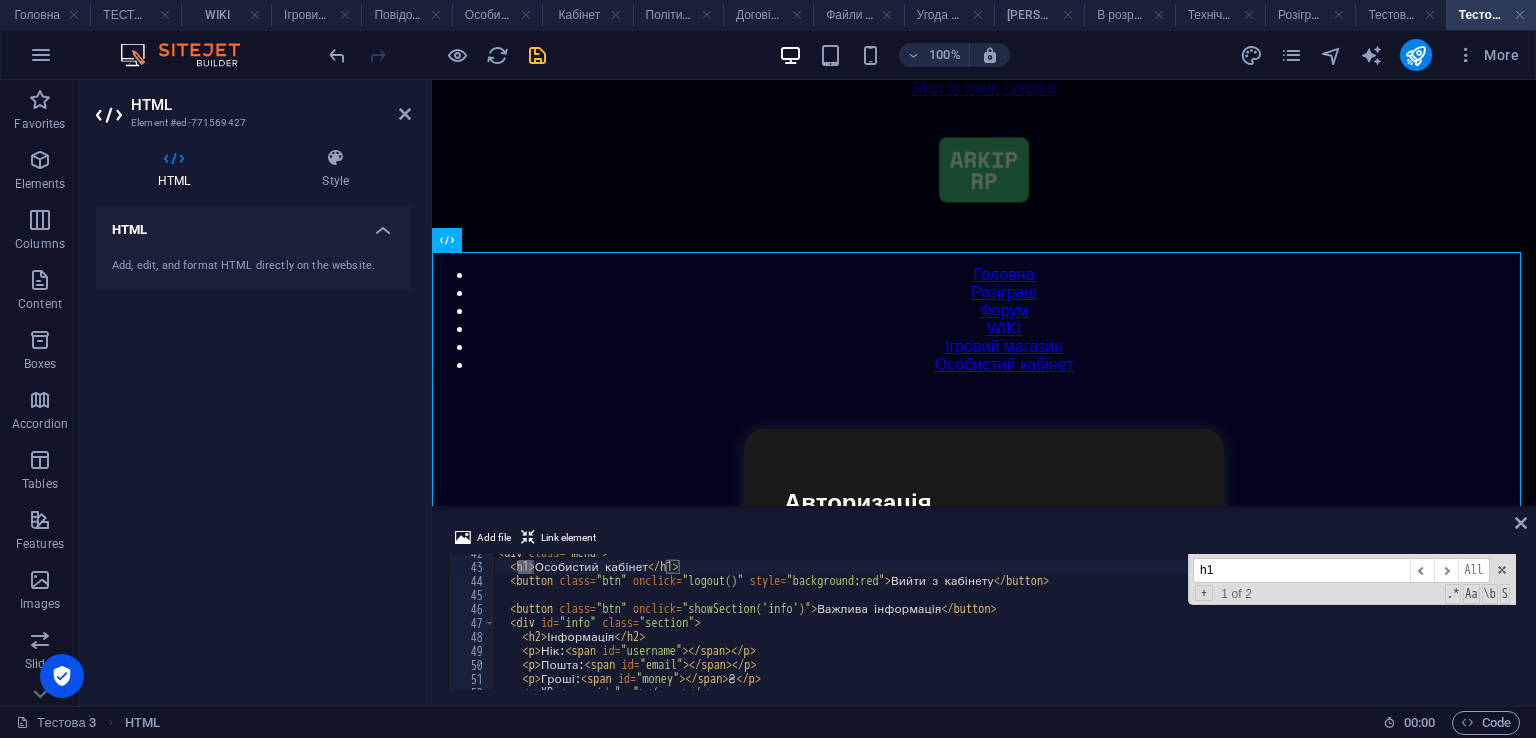 scroll, scrollTop: 522, scrollLeft: 0, axis: vertical 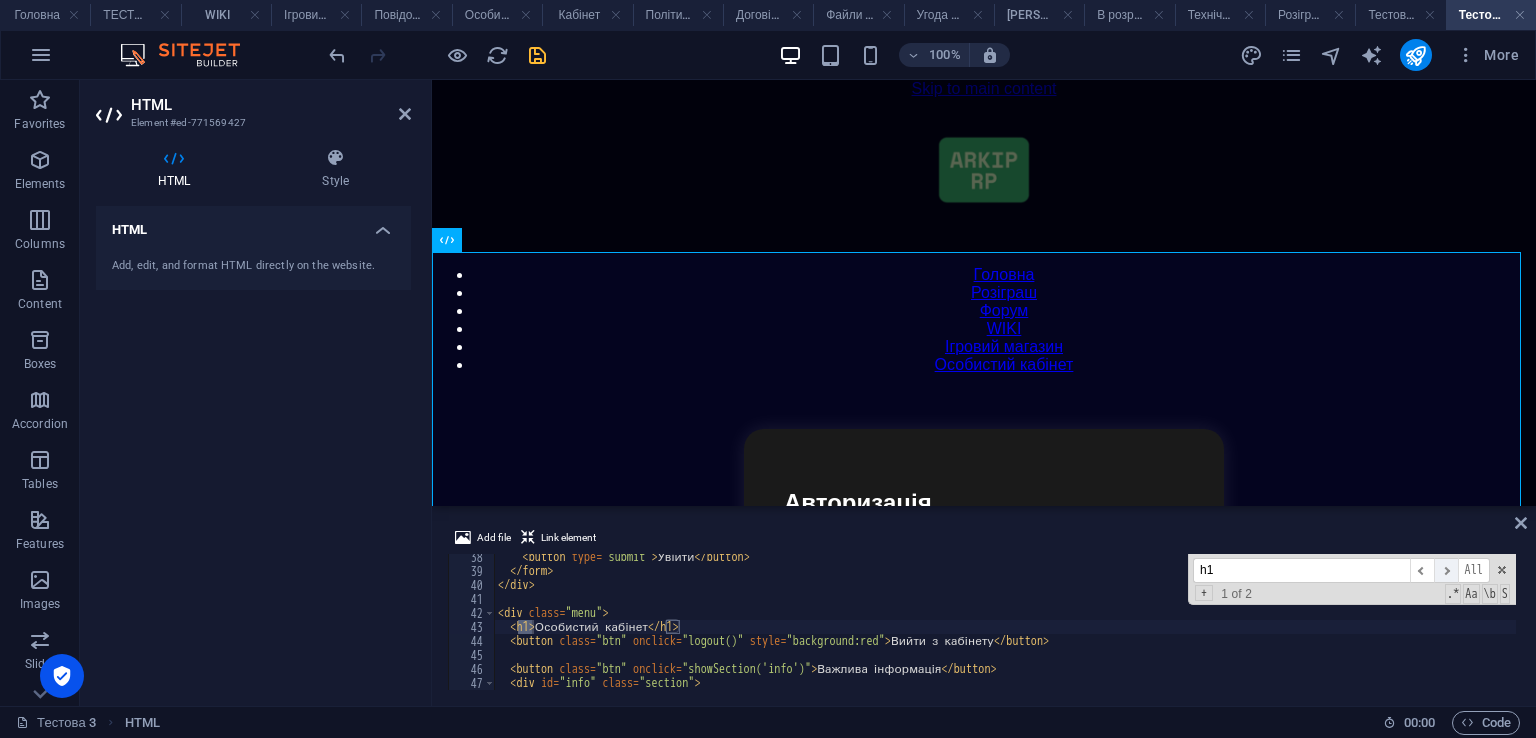 type on "h1" 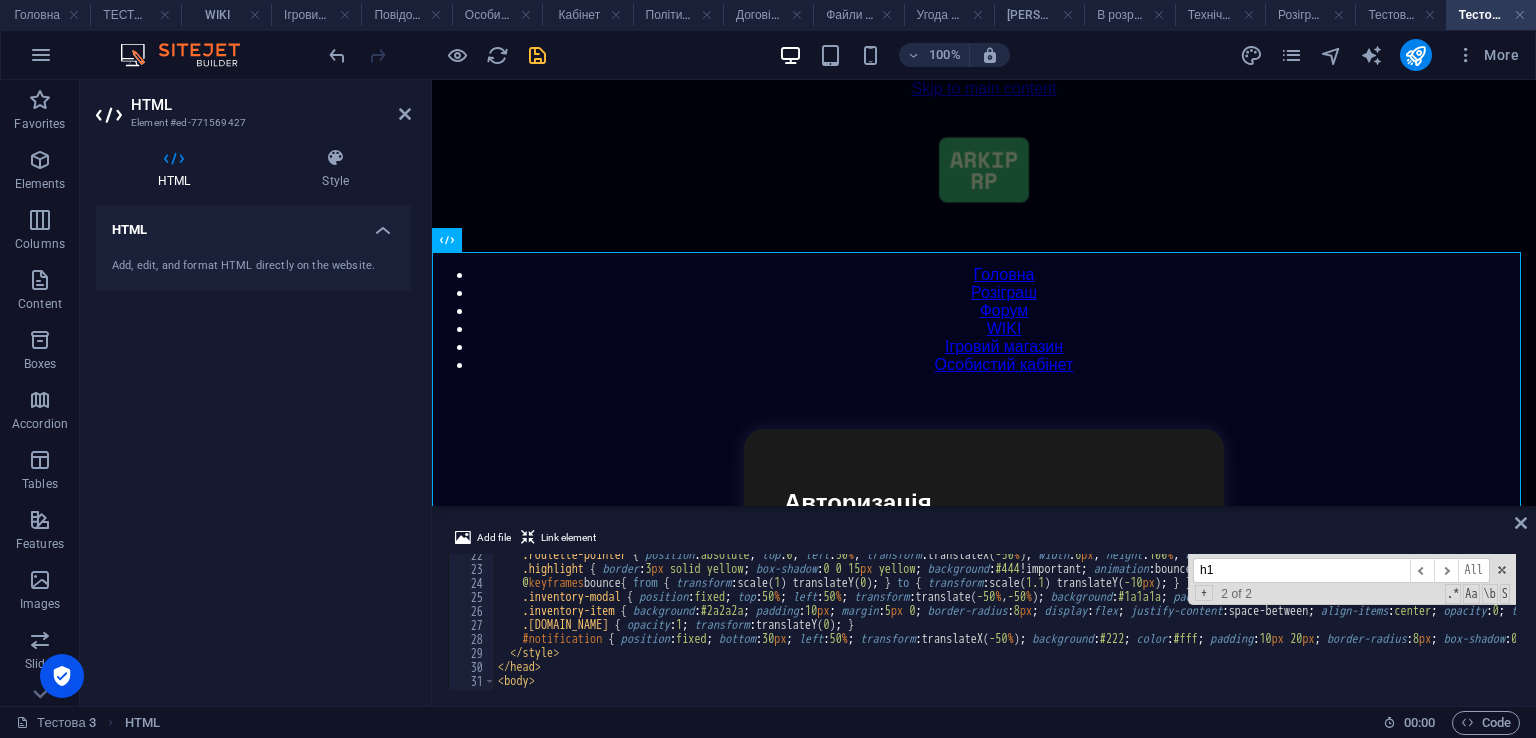 scroll, scrollTop: 360, scrollLeft: 0, axis: vertical 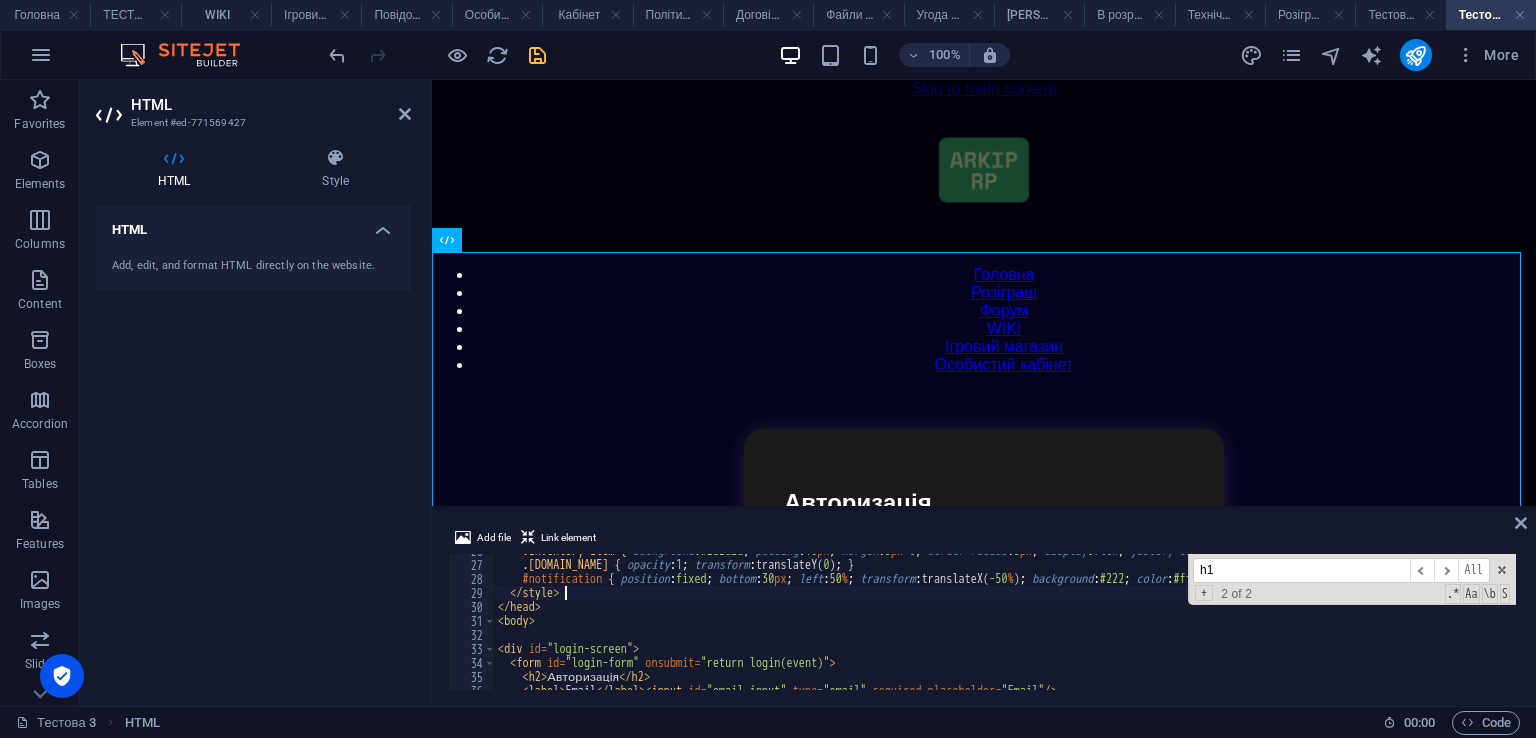 click on ".inventory-item   {   background : #2a2a2a ;   padding : 10 px ;   margin : 5 px   0 ;   border-radius : 8 px ;   display : flex ;   justify-content : space-between ;   align-items : center ;   opacity : 0 ;   transform : translateY( 20 px ) ;   animation-fill-mode : forwards ;   animation-duration : .4 s ;   }      .inventory-item.show   {   opacity : 1 ;   transform : translateY( 0 ) ;   }      #notification   {   position : fixed ;   bottom : 30 px ;   left : 50 % ;   transform : translateX( -50 % ) ;   background : #222 ;   color : #fff ;   padding : 10 px   20 px ;   border-radius : 8 px ;   box-shadow : 0   0   10 px   #00bcd4 ;   display : none ;   font-weight : bold ;   z-index : 1000 ;   }    </ style > </ head > < body > < div   id = "login-screen" >    < form   id = "login-form"   onsubmit = "return login(event)" >      < h2 > Авторизація </ h2 >      < label > Email </ label > < input   id = "email-input"   type = "email"   required   placeholder = "Email" />" at bounding box center (1471, 624) 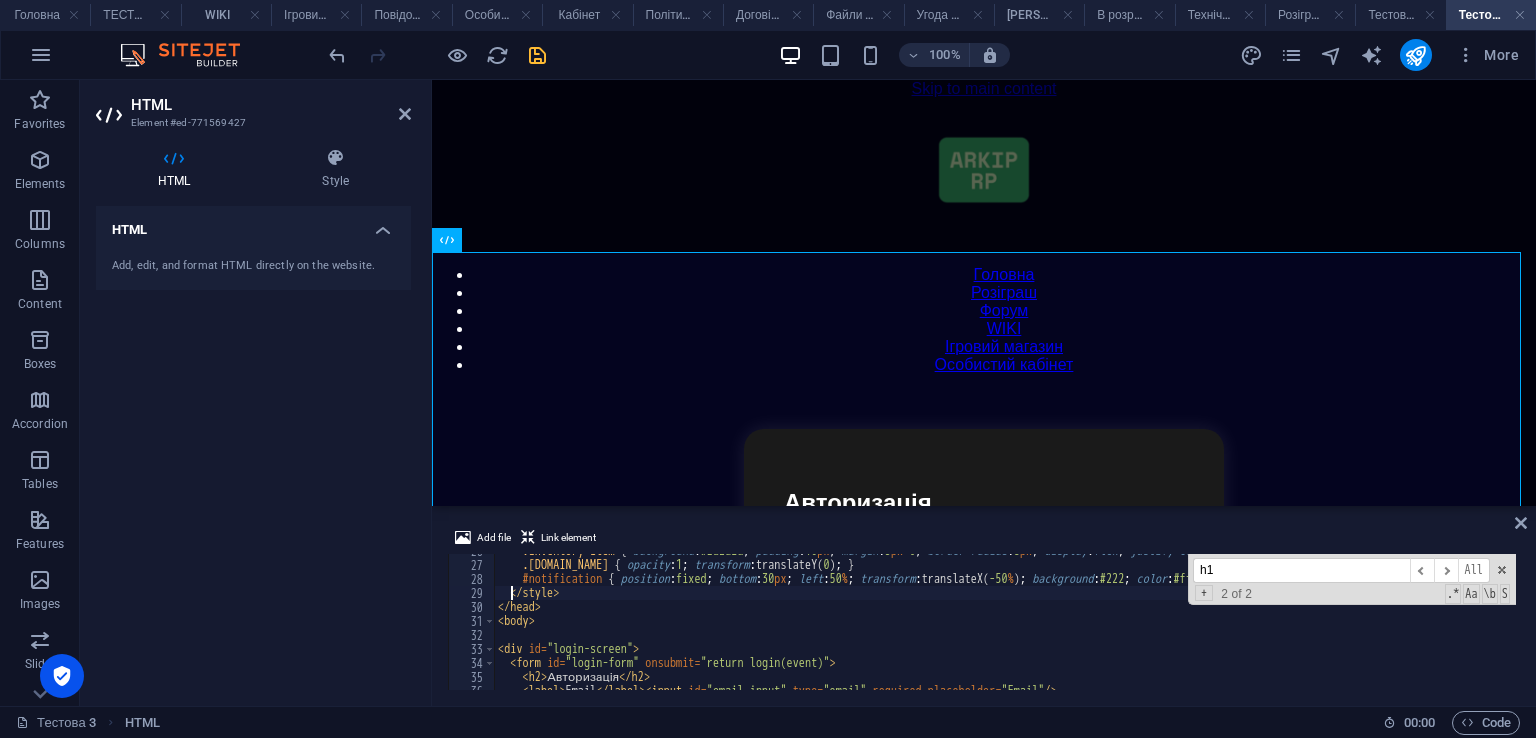 click on ".inventory-item   {   background : #2a2a2a ;   padding : 10 px ;   margin : 5 px   0 ;   border-radius : 8 px ;   display : flex ;   justify-content : space-between ;   align-items : center ;   opacity : 0 ;   transform : translateY( 20 px ) ;   animation-fill-mode : forwards ;   animation-duration : .4 s ;   }      .inventory-item.show   {   opacity : 1 ;   transform : translateY( 0 ) ;   }      #notification   {   position : fixed ;   bottom : 30 px ;   left : 50 % ;   transform : translateX( -50 % ) ;   background : #222 ;   color : #fff ;   padding : 10 px   20 px ;   border-radius : 8 px ;   box-shadow : 0   0   10 px   #00bcd4 ;   display : none ;   font-weight : bold ;   z-index : 1000 ;   }    </ style > </ head > < body > < div   id = "login-screen" >    < form   id = "login-form"   onsubmit = "return login(event)" >      < h2 > Авторизація </ h2 >      < label > Email </ label > < input   id = "email-input"   type = "email"   required   placeholder = "Email" />" at bounding box center [1471, 624] 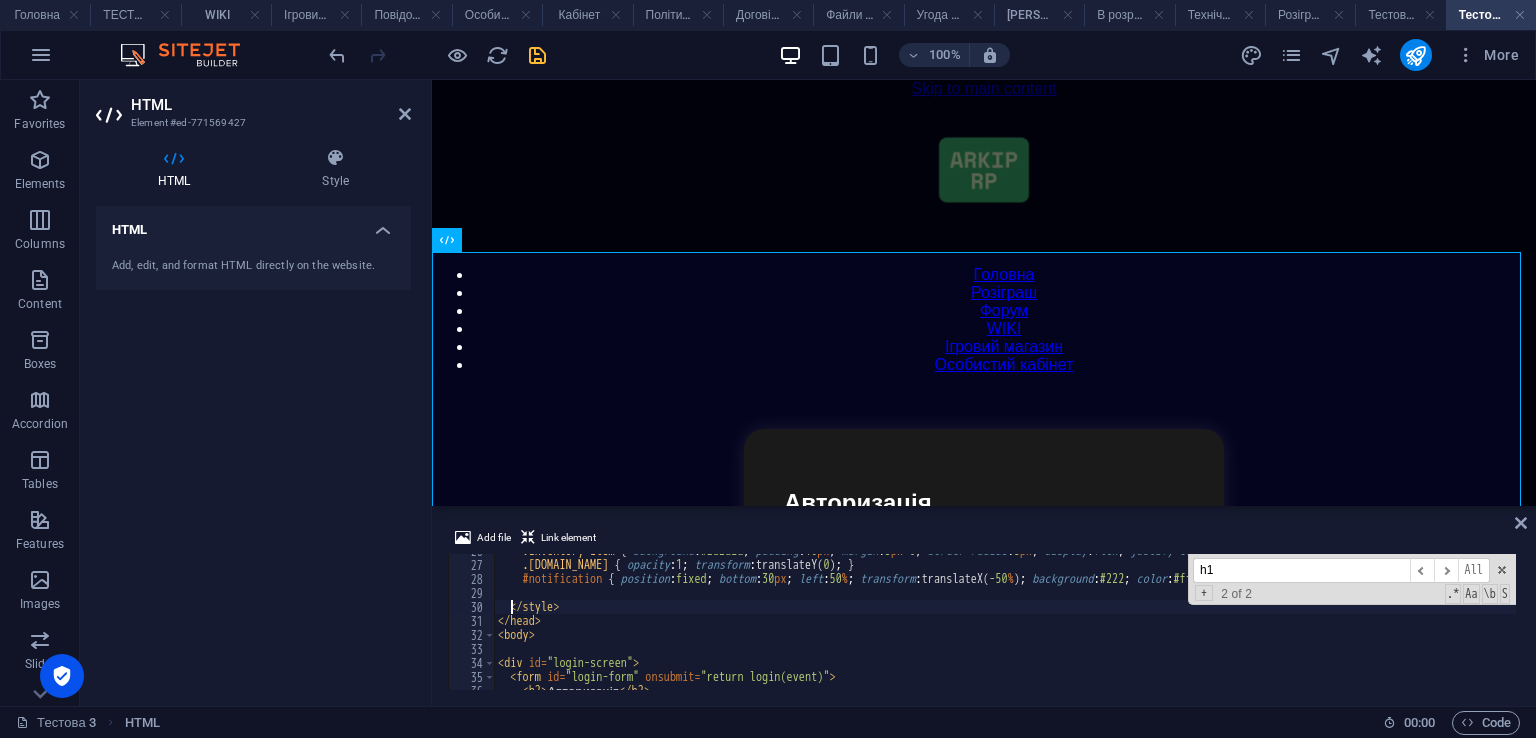 scroll, scrollTop: 0, scrollLeft: 1, axis: horizontal 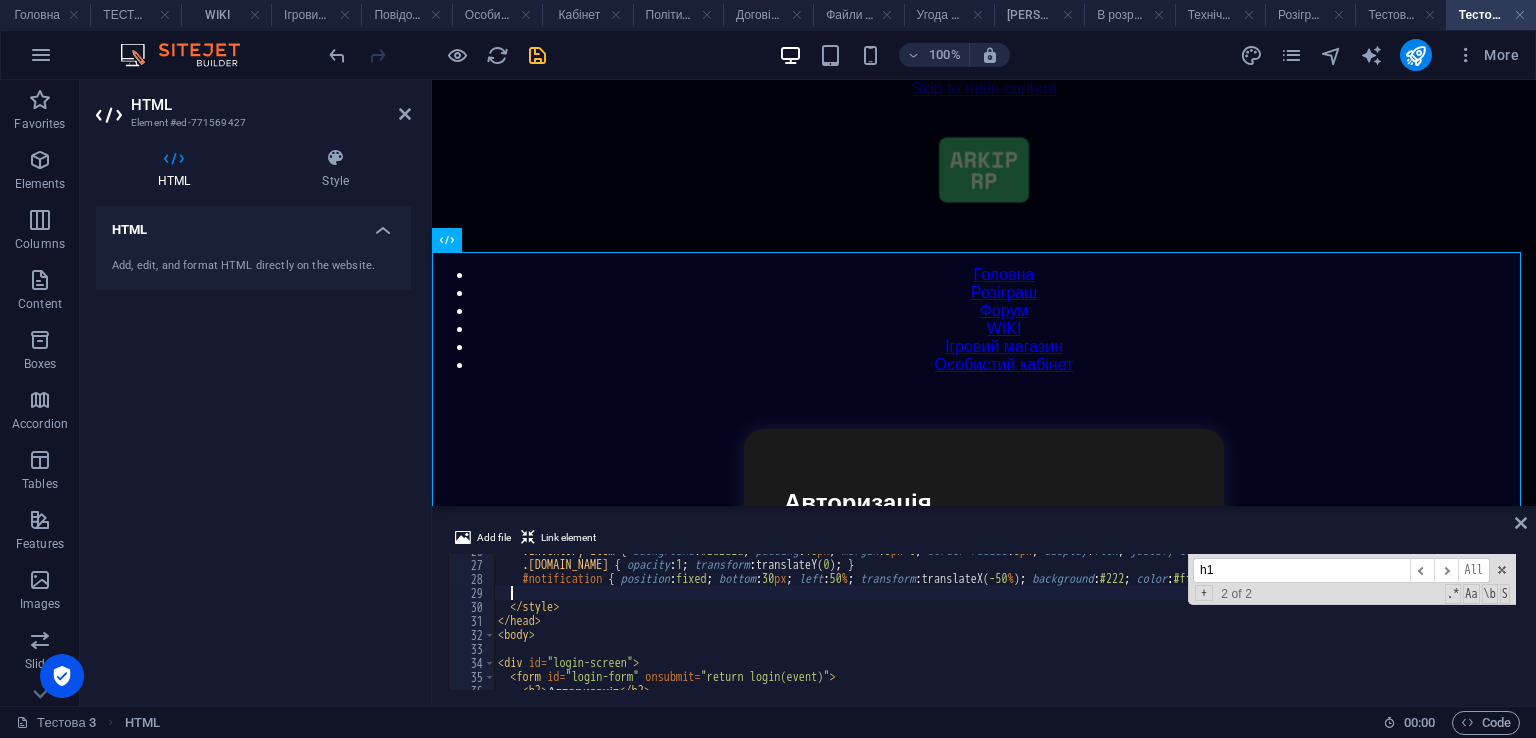 click on ".inventory-item   {   background : #2a2a2a ;   padding : 10 px ;   margin : 5 px   0 ;   border-radius : 8 px ;   display : flex ;   justify-content : space-between ;   align-items : center ;   opacity : 0 ;   transform : translateY( 20 px ) ;   animation-fill-mode : forwards ;   animation-duration : .4 s ;   }      .inventory-item.show   {   opacity : 1 ;   transform : translateY( 0 ) ;   }      #notification   {   position : fixed ;   bottom : 30 px ;   left : 50 % ;   transform : translateX( -50 % ) ;   background : #222 ;   color : #fff ;   padding : 10 px   20 px ;   border-radius : 8 px ;   box-shadow : 0   0   10 px   #00bcd4 ;   display : none ;   font-weight : bold ;   z-index : 1000 ;   }       </ style > </ head > < body > < div   id = "login-screen" >    < form   id = "login-form"   onsubmit = "return login(event)" >      < h2 > Авторизація </ h2 >" at bounding box center (1471, 624) 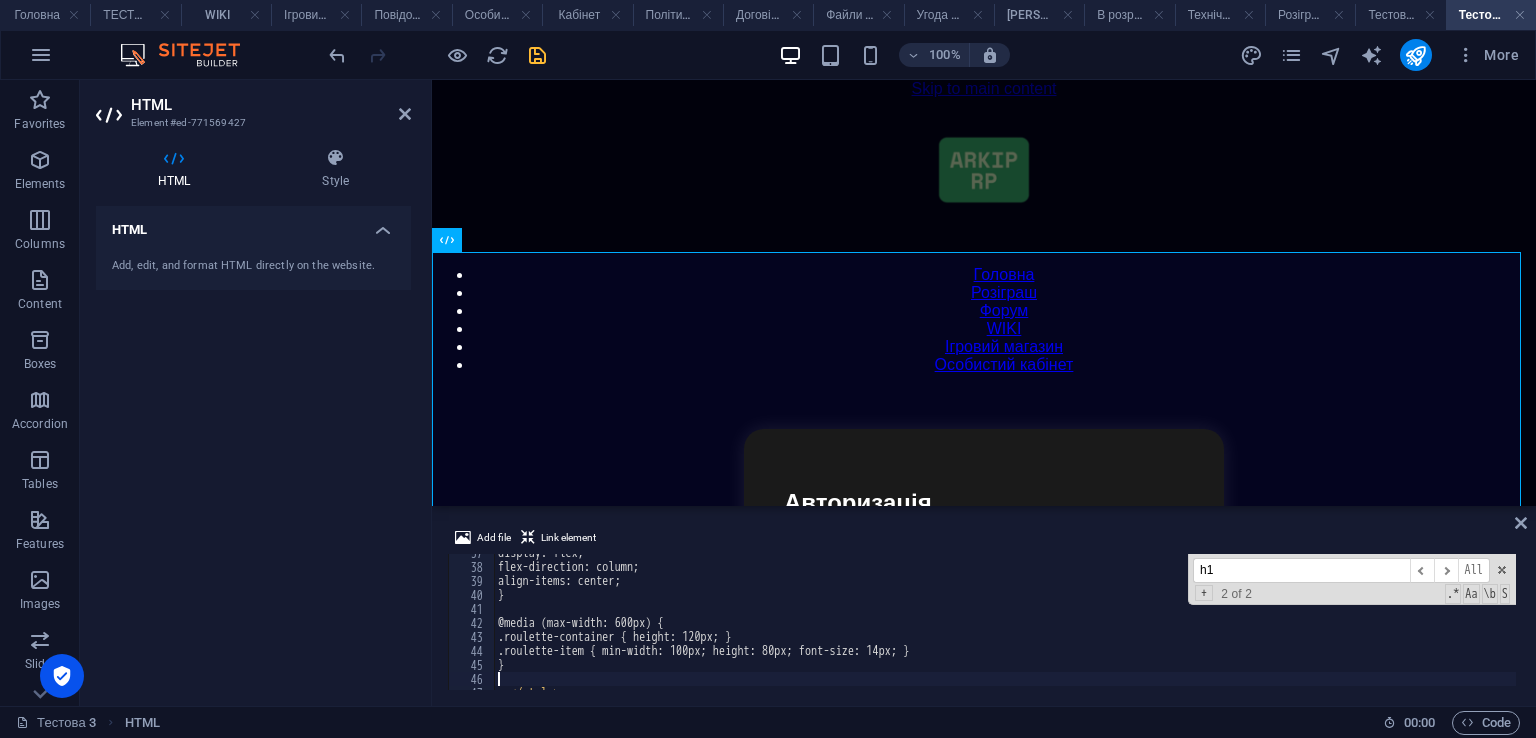 scroll, scrollTop: 572, scrollLeft: 0, axis: vertical 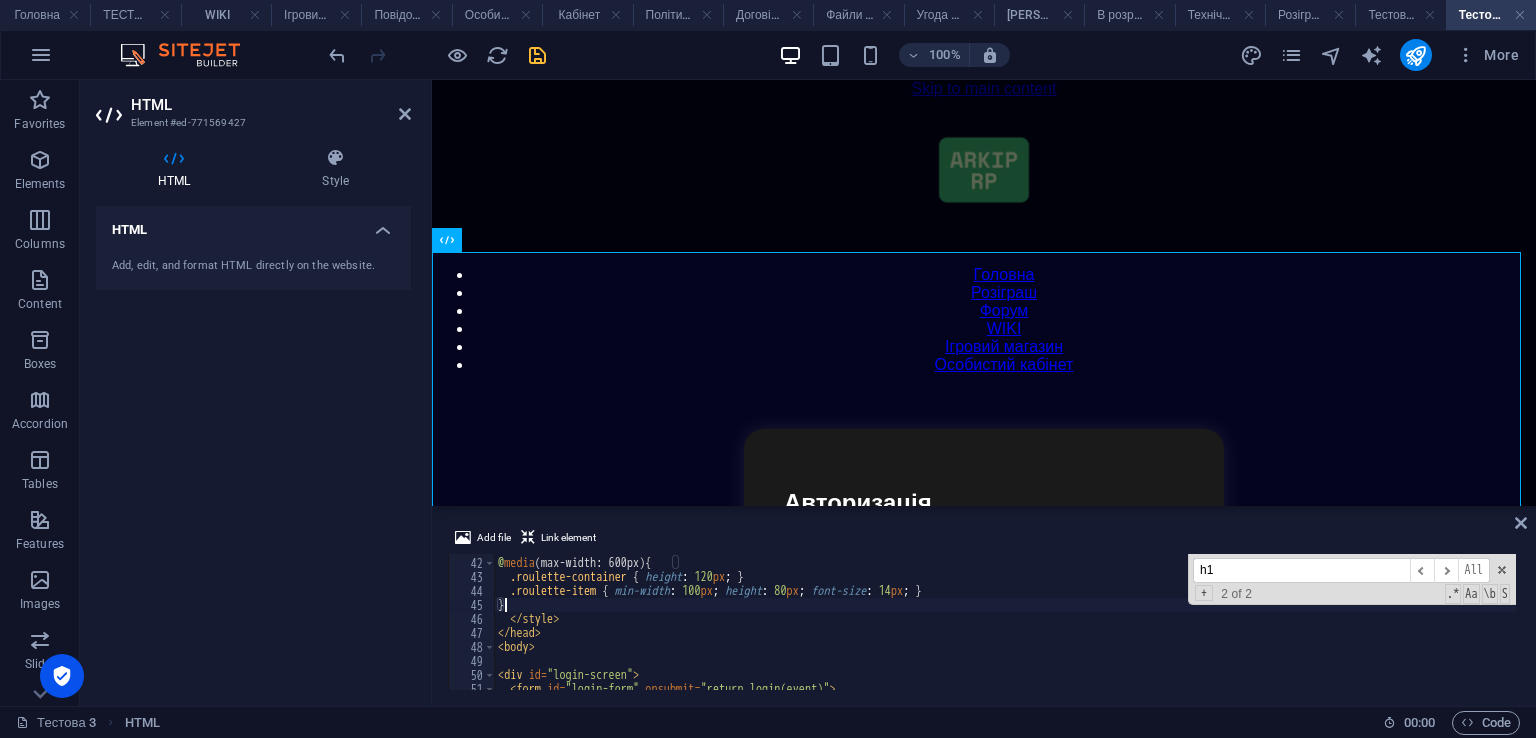 click on "@ media  (max-width: 600px)  {    .roulette-container   {   height :   120 px ;   }    .roulette-item   {   min-width :   100 px ;   height :   80 px ;   font-size :   14 px ;   } }    </ style > </ head > < body > < div   id = "login-screen" >    < form   id = "login-form"   onsubmit = "return login(event)" >" at bounding box center [1471, 622] 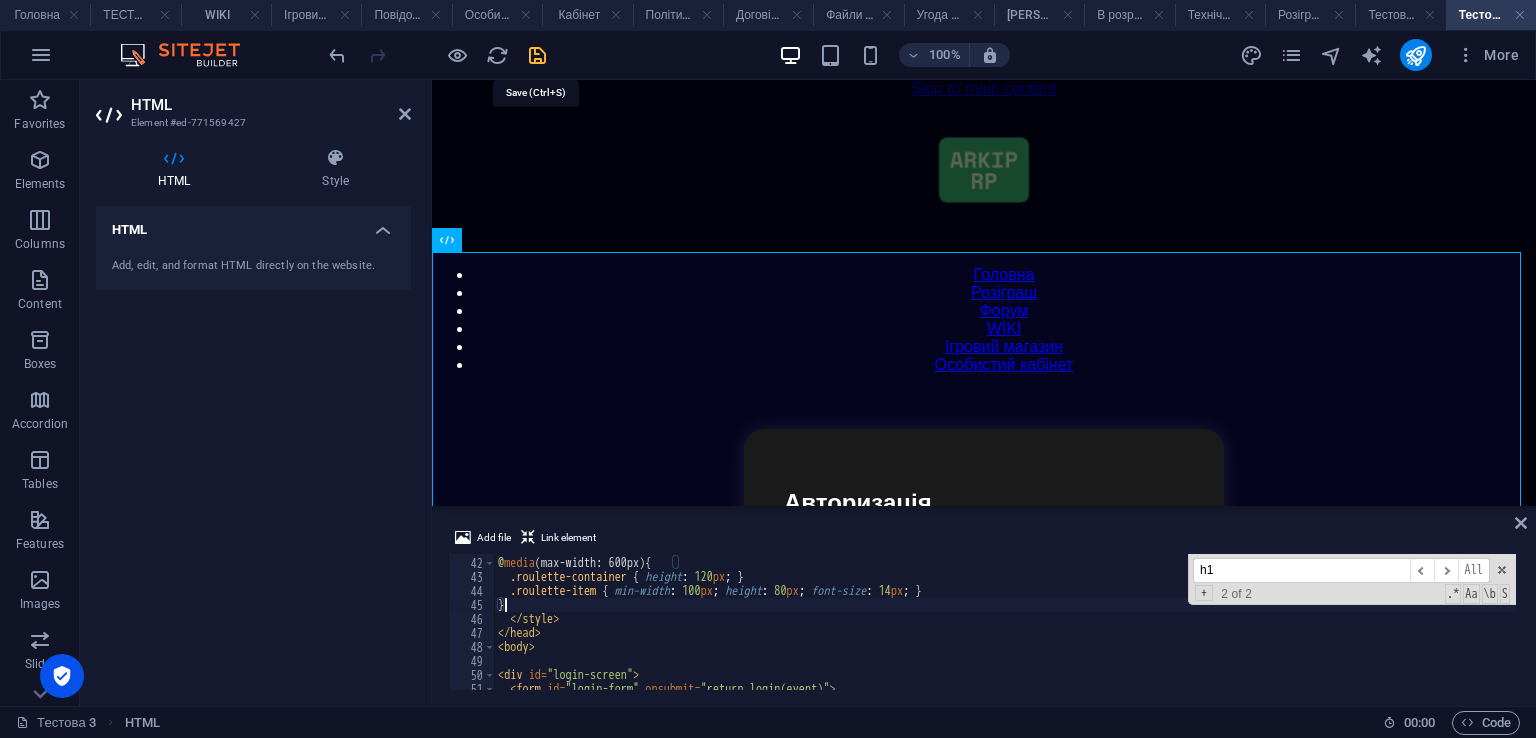 type on "}" 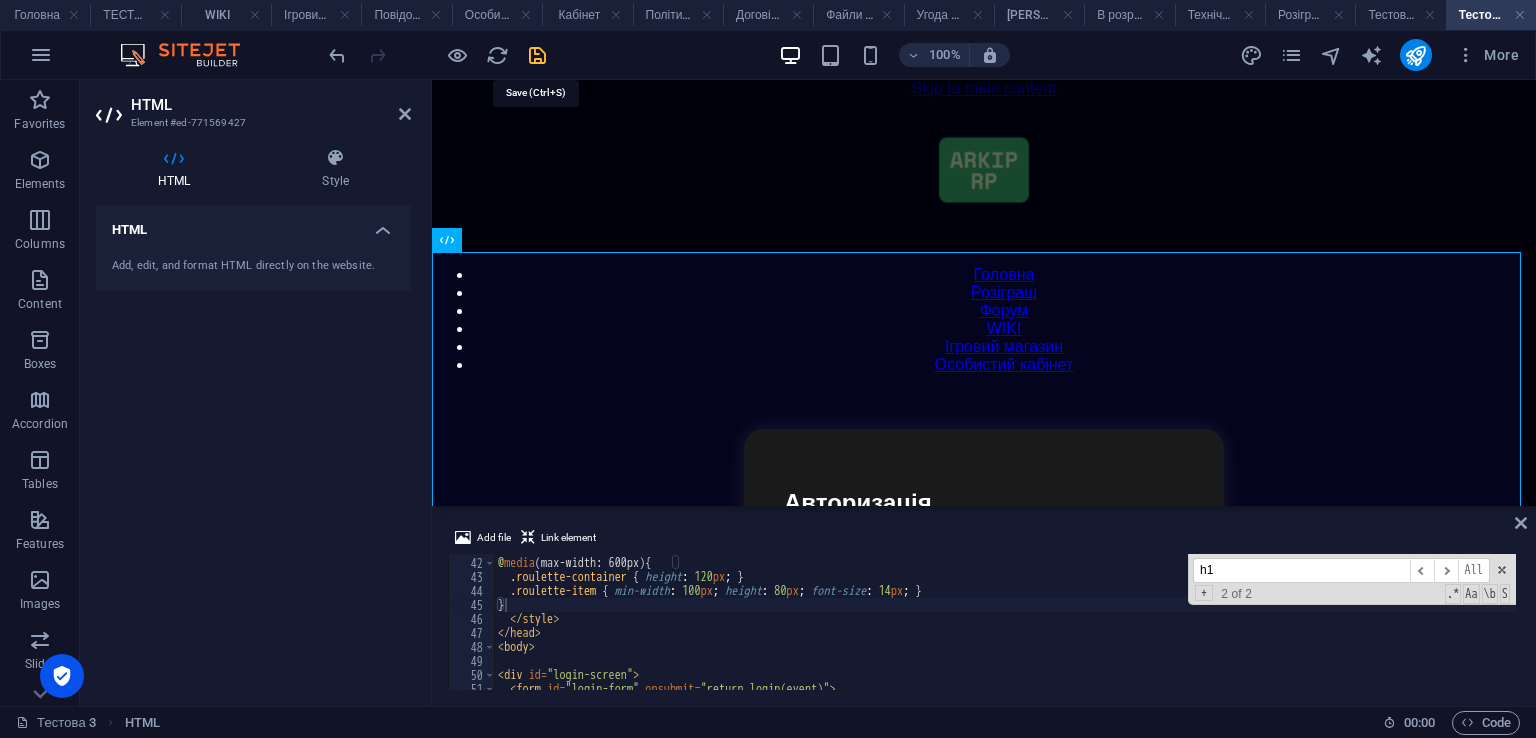 click at bounding box center [537, 55] 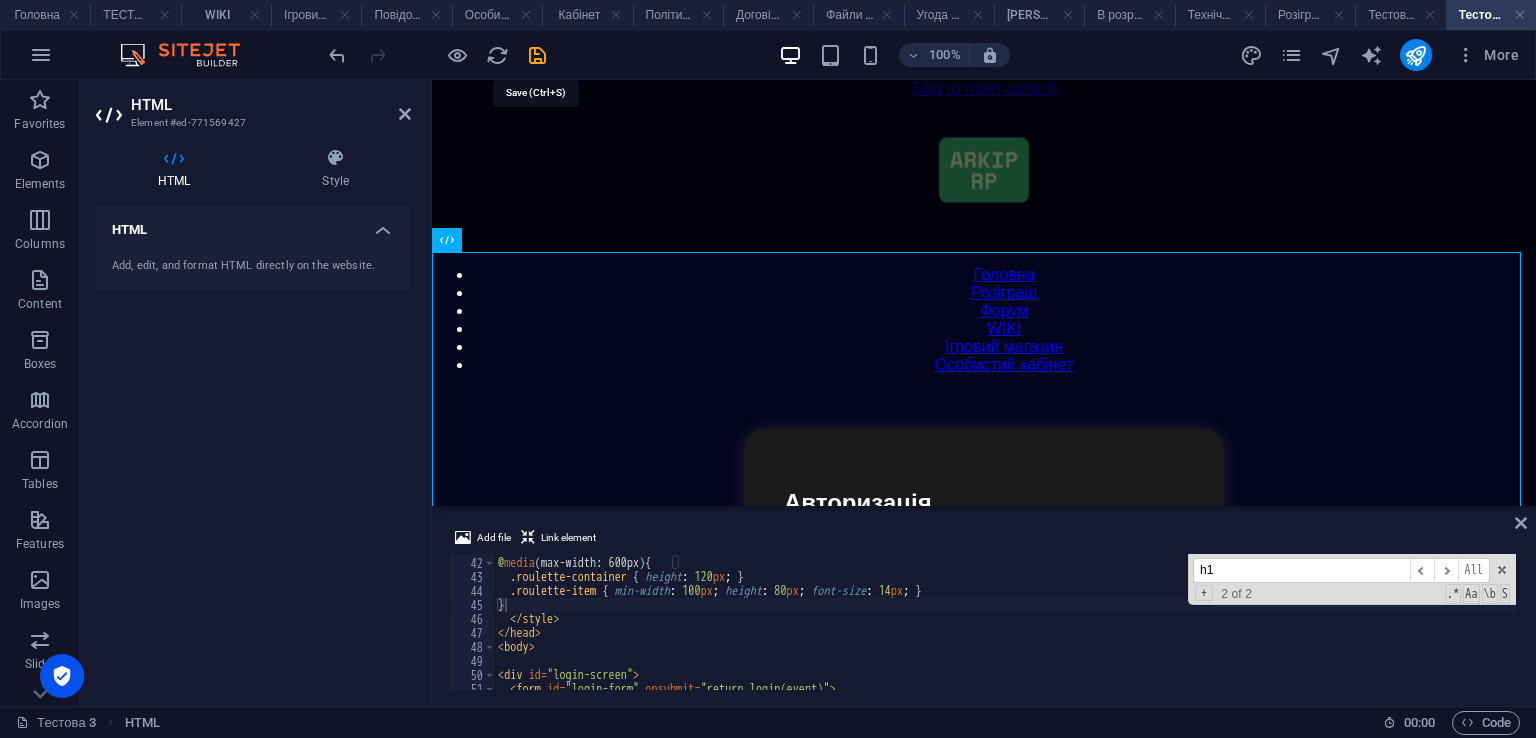 click at bounding box center (437, 55) 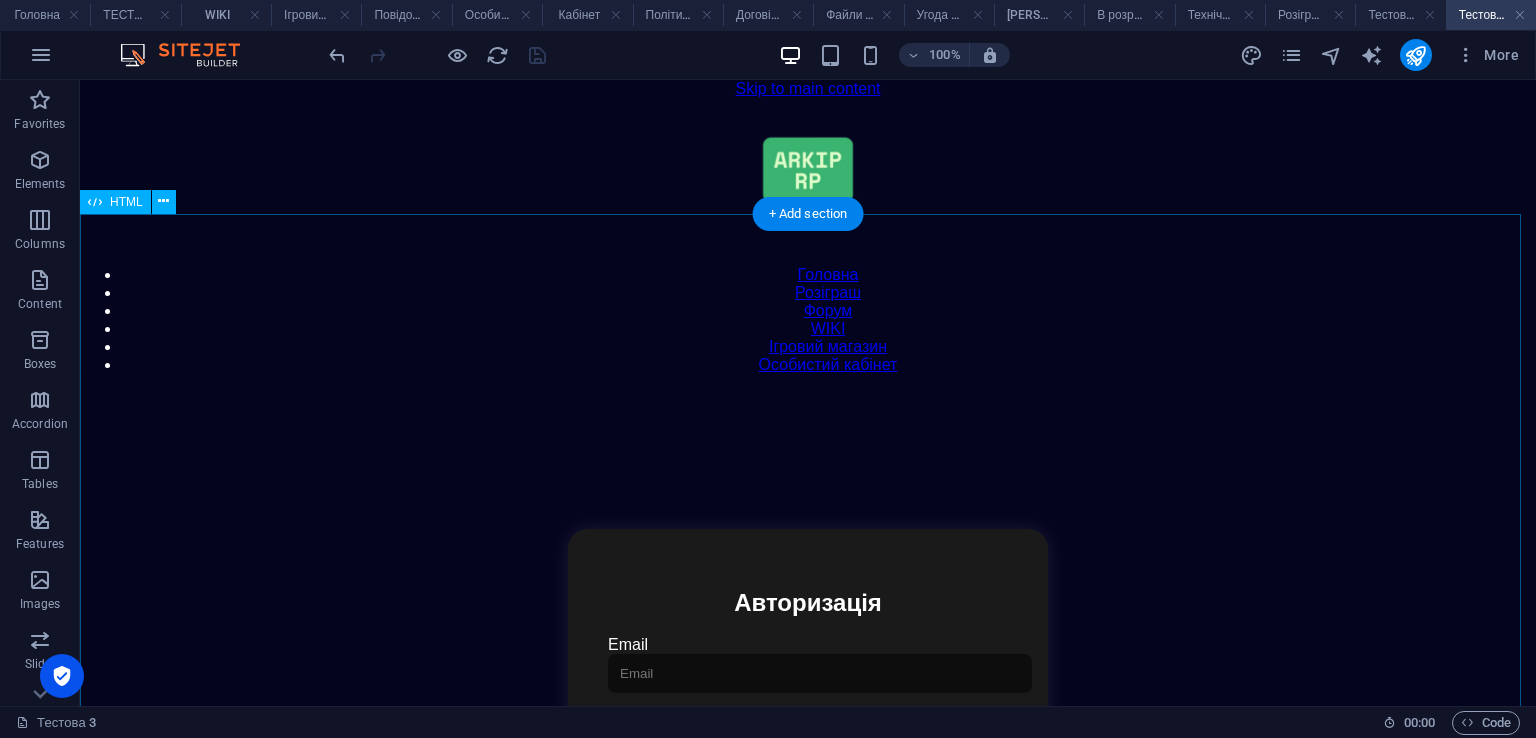 click on "Особистий кабінет
Авторизація
Email
Пароль
Увійти
Особистий кабінет
Вийти з кабінету
Важлива інформація
Інформація
Нік:
Пошта:
Гроші:   ₴
XP:
Рівень:
Здоров'я:  %
Броня:  %
ВІП:
Розваги
Рулетка
Крутити
Забрати
Мій інвентар
Документи
Мої документи
Паспорт:   Немає
Трудова книжка:   Немає
Рейтинг
Рейтинг гравців
Гравців не знайдено
Мій інвентар
Продати все
Закрити" at bounding box center (808, 704) 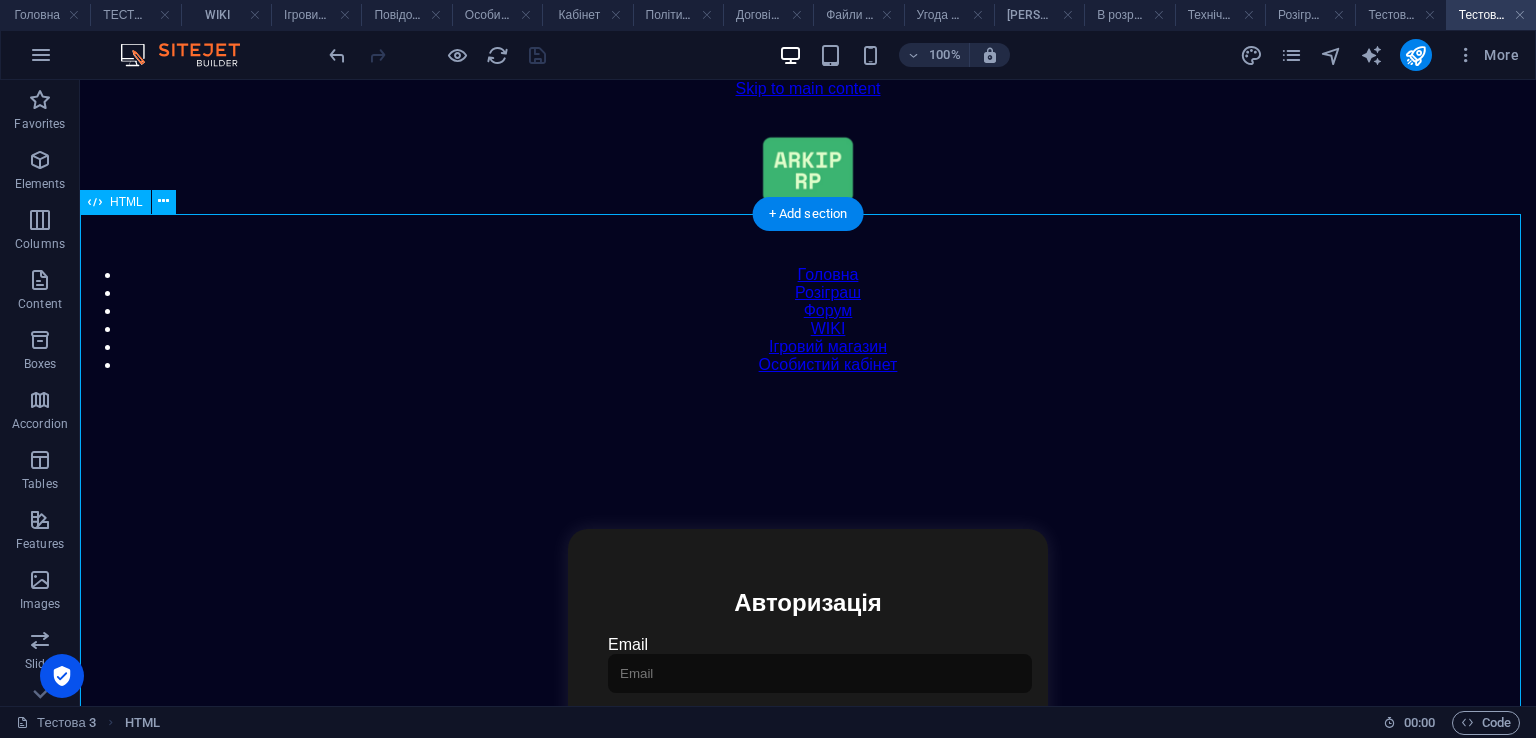 click on "Особистий кабінет
Авторизація
Email
Пароль
Увійти
Особистий кабінет
Вийти з кабінету
Важлива інформація
Інформація
Нік:
Пошта:
Гроші:   ₴
XP:
Рівень:
Здоров'я:  %
Броня:  %
ВІП:
Розваги
Рулетка
Крутити
Забрати
Мій інвентар
Документи
Мої документи
Паспорт:   Немає
Трудова книжка:   Немає
Рейтинг
Рейтинг гравців
Гравців не знайдено
Мій інвентар
Продати все
Закрити" at bounding box center [808, 704] 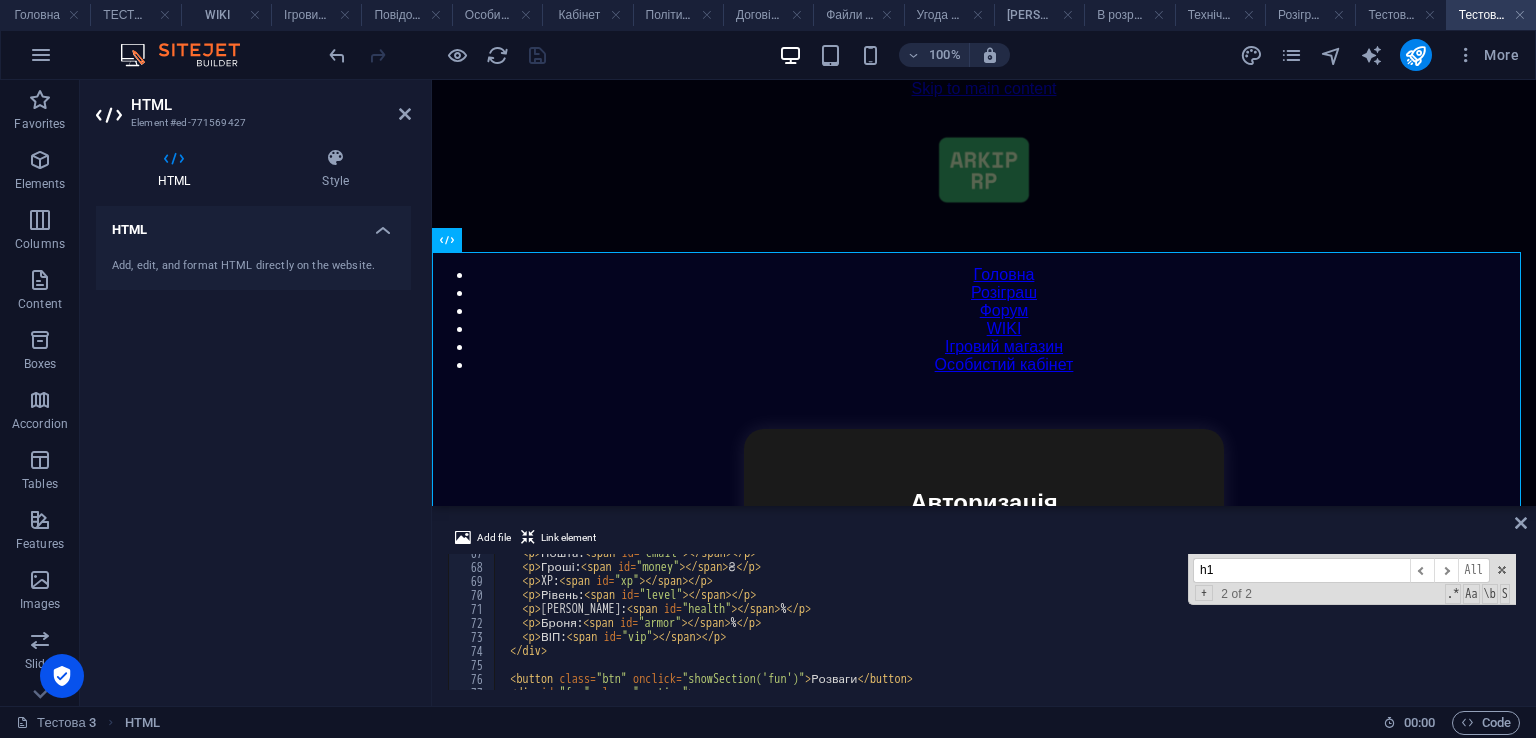 scroll, scrollTop: 932, scrollLeft: 0, axis: vertical 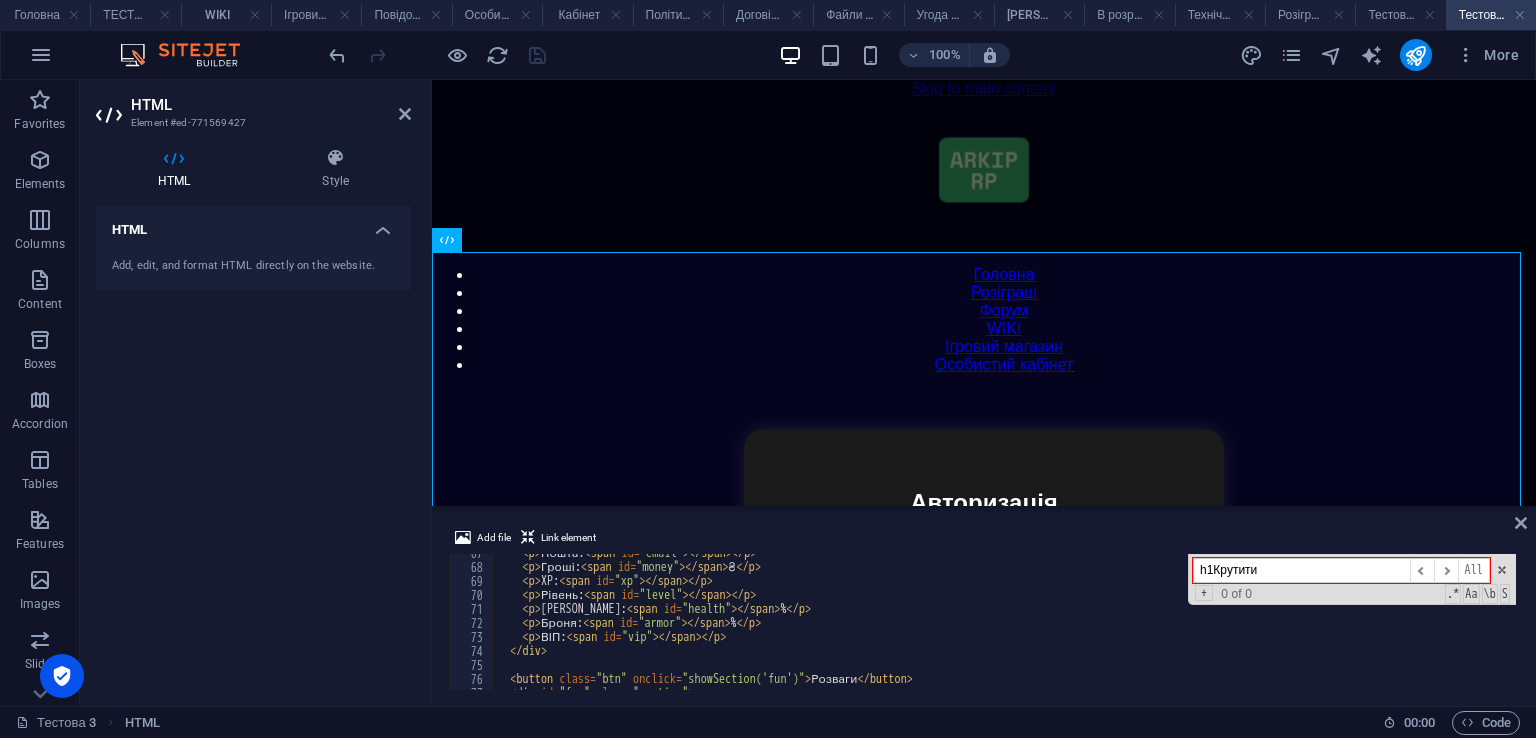 drag, startPoint x: 1269, startPoint y: 573, endPoint x: 1016, endPoint y: 573, distance: 253 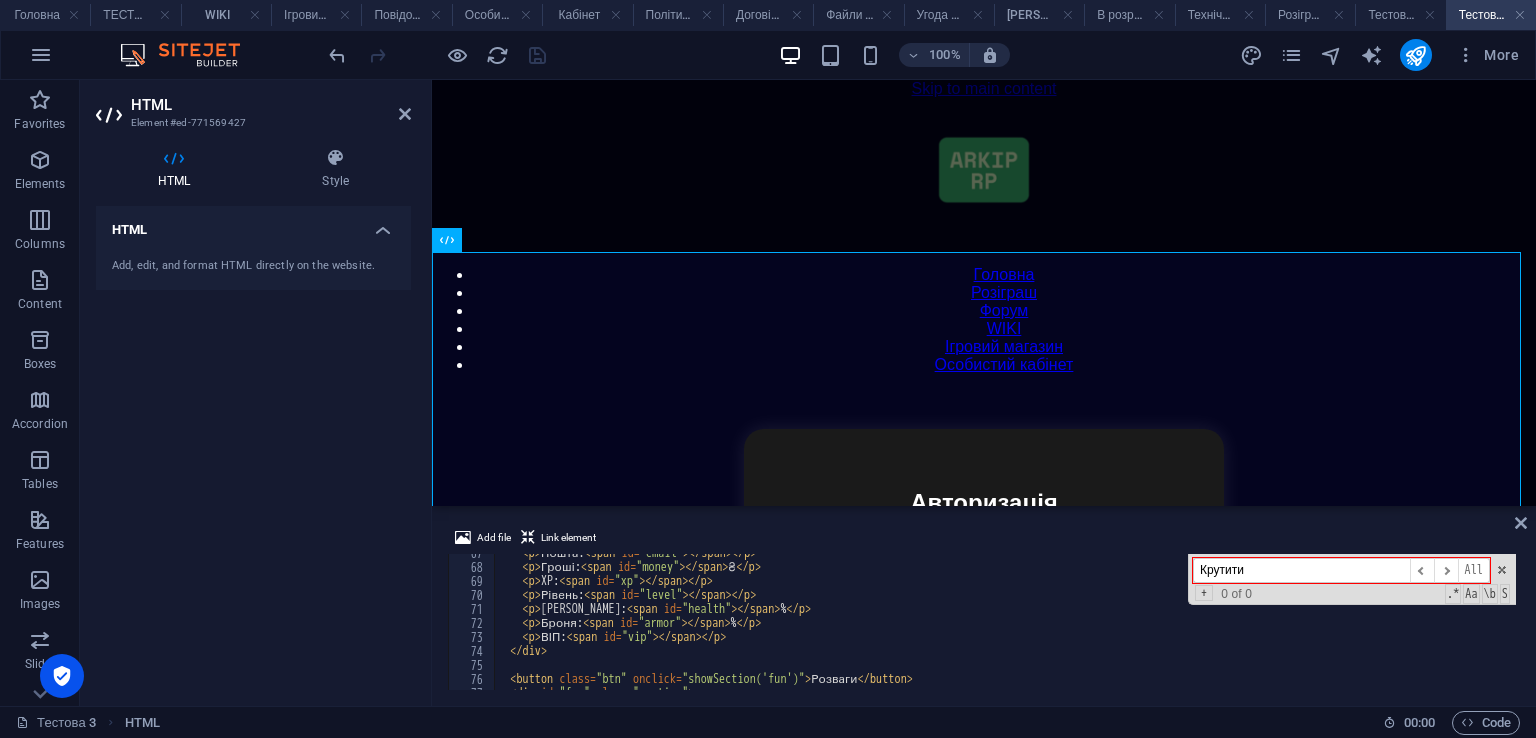 scroll, scrollTop: 1110, scrollLeft: 0, axis: vertical 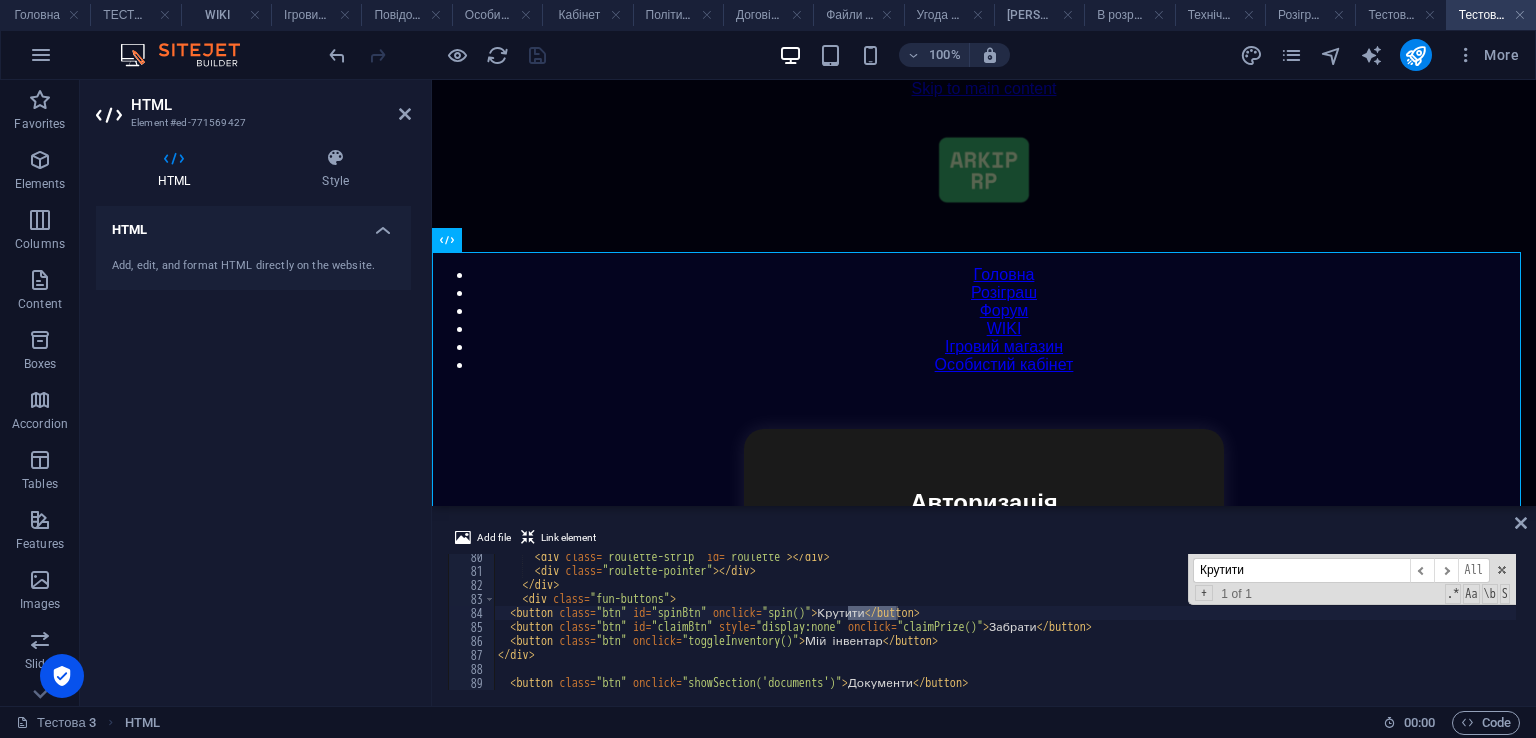 type on "Крутити" 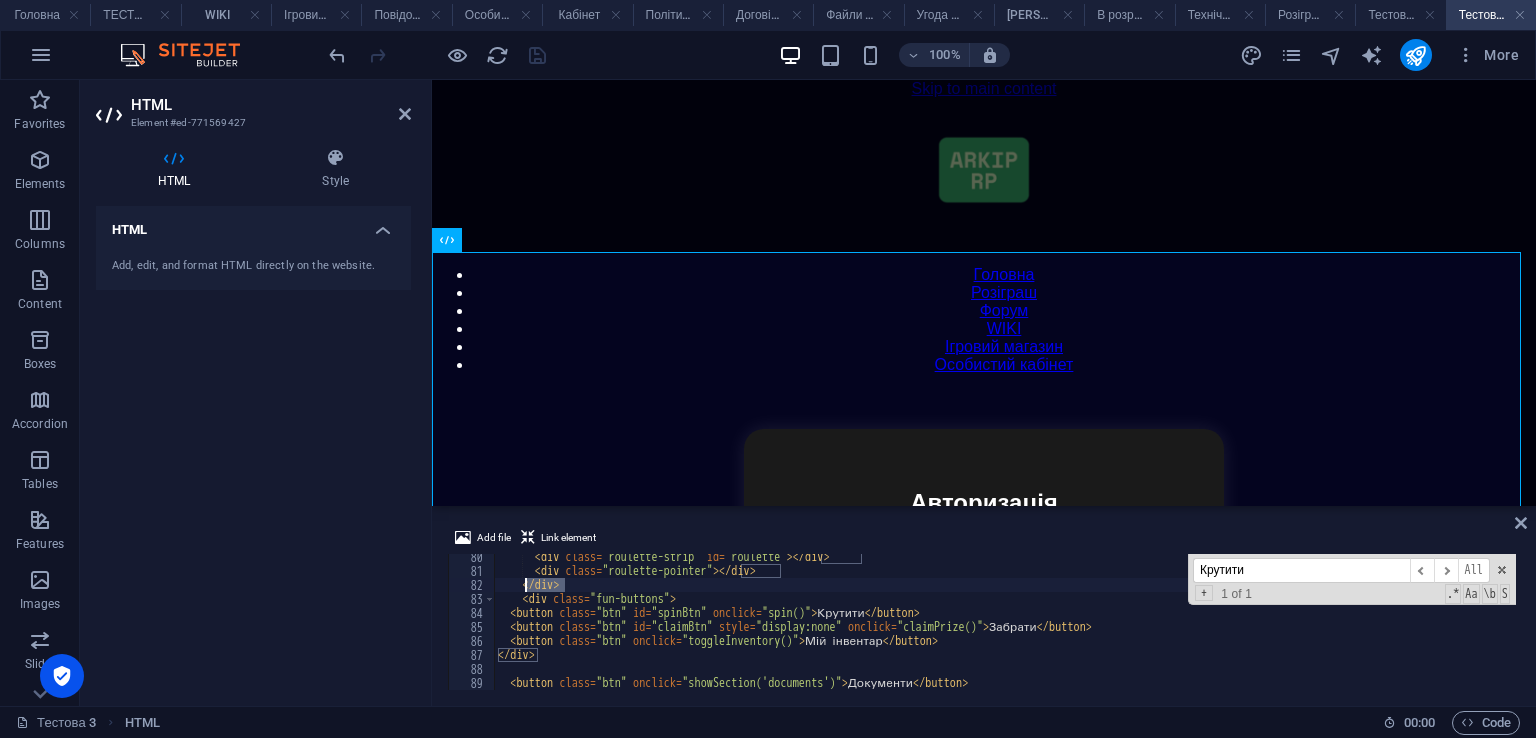 drag, startPoint x: 562, startPoint y: 586, endPoint x: 528, endPoint y: 587, distance: 34.0147 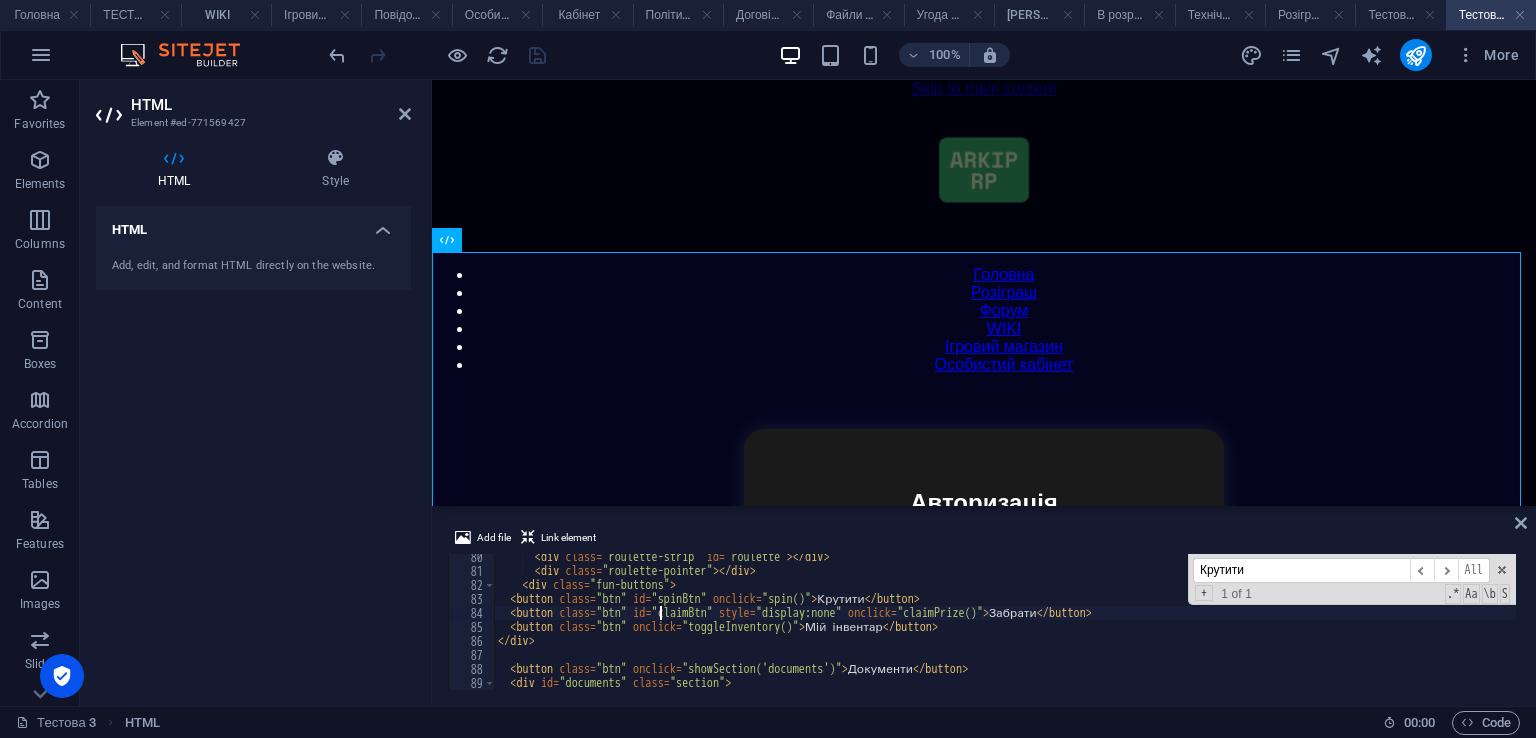 click on "< div   class = "roulette-strip"   id = "roulette" > </ div >         < div   class = "roulette-pointer" > </ div >      < div   class = "fun-buttons" >    < button   class = "btn"   id = "spinBtn"   onclick = "spin()" > Крутити </ button >    < button   class = "btn"   id = "claimBtn"   style = "display:none"   onclick = "claimPrize()" > Забрати </ button >    < button   class = "btn"   onclick = "toggleInventory()" > Мій інвентар </ button > </ div >    < button   class = "btn"   onclick = "showSection('documents')" > Документи </ button >    < div   id = "documents"   class = "section" >      < h2 > Мої документи </ h2 >" at bounding box center (1471, 630) 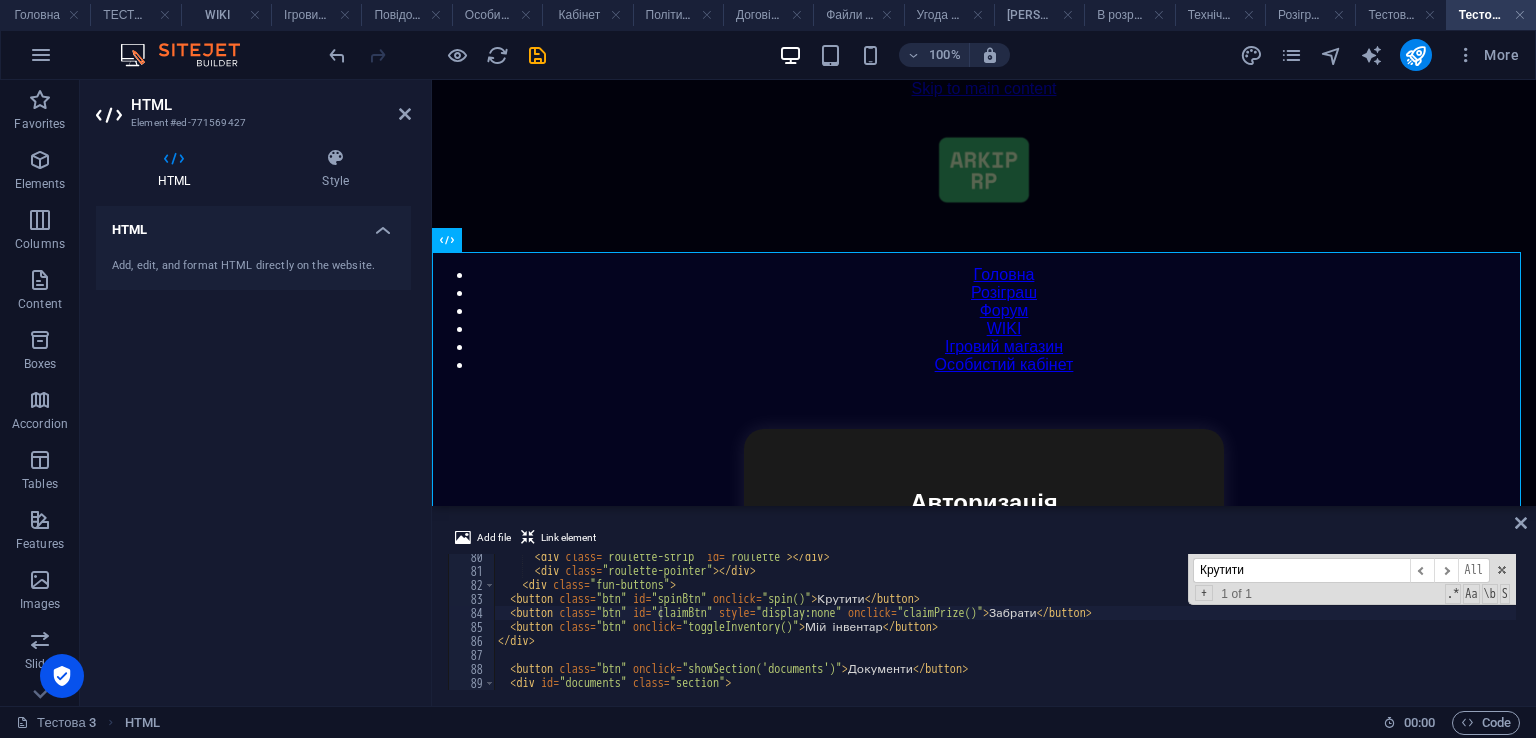click at bounding box center [437, 55] 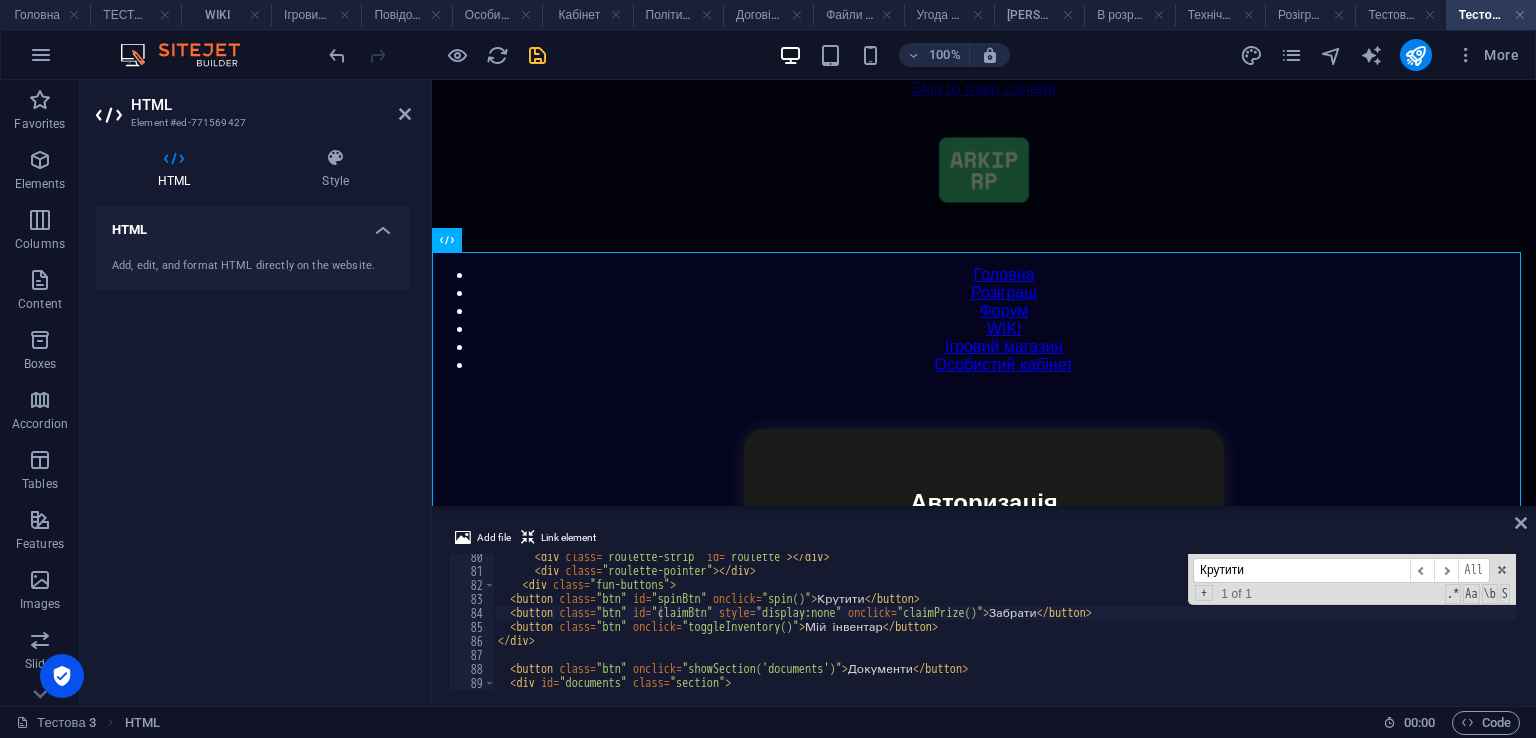 click at bounding box center (537, 55) 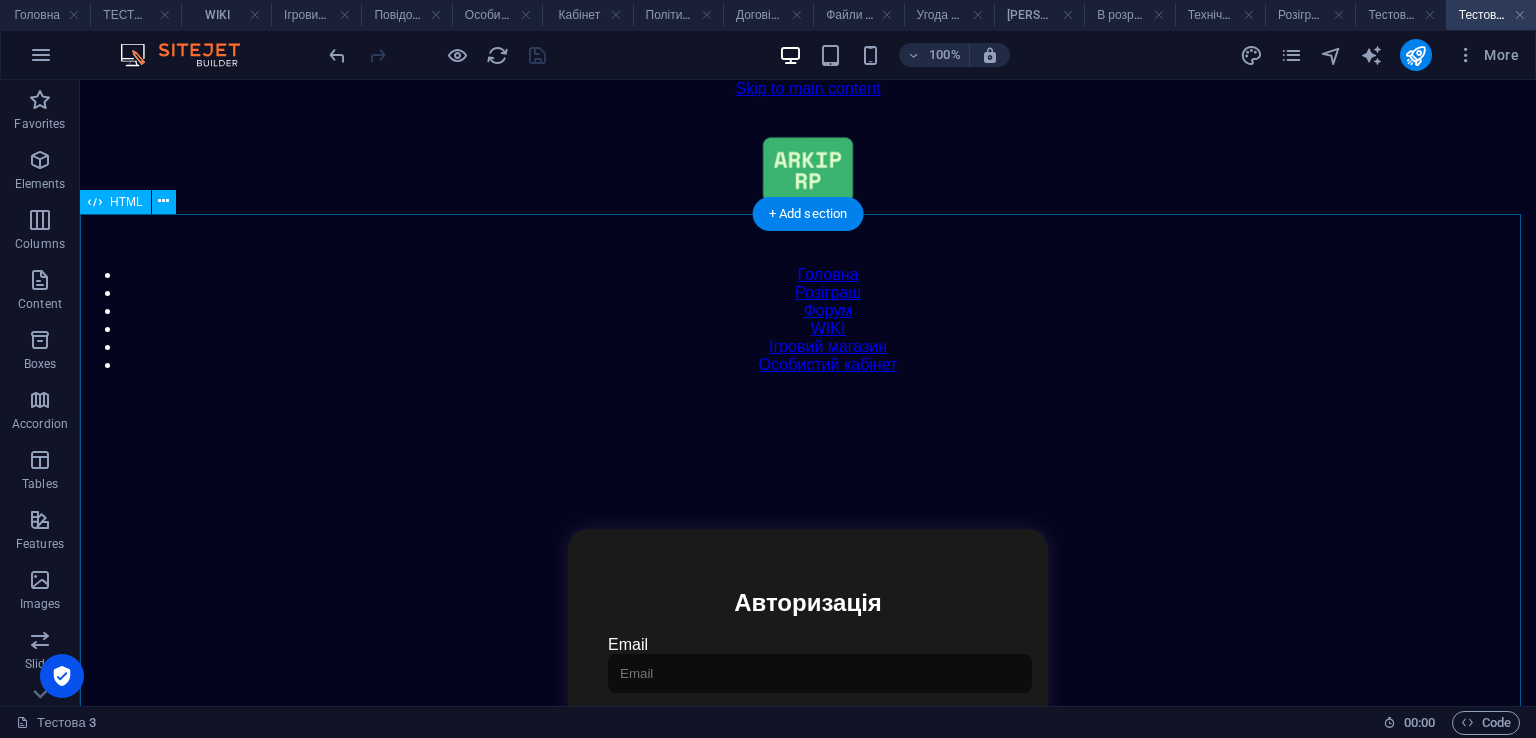 click on "Особистий кабінет
Авторизація
Email
Пароль
Увійти
Особистий кабінет
Вийти з кабінету
Важлива інформація
Інформація
Нік:
Пошта:
Гроші:   ₴
XP:
Рівень:
Здоров'я:  %
Броня:  %
ВІП:
Розваги
Рулетка
Крутити
Забрати
Мій інвентар
Документи
Мої документи
Паспорт:   Немає
Трудова книжка:   Немає
Рейтинг
Рейтинг гравців
Гравців не знайдено
Мій інвентар
Продати все
Закрити" at bounding box center [808, 704] 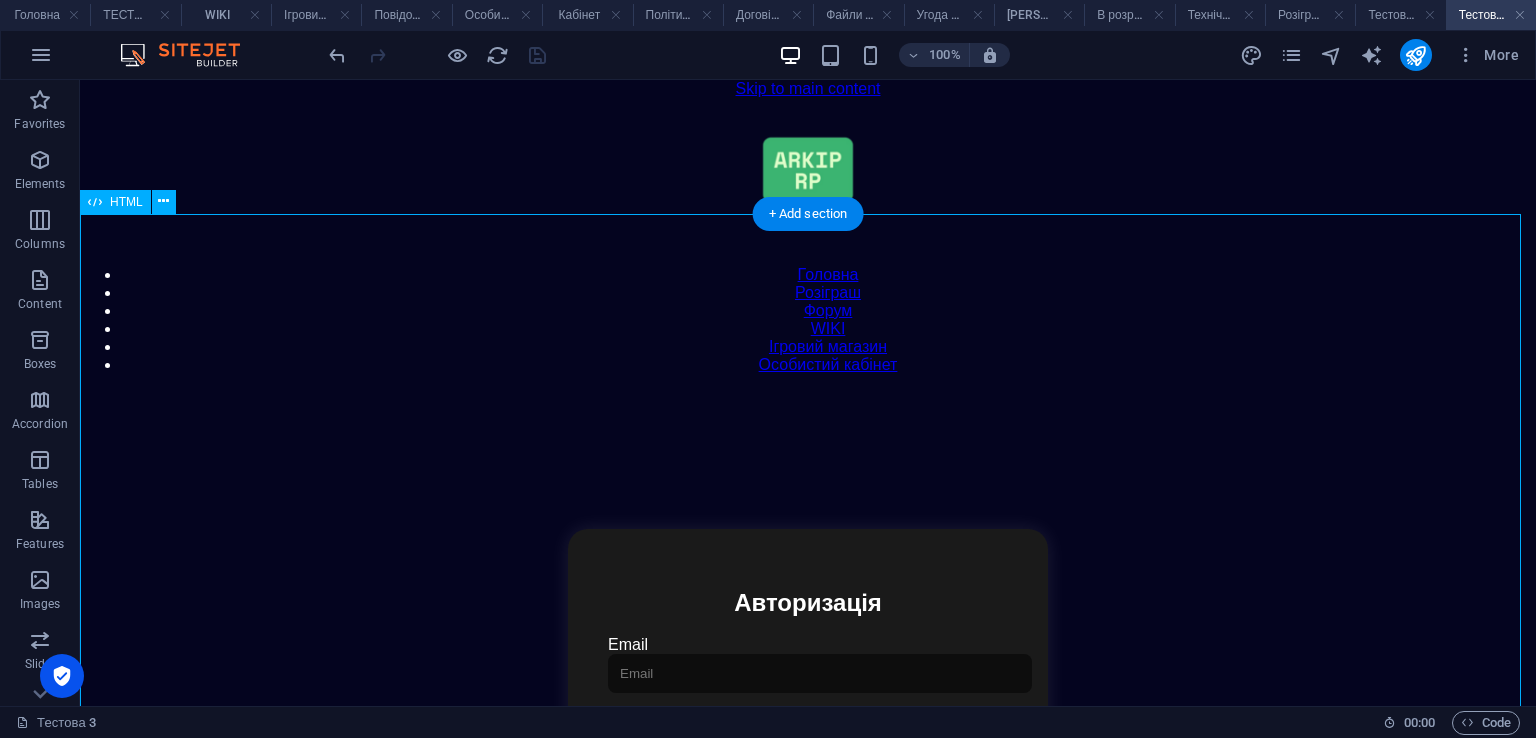 click on "Особистий кабінет
Авторизація
Email
Пароль
Увійти
Особистий кабінет
Вийти з кабінету
Важлива інформація
Інформація
Нік:
Пошта:
Гроші:   ₴
XP:
Рівень:
Здоров'я:  %
Броня:  %
ВІП:
Розваги
Рулетка
Крутити
Забрати
Мій інвентар
Документи
Мої документи
Паспорт:   Немає
Трудова книжка:   Немає
Рейтинг
Рейтинг гравців
Гравців не знайдено
Мій інвентар
Продати все
Закрити" at bounding box center [808, 704] 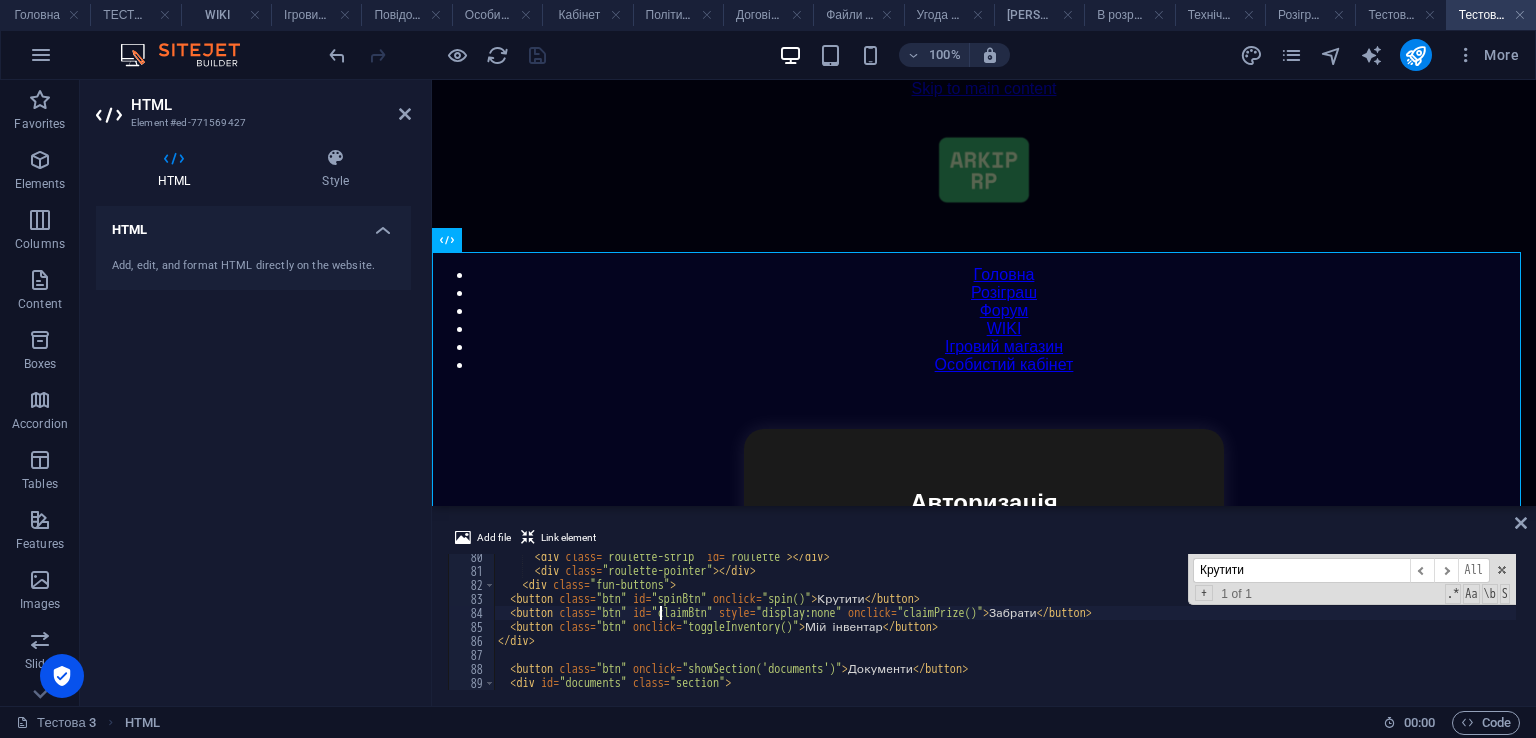 click on "< div   class = "roulette-strip"   id = "roulette" > </ div >         < div   class = "roulette-pointer" > </ div >      < div   class = "fun-buttons" >    < button   class = "btn"   id = "spinBtn"   onclick = "spin()" > Крутити </ button >    < button   class = "btn"   id = "claimBtn"   style = "display:none"   onclick = "claimPrize()" > Забрати </ button >    < button   class = "btn"   onclick = "toggleInventory()" > Мій інвентар </ button > </ div >    < button   class = "btn"   onclick = "showSection('documents')" > Документи </ button >    < div   id = "documents"   class = "section" >      < h2 > Мої документи </ h2 >" at bounding box center (1471, 630) 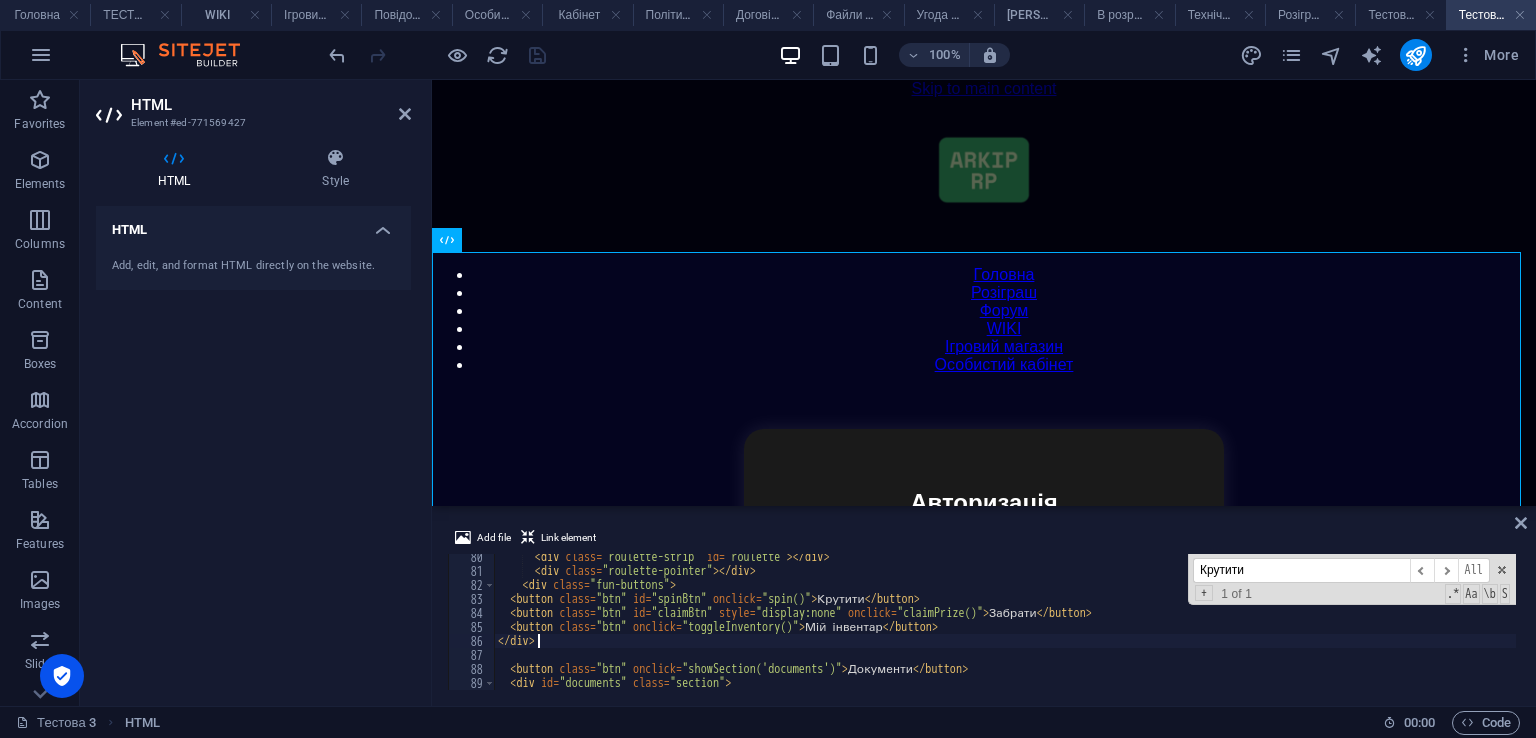 click on "< div   class = "roulette-strip"   id = "roulette" > </ div >         < div   class = "roulette-pointer" > </ div >      < div   class = "fun-buttons" >    < button   class = "btn"   id = "spinBtn"   onclick = "spin()" > Крутити </ button >    < button   class = "btn"   id = "claimBtn"   style = "display:none"   onclick = "claimPrize()" > Забрати </ button >    < button   class = "btn"   onclick = "toggleInventory()" > Мій інвентар </ button > </ div >    < button   class = "btn"   onclick = "showSection('documents')" > Документи </ button >    < div   id = "documents"   class = "section" >      < h2 > Мої документи </ h2 >" at bounding box center [1471, 630] 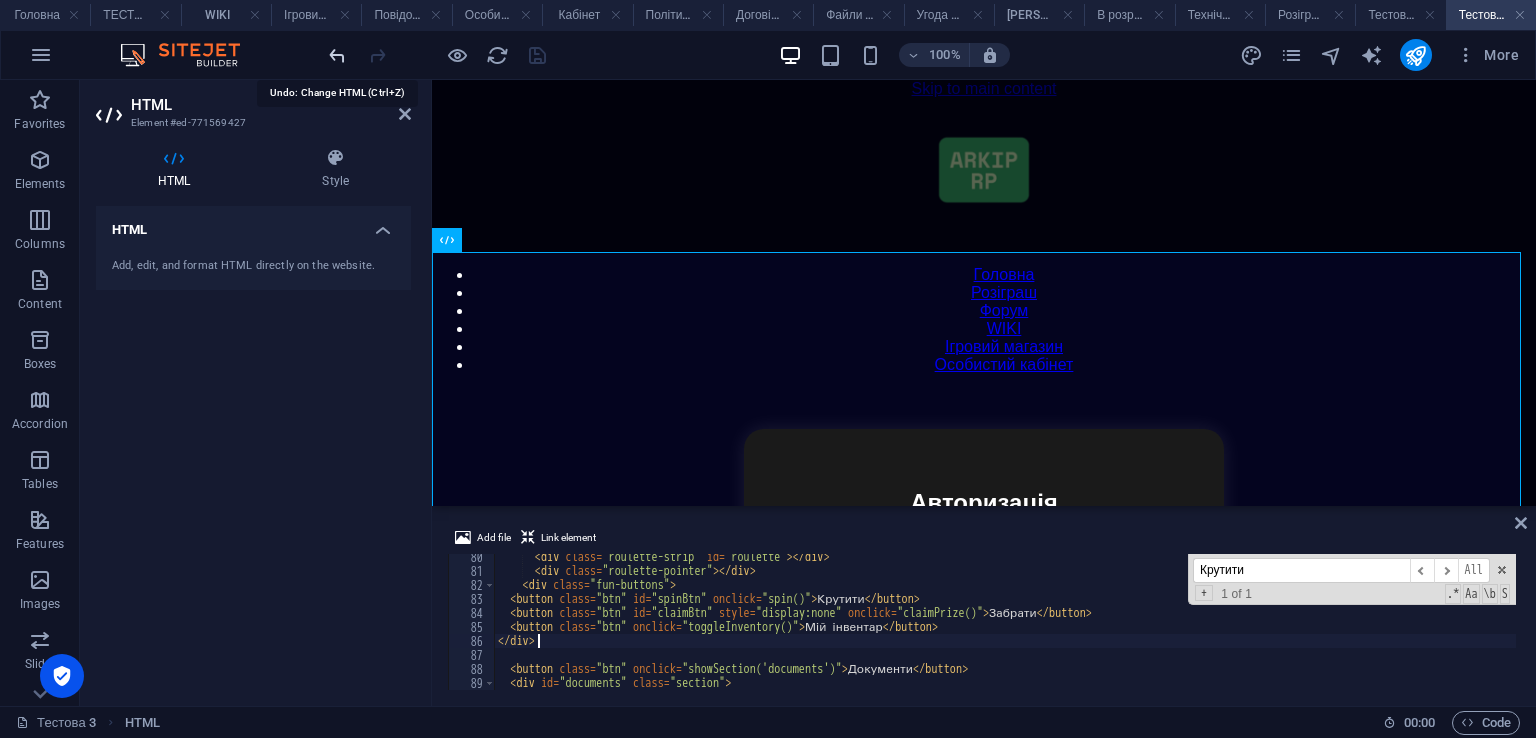 click at bounding box center [337, 55] 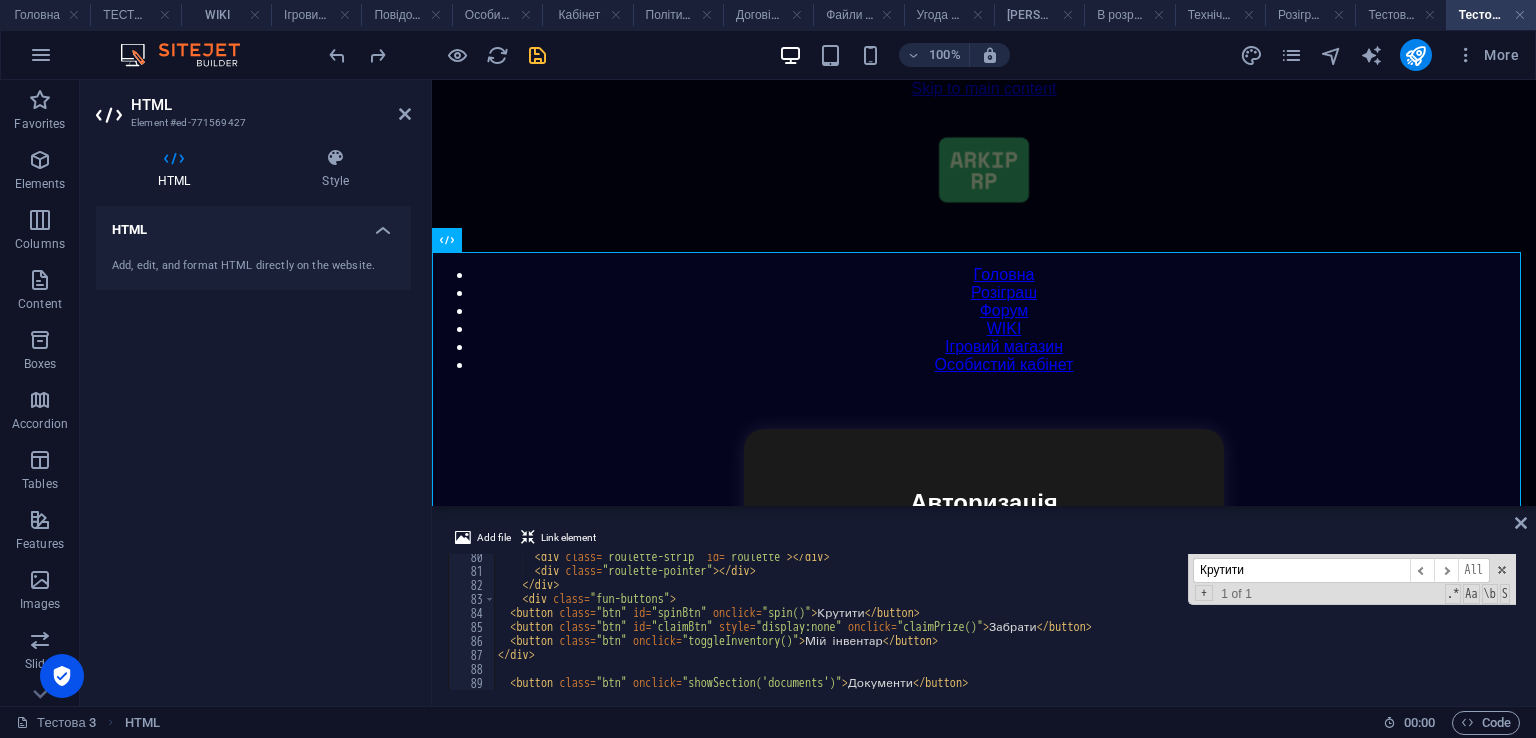 scroll, scrollTop: 1170, scrollLeft: 0, axis: vertical 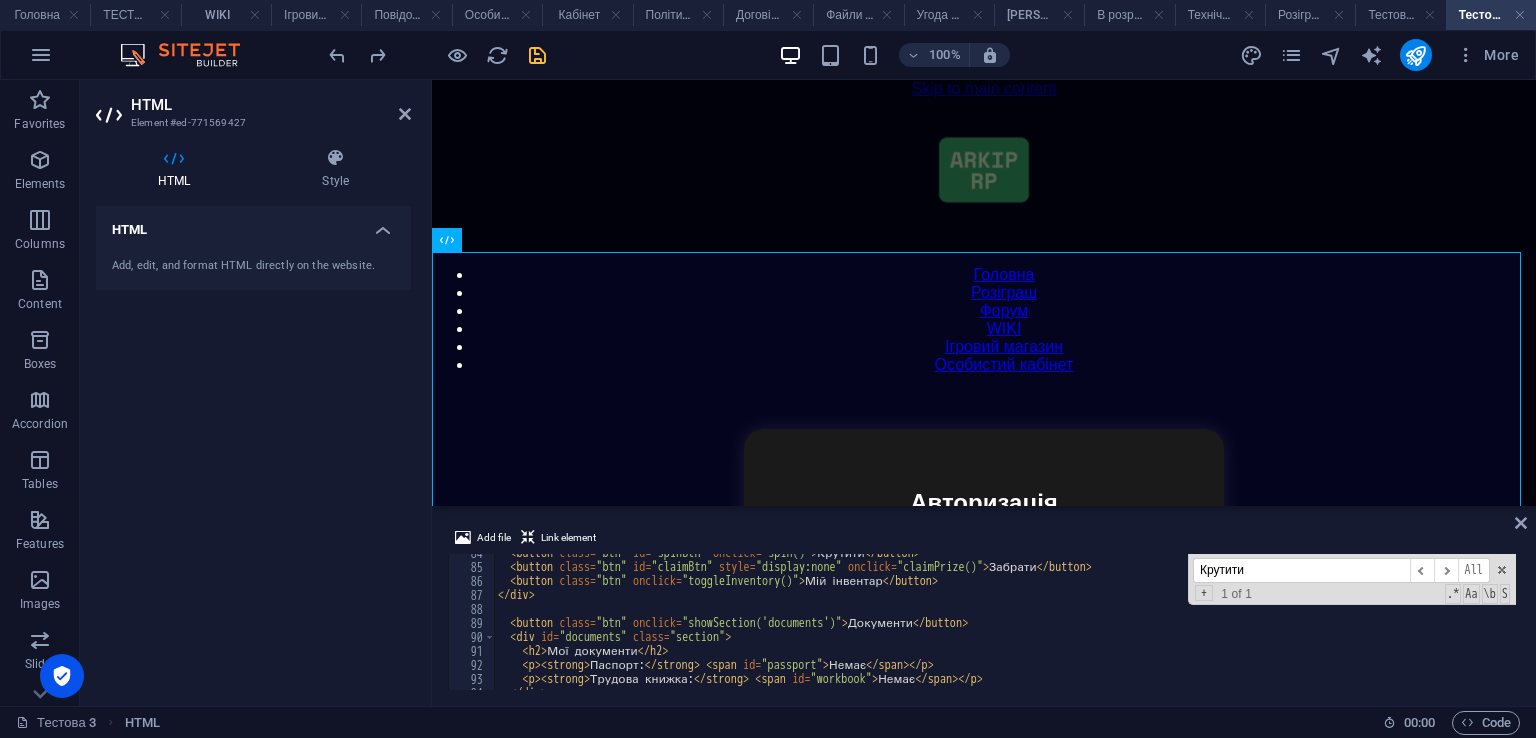 click on "< button   class = "btn"   id = "spinBtn"   onclick = "spin()" > Крутити </ button >    < button   class = "btn"   id = "claimBtn"   style = "display:none"   onclick = "claimPrize()" > Забрати </ button >    < button   class = "btn"   onclick = "toggleInventory()" > Мій інвентар </ button > </ div >    < button   class = "btn"   onclick = "showSection('documents')" > Документи </ button >    < div   id = "documents"   class = "section" >      < h2 > Мої документи </ h2 >      < p > < strong > Паспорт: </ strong >   < span   id = "passport" > Немає </ span > </ p >      < p > < strong > Трудова книжка: </ strong >   < span   id = "workbook" > Немає </ span > </ p >    </ div >" at bounding box center [1471, 626] 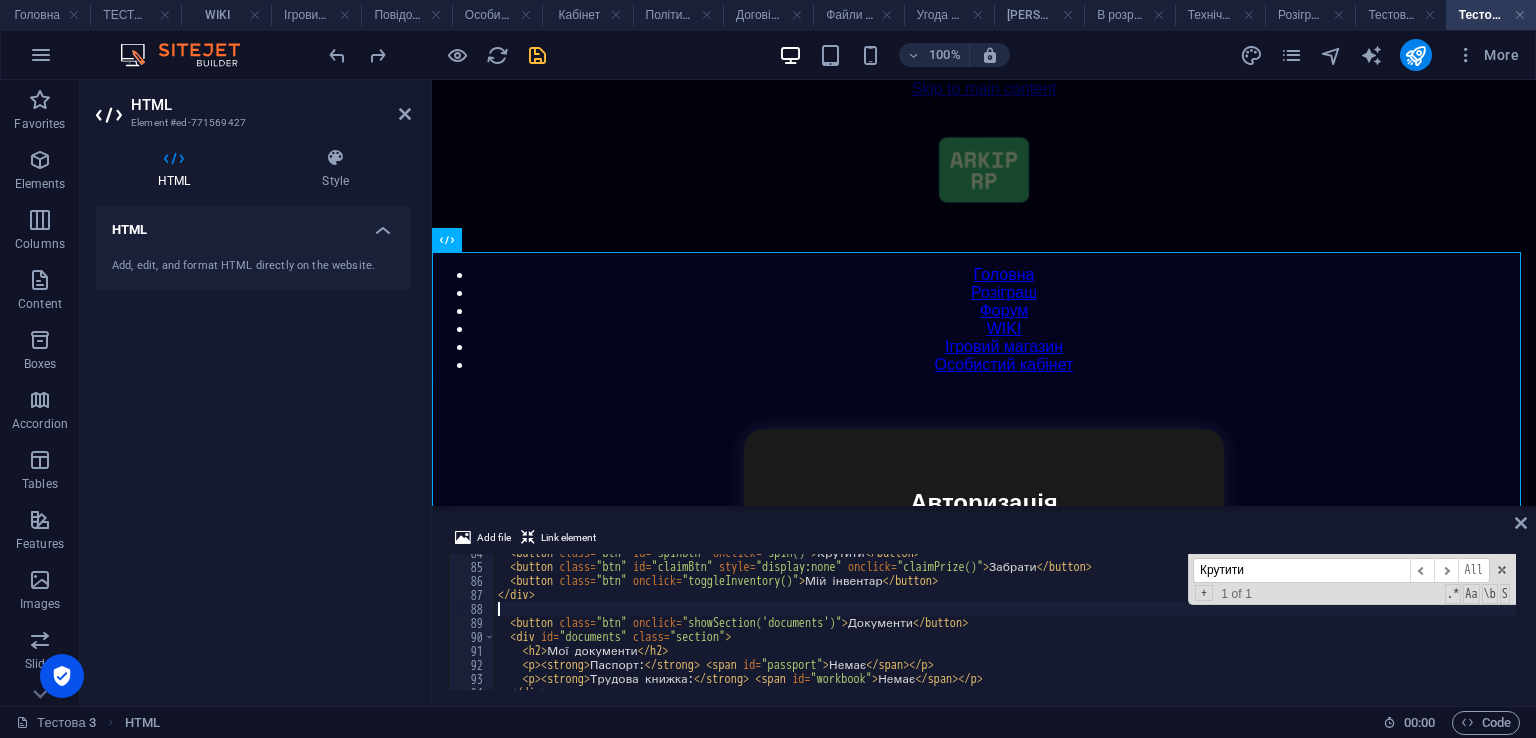 click on "< button   class = "btn"   id = "spinBtn"   onclick = "spin()" > Крутити </ button >    < button   class = "btn"   id = "claimBtn"   style = "display:none"   onclick = "claimPrize()" > Забрати </ button >    < button   class = "btn"   onclick = "toggleInventory()" > Мій інвентар </ button > </ div >    < button   class = "btn"   onclick = "showSection('documents')" > Документи </ button >    < div   id = "documents"   class = "section" >      < h2 > Мої документи </ h2 >      < p > < strong > Паспорт: </ strong >   < span   id = "passport" > Немає </ span > </ p >      < p > < strong > Трудова книжка: </ strong >   < span   id = "workbook" > Немає </ span > </ p >    </ div >" at bounding box center (1471, 626) 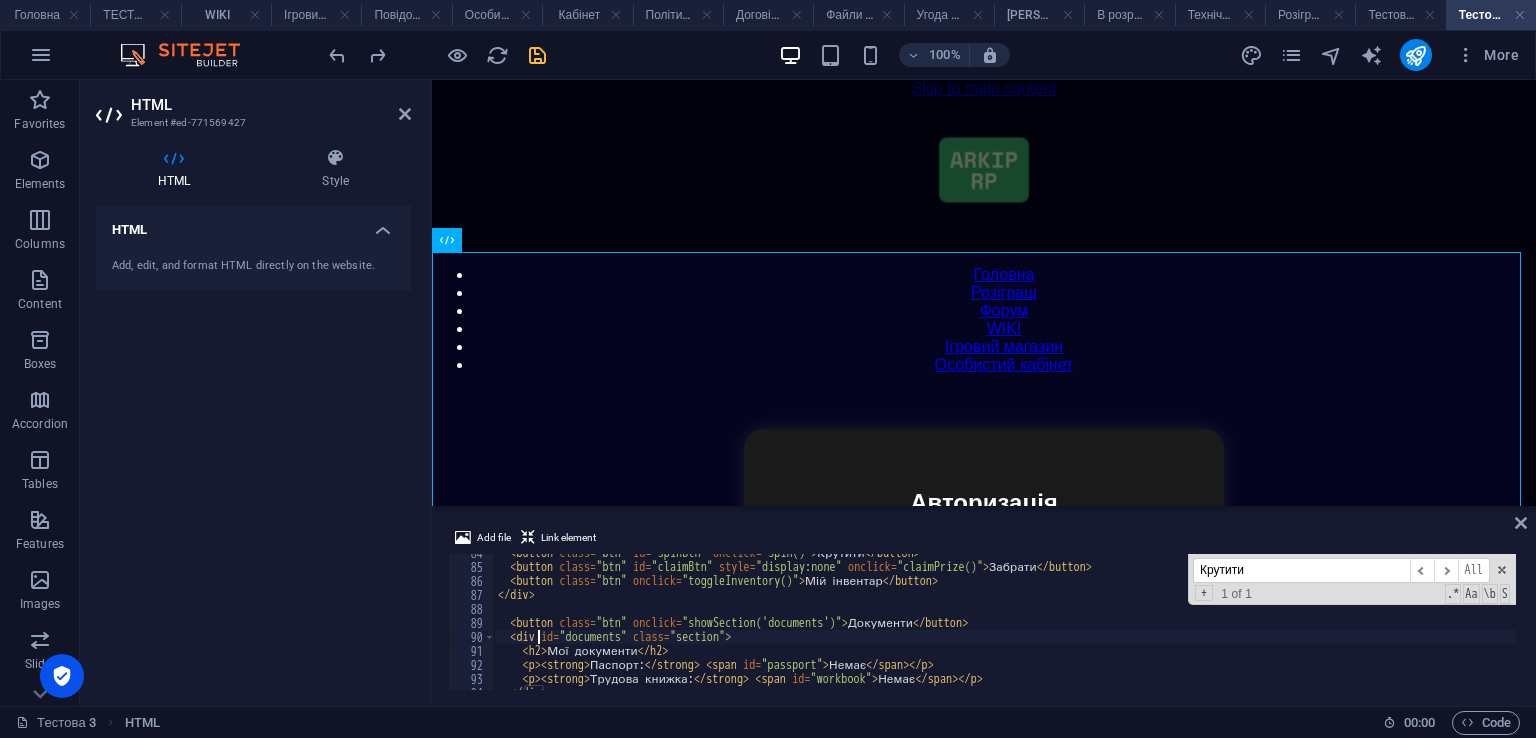 click on "< button   class = "btn"   id = "spinBtn"   onclick = "spin()" > Крутити </ button >    < button   class = "btn"   id = "claimBtn"   style = "display:none"   onclick = "claimPrize()" > Забрати </ button >    < button   class = "btn"   onclick = "toggleInventory()" > Мій інвентар </ button > </ div >    < button   class = "btn"   onclick = "showSection('documents')" > Документи </ button >    < div   id = "documents"   class = "section" >      < h2 > Мої документи </ h2 >      < p > < strong > Паспорт: </ strong >   < span   id = "passport" > Немає </ span > </ p >      < p > < strong > Трудова книжка: </ strong >   < span   id = "workbook" > Немає </ span > </ p >    </ div >" at bounding box center (1471, 626) 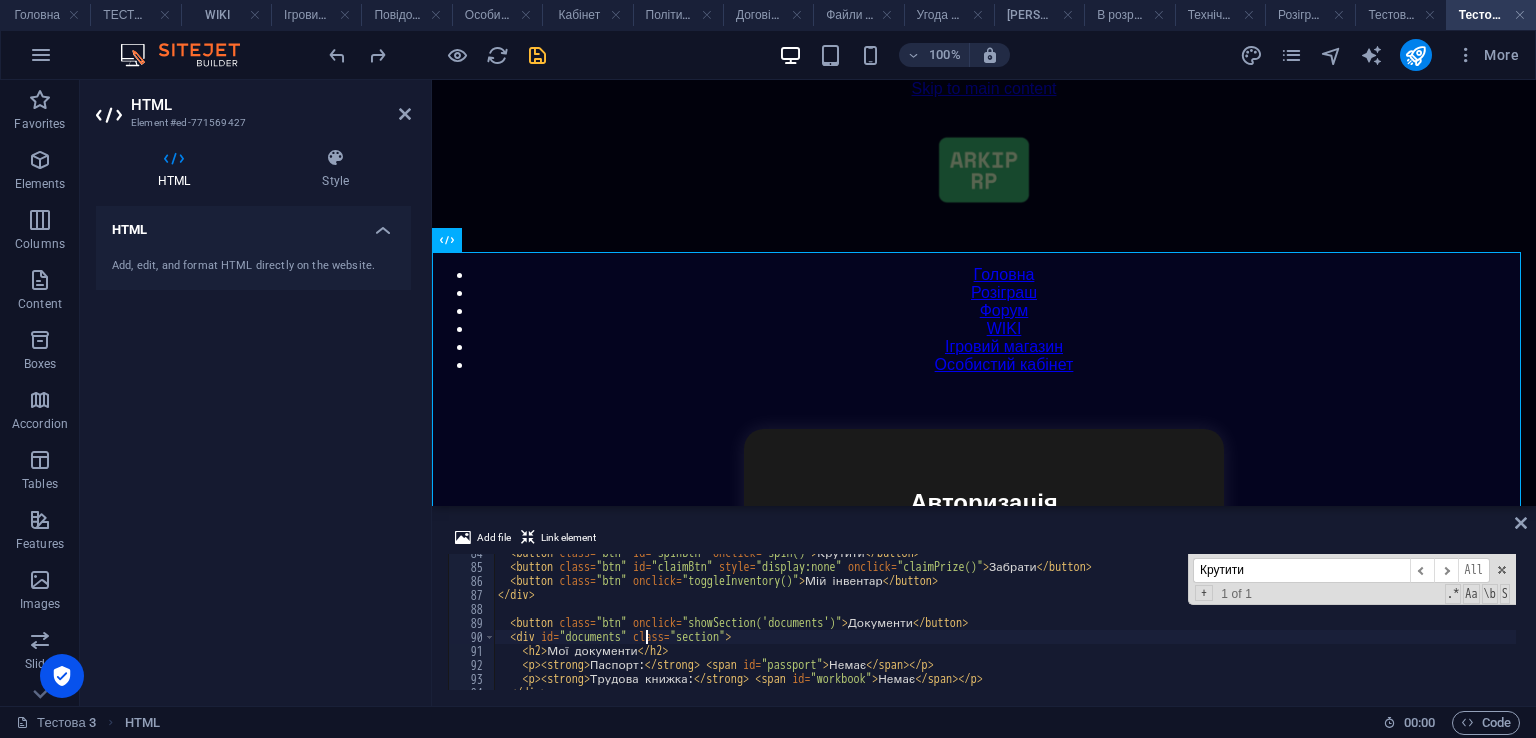 click on "< button   class = "btn"   id = "spinBtn"   onclick = "spin()" > Крутити </ button >    < button   class = "btn"   id = "claimBtn"   style = "display:none"   onclick = "claimPrize()" > Забрати </ button >    < button   class = "btn"   onclick = "toggleInventory()" > Мій інвентар </ button > </ div >    < button   class = "btn"   onclick = "showSection('documents')" > Документи </ button >    < div   id = "documents"   class = "section" >      < h2 > Мої документи </ h2 >      < p > < strong > Паспорт: </ strong >   < span   id = "passport" > Немає </ span > </ p >      < p > < strong > Трудова книжка: </ strong >   < span   id = "workbook" > Немає </ span > </ p >    </ div >" at bounding box center [1471, 626] 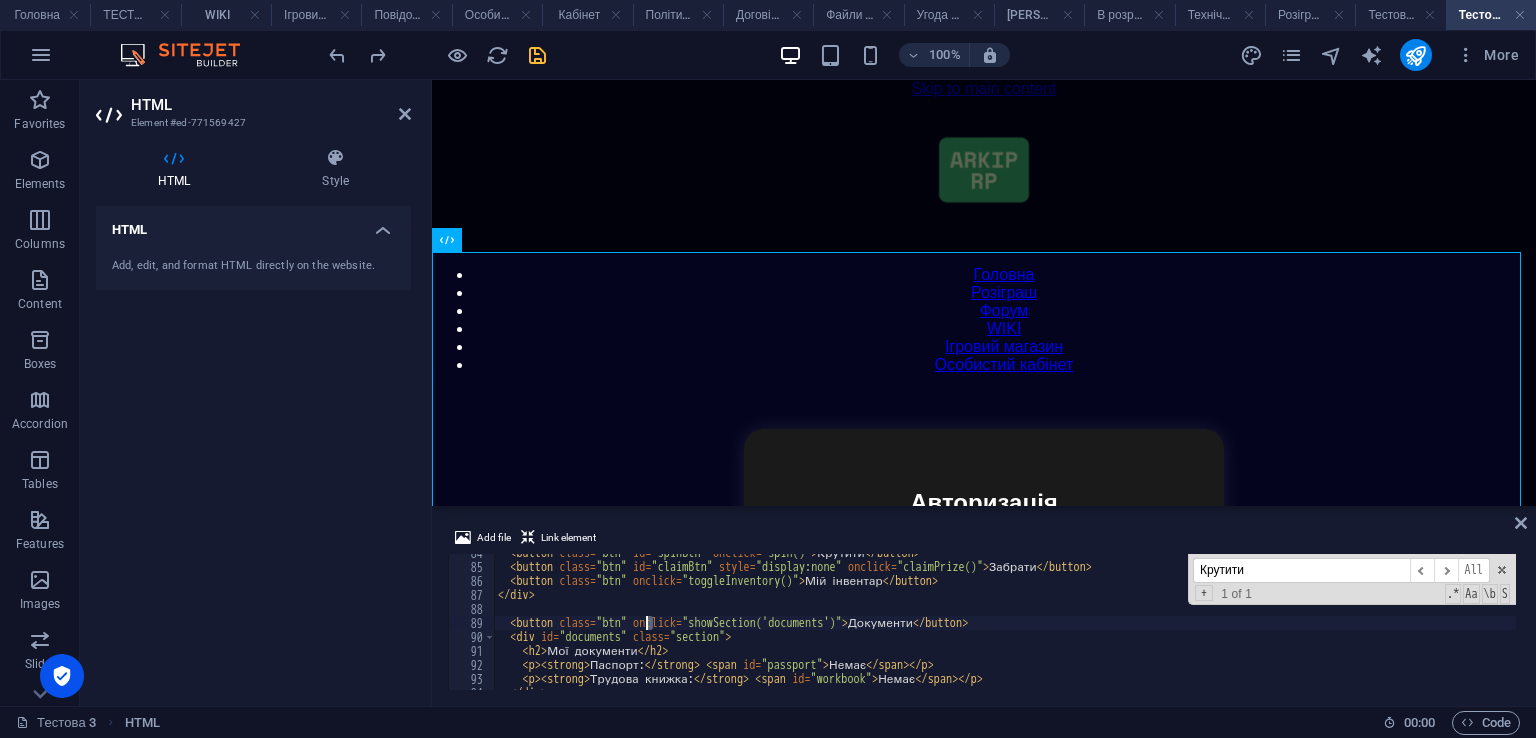 click on "< button   class = "btn"   id = "spinBtn"   onclick = "spin()" > Крутити </ button >    < button   class = "btn"   id = "claimBtn"   style = "display:none"   onclick = "claimPrize()" > Забрати </ button >    < button   class = "btn"   onclick = "toggleInventory()" > Мій інвентар </ button > </ div >    < button   class = "btn"   onclick = "showSection('documents')" > Документи </ button >    < div   id = "documents"   class = "section" >      < h2 > Мої документи </ h2 >      < p > < strong > Паспорт: </ strong >   < span   id = "passport" > Немає </ span > </ p >      < p > < strong > Трудова книжка: </ strong >   < span   id = "workbook" > Немає </ span > </ p >    </ div >" at bounding box center [1471, 626] 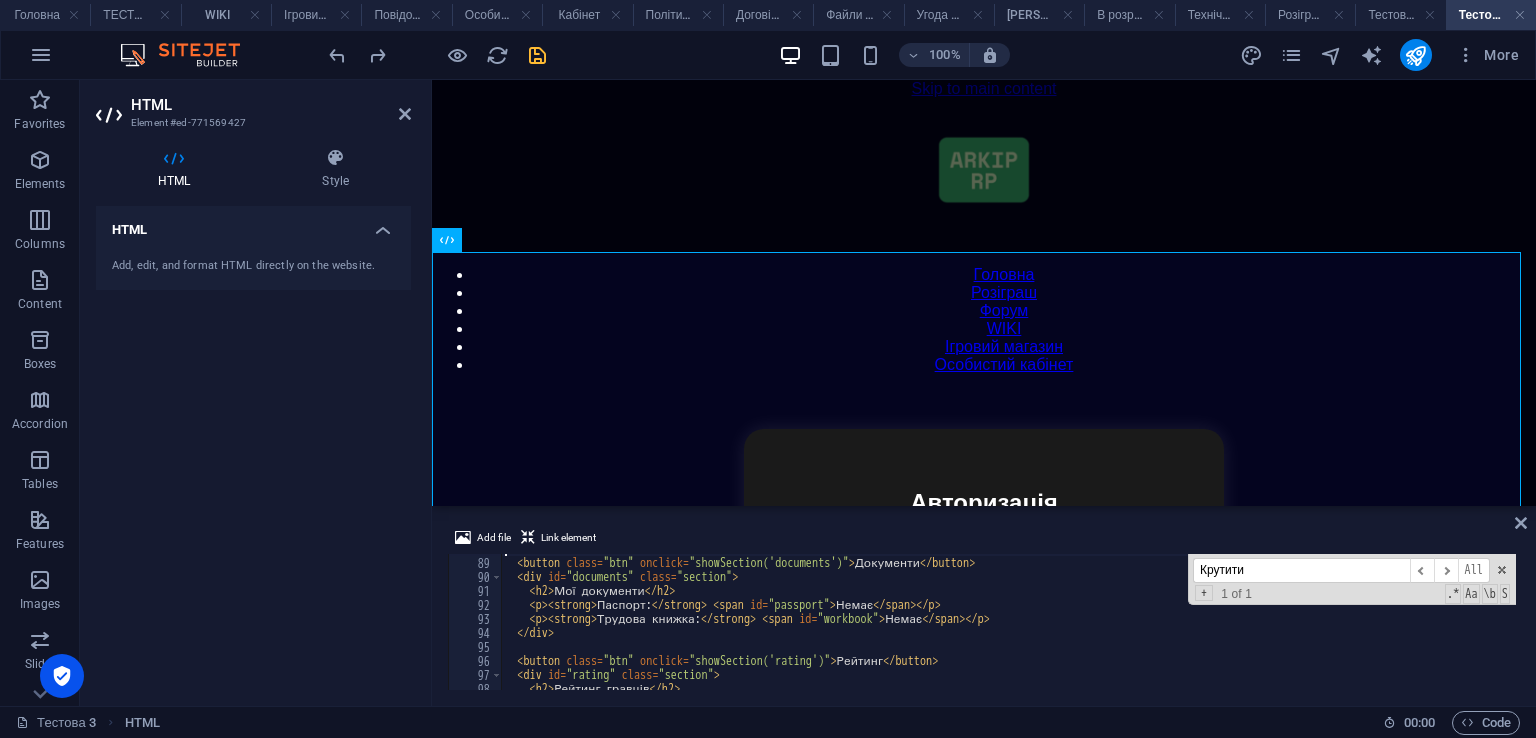 scroll, scrollTop: 1110, scrollLeft: 0, axis: vertical 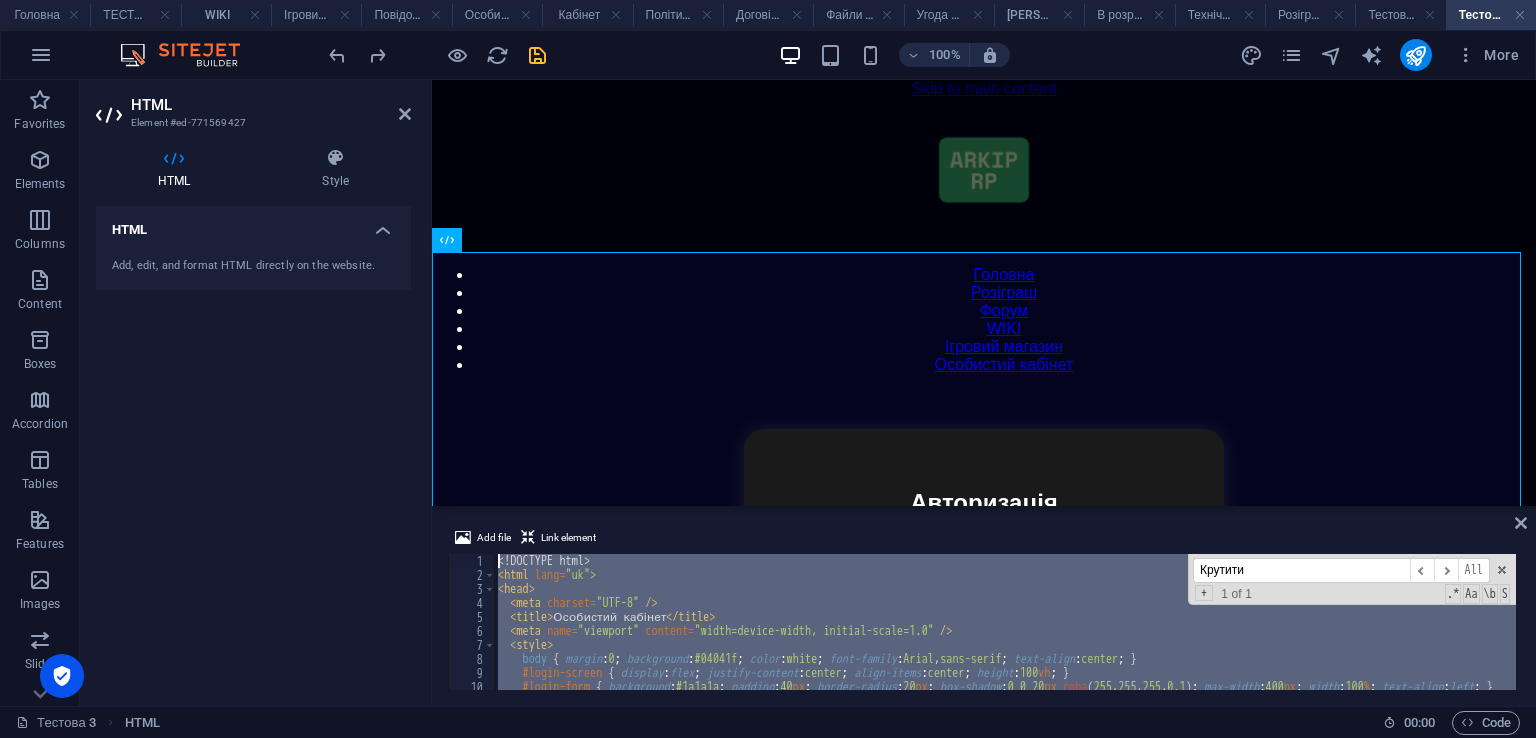 drag, startPoint x: 637, startPoint y: 668, endPoint x: 175, endPoint y: 301, distance: 590.02795 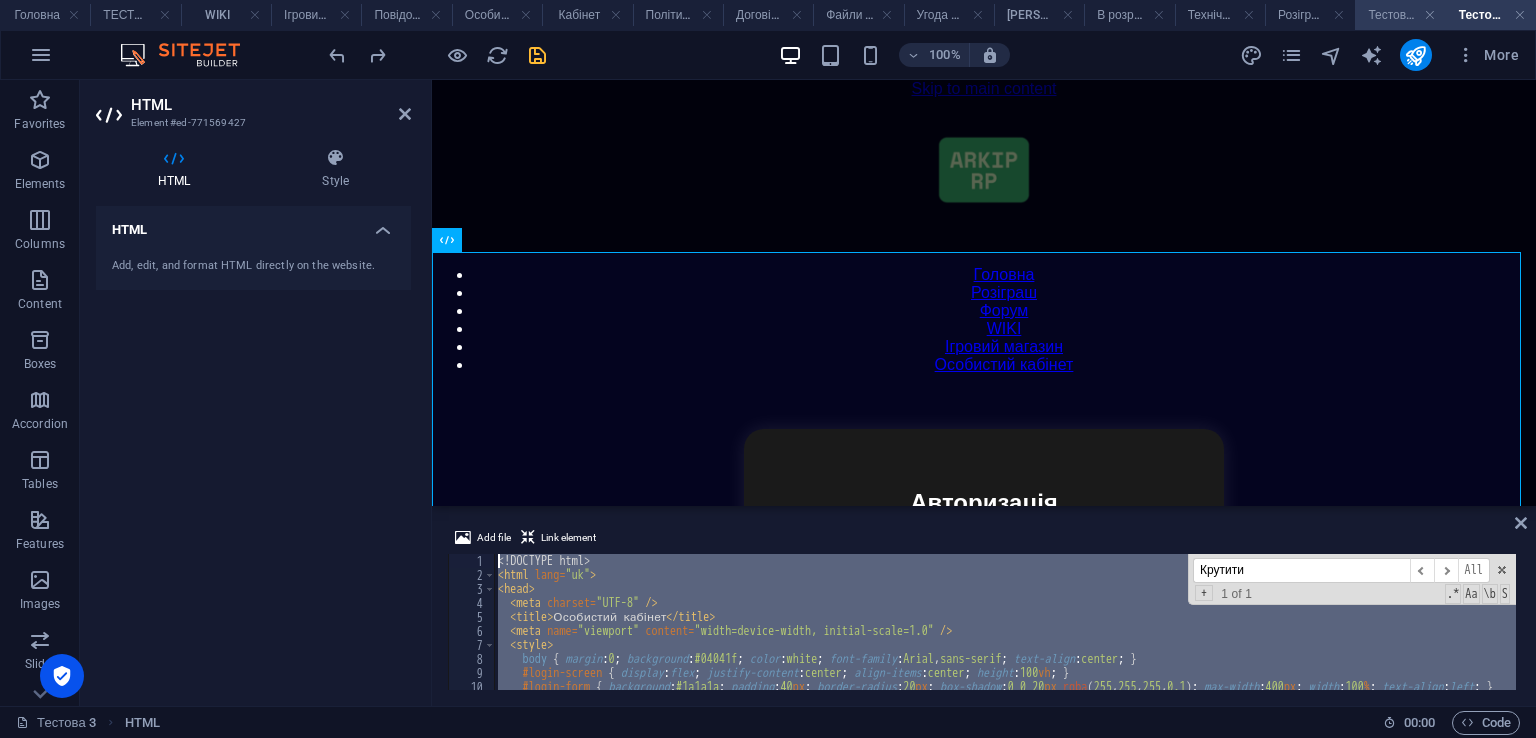 click on "Тестова 2" at bounding box center (1400, 15) 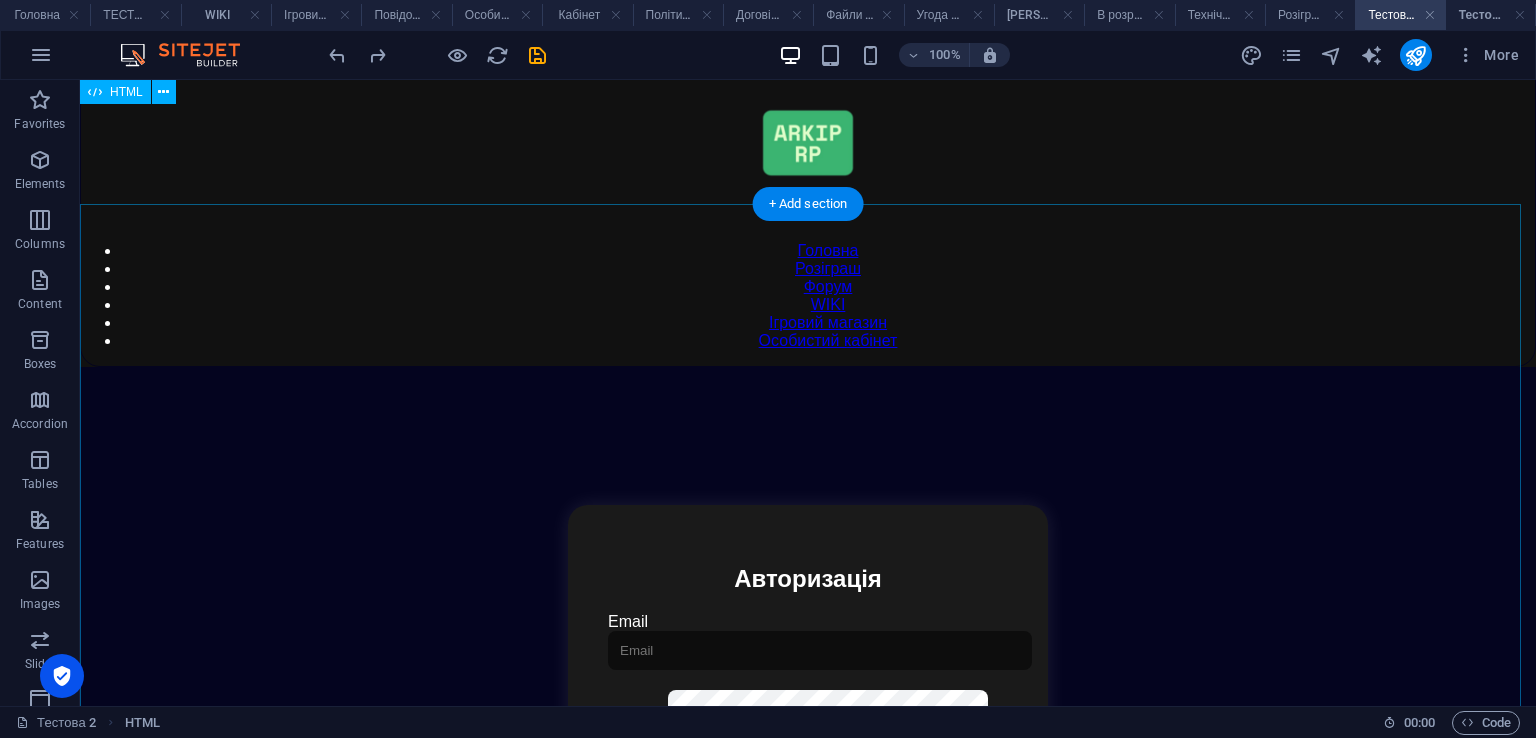scroll, scrollTop: 0, scrollLeft: 0, axis: both 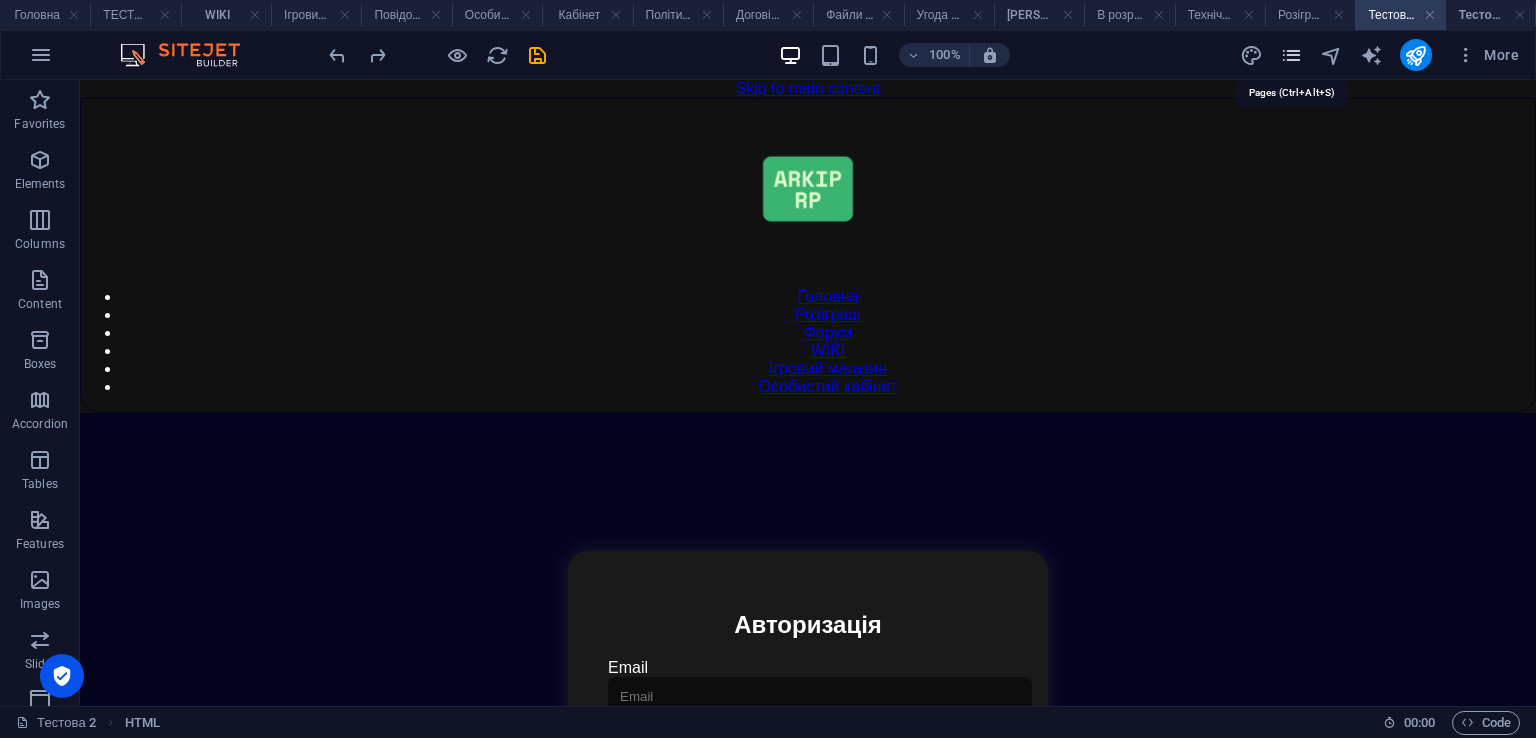 click at bounding box center [1291, 55] 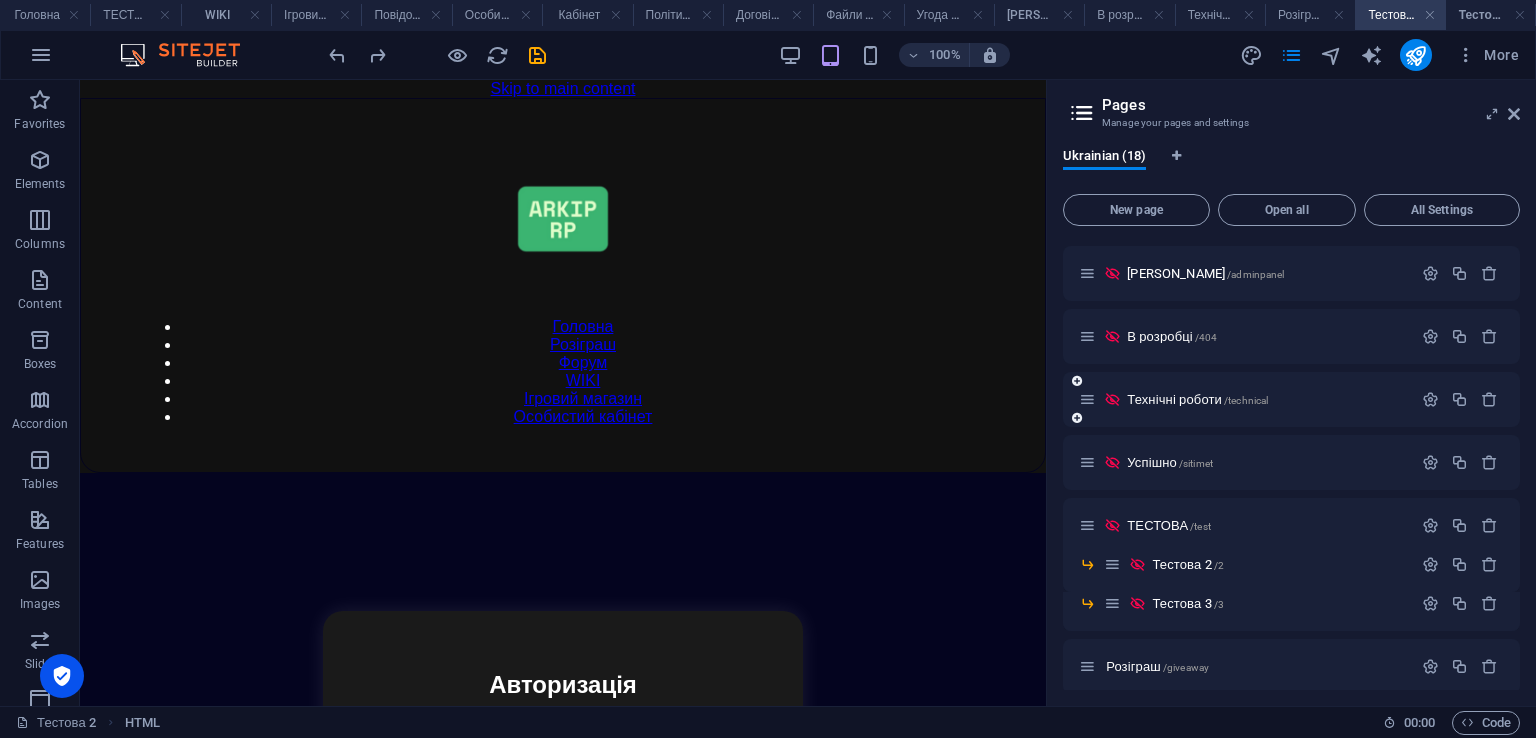 scroll, scrollTop: 614, scrollLeft: 0, axis: vertical 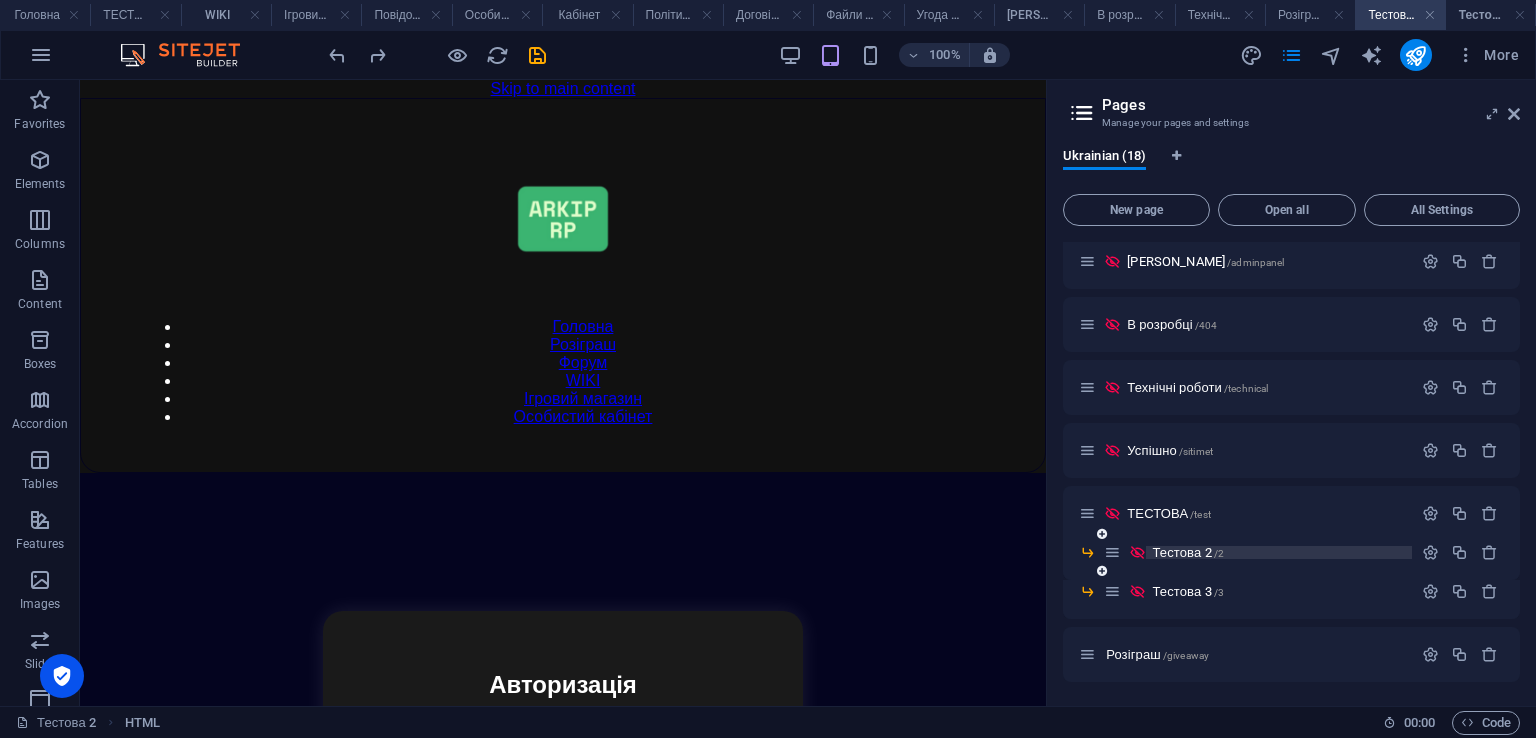 click on "Тестова 2 /2" at bounding box center [1278, 552] 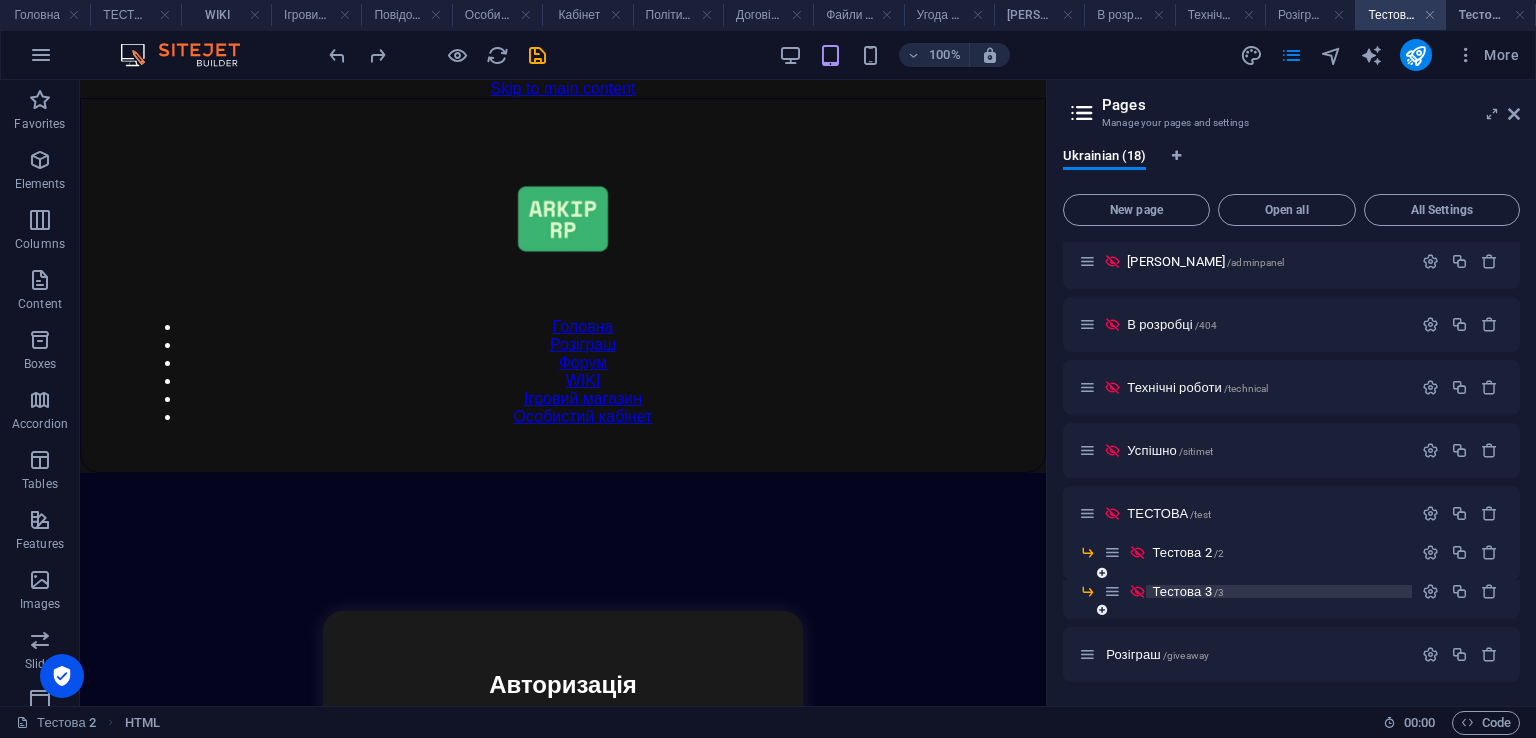 click on "Тестова 3 /3" at bounding box center (1188, 591) 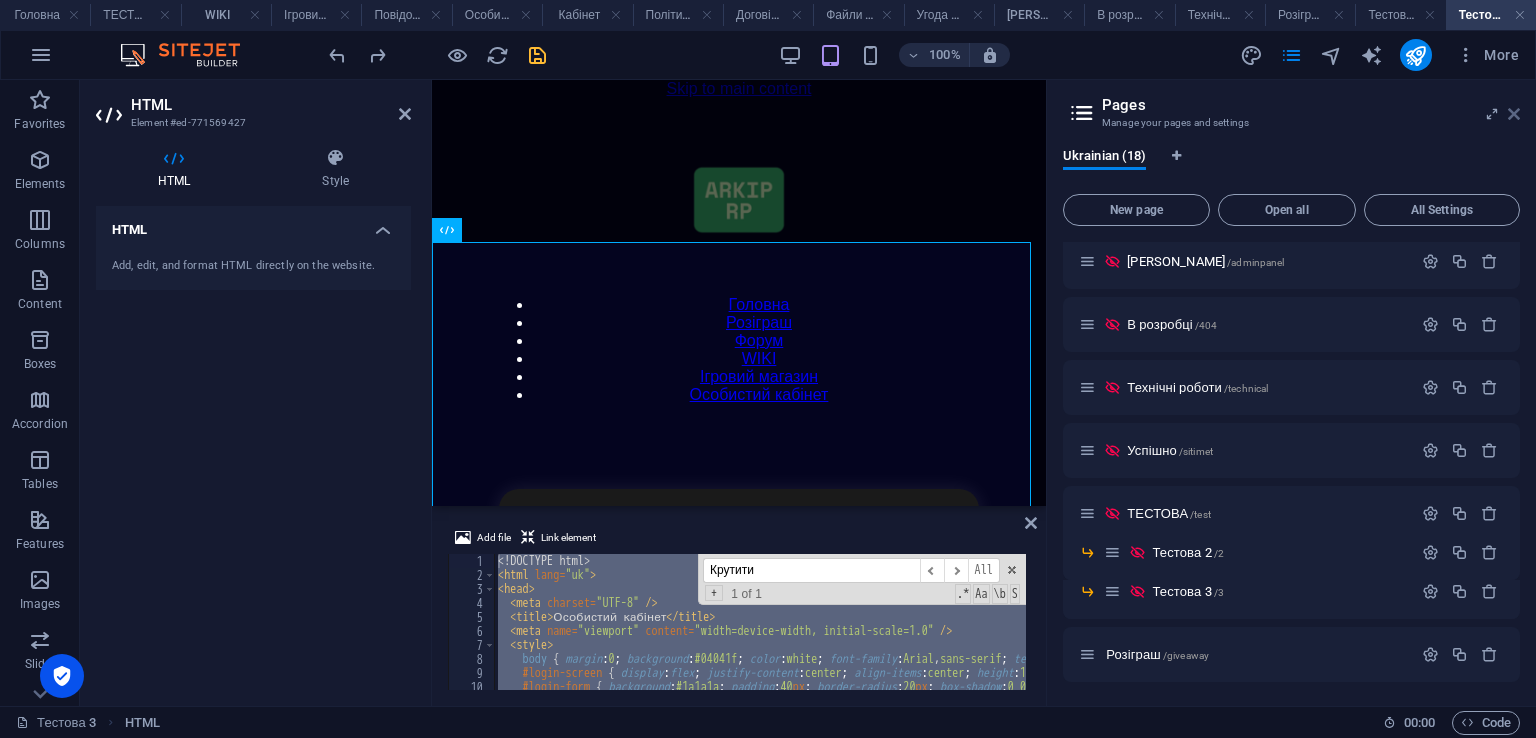 click at bounding box center (1514, 114) 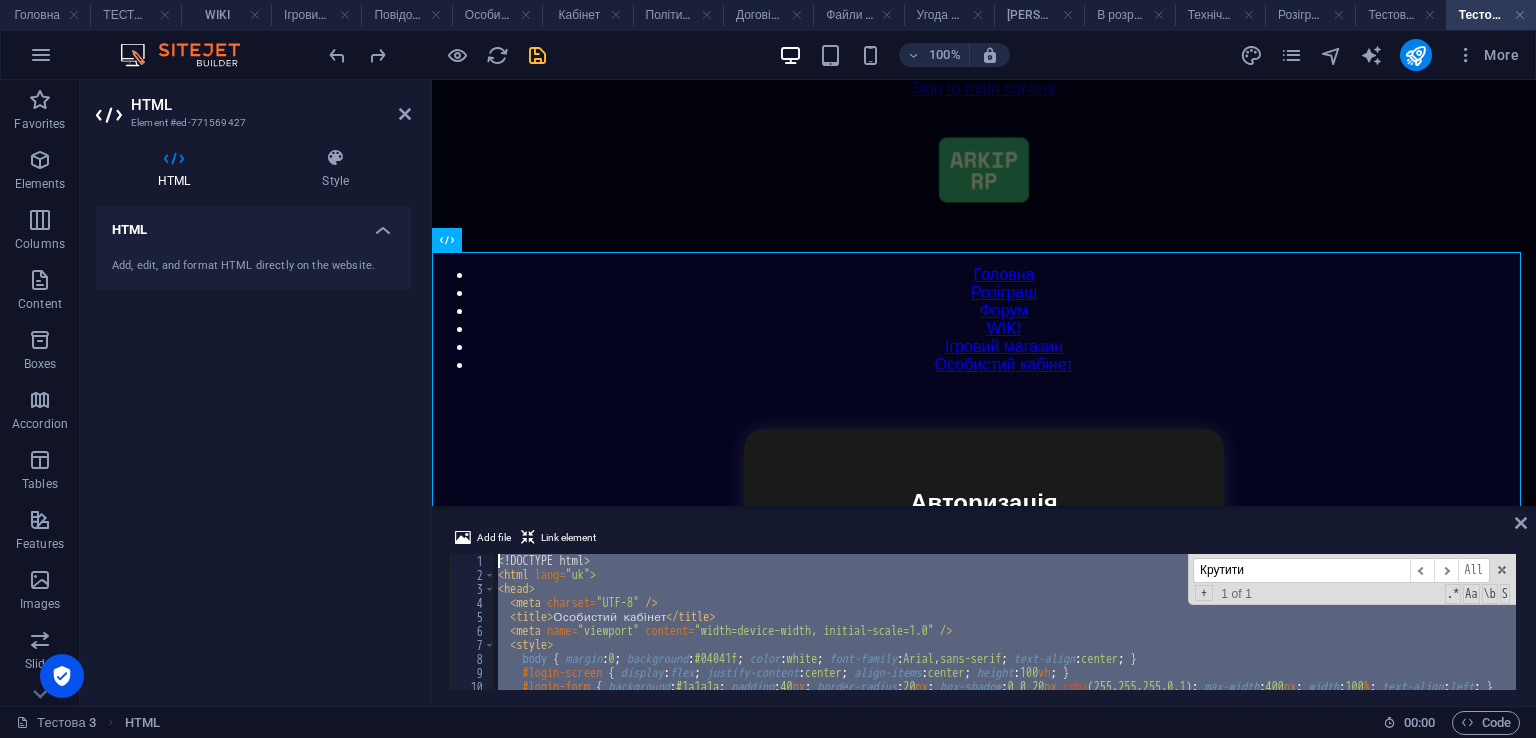 paste 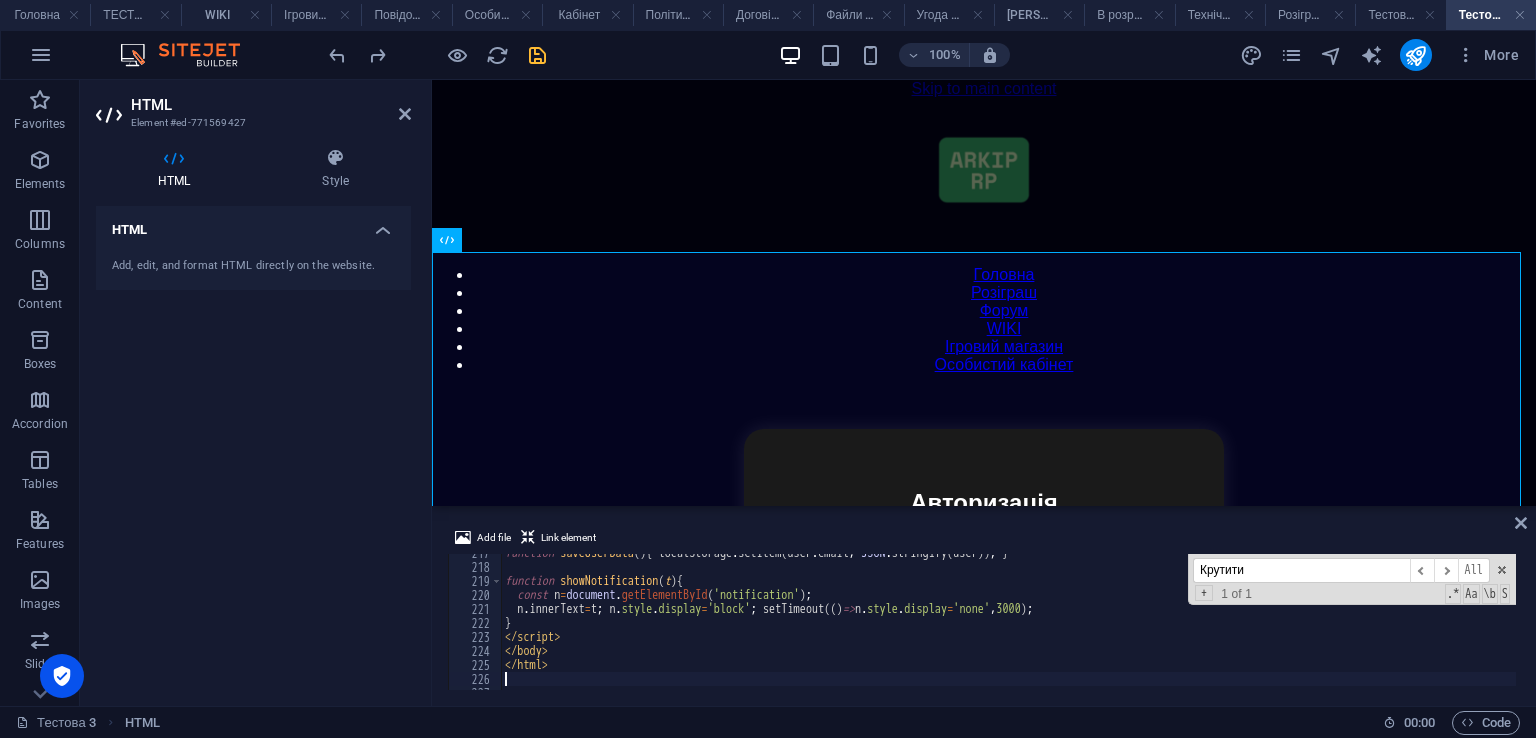 click at bounding box center (537, 55) 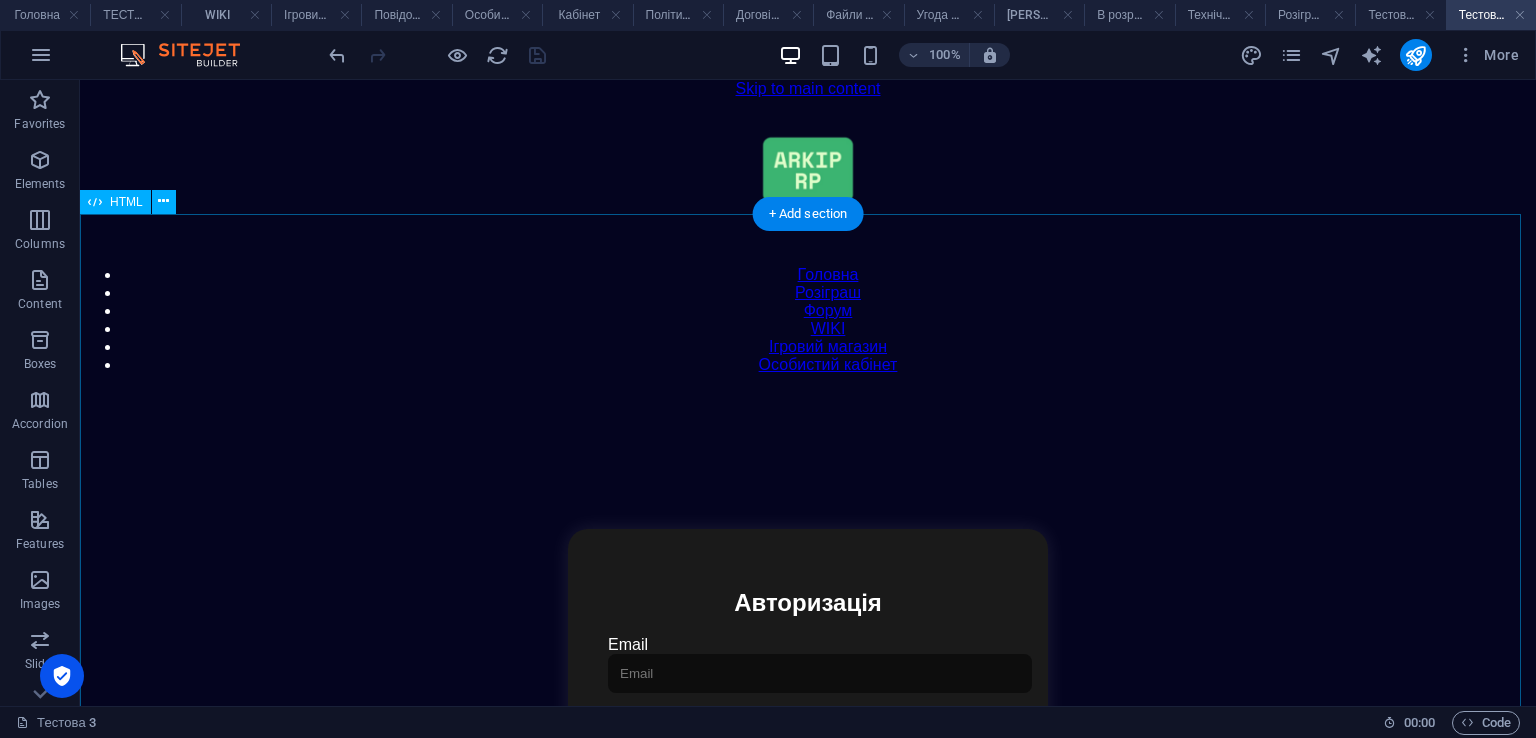 click on "Особистий кабінет
Авторизація
Email
Пароль
Увійти
Особистий кабінет
Вийти з кабінету
Важлива інформація
Інформація
Нік:
Пошта:
Гроші:   ₴
XP:
Рівень:
Здоров'я:  %
Броня:  %
ВІП:
Розваги
Рулетка
Крутити
Забрати
Мій інвентар
Документи
Мої документи
Паспорт:   Немає
Трудова книжка:   Немає
Рейтинг
Рейтинг гравців
Гравців не знайдено
Мій інвентар
Продати все
Закрити" at bounding box center [808, 704] 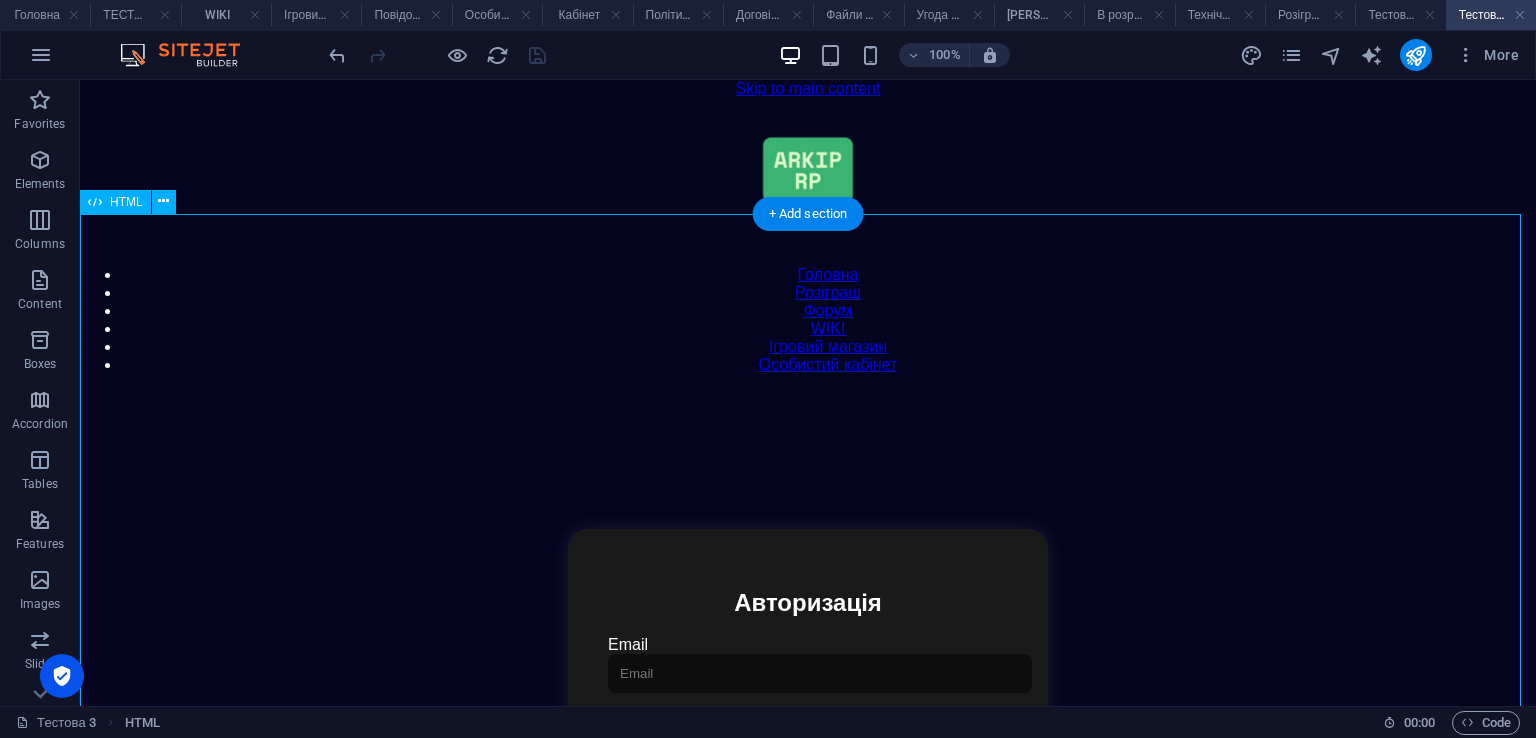 click on "Особистий кабінет
Авторизація
Email
Пароль
Увійти
Особистий кабінет
Вийти з кабінету
Важлива інформація
Інформація
Нік:
Пошта:
Гроші:   ₴
XP:
Рівень:
Здоров'я:  %
Броня:  %
ВІП:
Розваги
Рулетка
Крутити
Забрати
Мій інвентар
Документи
Мої документи
Паспорт:   Немає
Трудова книжка:   Немає
Рейтинг
Рейтинг гравців
Гравців не знайдено
Мій інвентар
Продати все
Закрити" at bounding box center (808, 704) 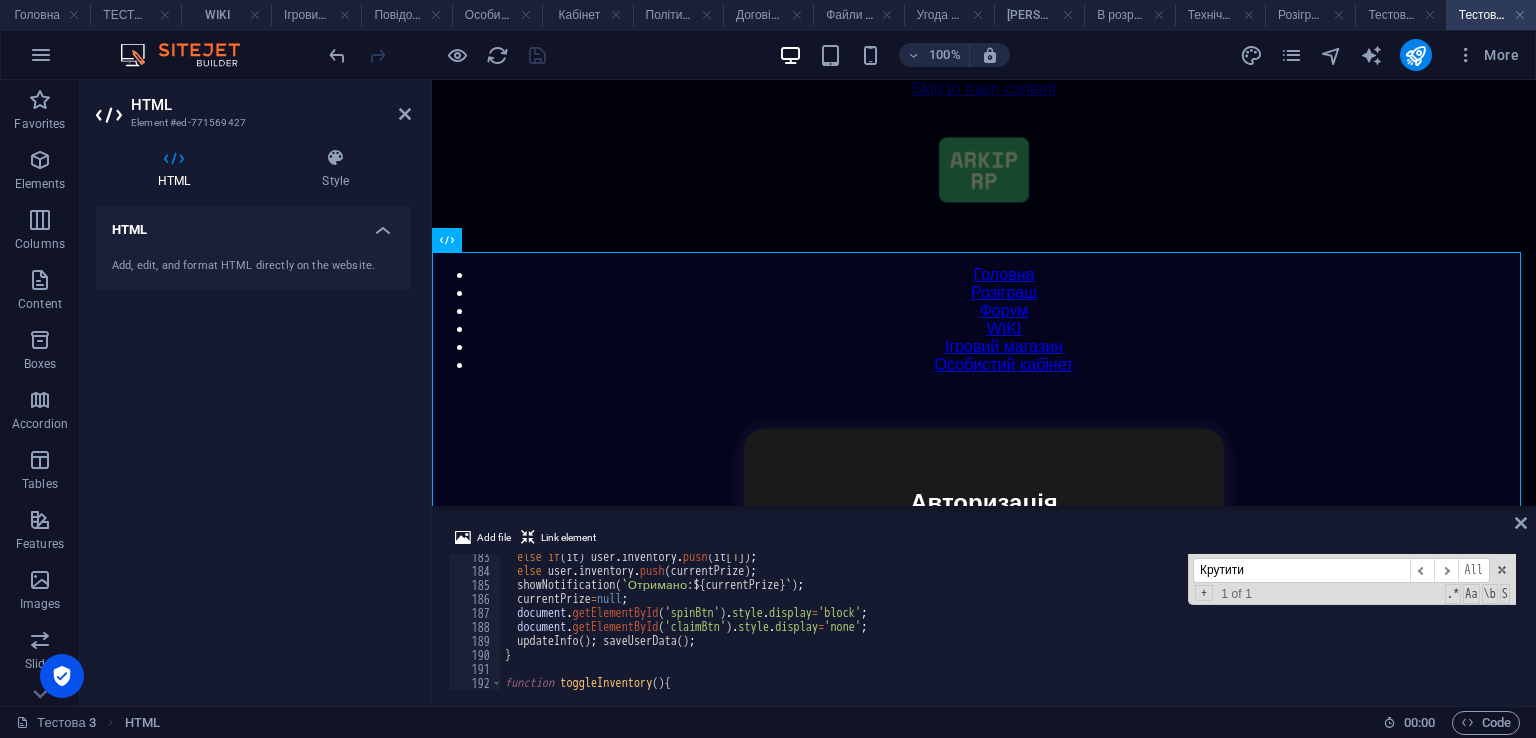 scroll, scrollTop: 2312, scrollLeft: 0, axis: vertical 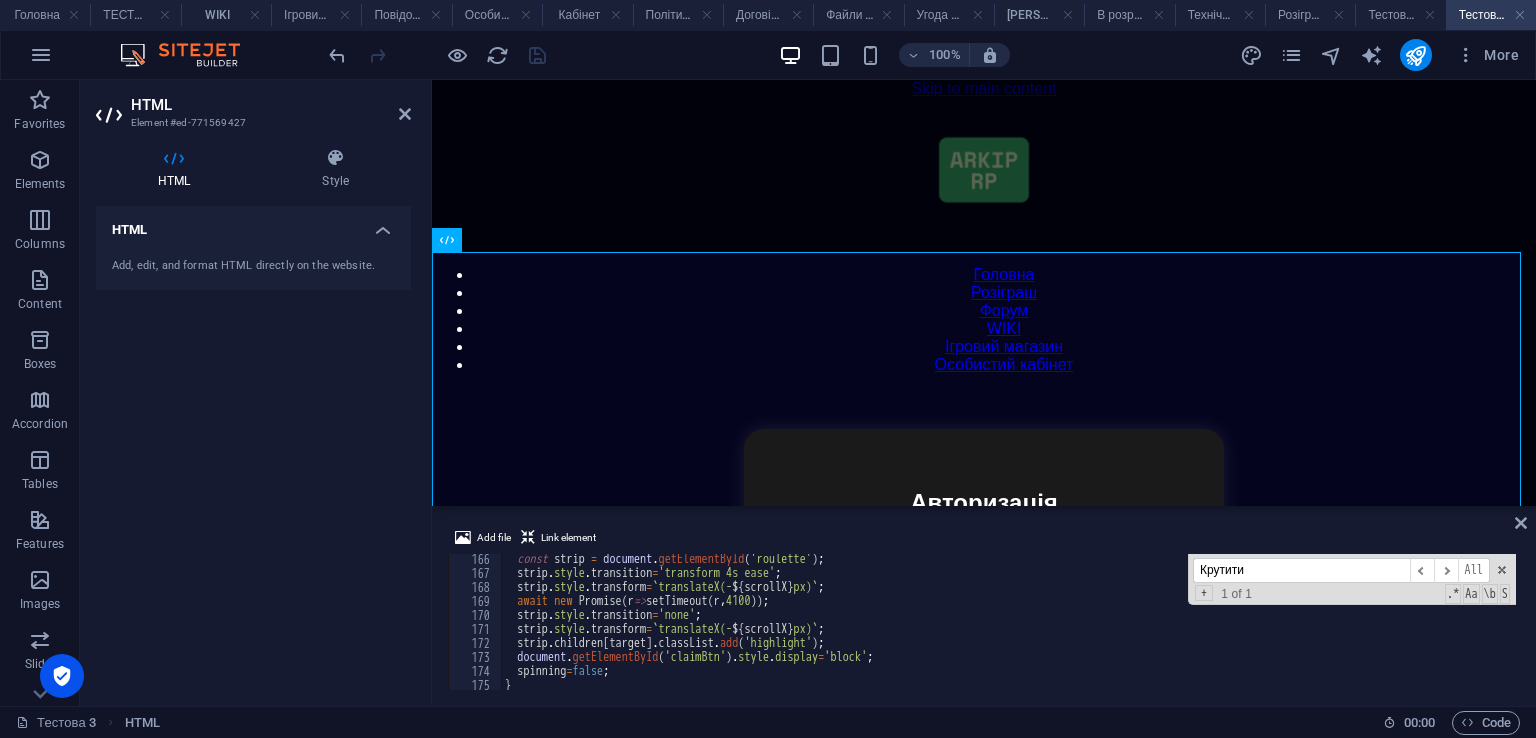 click at bounding box center [1502, 570] 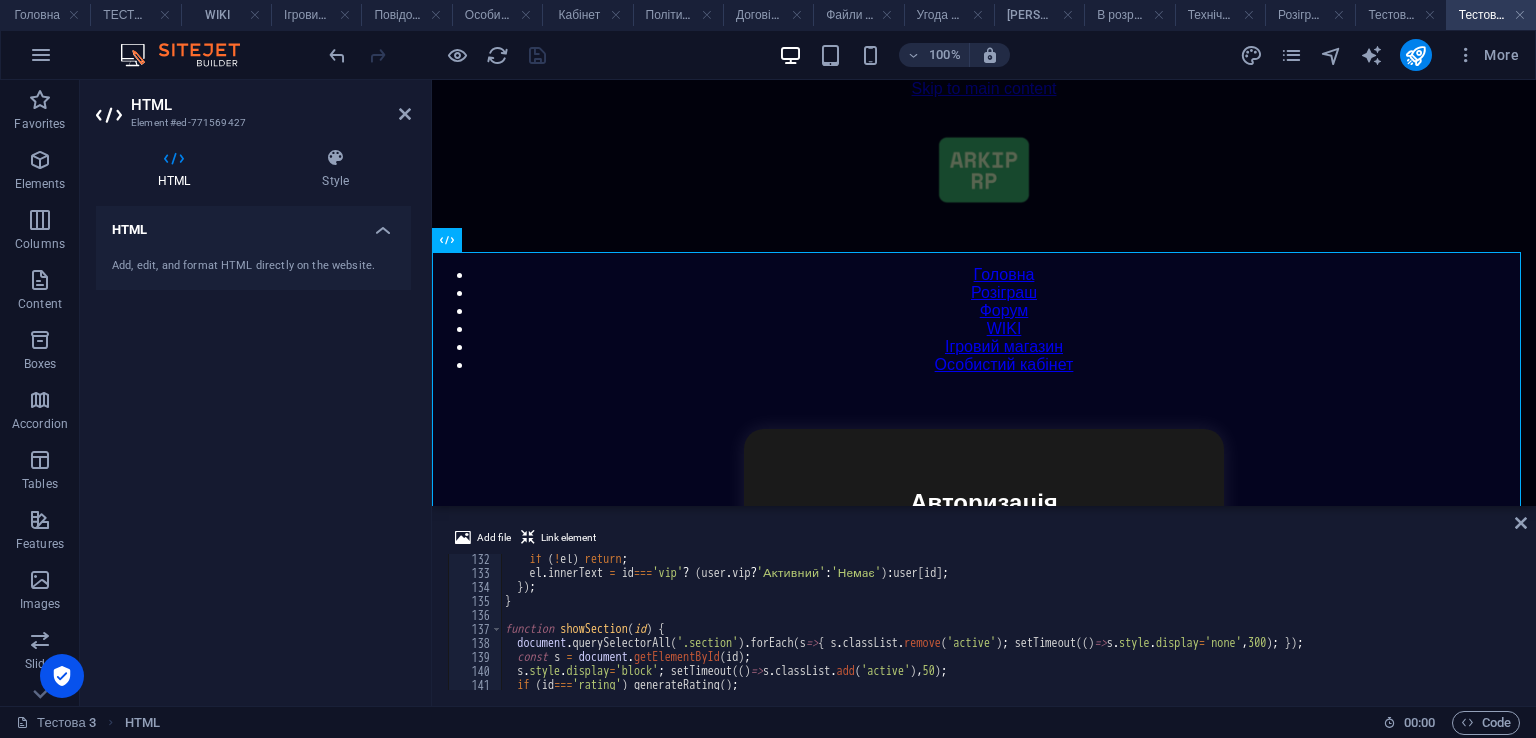 scroll, scrollTop: 0, scrollLeft: 0, axis: both 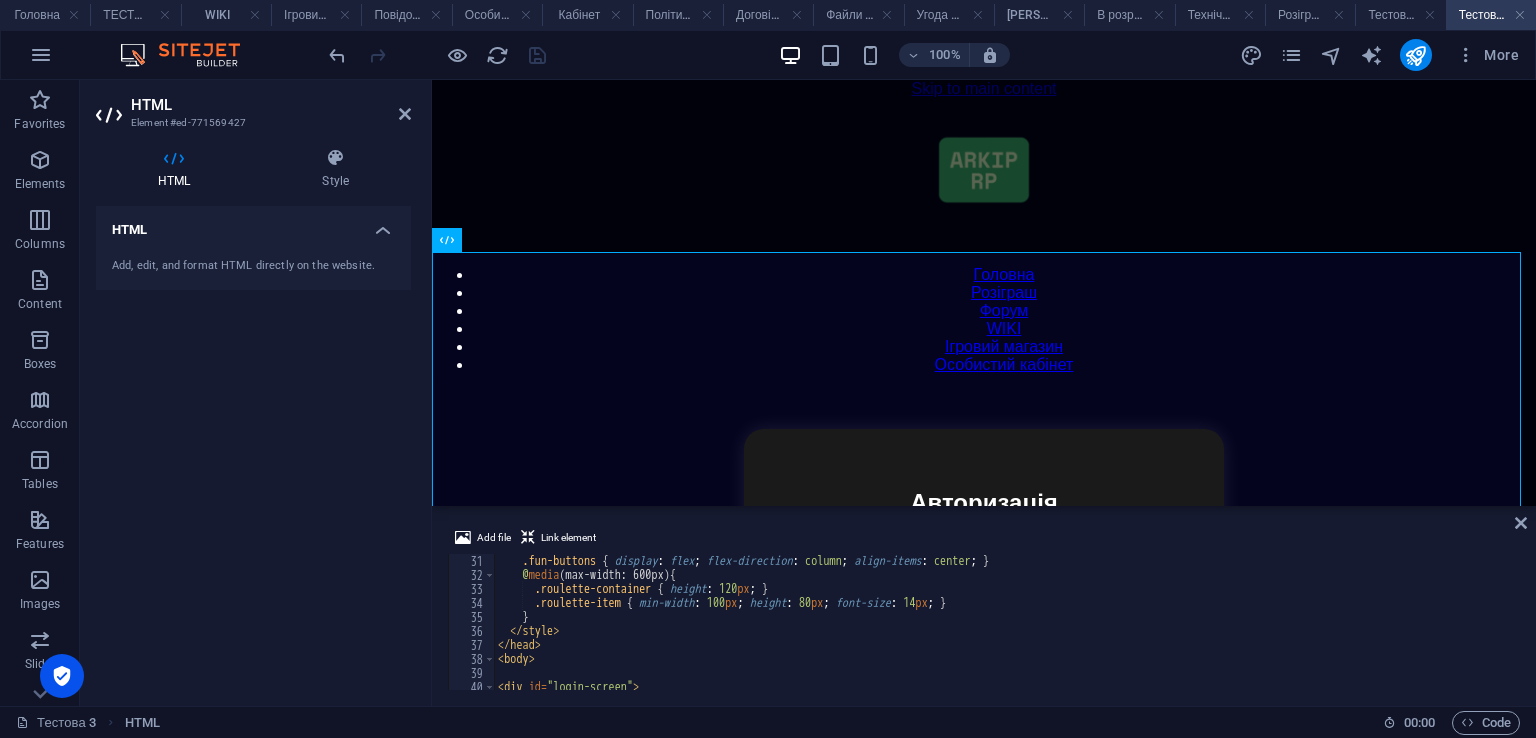 click on ".fun-buttons   {   display :   flex ;   flex-direction :   column ;   align-items :   center ;   }      @ media  (max-width: 600px)  {         .roulette-container   {   height :   120 px ;   }         .roulette-item   {   min-width :   100 px ;   height :   80 px ;   font-size :   14 px ;   }      }    </ style > </ head > < body > < div   id = "login-screen" >    < form   id = "login-form"   onsubmit = "return login(event)" >" at bounding box center [1471, 634] 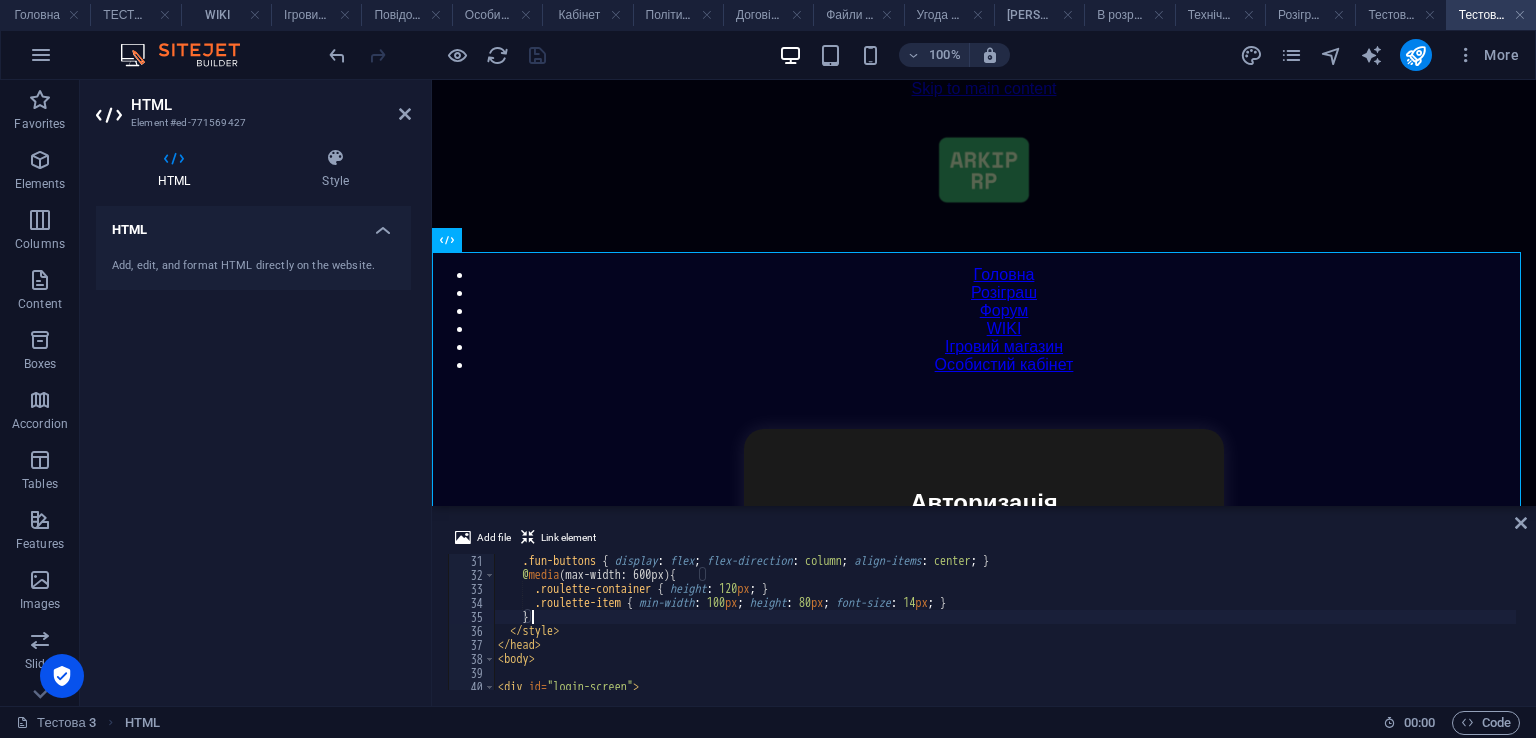 scroll, scrollTop: 0, scrollLeft: 0, axis: both 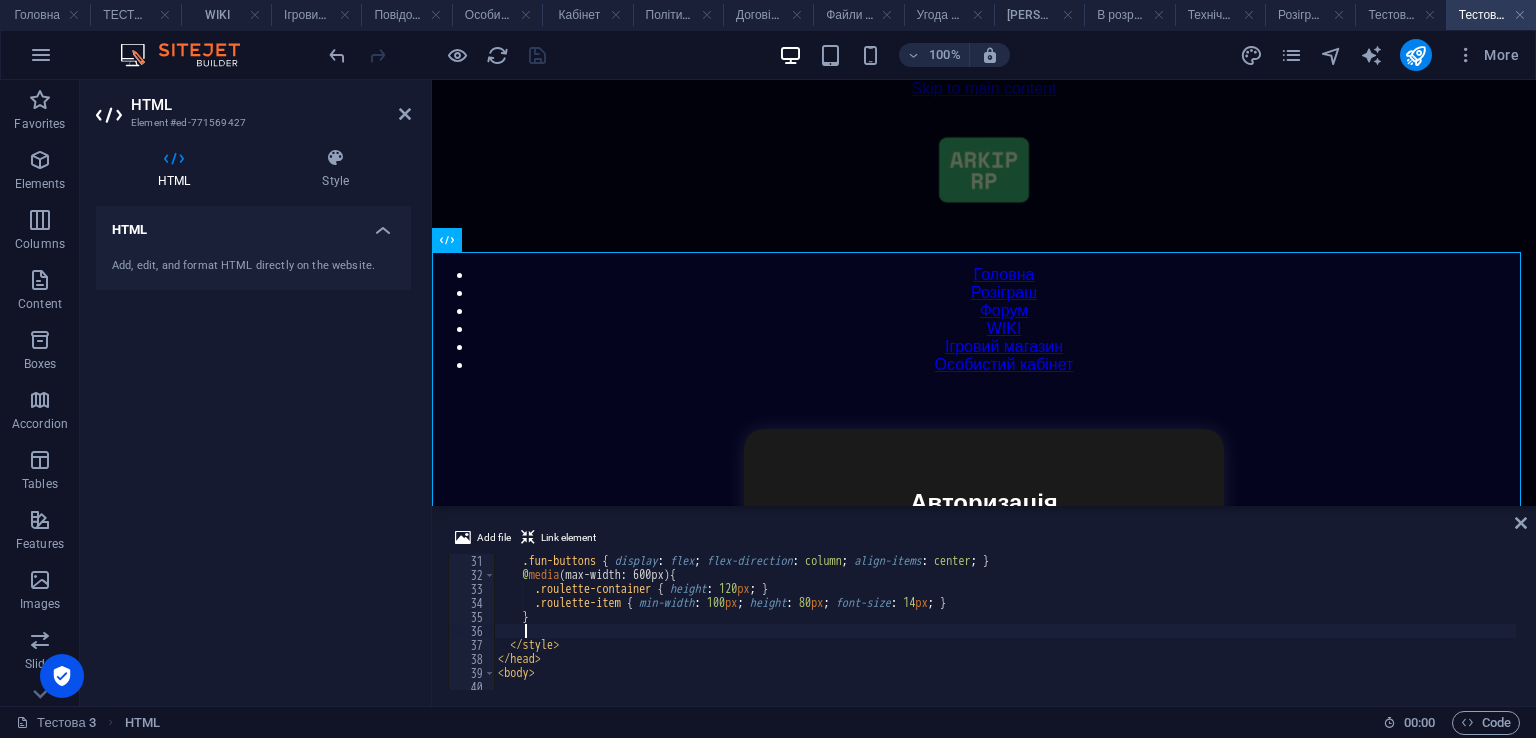 paste 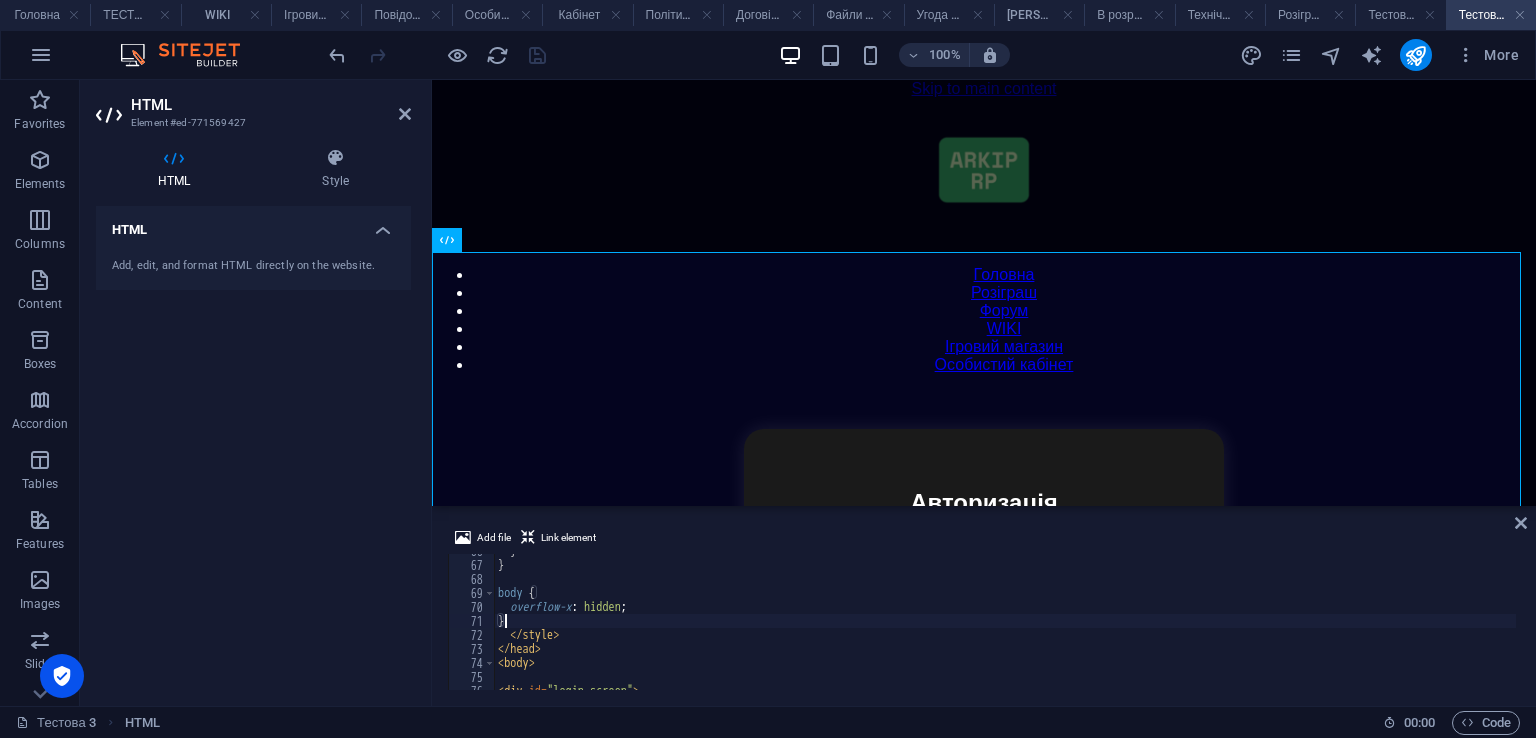 scroll, scrollTop: 740, scrollLeft: 0, axis: vertical 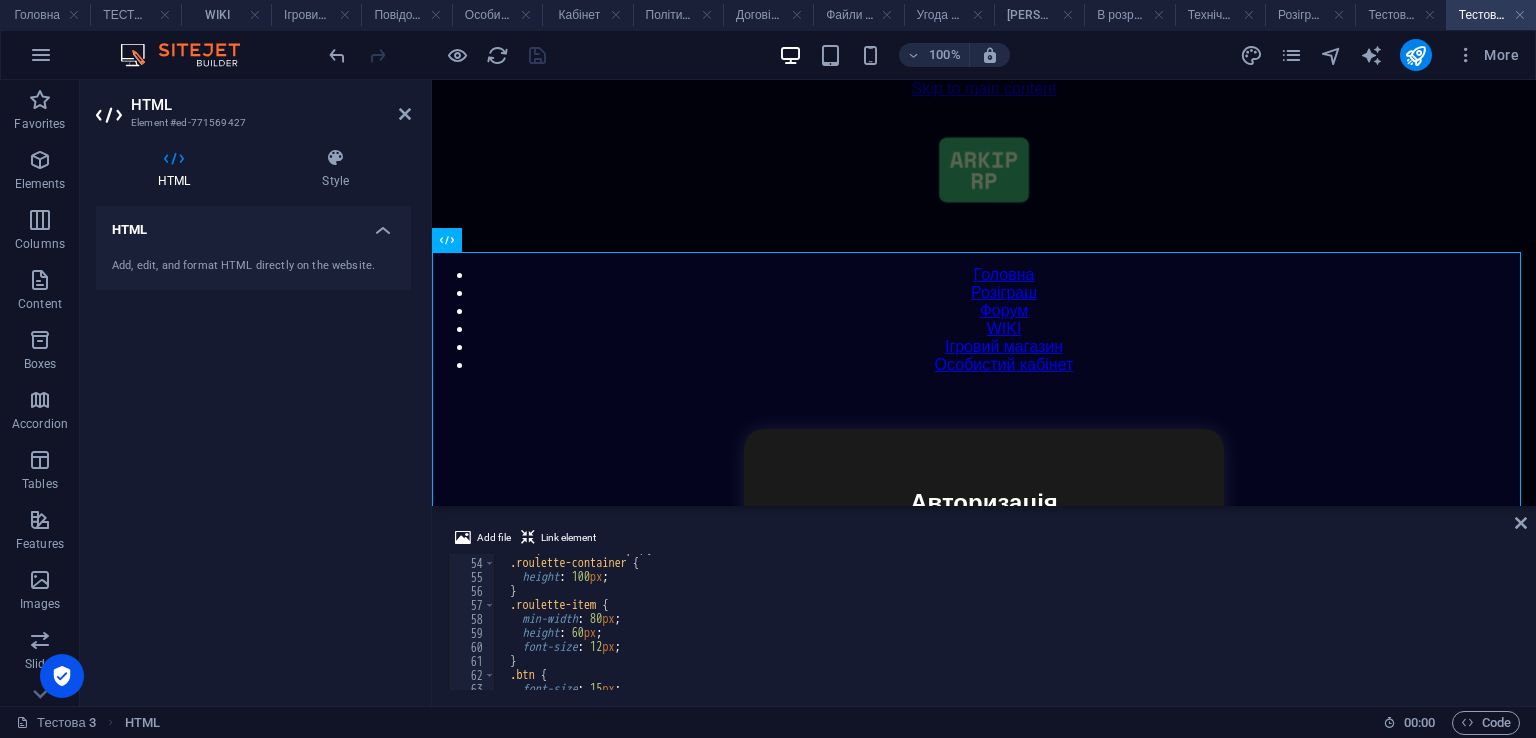 type on "}" 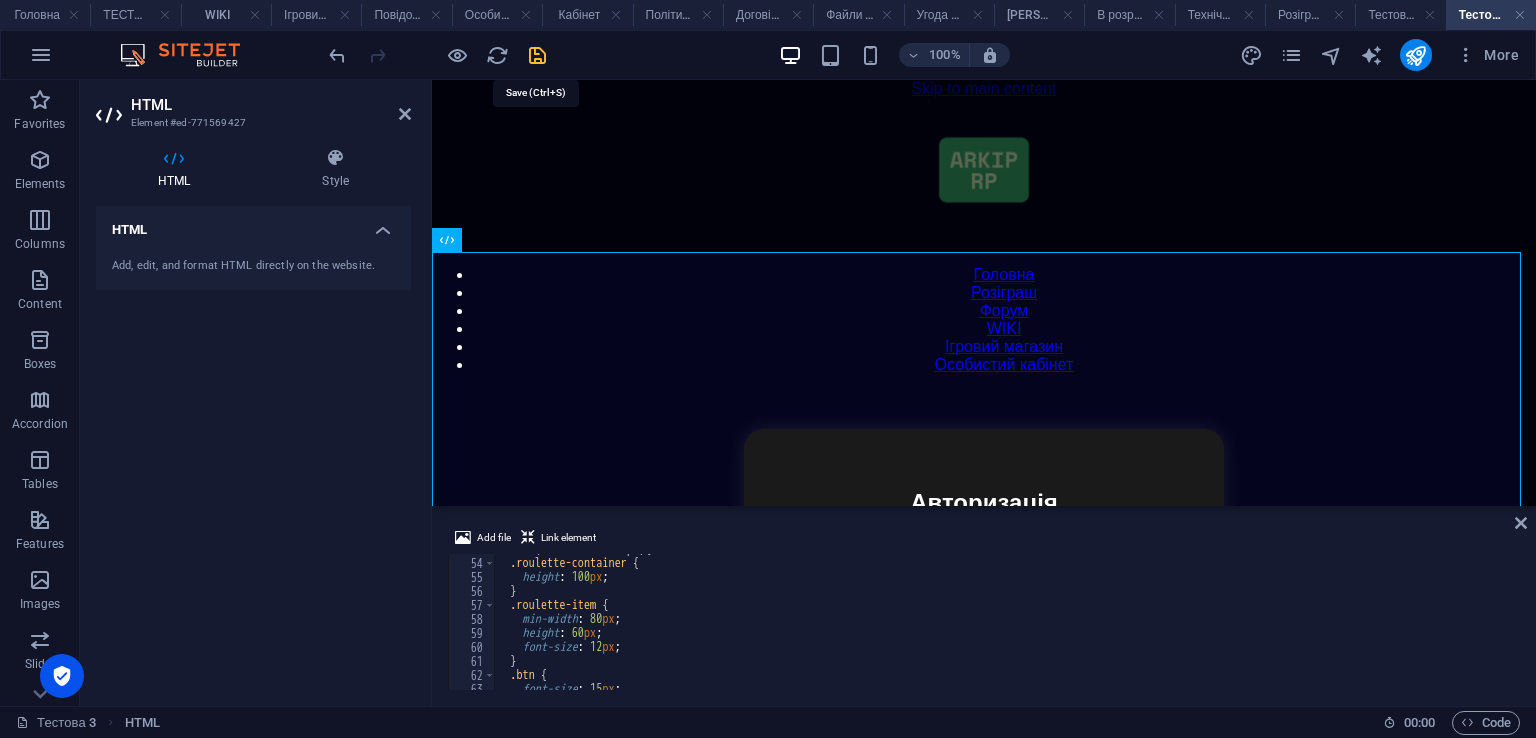 click at bounding box center (537, 55) 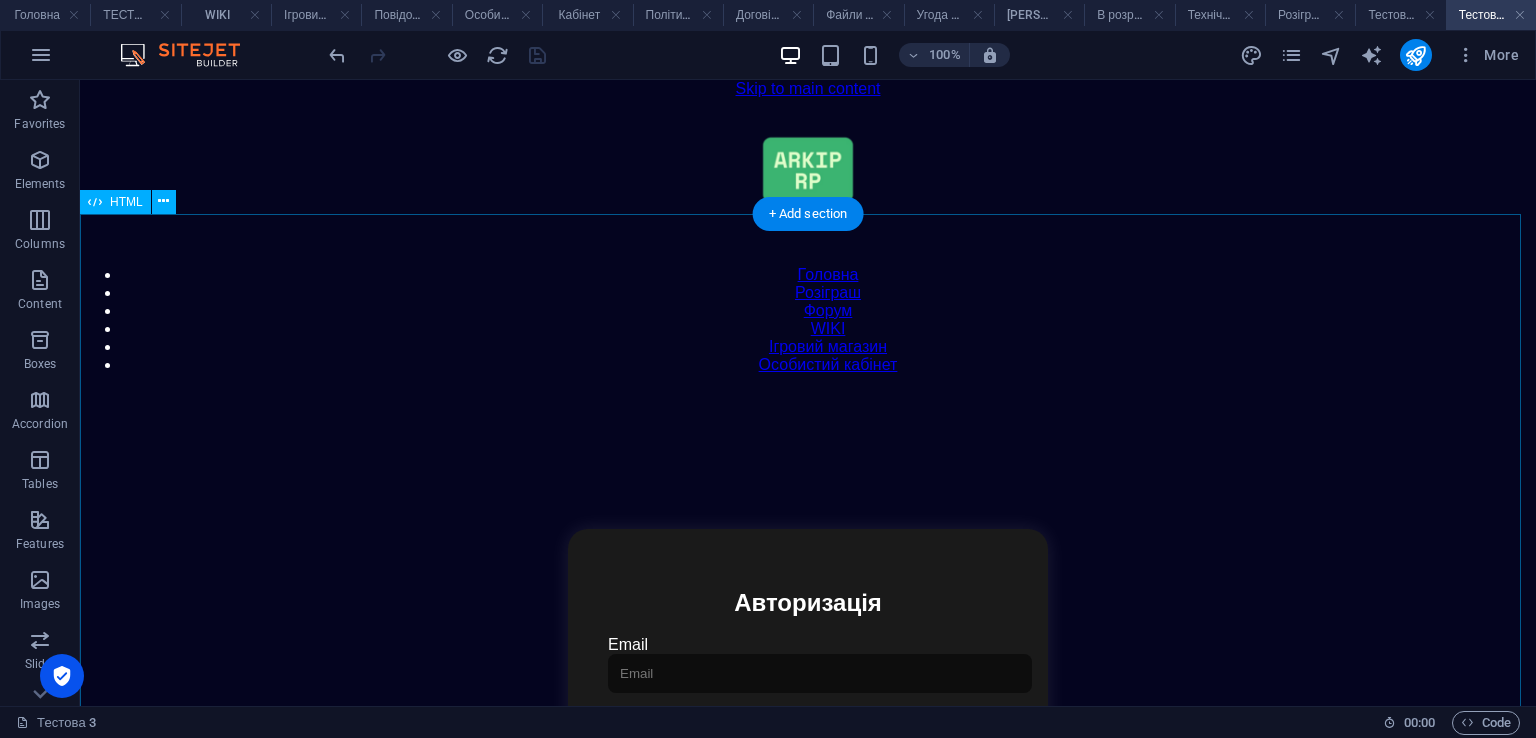 click on "Особистий кабінет
Авторизація
Email
Пароль
Увійти
Особистий кабінет
Вийти з кабінету
Важлива інформація
Інформація
Нік:
Пошта:
Гроші:   ₴
XP:
Рівень:
Здоров'я:  %
Броня:  %
ВІП:
Розваги
Рулетка
Крутити
Забрати
Мій інвентар
Документи
Мої документи
Паспорт:   Немає
Трудова книжка:   Немає
Рейтинг
Рейтинг гравців
Гравців не знайдено
Мій інвентар
Продати все
Закрити" at bounding box center (808, 704) 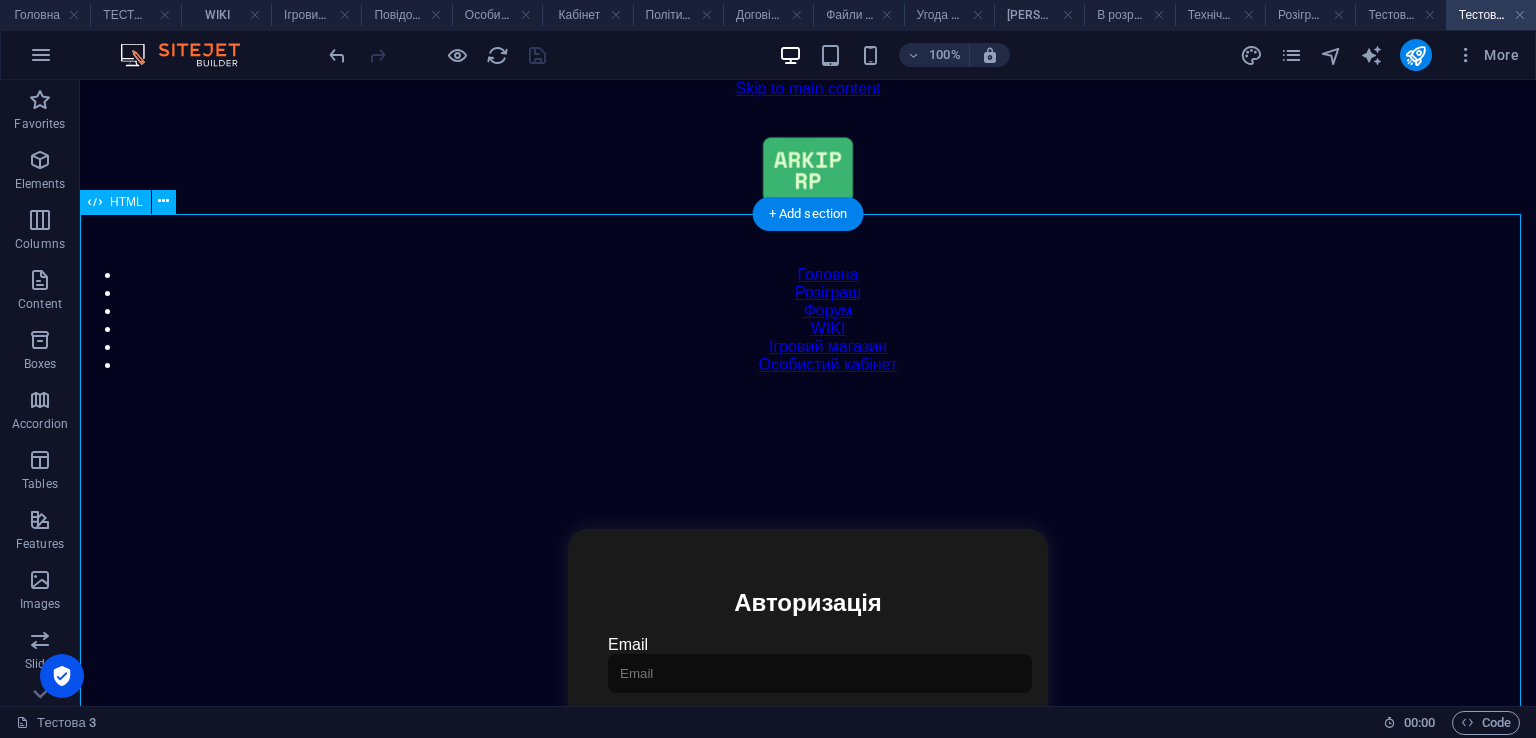 click on "Особистий кабінет
Авторизація
Email
Пароль
Увійти
Особистий кабінет
Вийти з кабінету
Важлива інформація
Інформація
Нік:
Пошта:
Гроші:   ₴
XP:
Рівень:
Здоров'я:  %
Броня:  %
ВІП:
Розваги
Рулетка
Крутити
Забрати
Мій інвентар
Документи
Мої документи
Паспорт:   Немає
Трудова книжка:   Немає
Рейтинг
Рейтинг гравців
Гравців не знайдено
Мій інвентар
Продати все
Закрити" at bounding box center [808, 704] 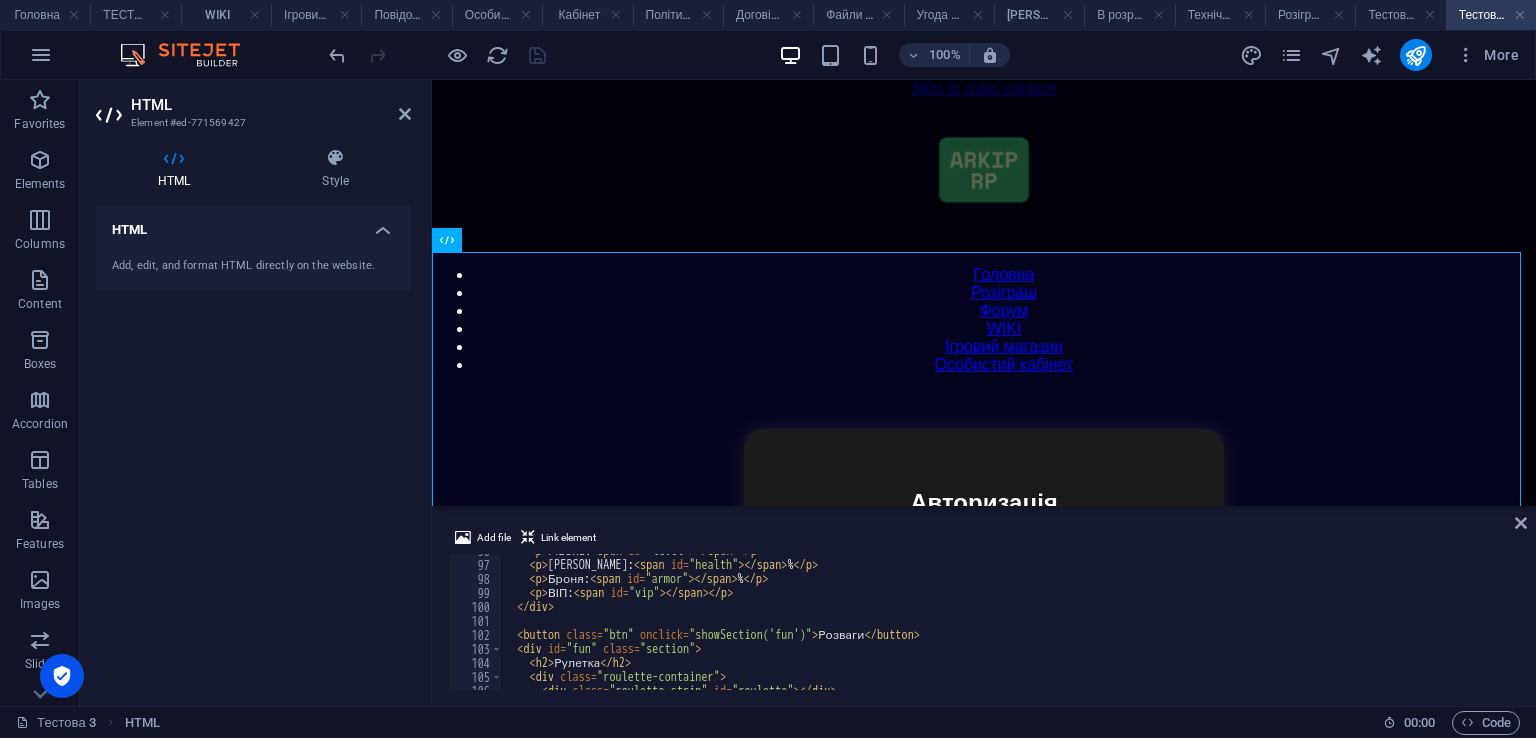 scroll, scrollTop: 1340, scrollLeft: 0, axis: vertical 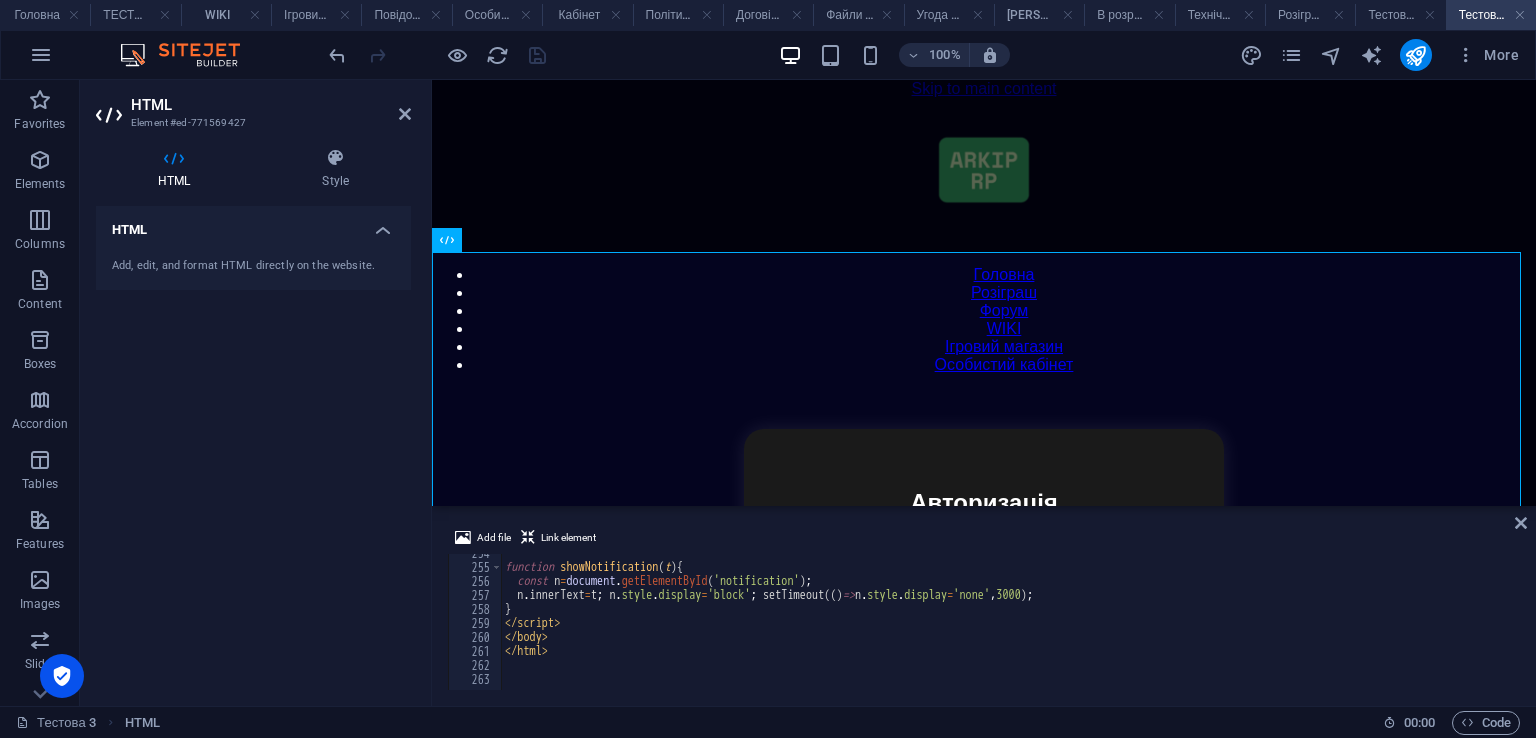 click on "function   showNotification ( t ) {    const   n = document . getElementById ( 'notification' ) ;    n . innerText = t ;   n . style . display = 'block' ;   setTimeout (( ) => n . style . display = 'none' , 3000 ) ; } </ script > </ body > </ html >" at bounding box center [1478, 626] 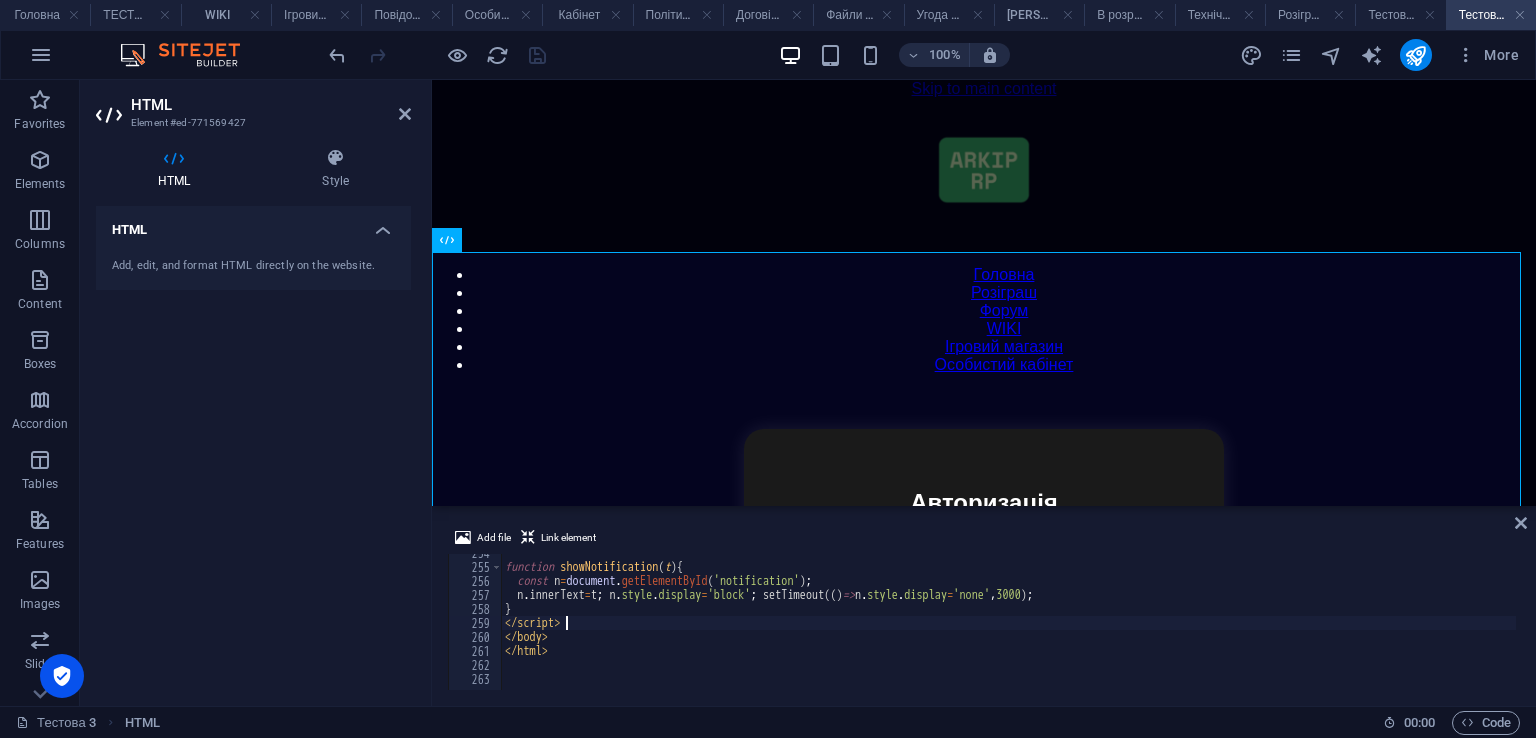click on "function   showNotification ( t ) {    const   n = document . getElementById ( 'notification' ) ;    n . innerText = t ;   n . style . display = 'block' ;   setTimeout (( ) => n . style . display = 'none' , 3000 ) ; } </ script > </ body > </ html >" at bounding box center [1478, 626] 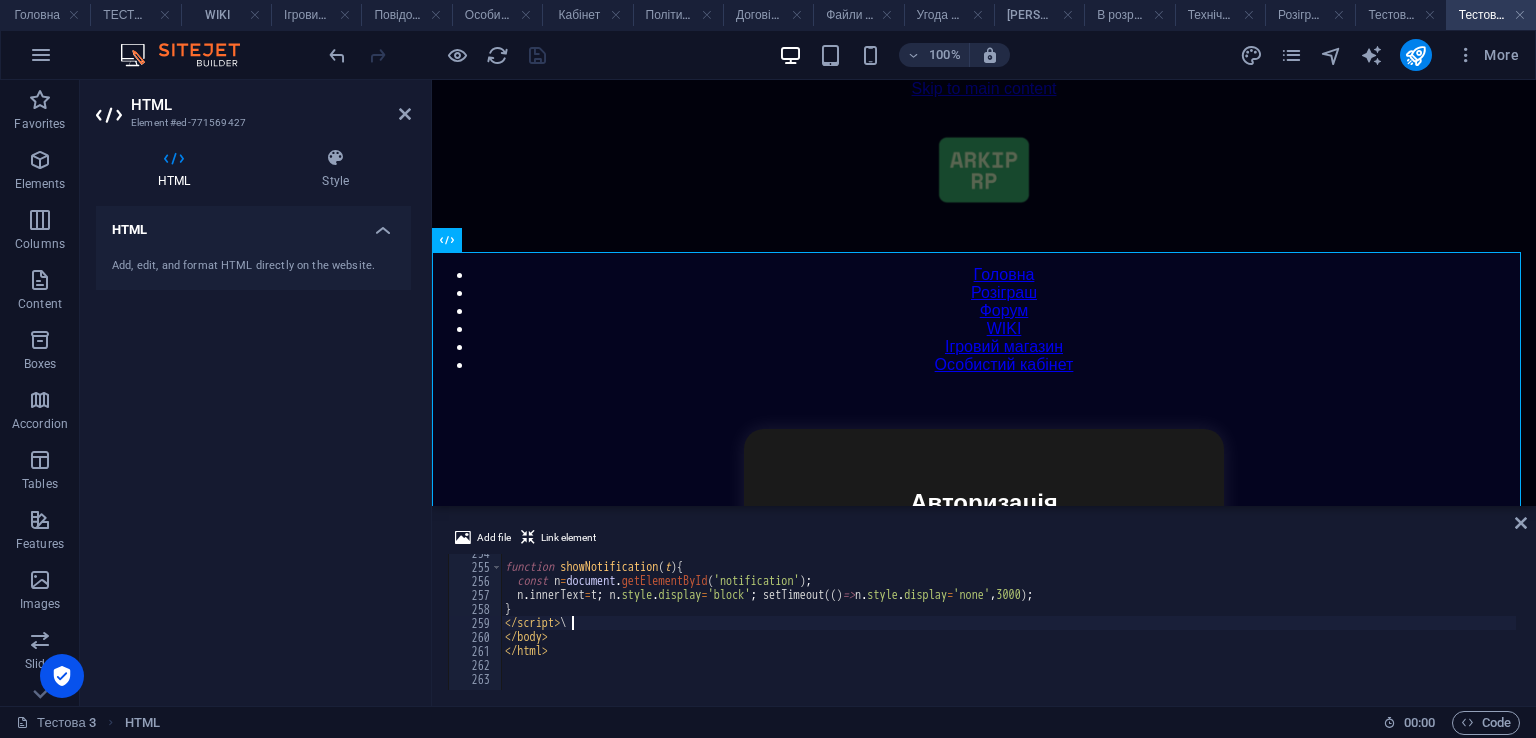 type on "</script>" 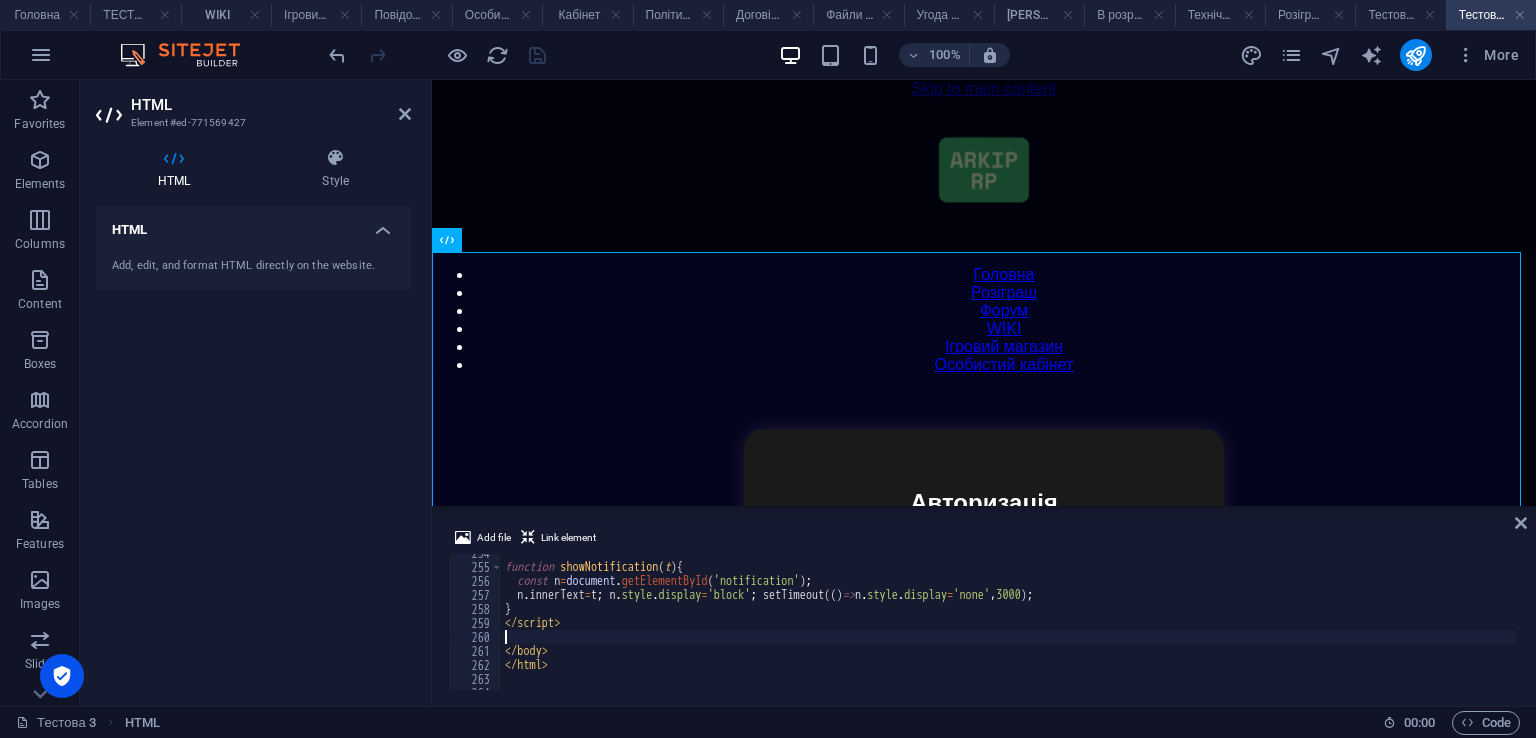 scroll, scrollTop: 0, scrollLeft: 0, axis: both 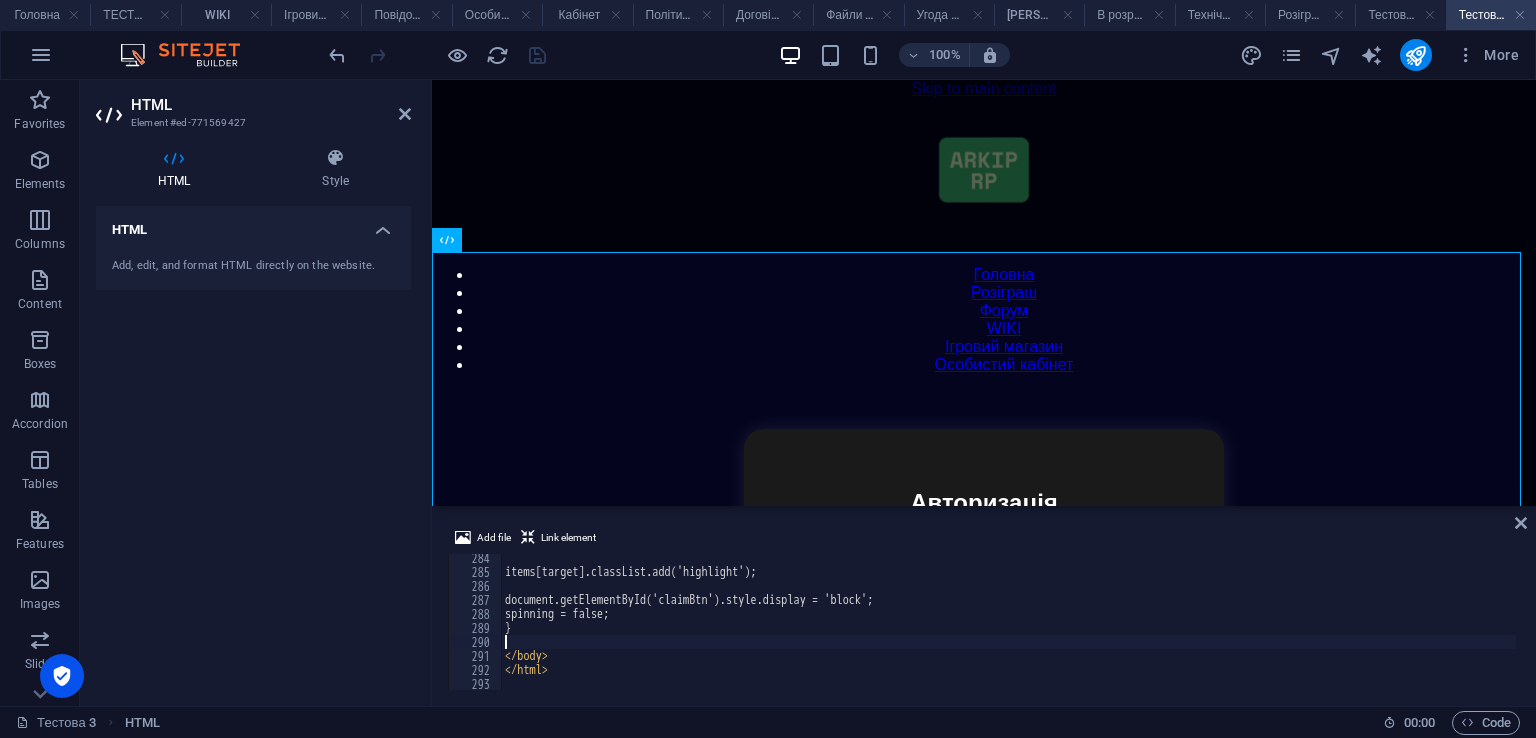 click on "items[target].classList.add('highlight');   document.getElementById('claimBtn').style.display = 'block';   spinning = false; } </ body > </ html >" at bounding box center (1478, 631) 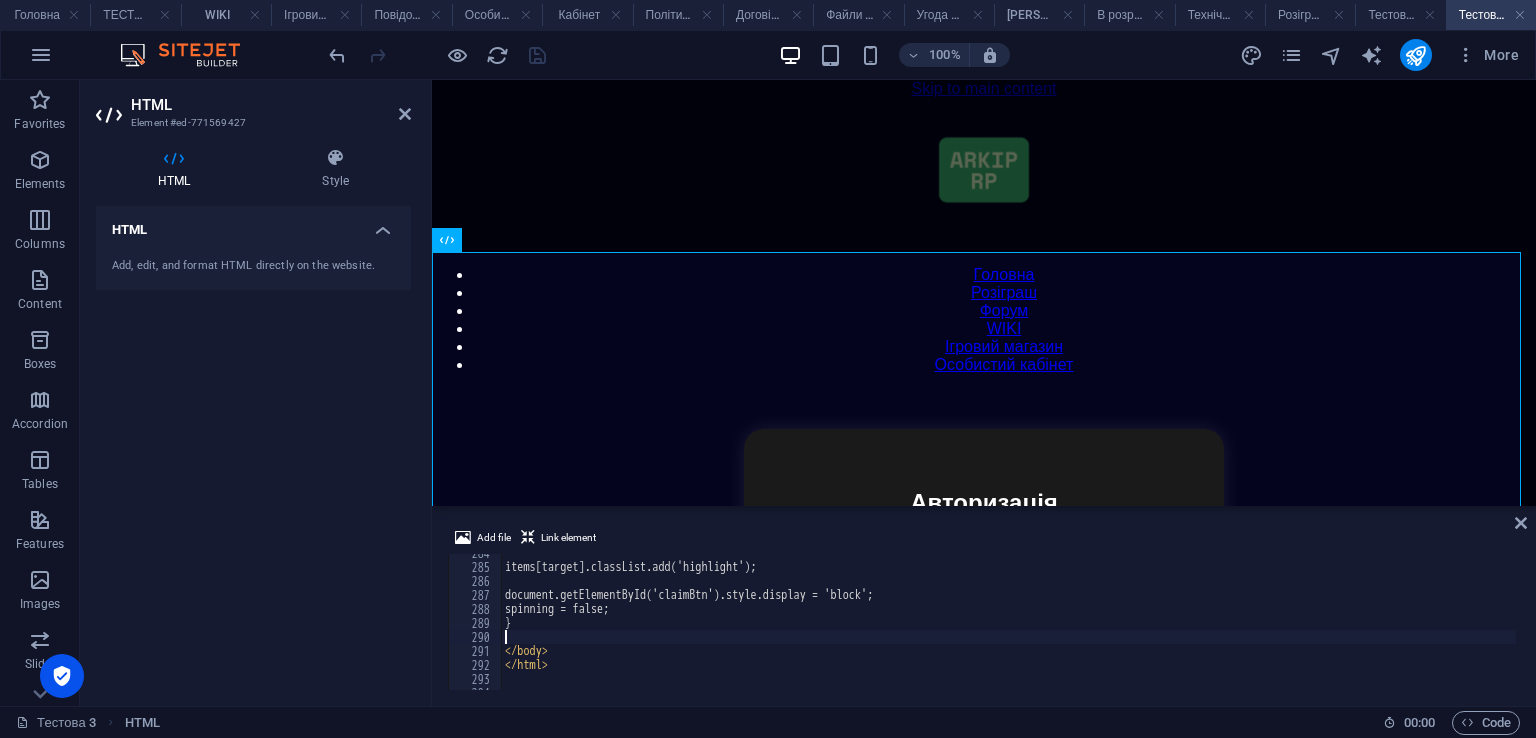 scroll, scrollTop: 3968, scrollLeft: 0, axis: vertical 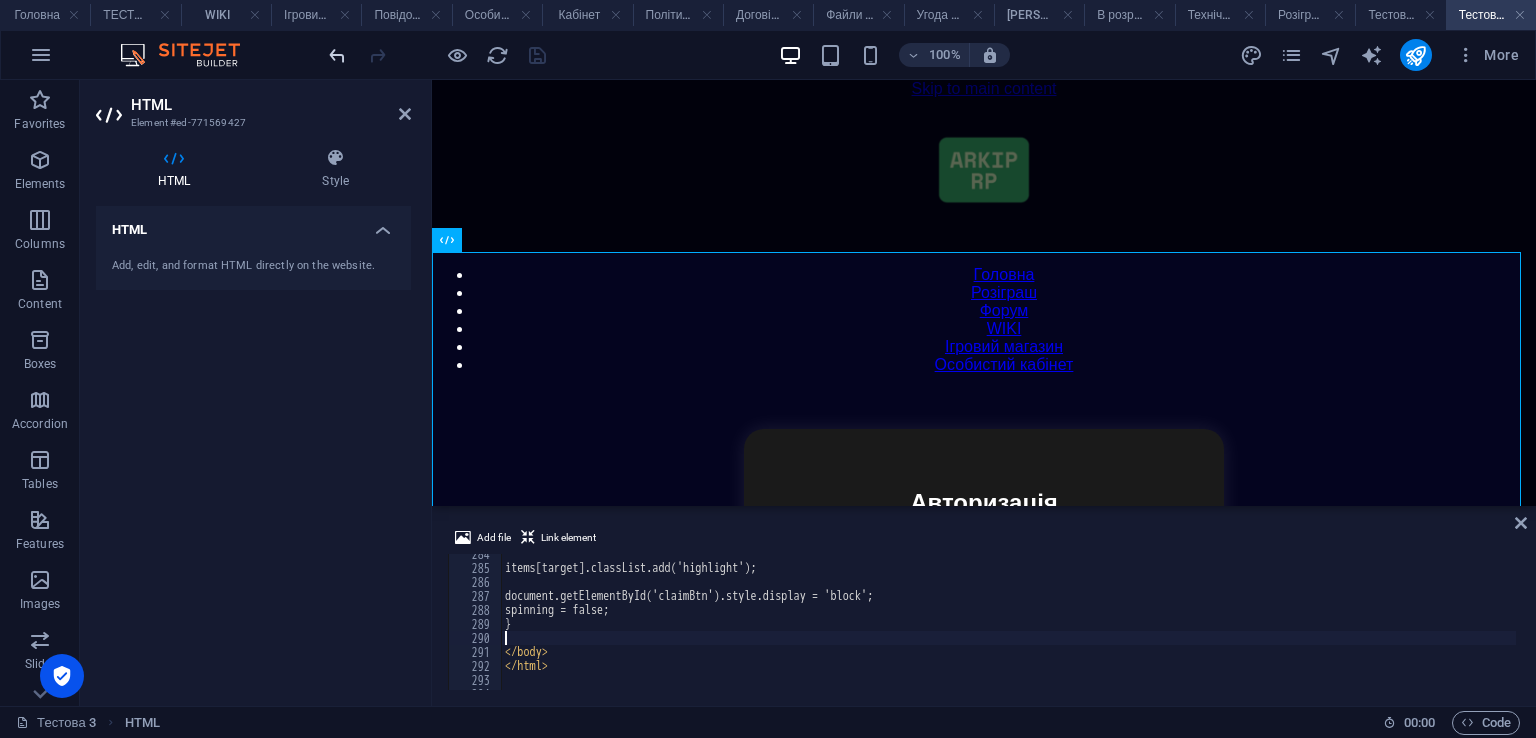 click at bounding box center [337, 55] 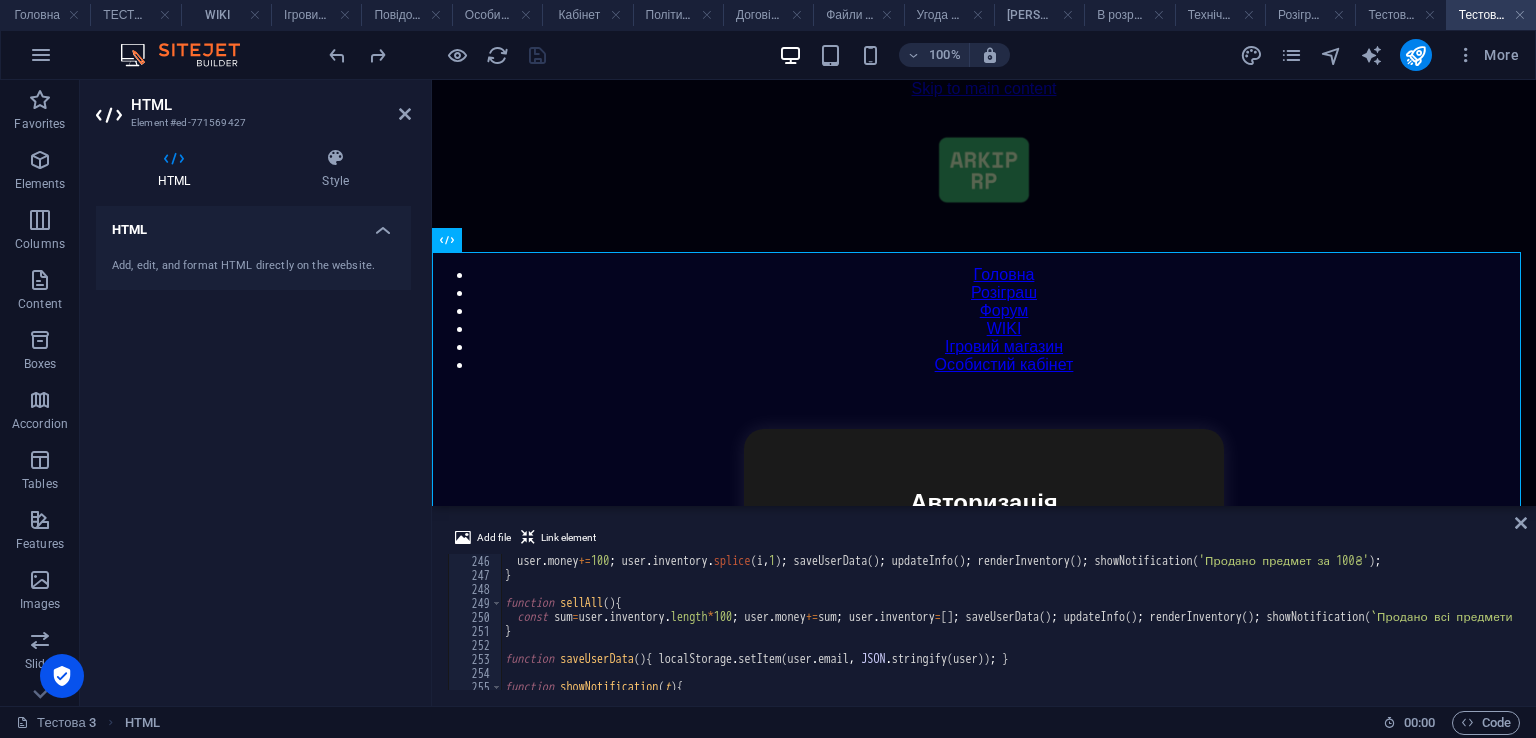 scroll, scrollTop: 3550, scrollLeft: 0, axis: vertical 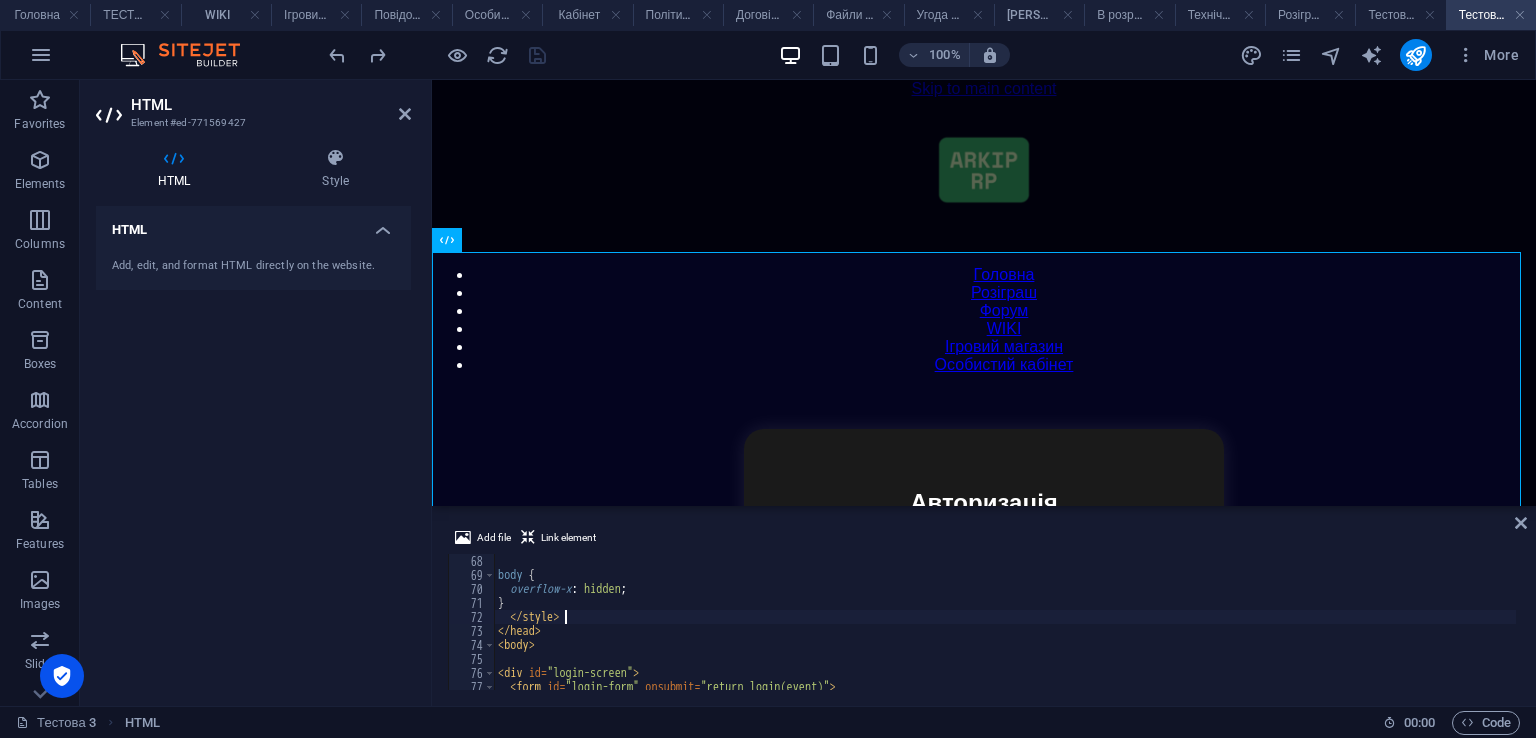 click on "body   {    overflow-x :   hidden ; }    </ style > </ head > < body > < div   id = "login-screen" >    < form   id = "login-form"   onsubmit = "return login(event)" >      < h2 > Авторизація </ h2 >" at bounding box center (1471, 634) 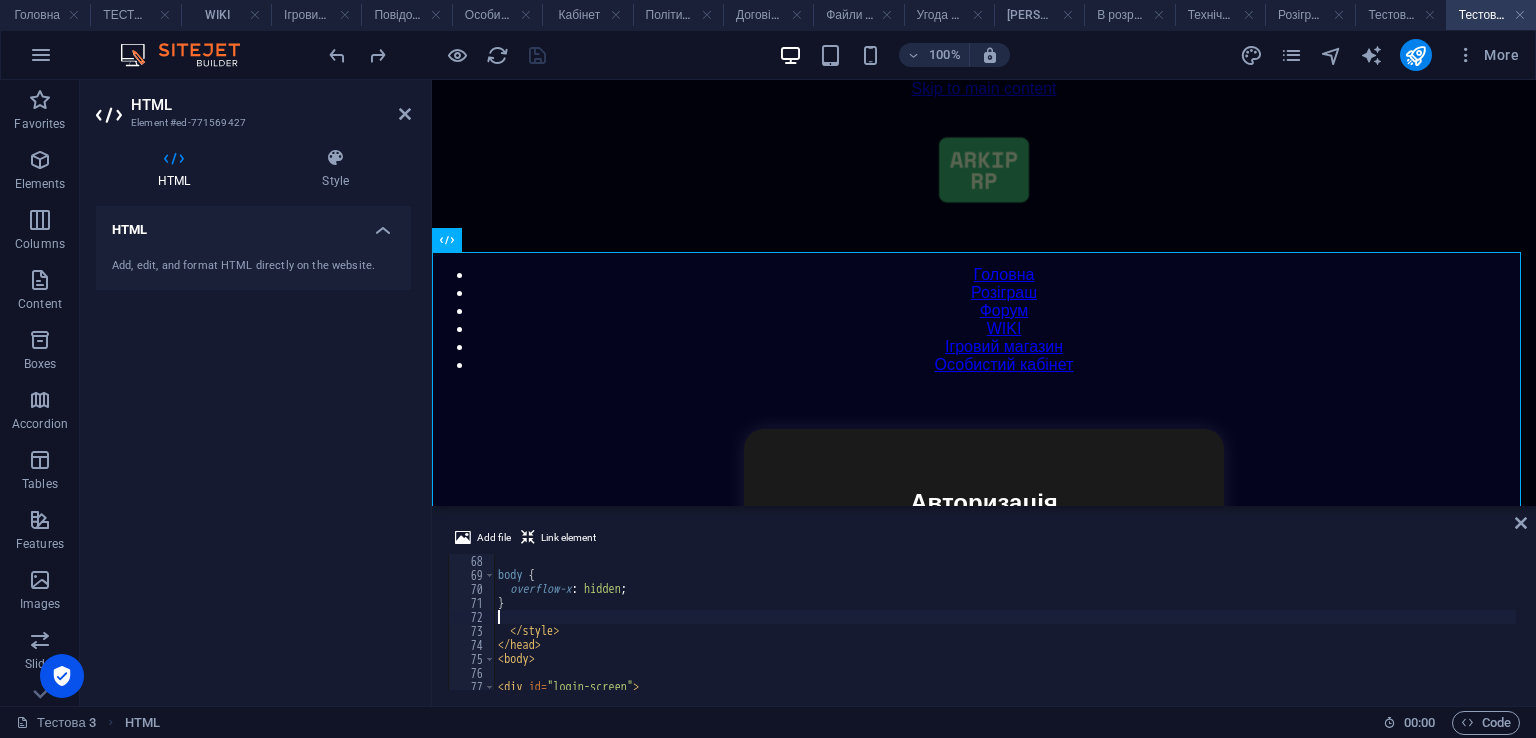 paste on "}" 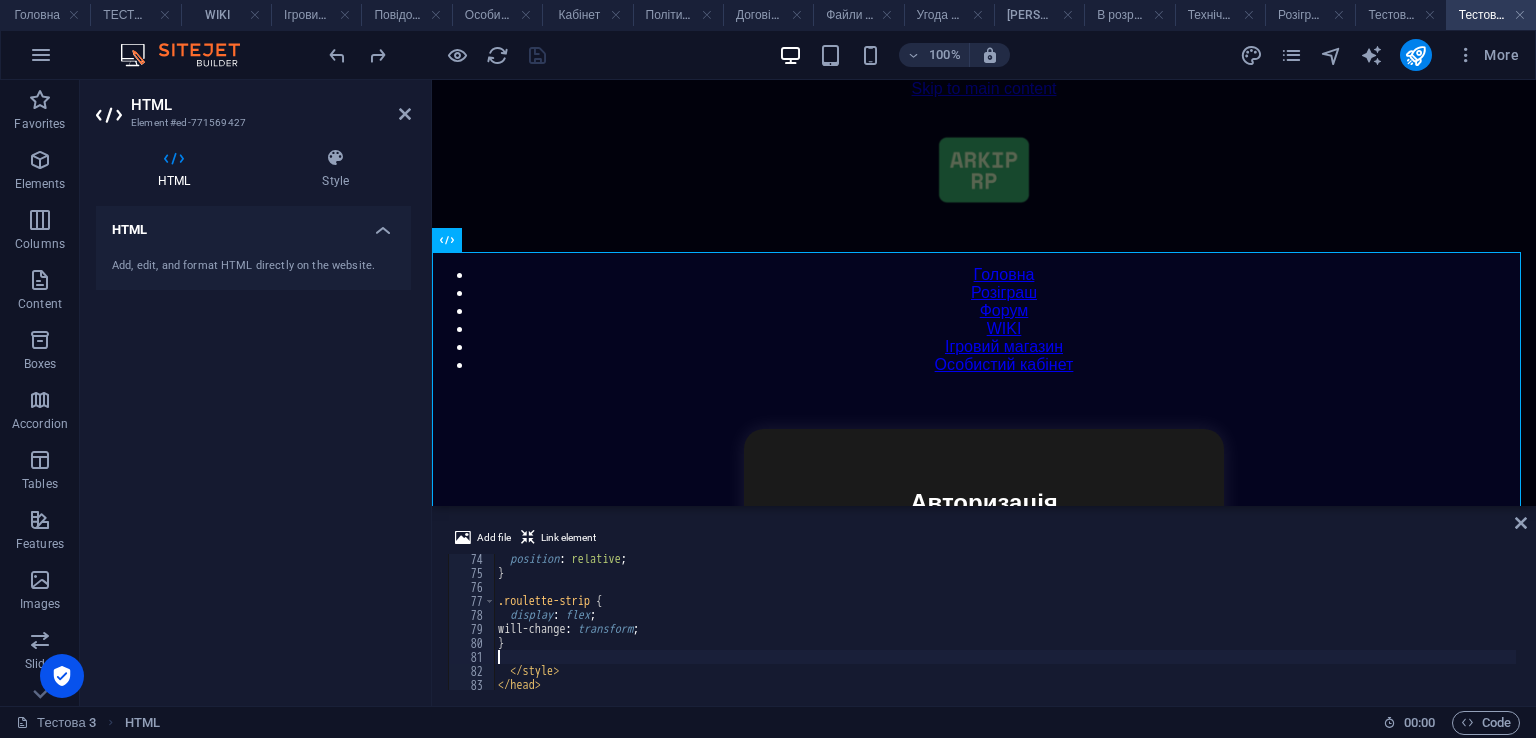 scroll, scrollTop: 1024, scrollLeft: 0, axis: vertical 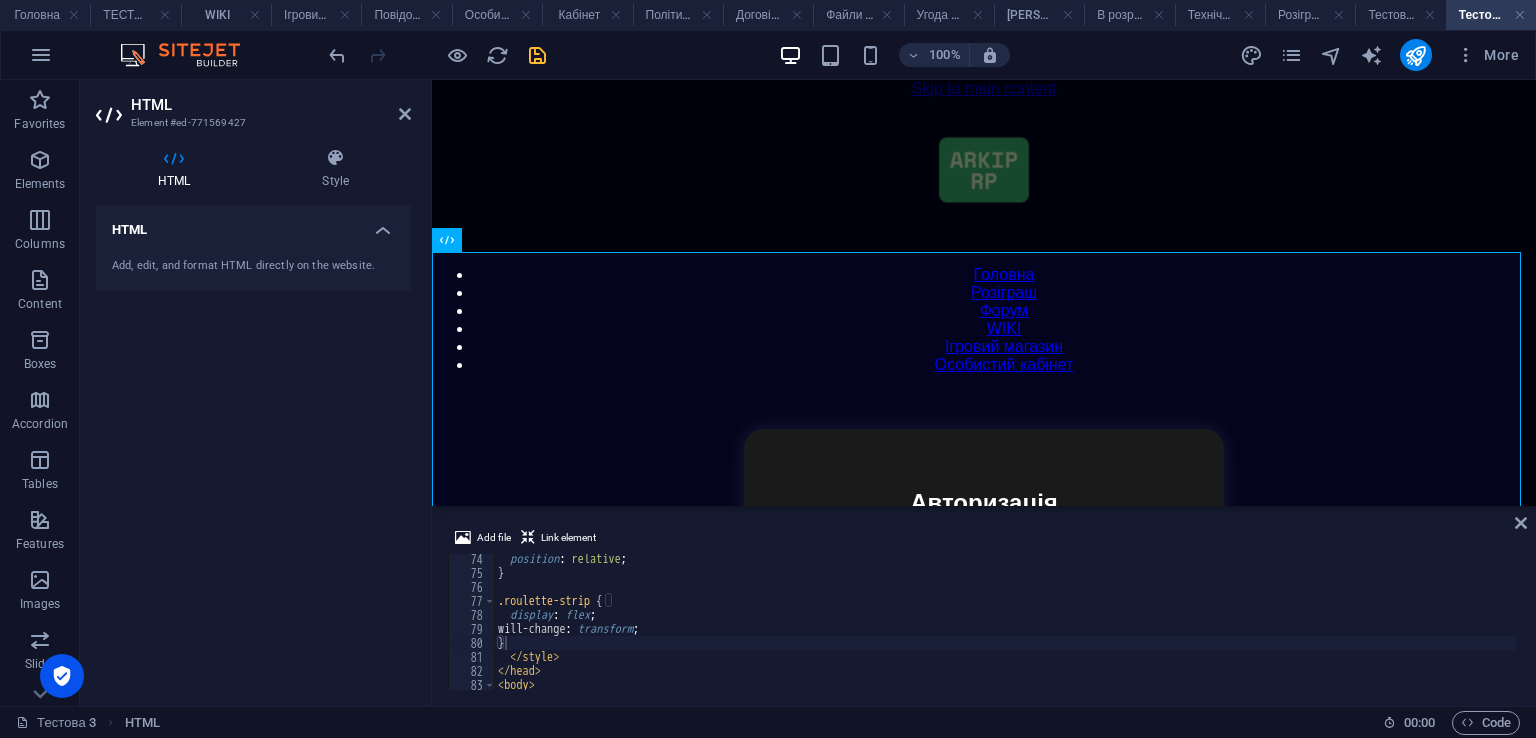 click on "100% More" at bounding box center [926, 55] 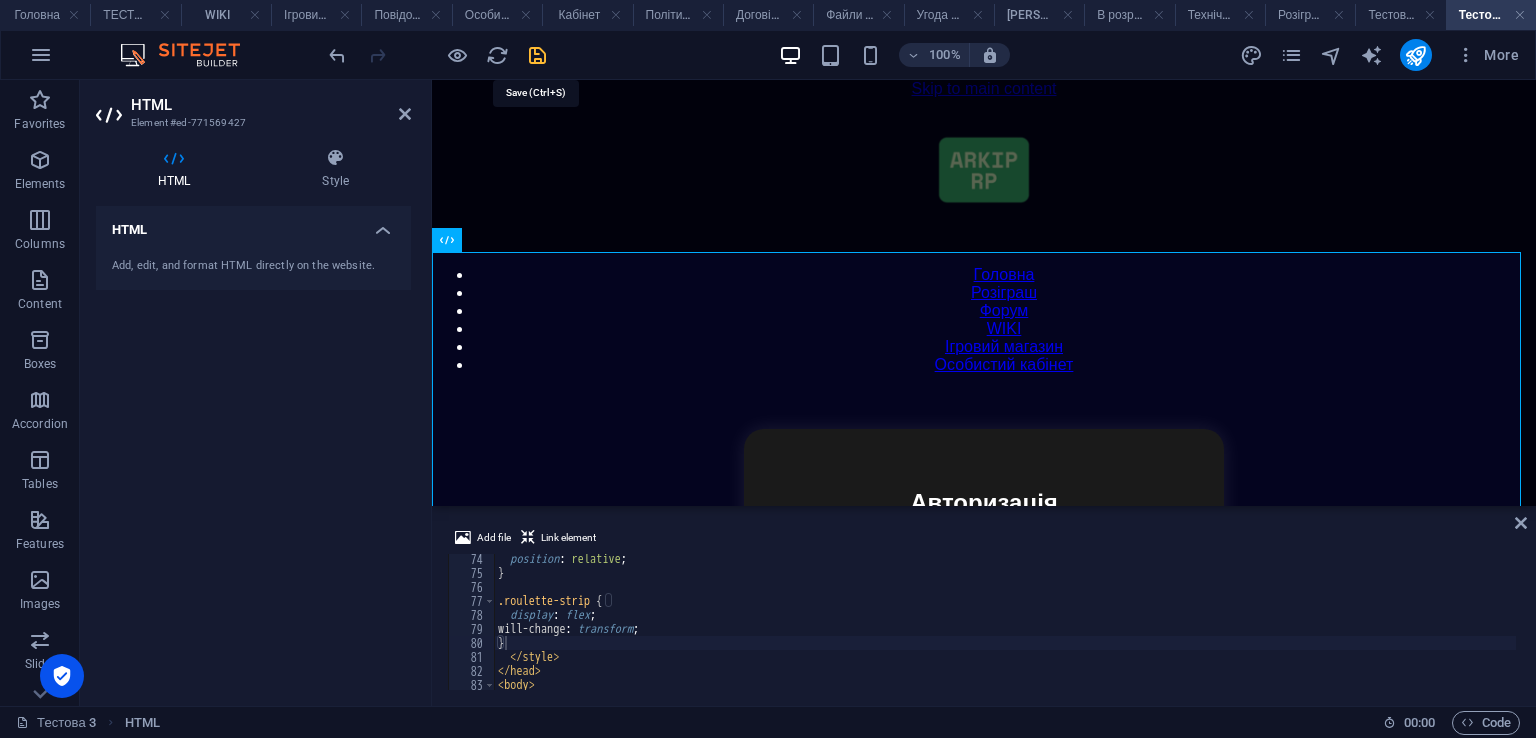 click at bounding box center [537, 55] 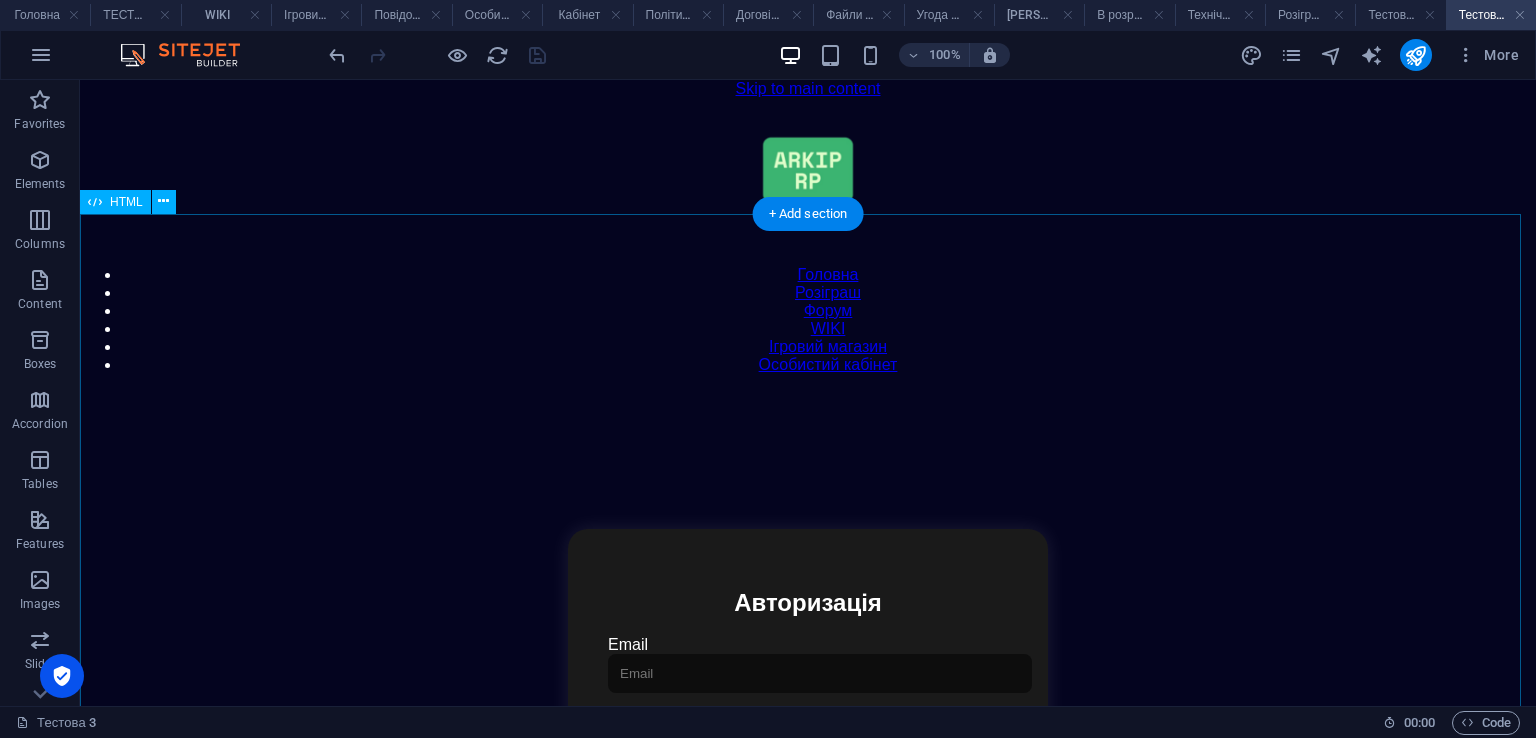 click on "Особистий кабінет
Авторизація
Email
Пароль
Увійти
Особистий кабінет
Вийти з кабінету
Важлива інформація
Інформація
Нік:
Пошта:
Гроші:   ₴
XP:
Рівень:
Здоров'я:  %
Броня:  %
ВІП:
Розваги
Рулетка
Крутити
Забрати
Мій інвентар
Документи
Мої документи
Паспорт:   Немає
Трудова книжка:   Немає
Рейтинг
Рейтинг гравців
Гравців не знайдено
Мій інвентар
Продати все
Закрити" at bounding box center (808, 704) 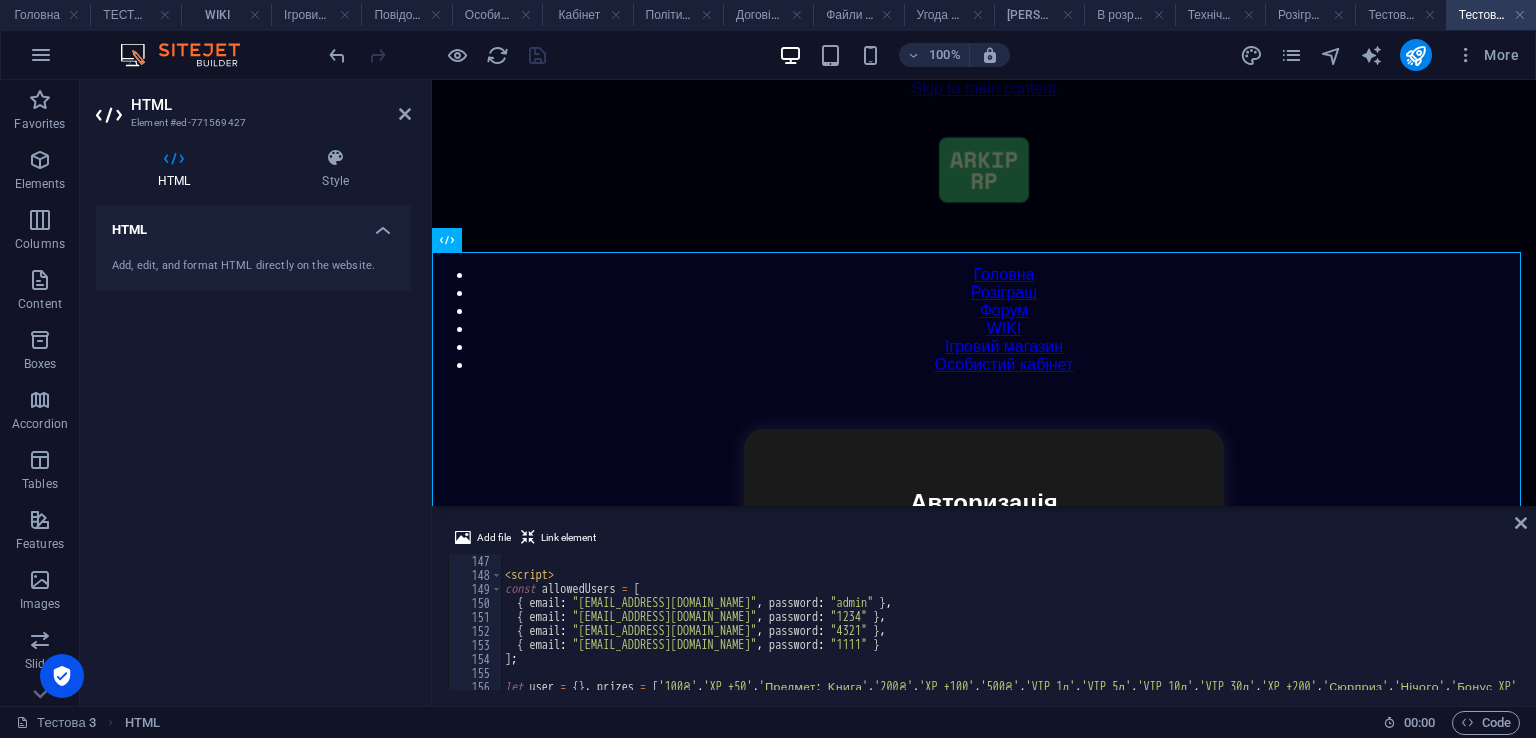 scroll, scrollTop: 2044, scrollLeft: 0, axis: vertical 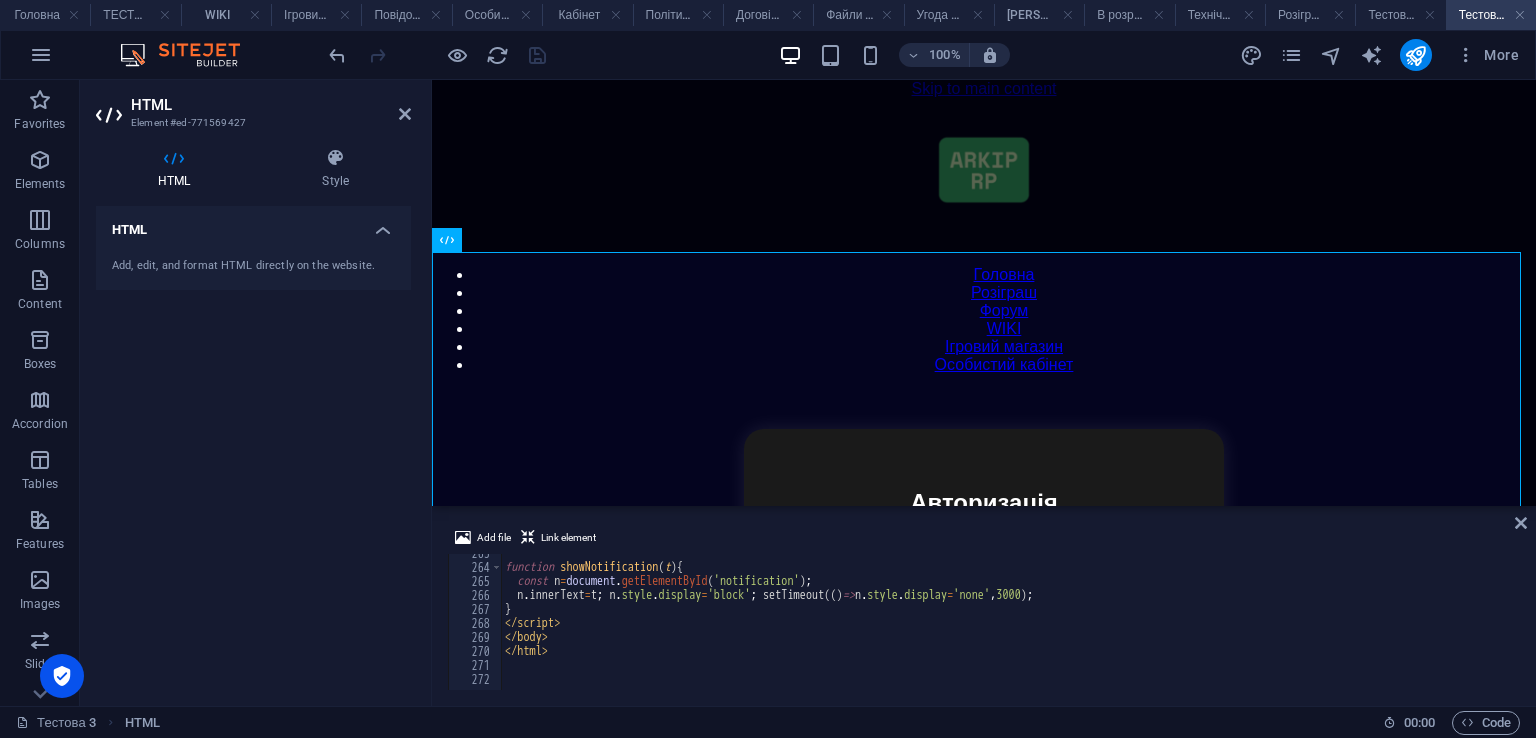 click on "function   showNotification ( t ) {    const   n = document . getElementById ( 'notification' ) ;    n . innerText = t ;   n . style . display = 'block' ;   setTimeout (( ) => n . style . display = 'none' , 3000 ) ; } </ script > </ body > </ html >" at bounding box center [1478, 626] 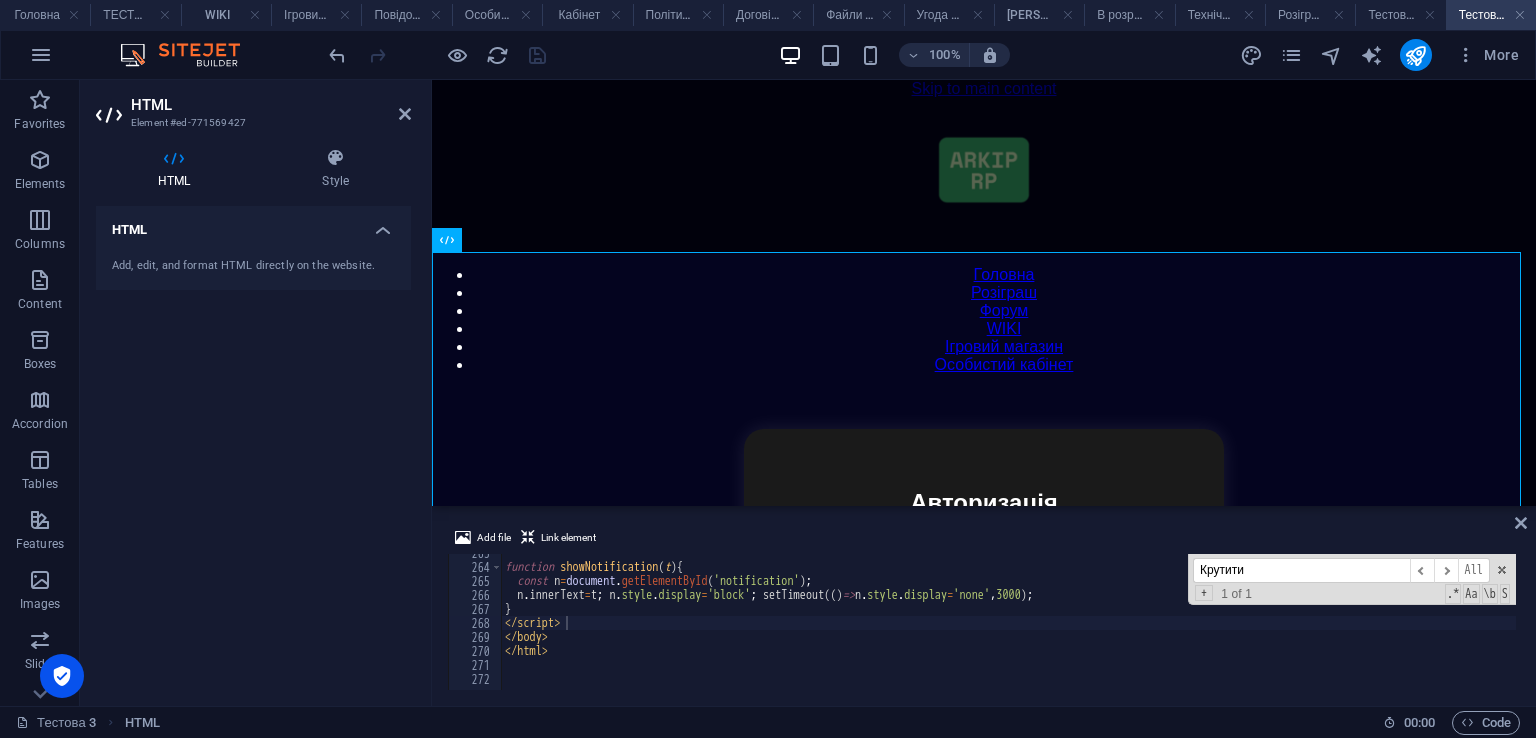 paste on "async function spin(" 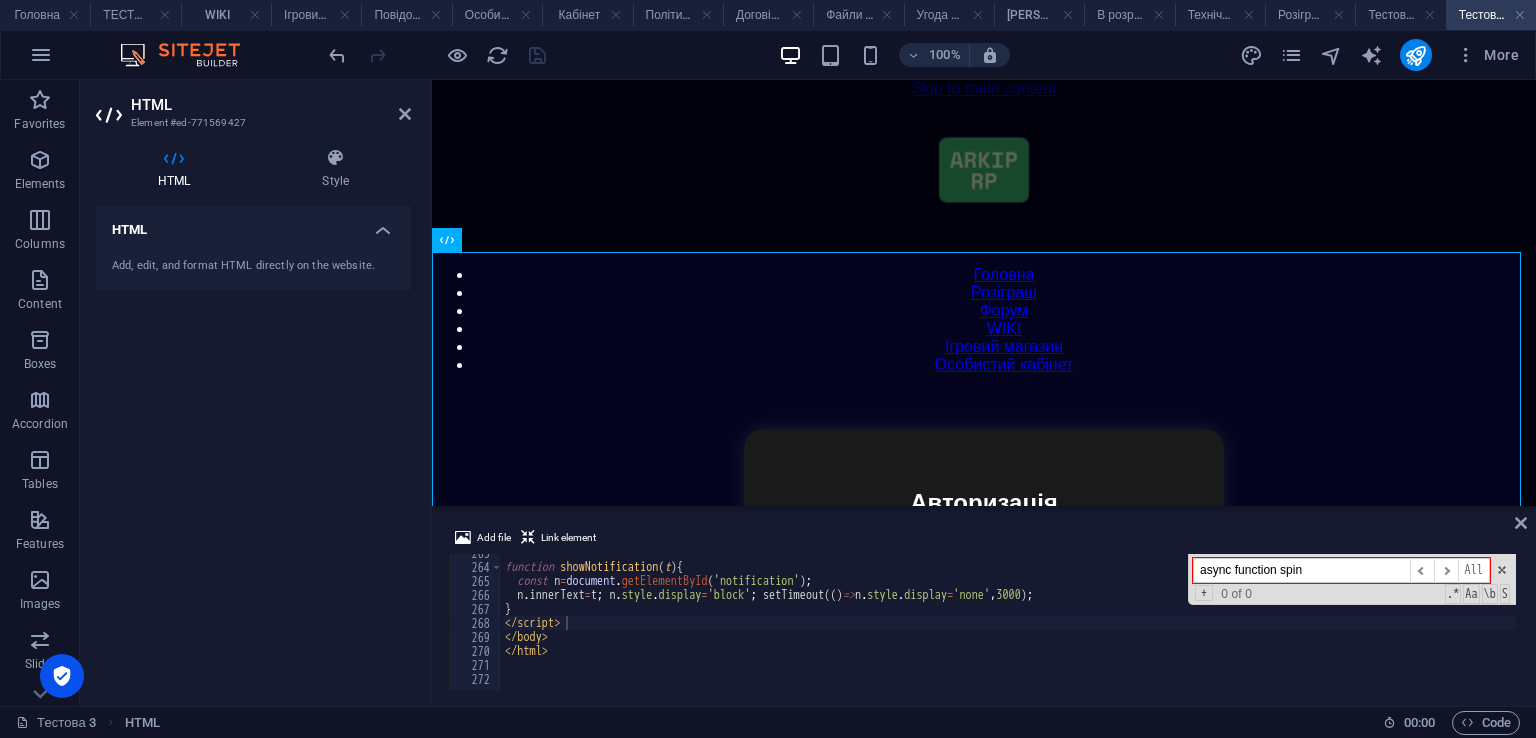 click on "async function spin" at bounding box center [1301, 570] 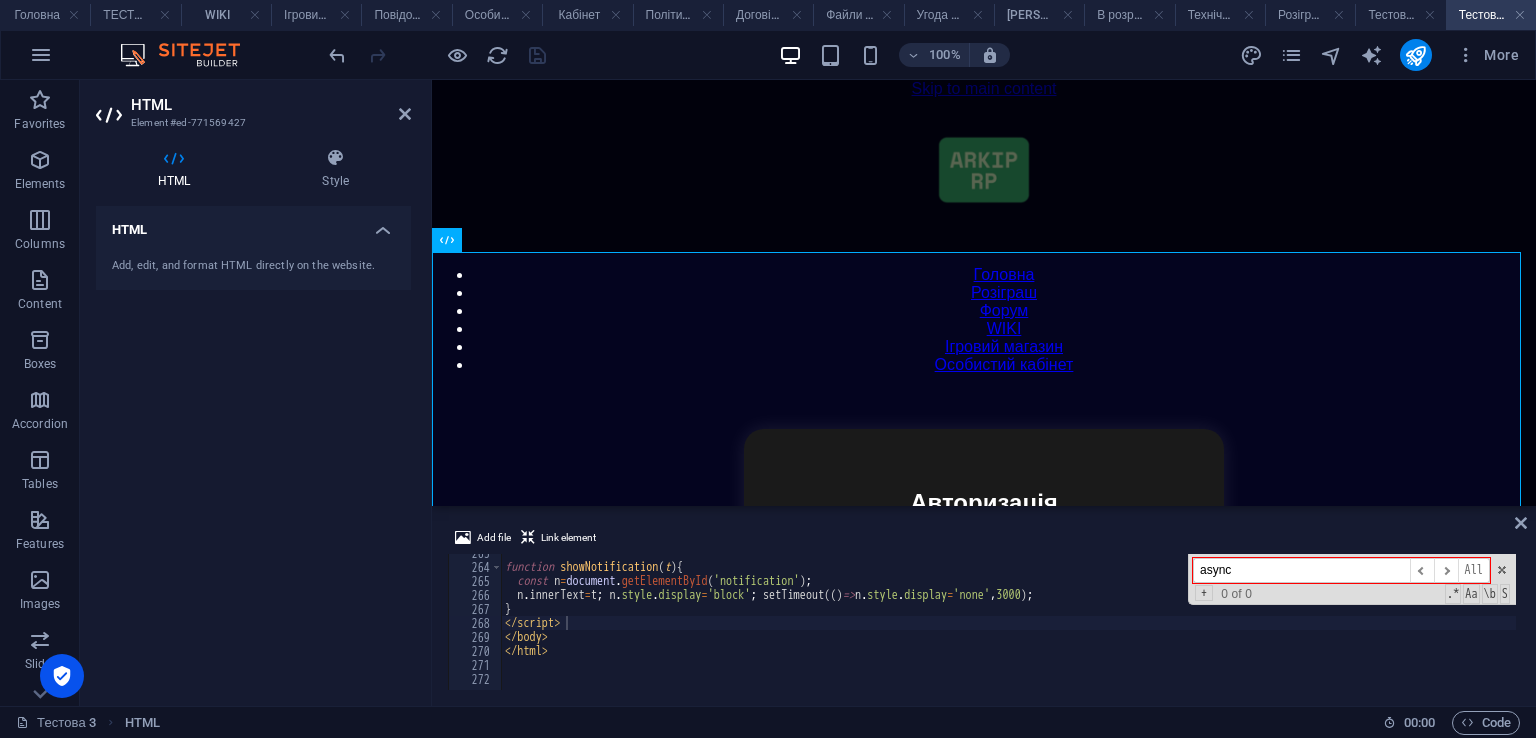 type on "async" 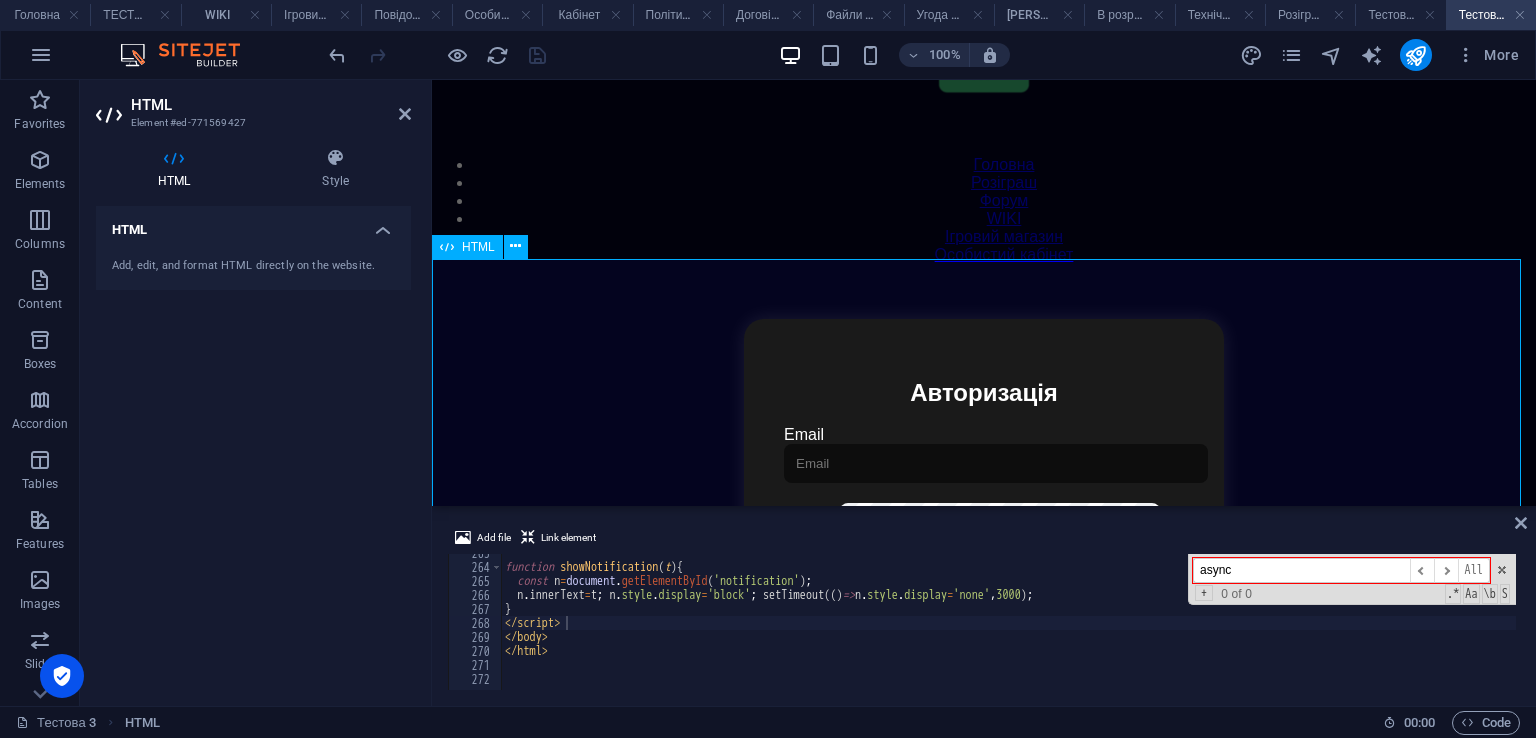 scroll, scrollTop: 0, scrollLeft: 0, axis: both 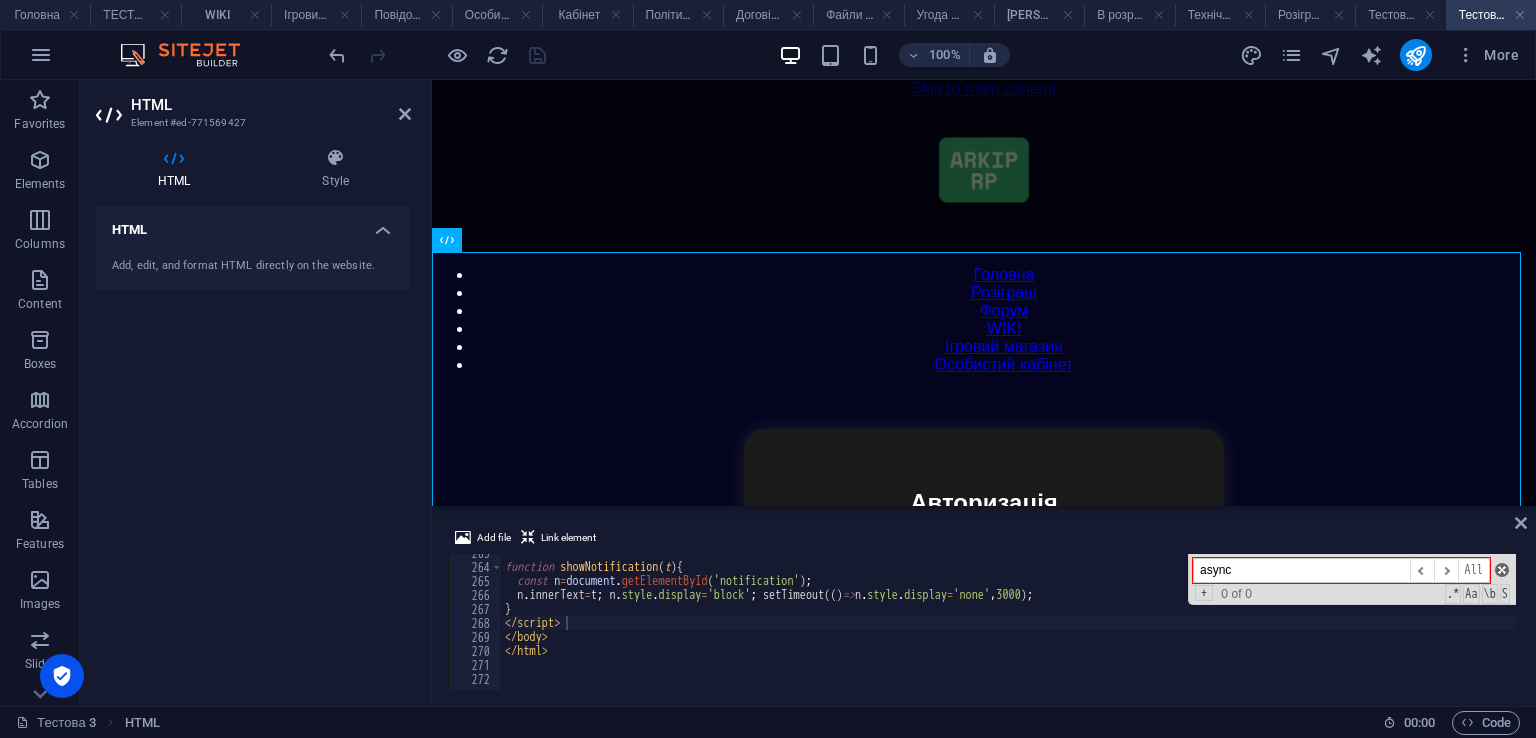 click at bounding box center (1502, 570) 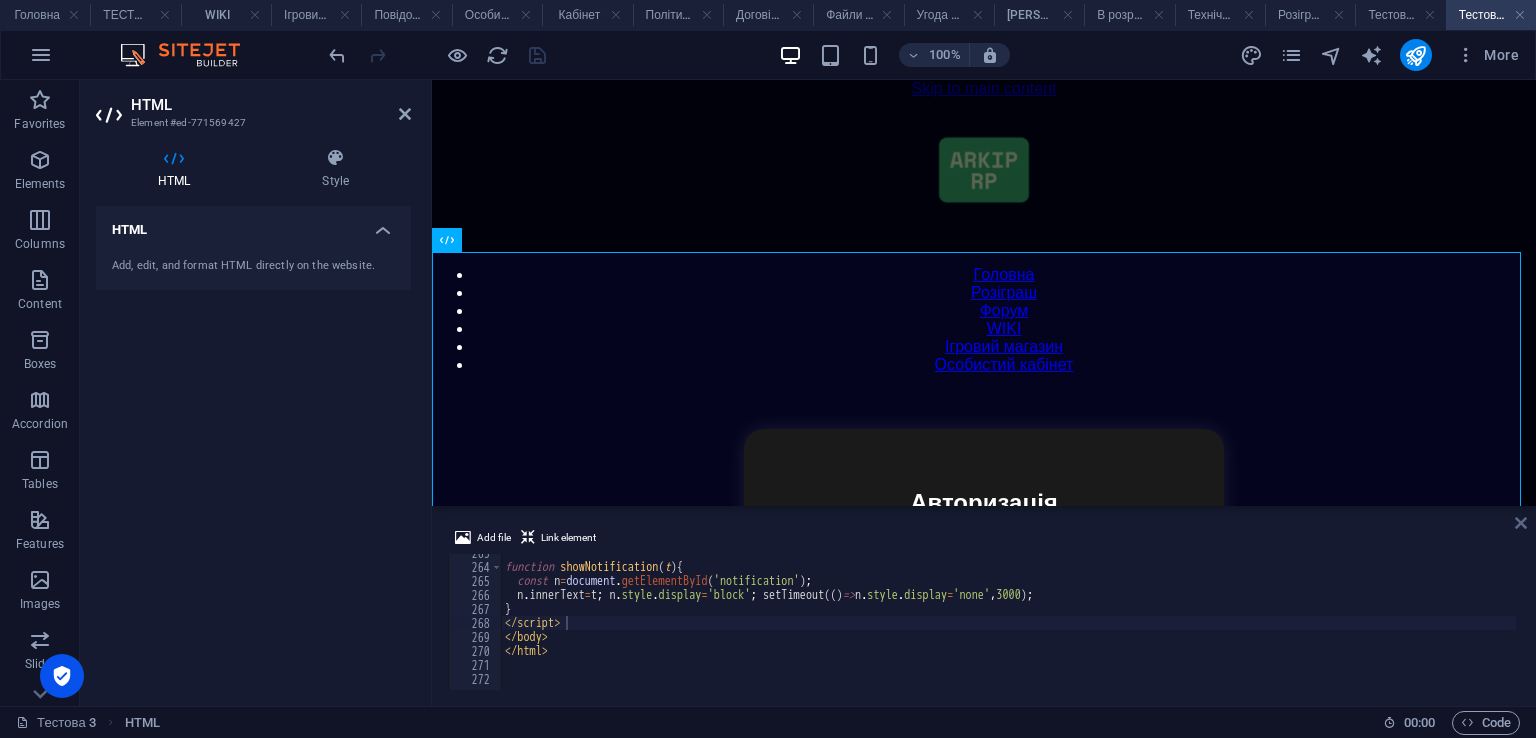 click at bounding box center (1521, 523) 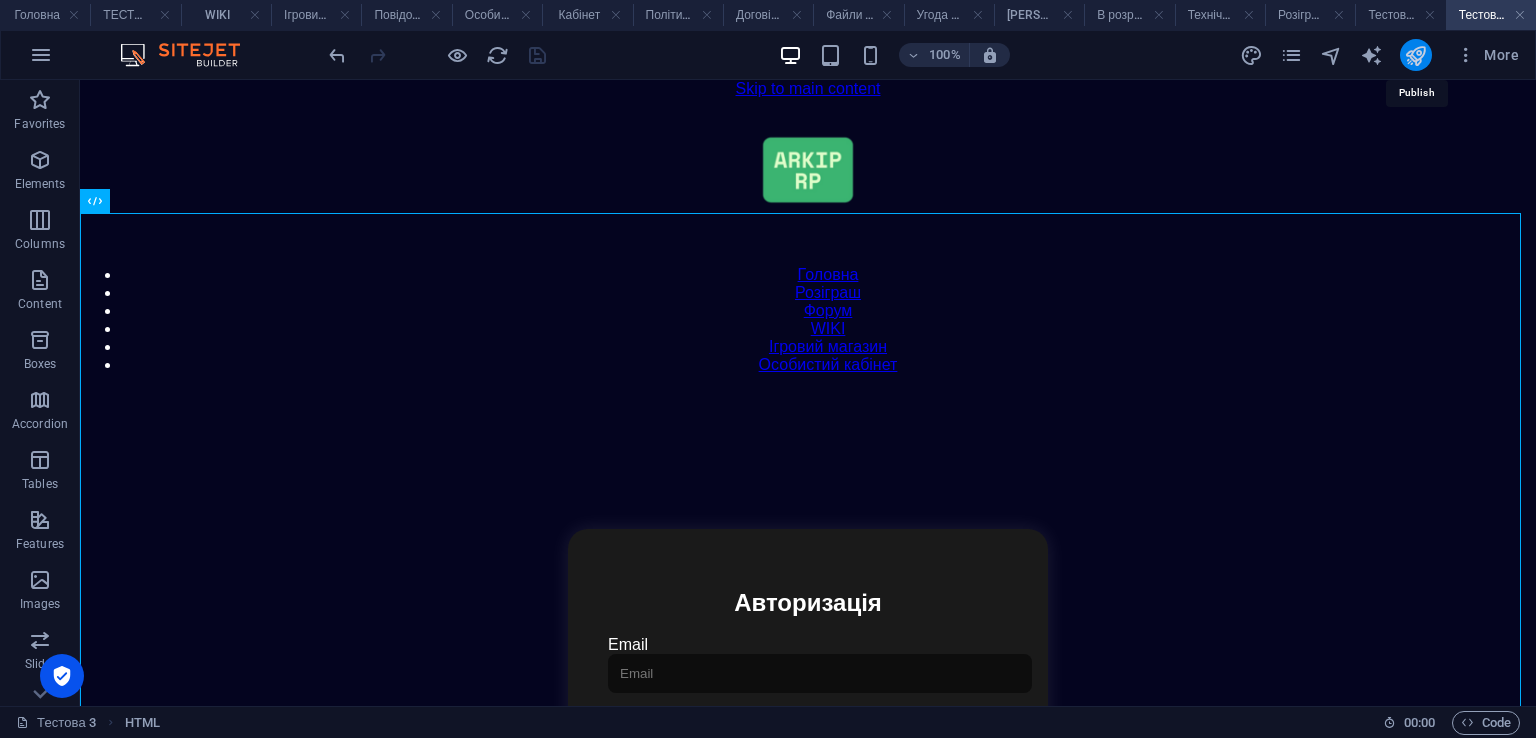 click at bounding box center (1415, 55) 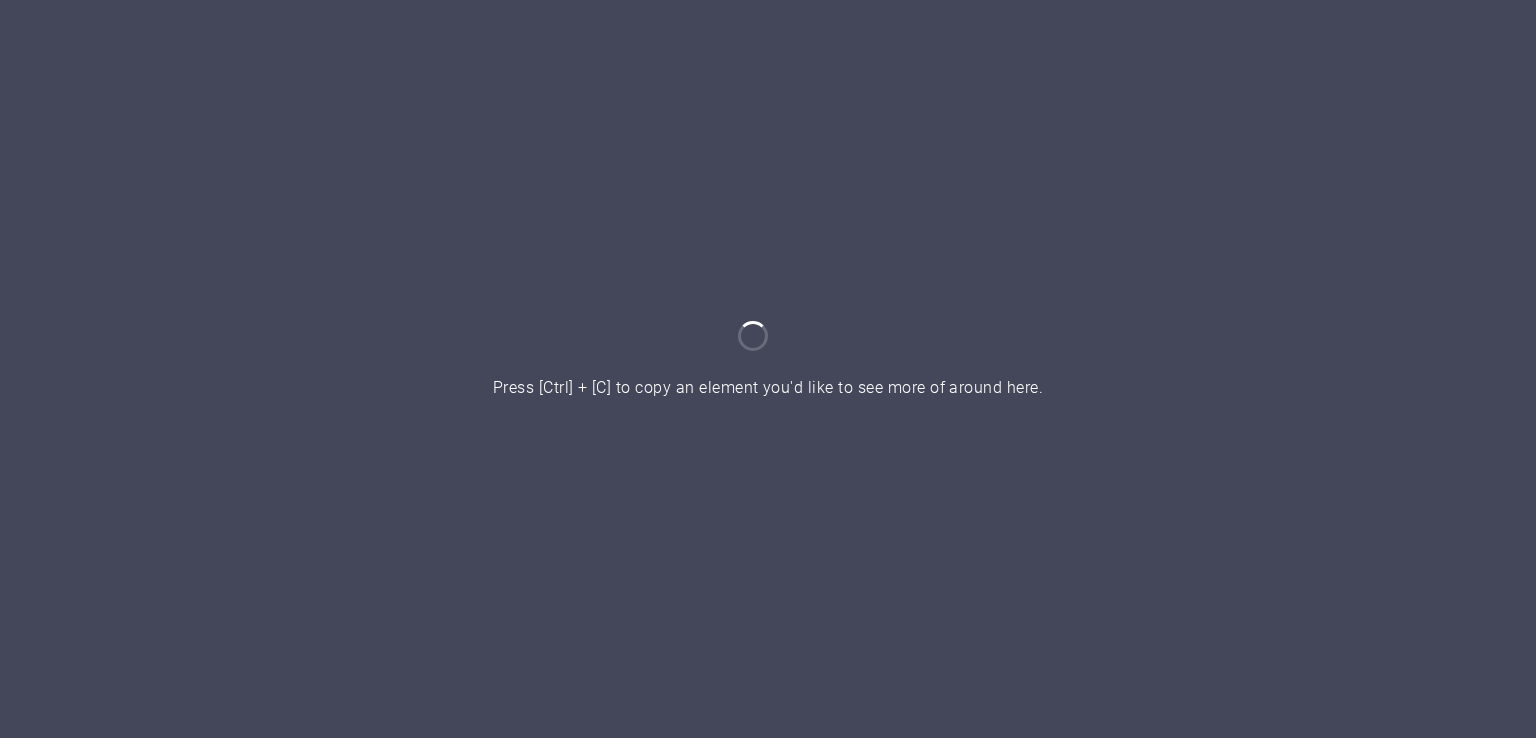 scroll, scrollTop: 0, scrollLeft: 0, axis: both 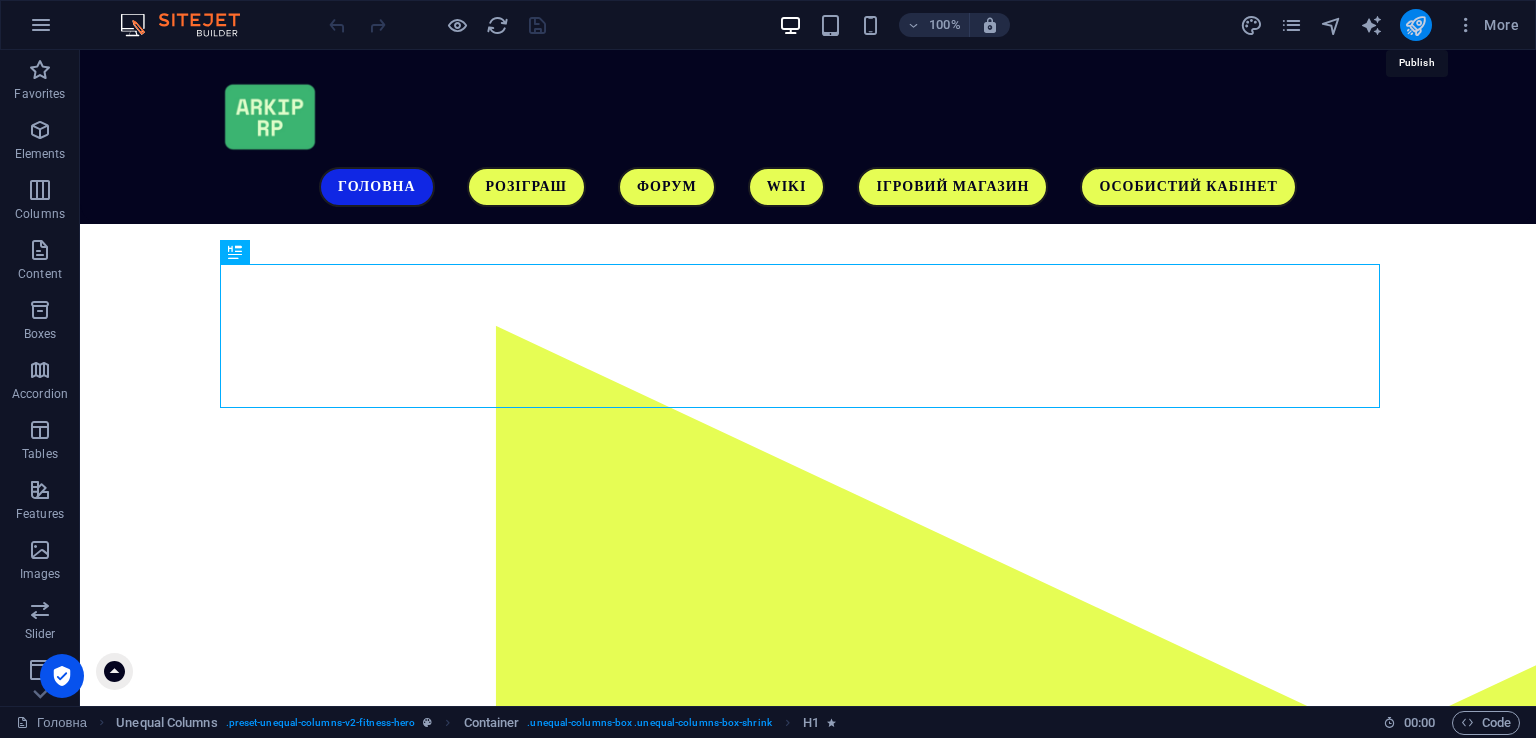 click at bounding box center (1415, 25) 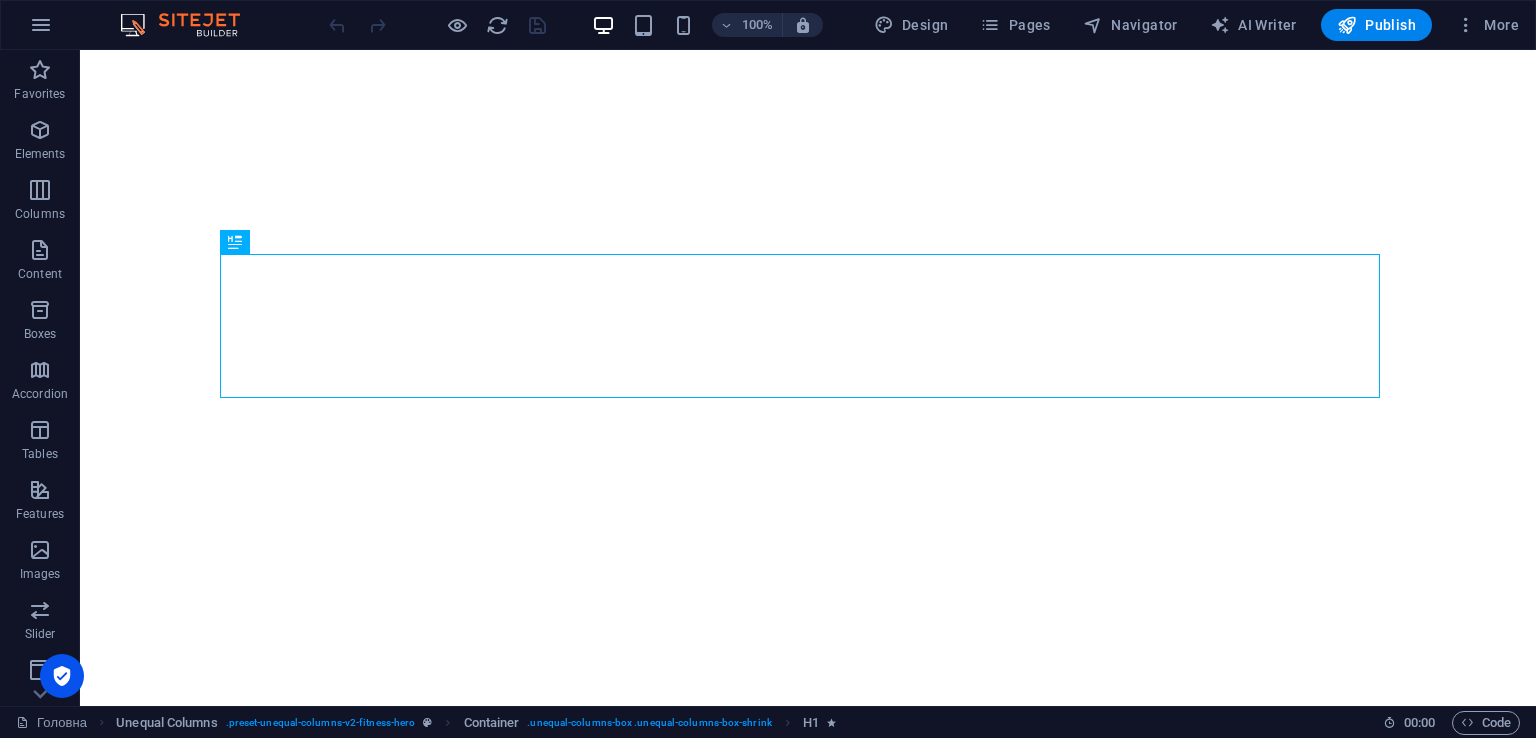 scroll, scrollTop: 0, scrollLeft: 0, axis: both 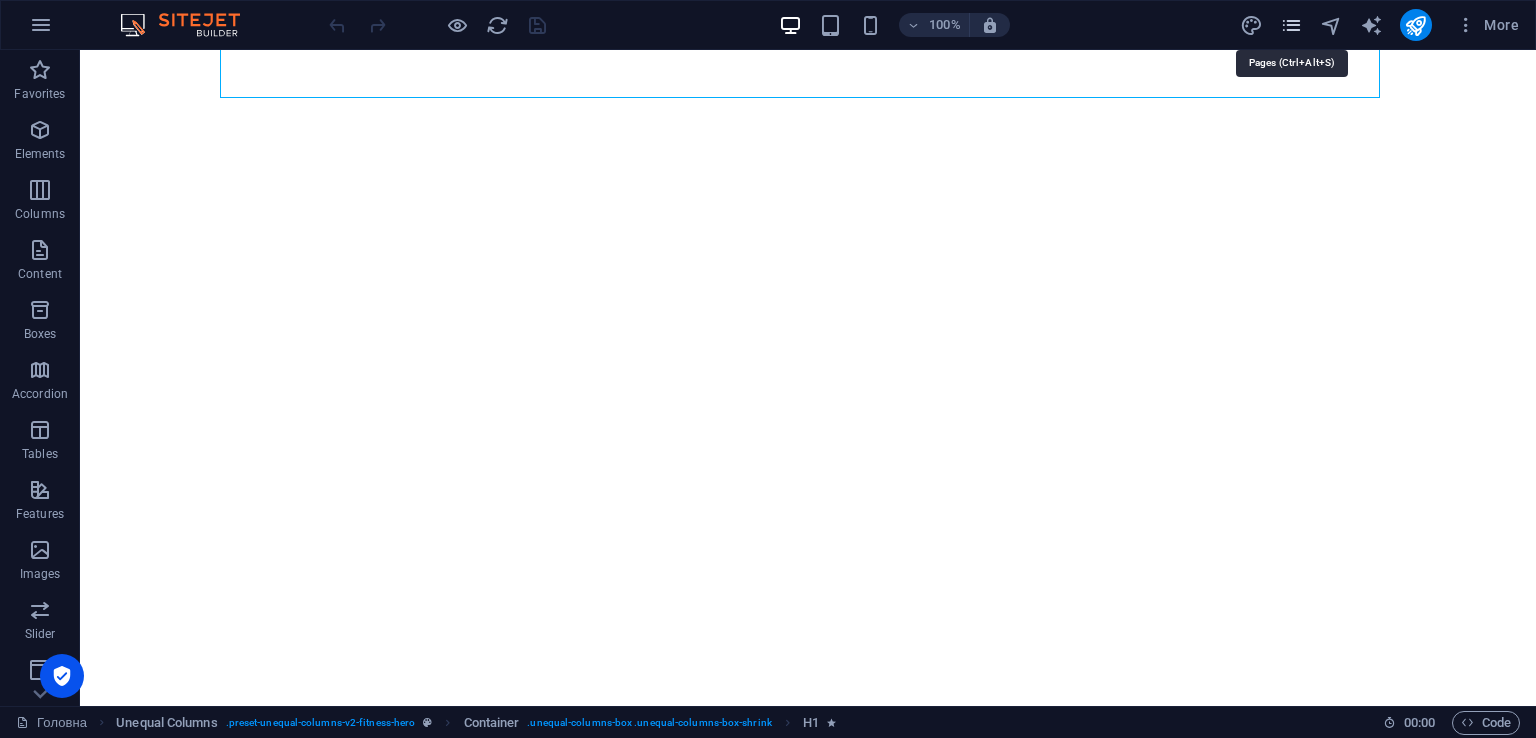 click at bounding box center (1291, 25) 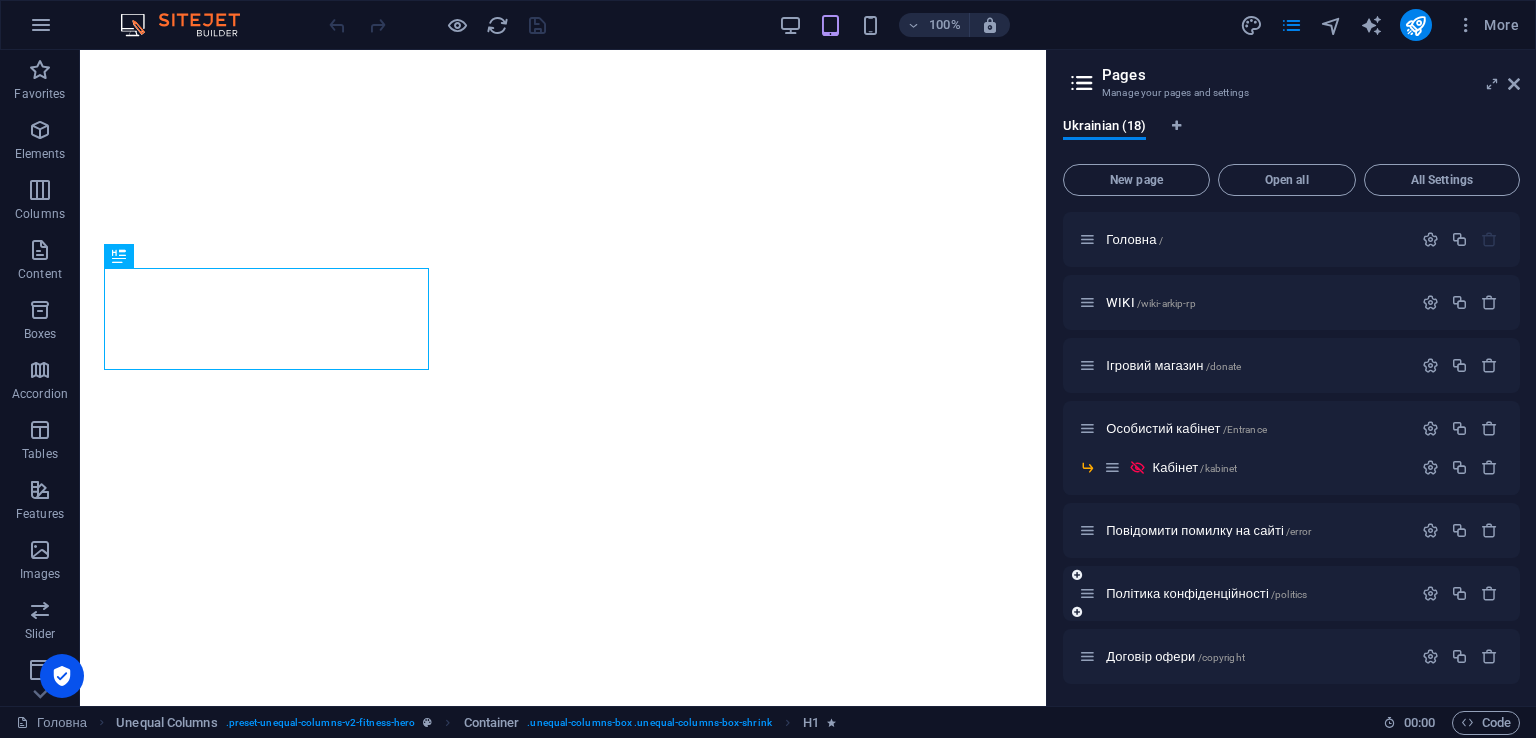 scroll, scrollTop: 584, scrollLeft: 0, axis: vertical 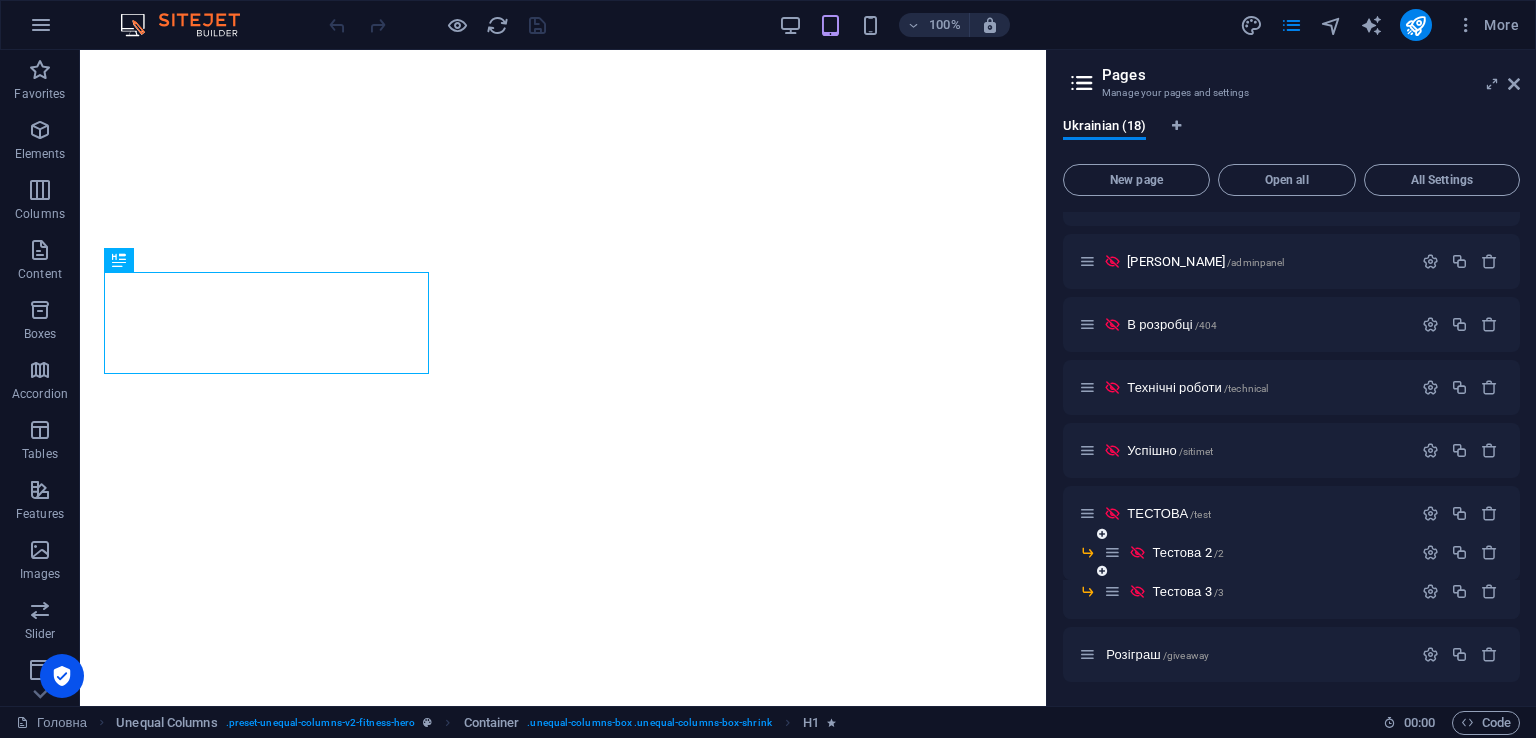 click on "Тестова 2 /2" at bounding box center [1258, 552] 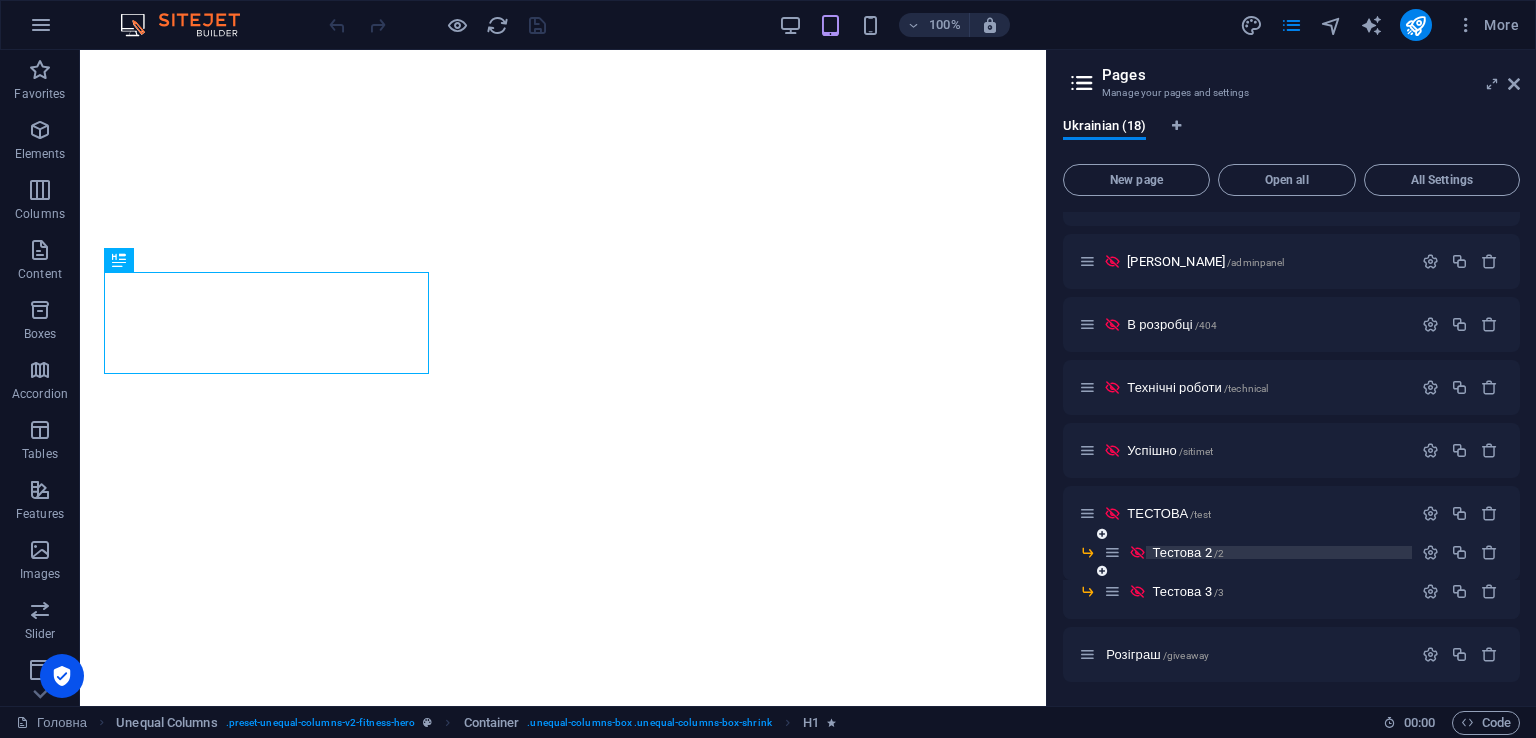 click on "Тестова 2 /2" at bounding box center [1188, 552] 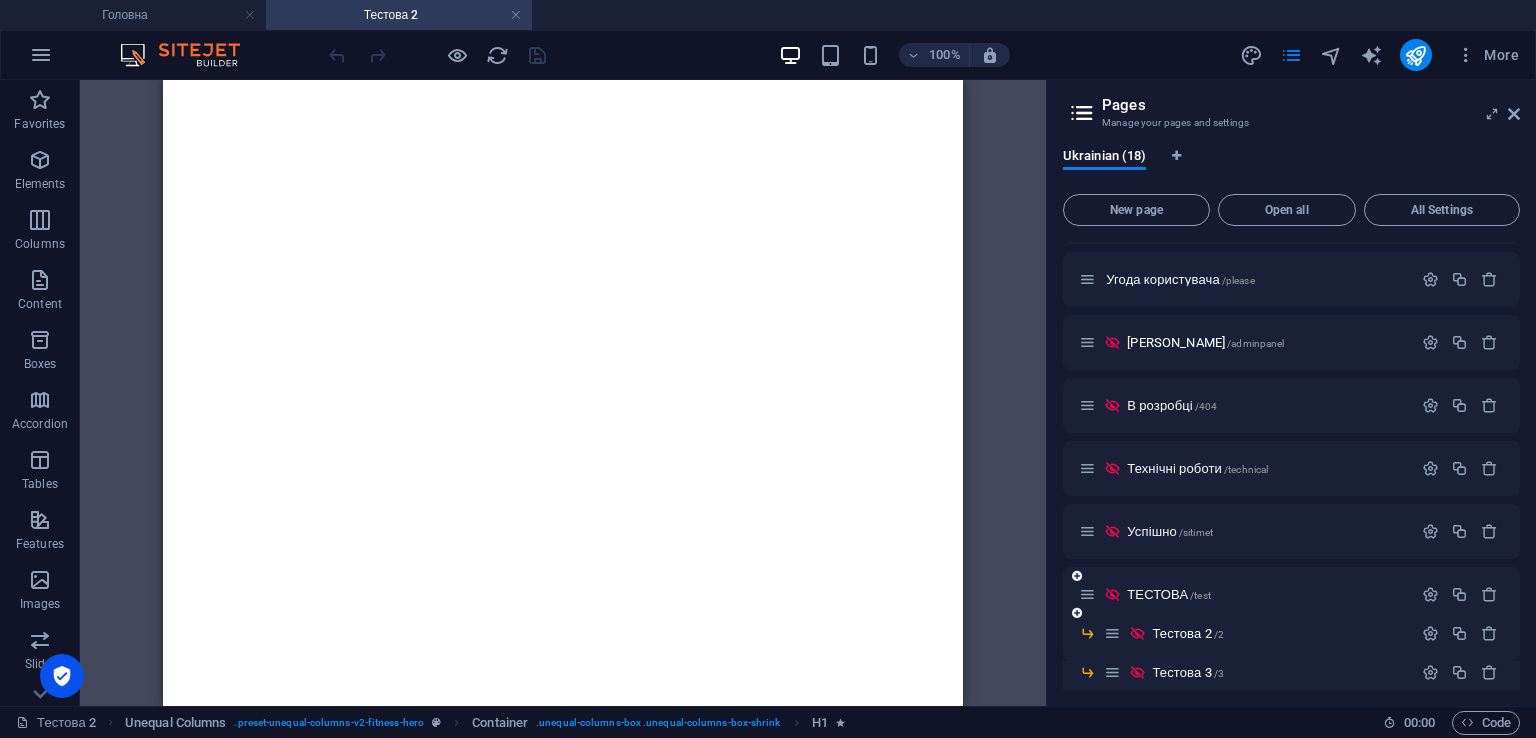 scroll, scrollTop: 614, scrollLeft: 0, axis: vertical 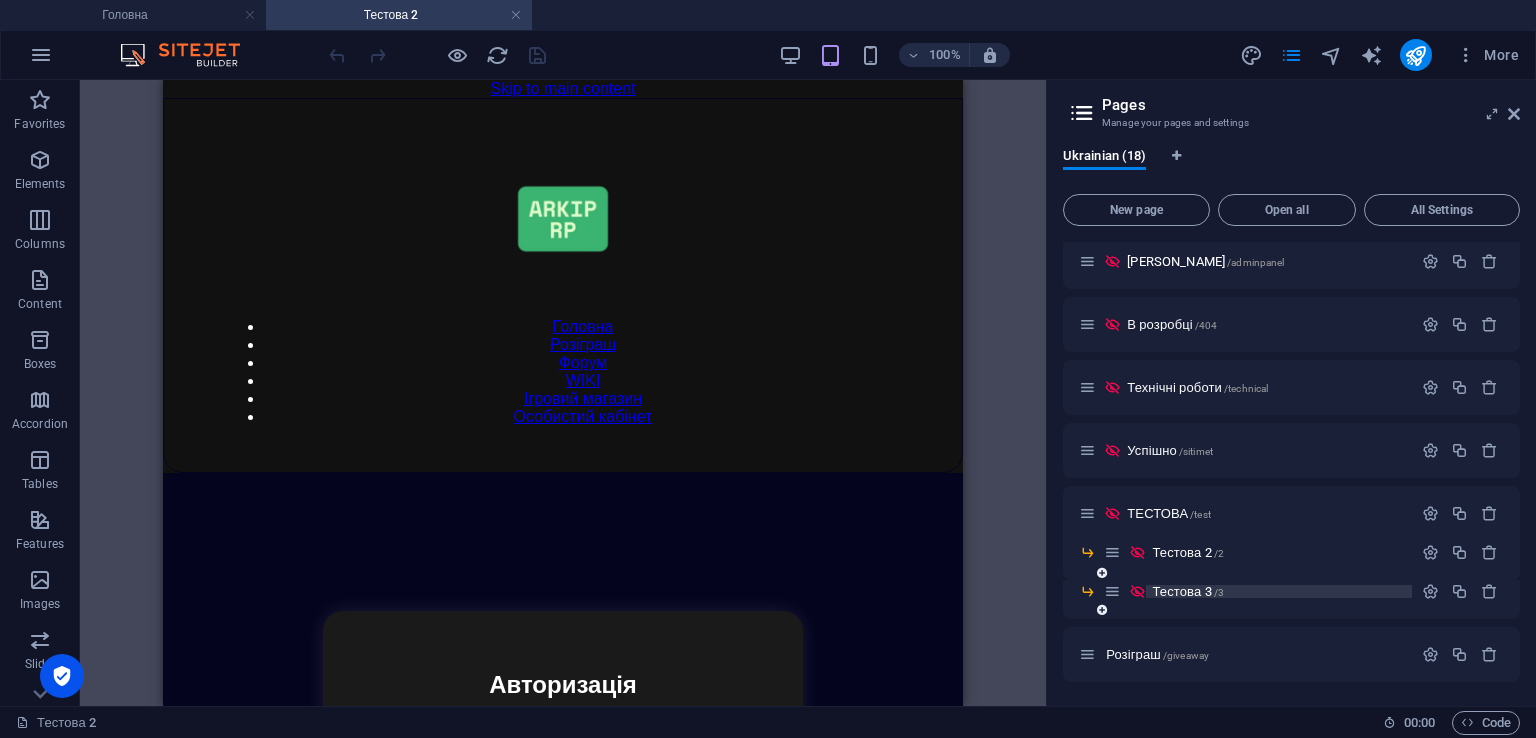 click on "Тестова 3 /3" at bounding box center (1188, 591) 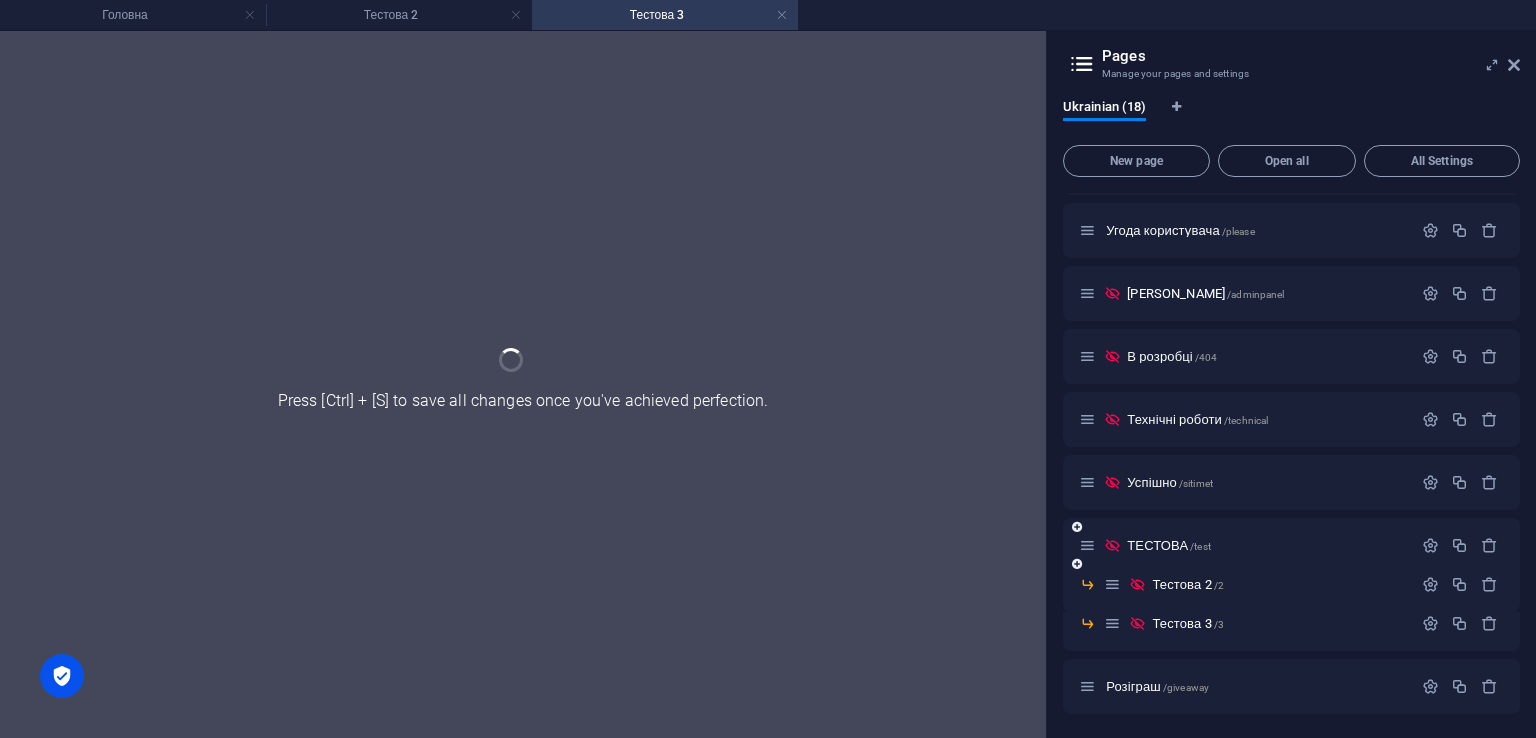 scroll, scrollTop: 533, scrollLeft: 0, axis: vertical 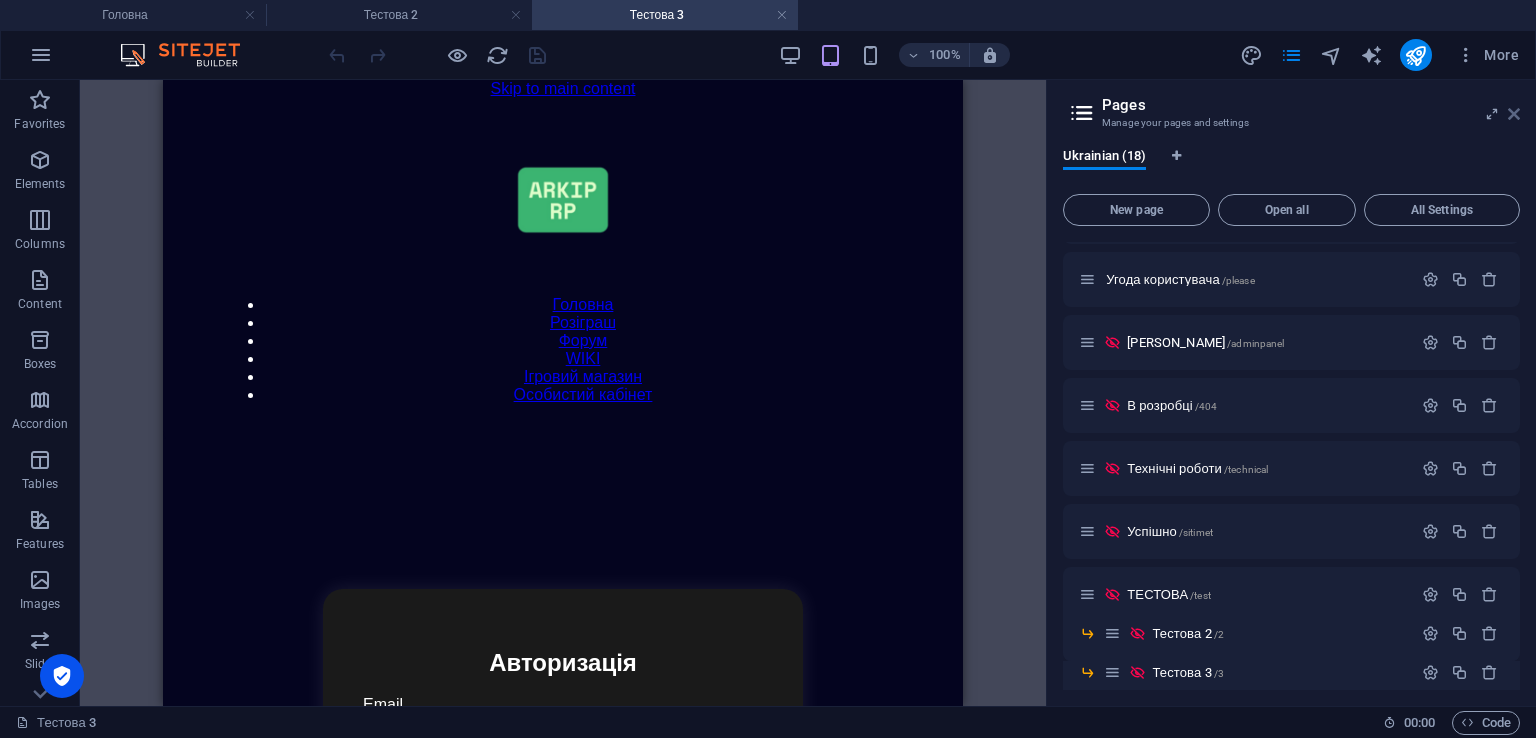 click at bounding box center [1514, 114] 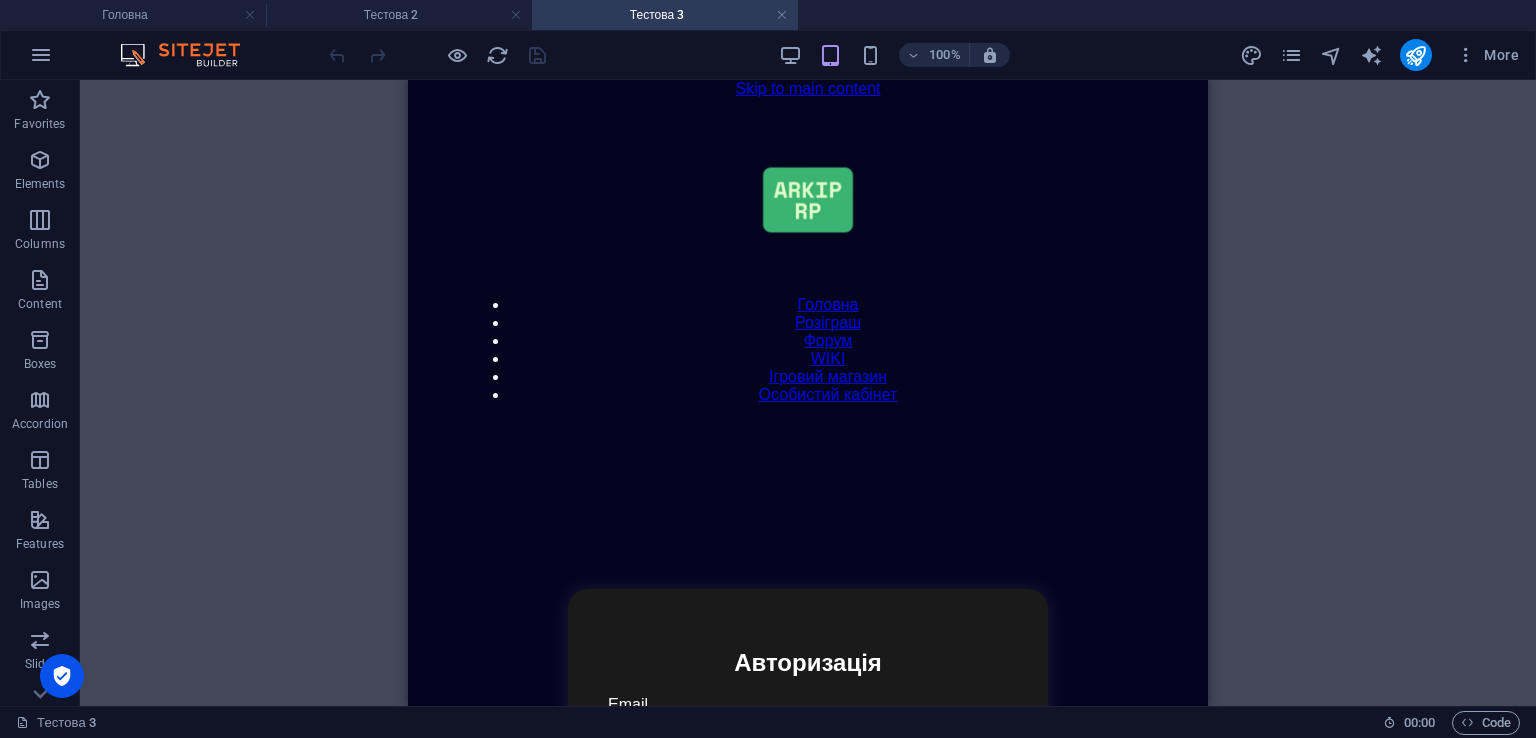 click on "100%" at bounding box center (894, 55) 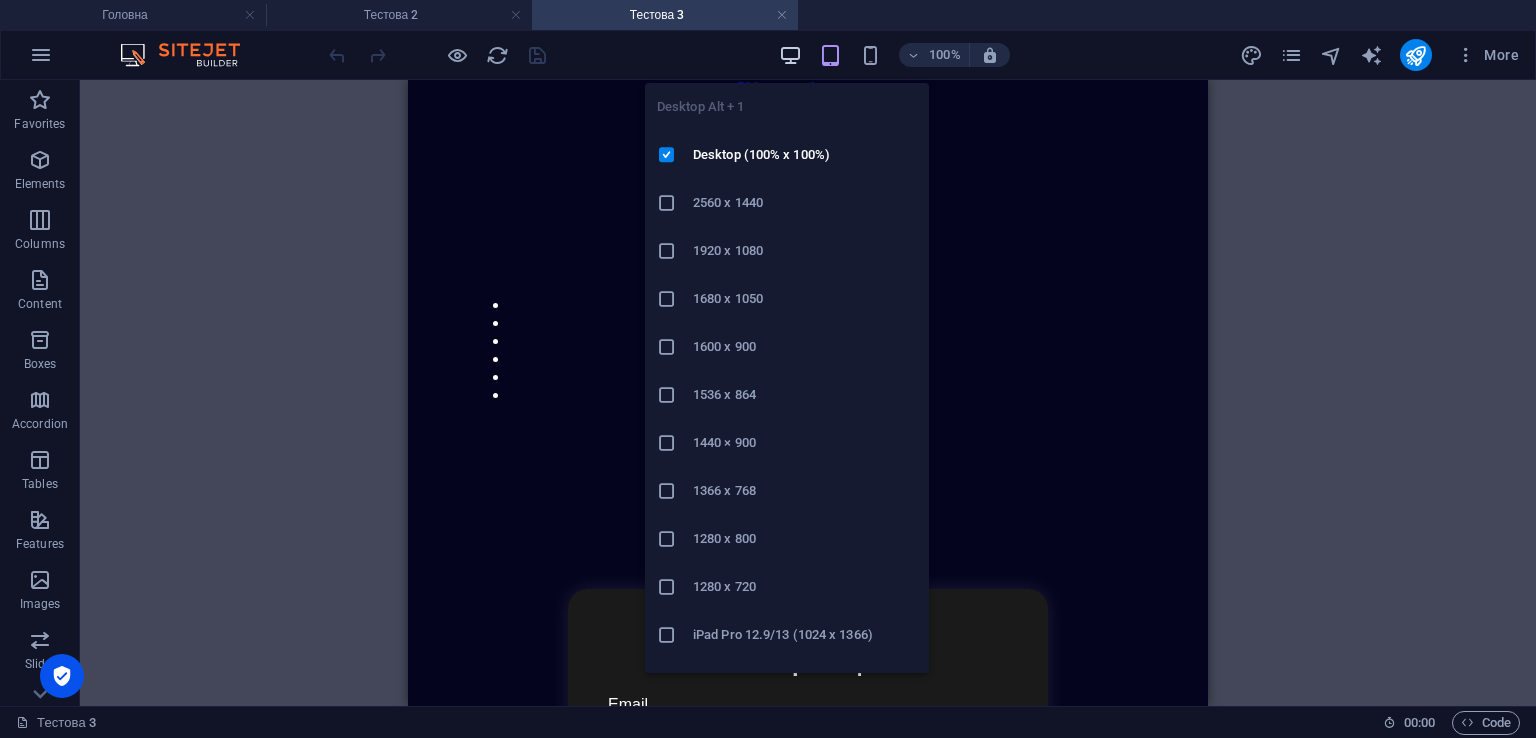 click at bounding box center [790, 55] 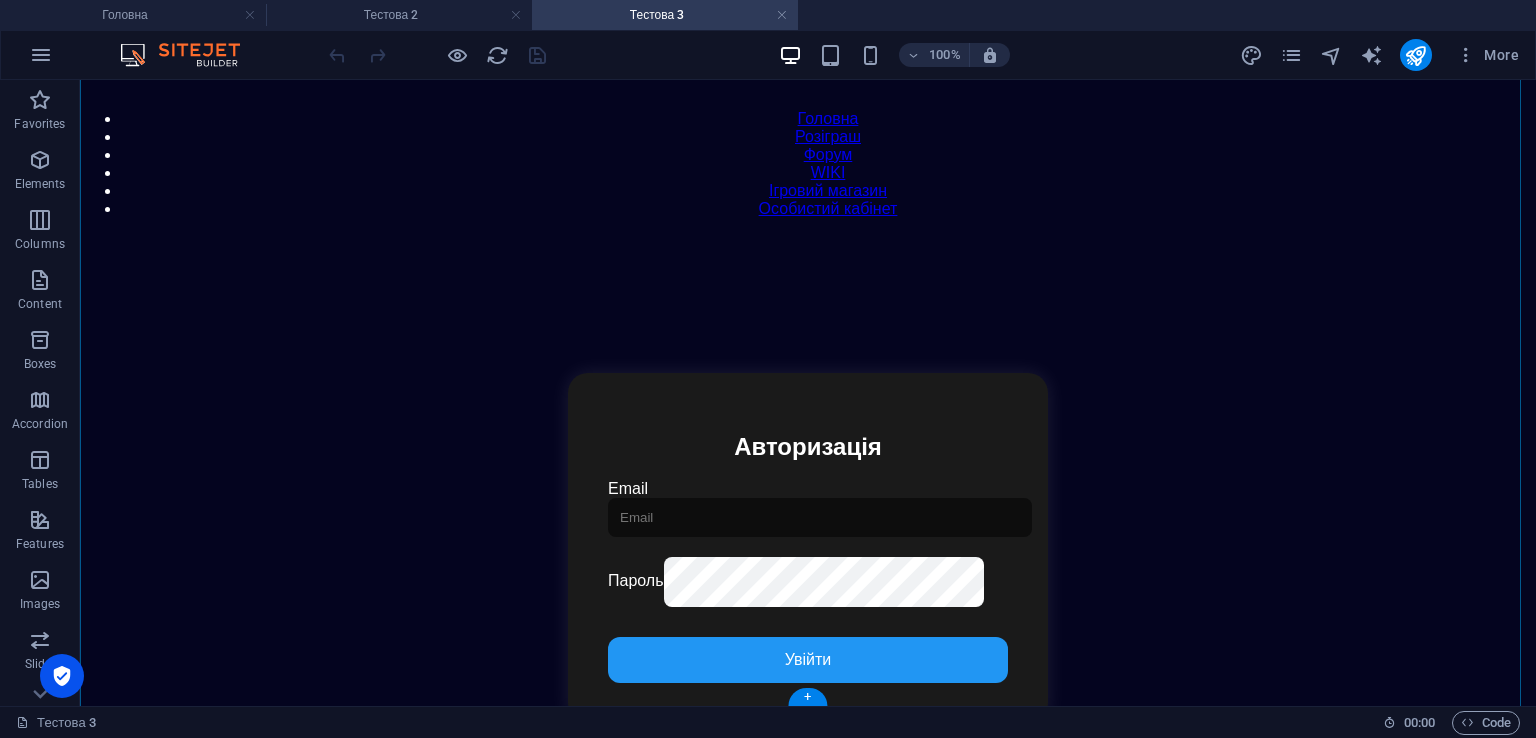 scroll, scrollTop: 152, scrollLeft: 0, axis: vertical 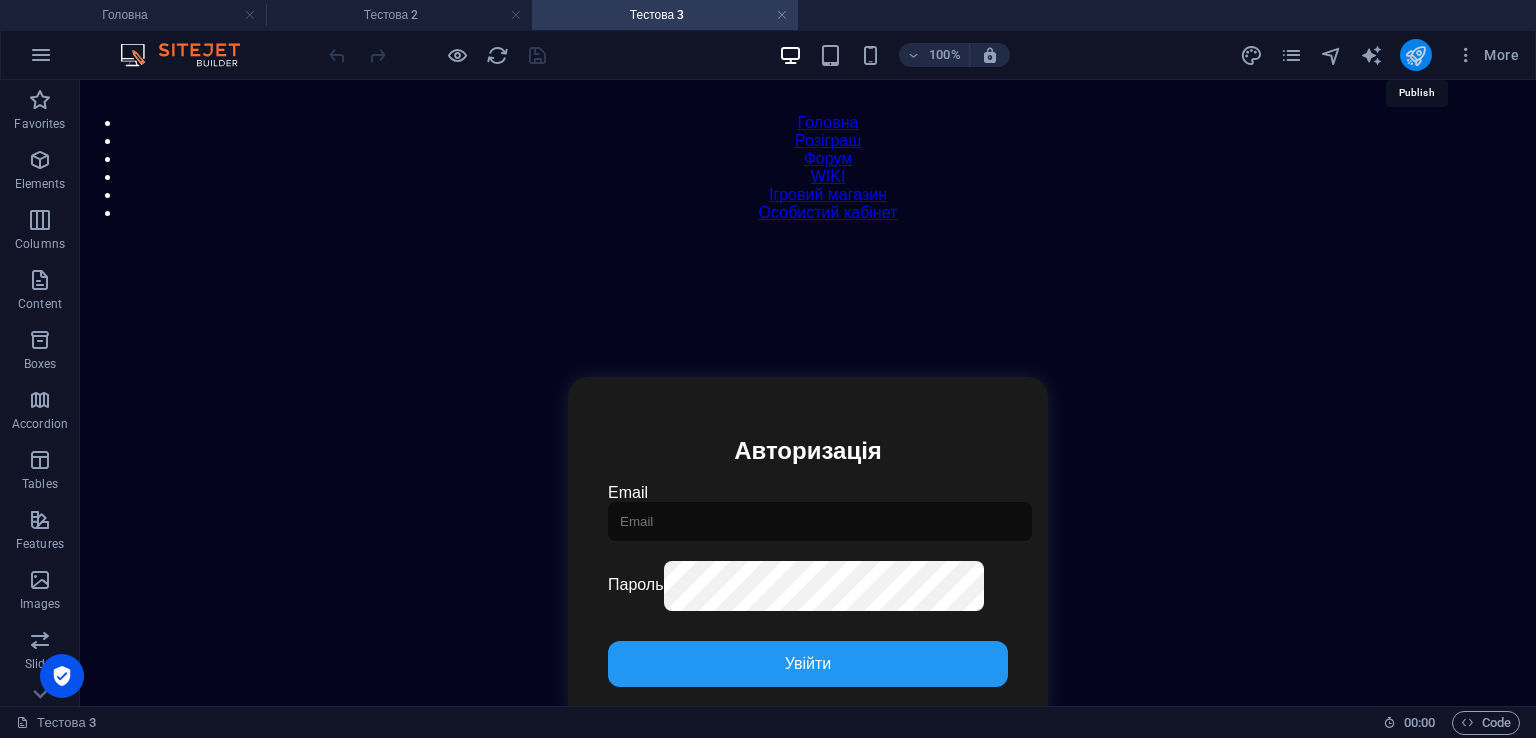 click at bounding box center (1415, 55) 